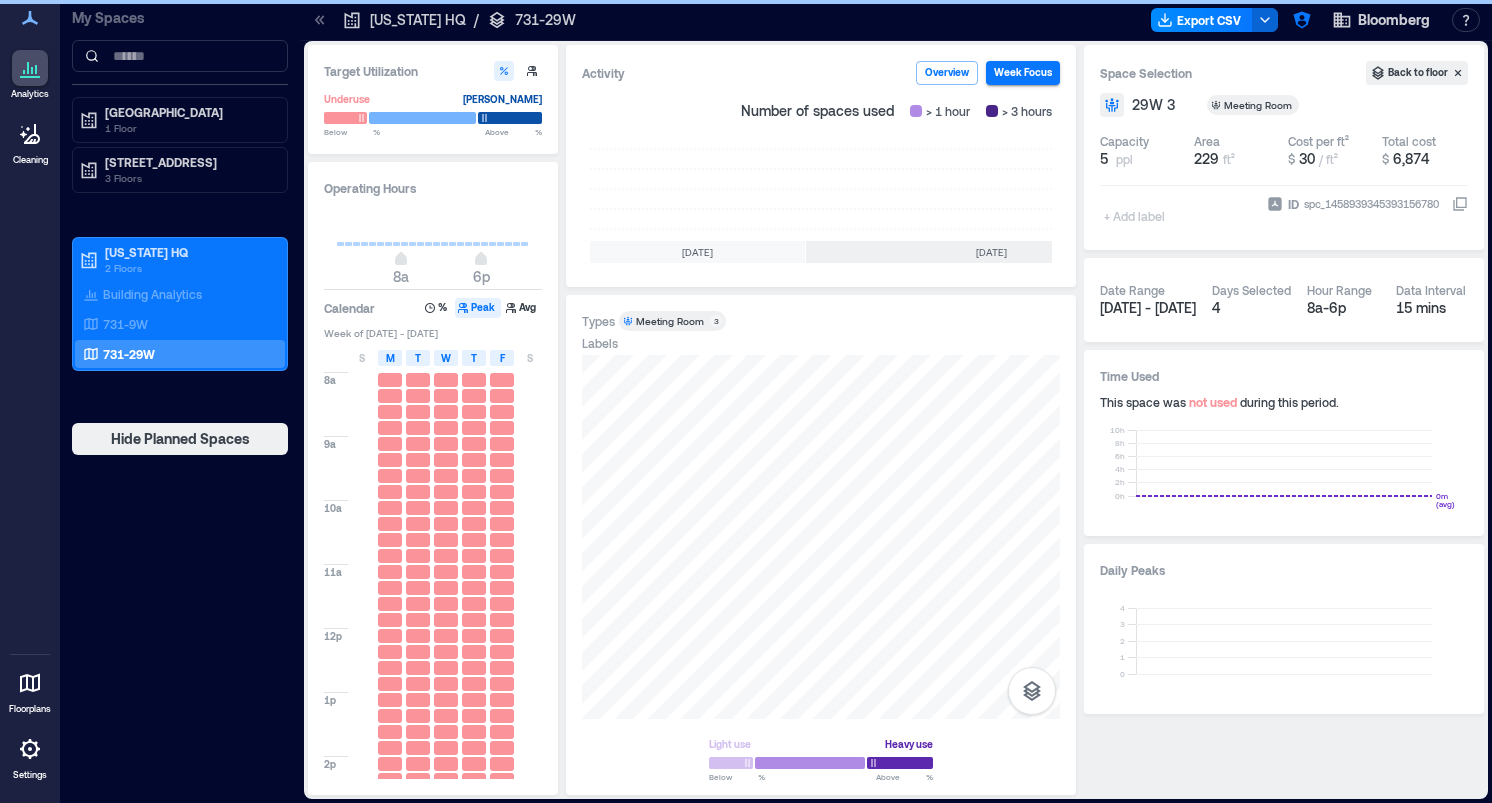 scroll, scrollTop: 0, scrollLeft: 0, axis: both 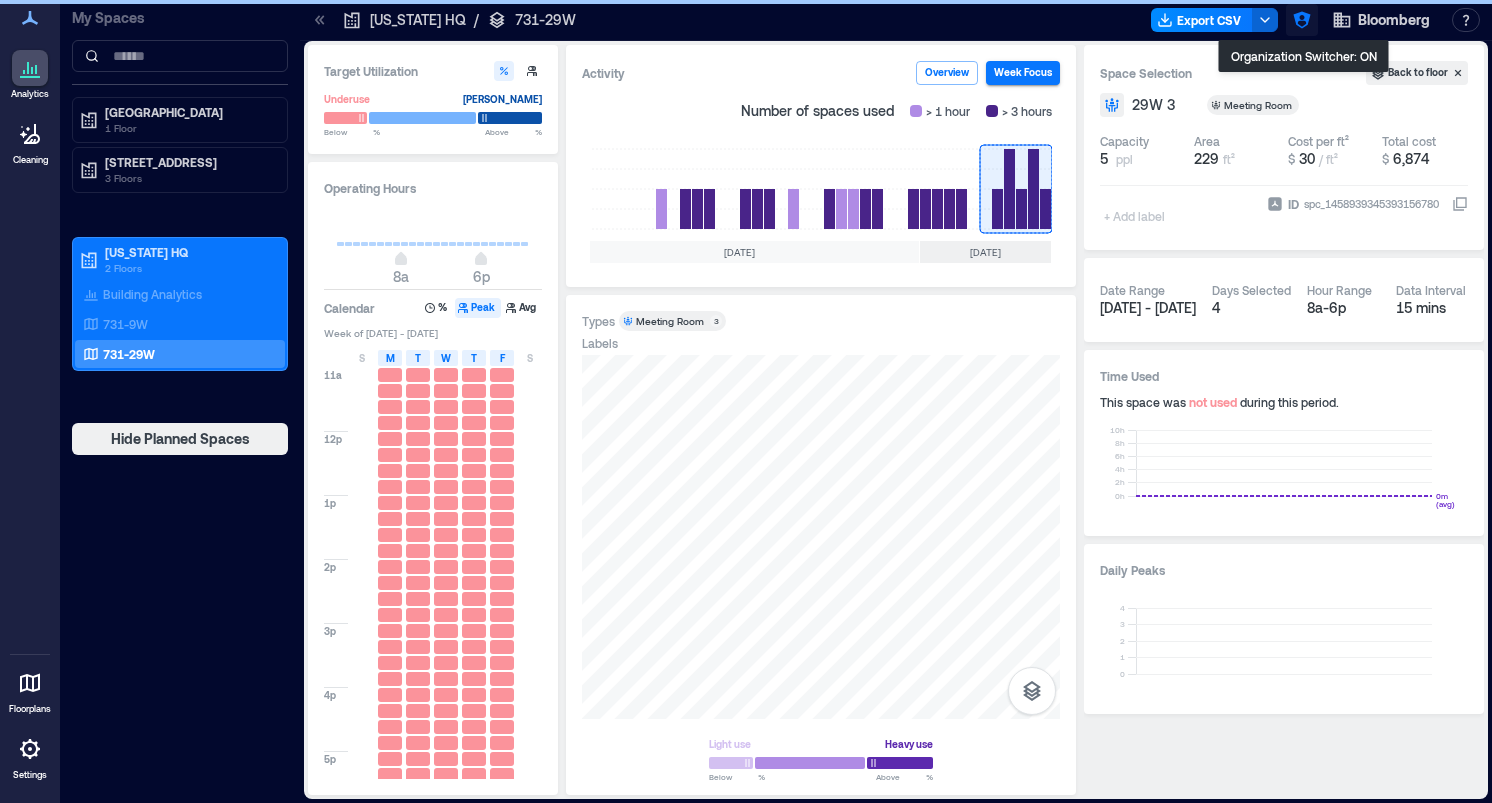 click 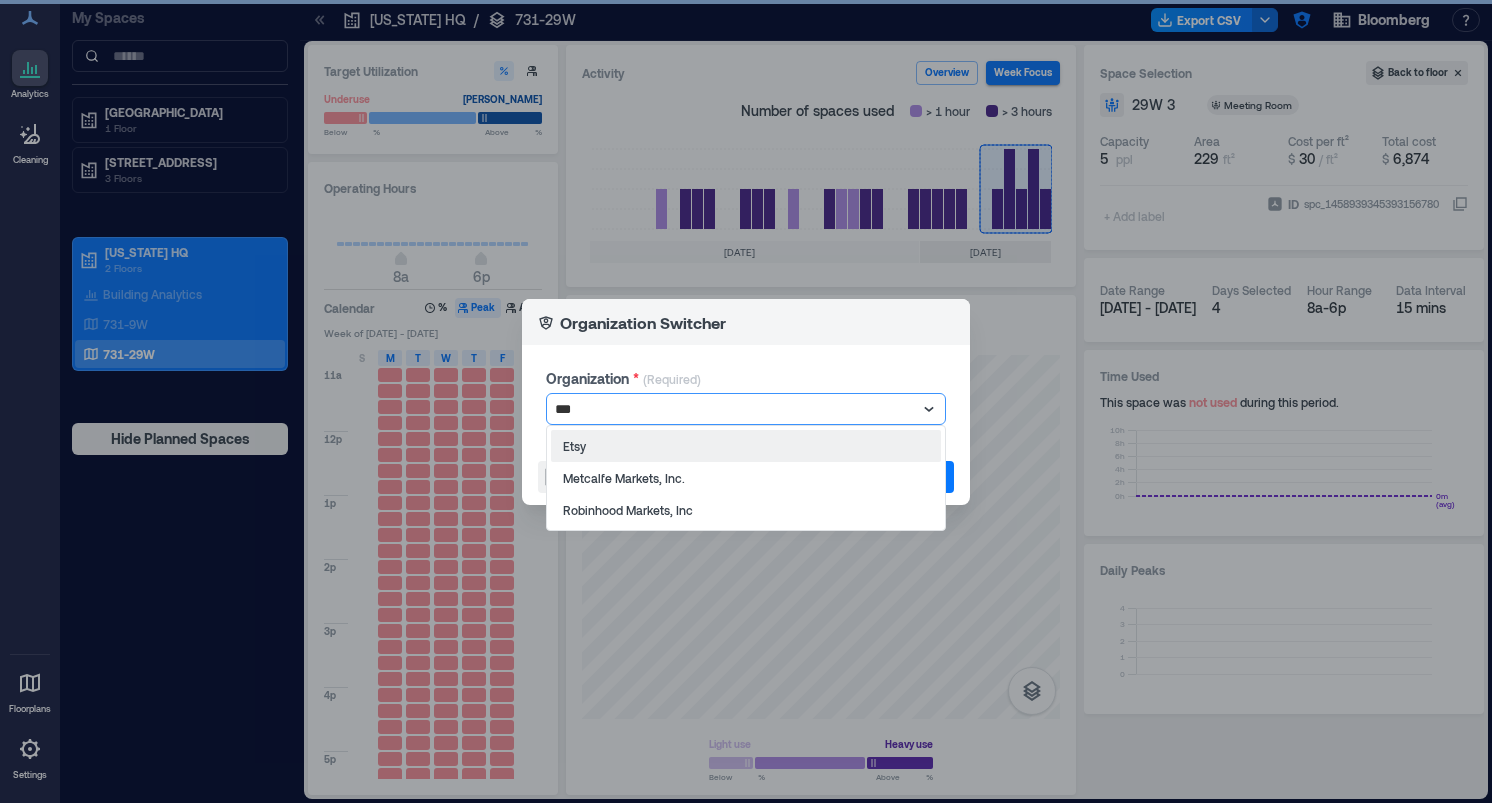 type on "****" 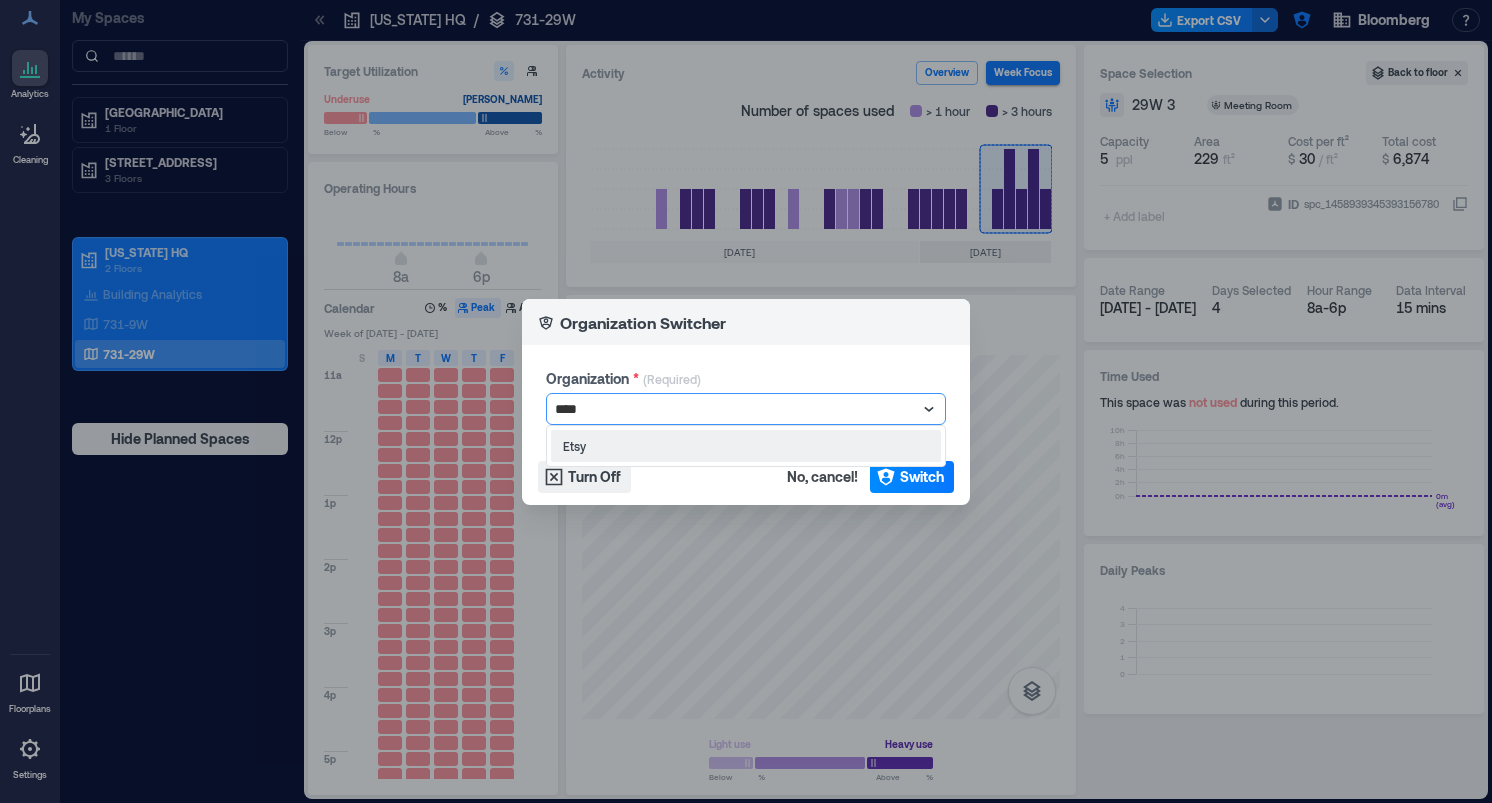 click on "Etsy" at bounding box center (746, 446) 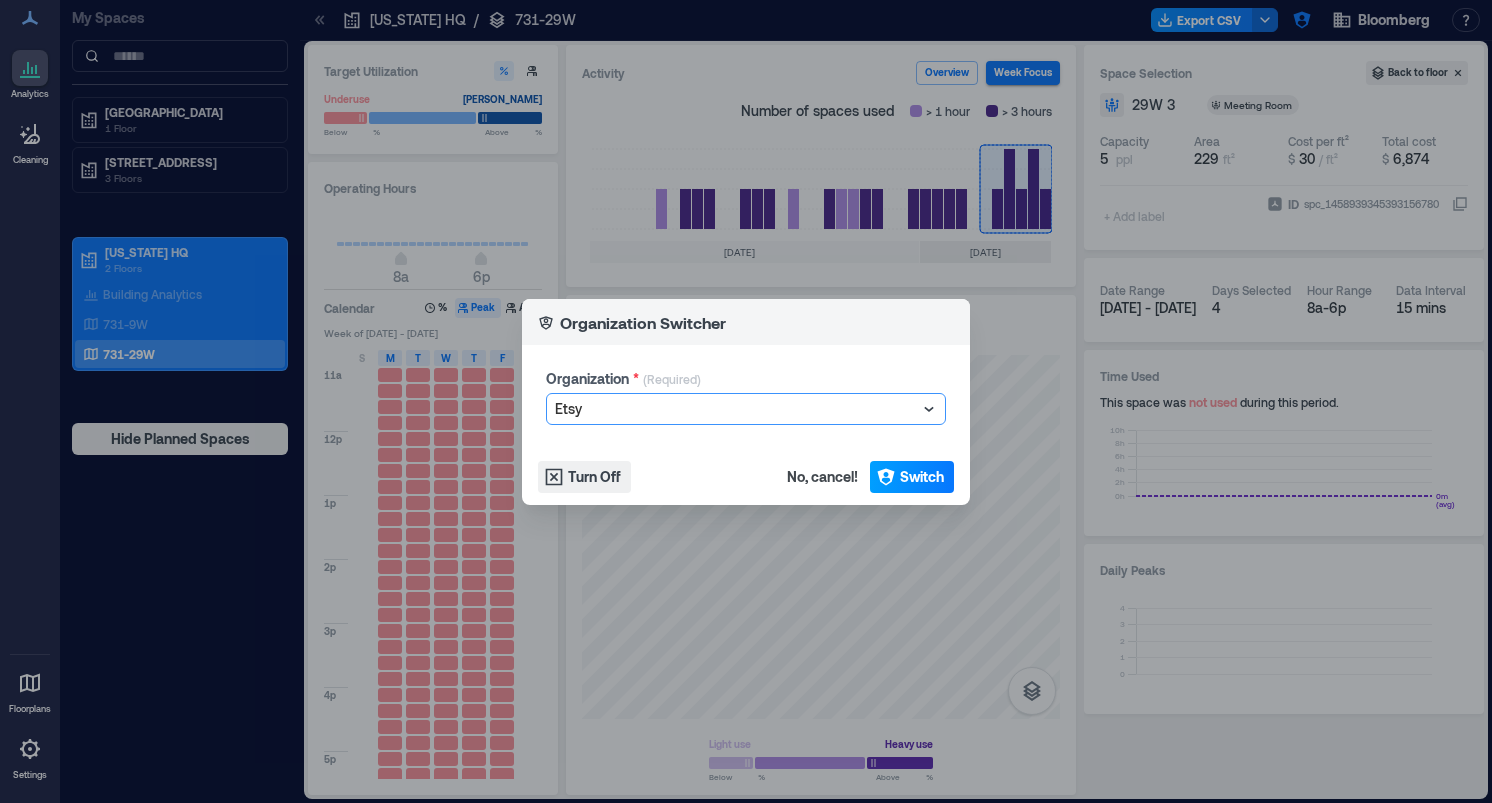 click on "Switch" at bounding box center [922, 477] 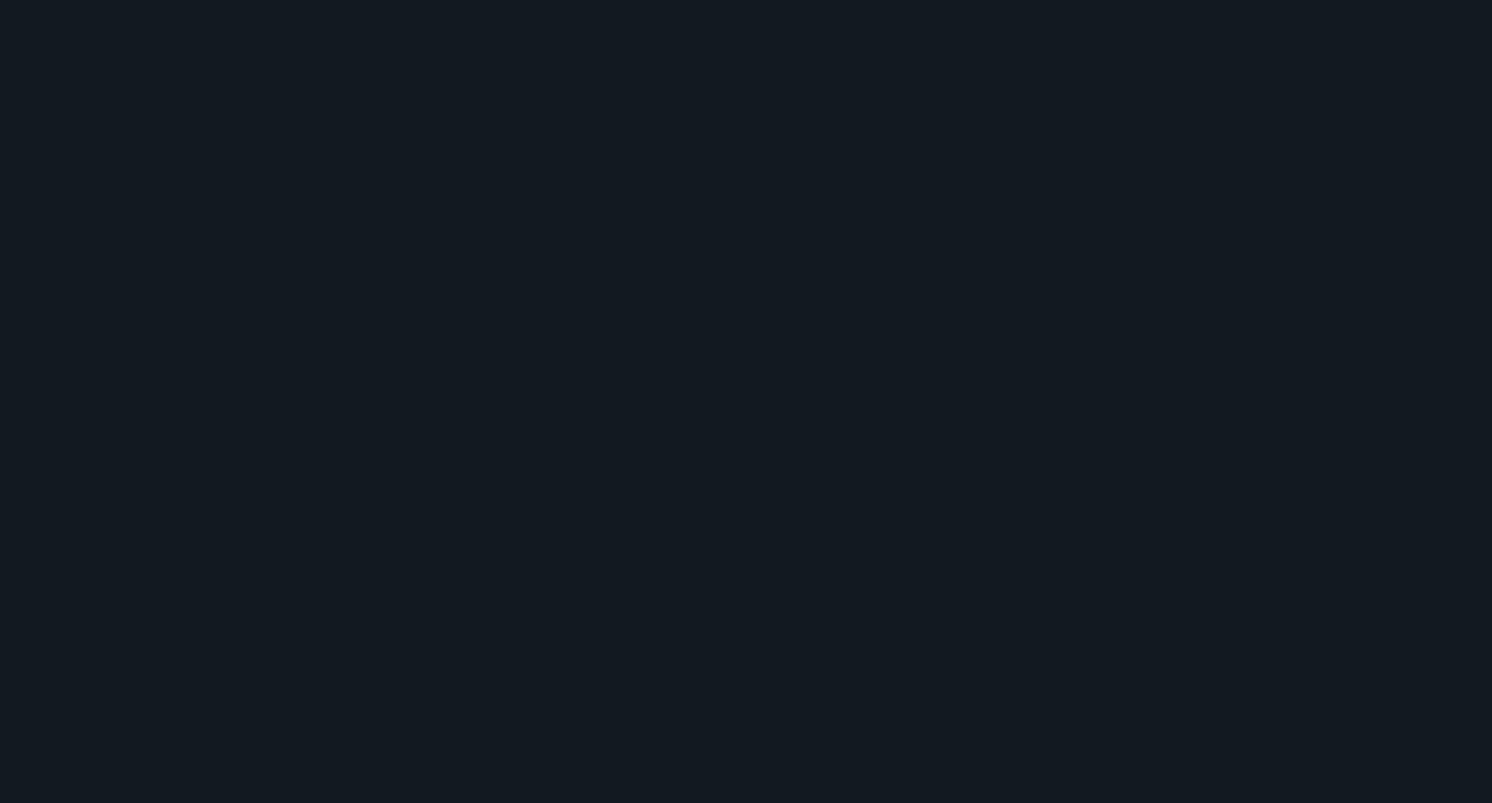 scroll, scrollTop: 0, scrollLeft: 0, axis: both 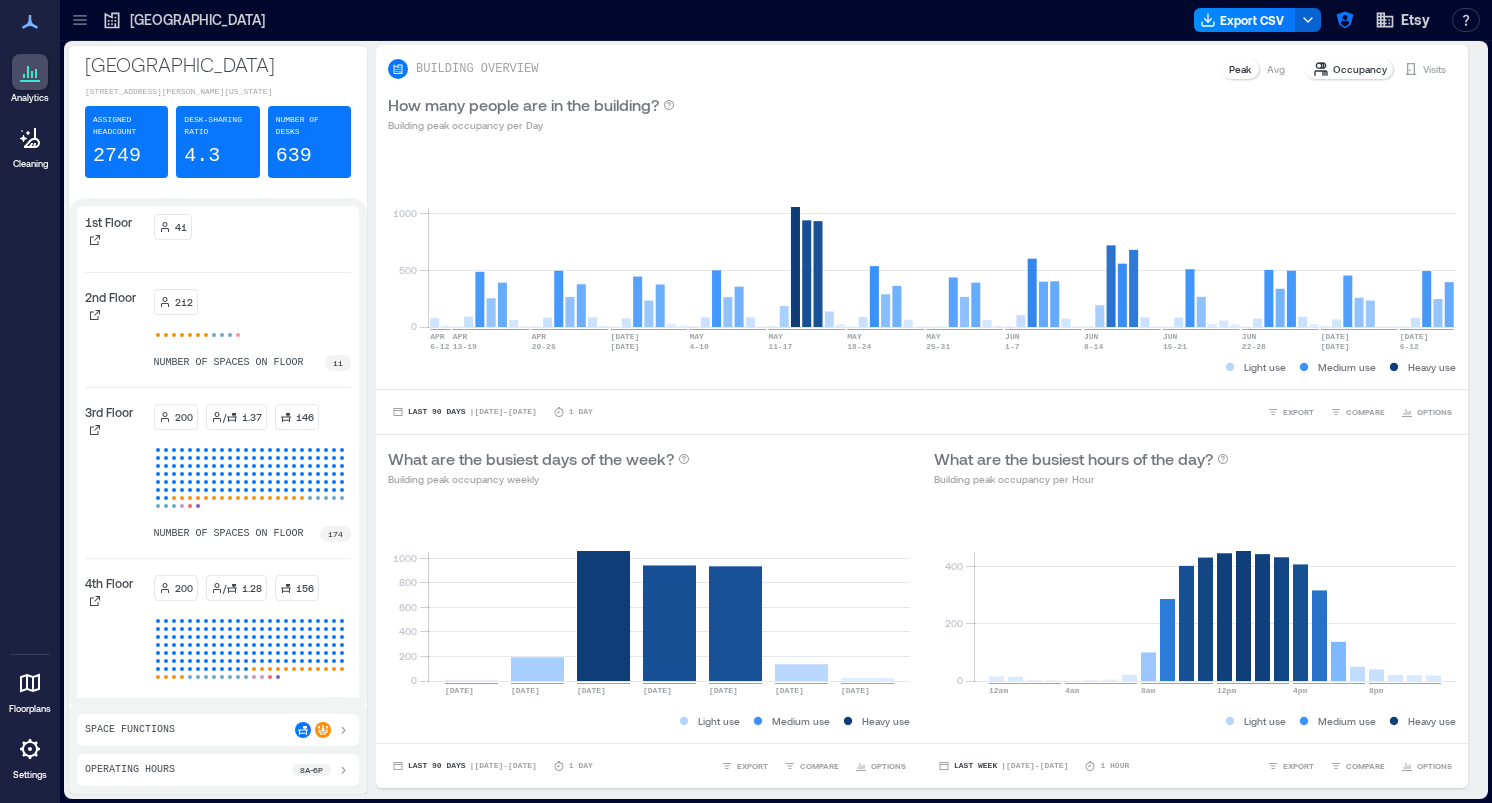 click 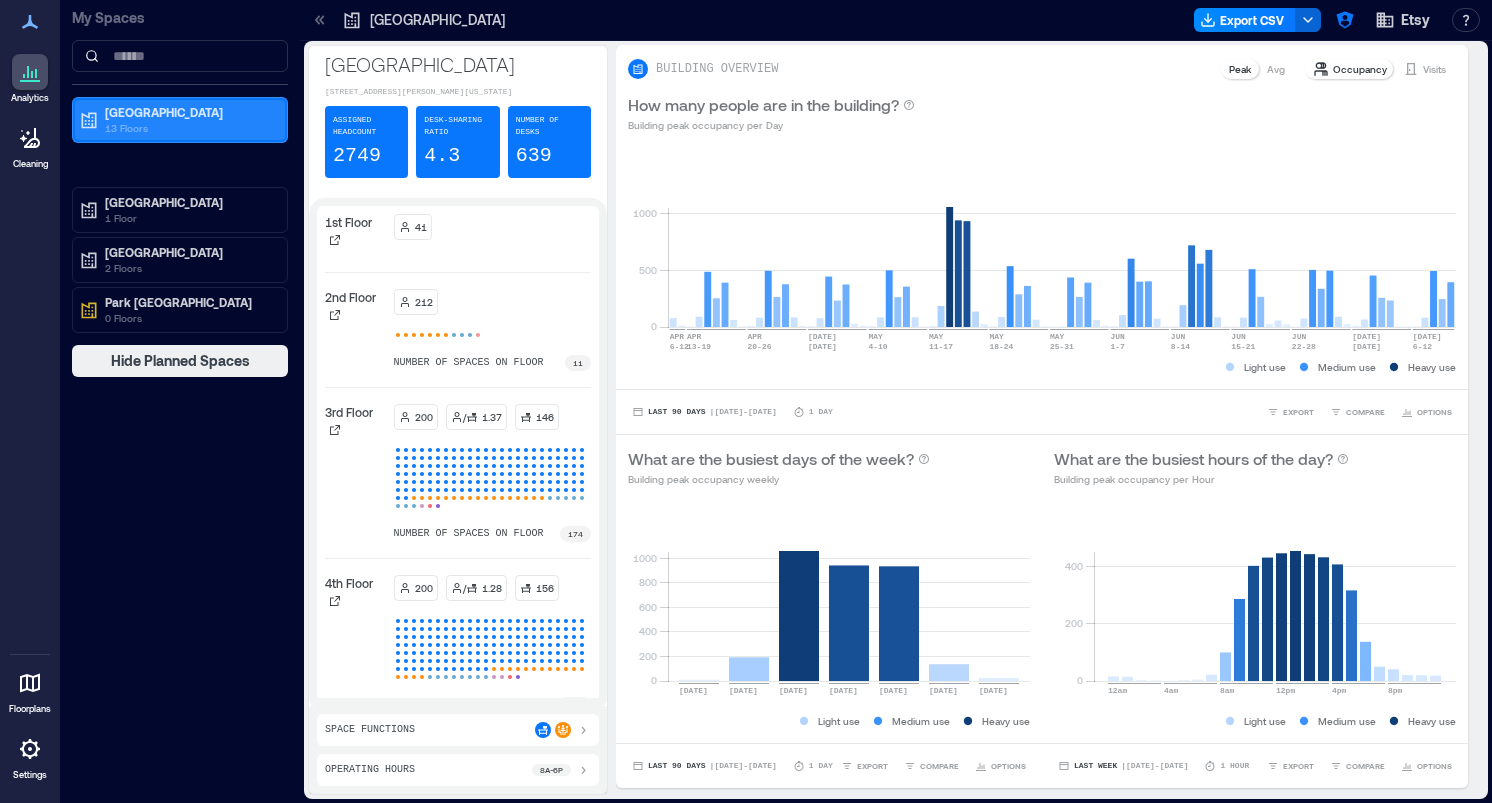 click on "13 Floors" at bounding box center [189, 128] 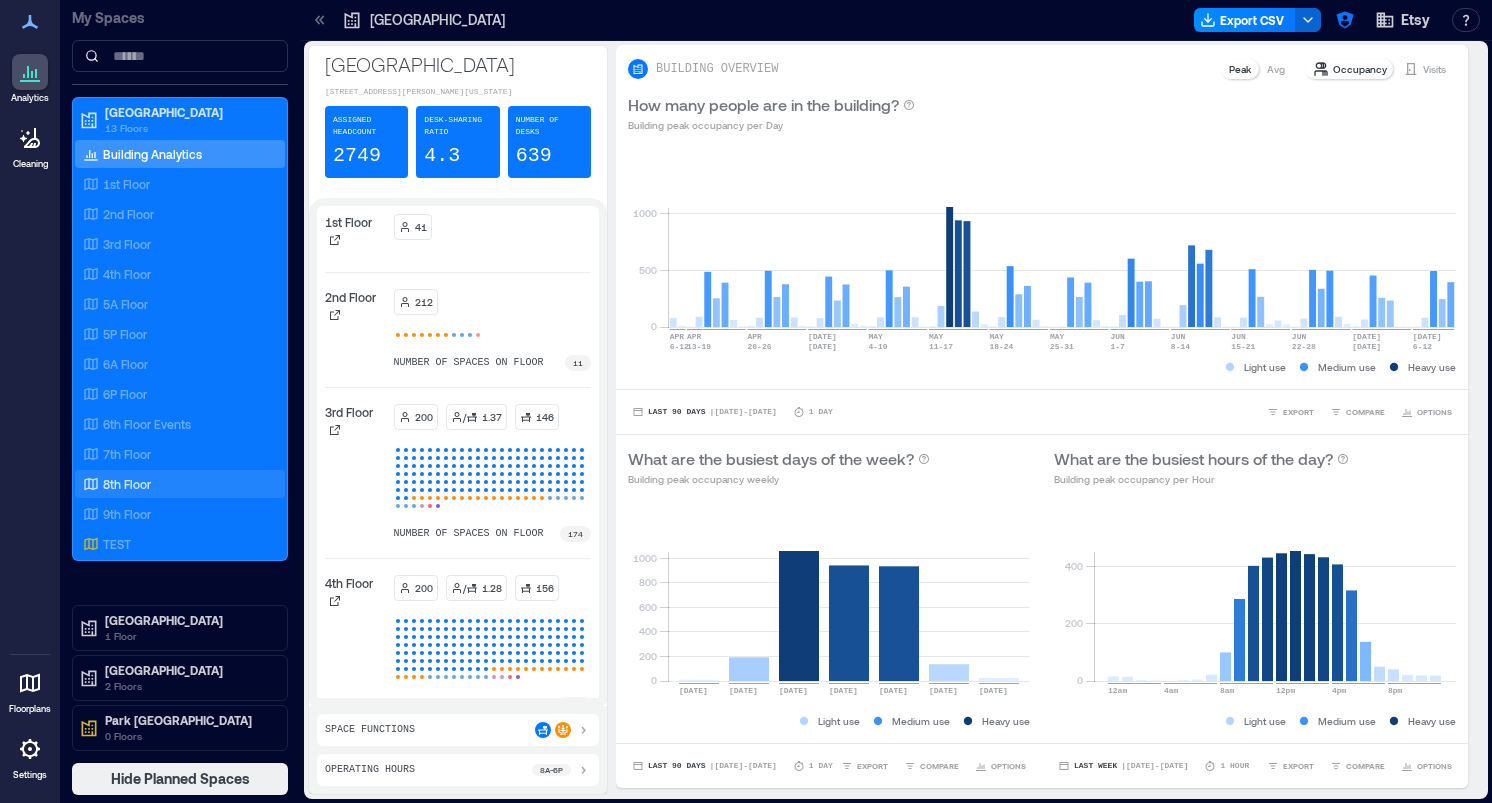 click on "8th Floor" at bounding box center [176, 484] 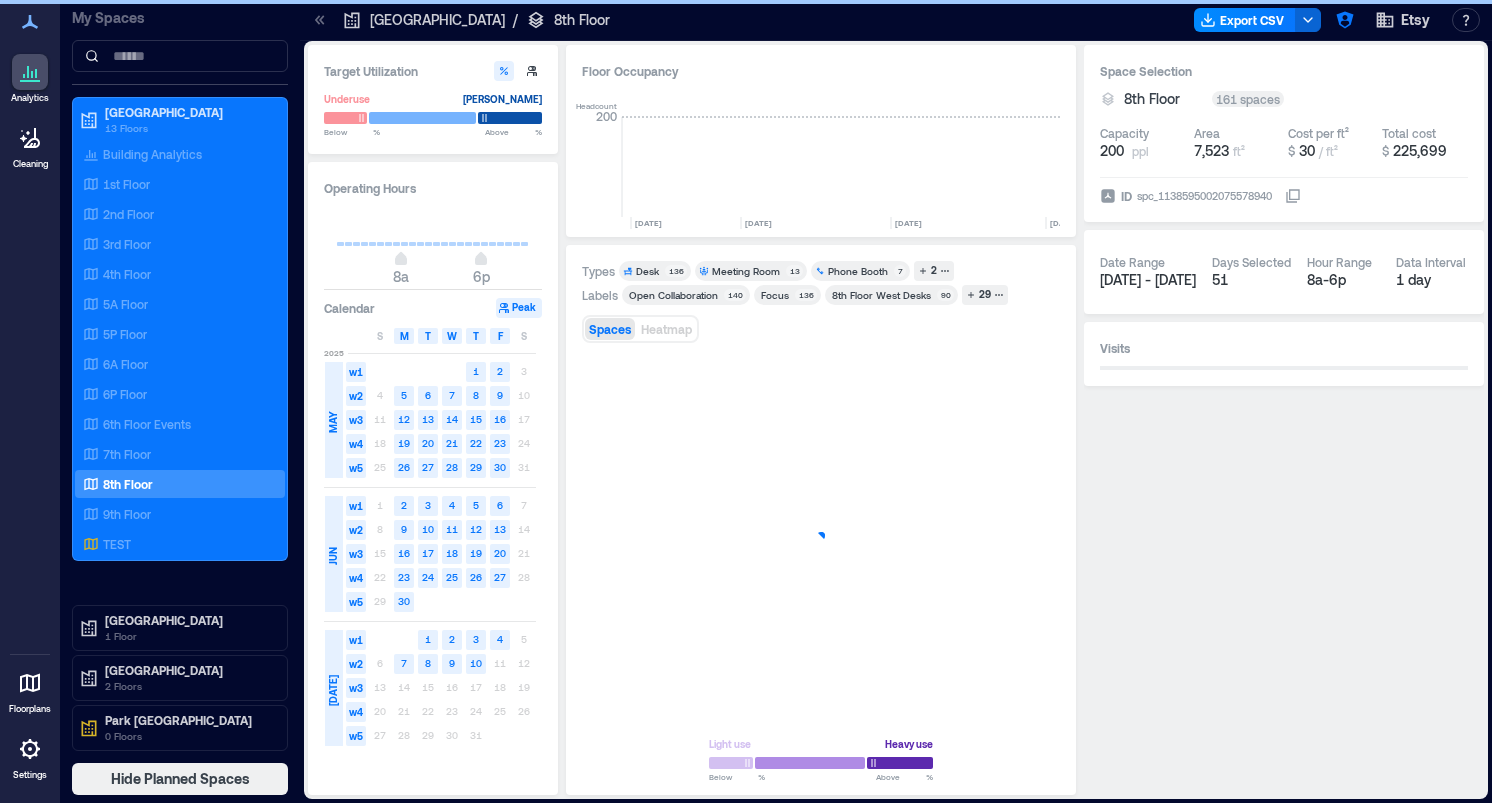 scroll, scrollTop: 0, scrollLeft: 3080, axis: horizontal 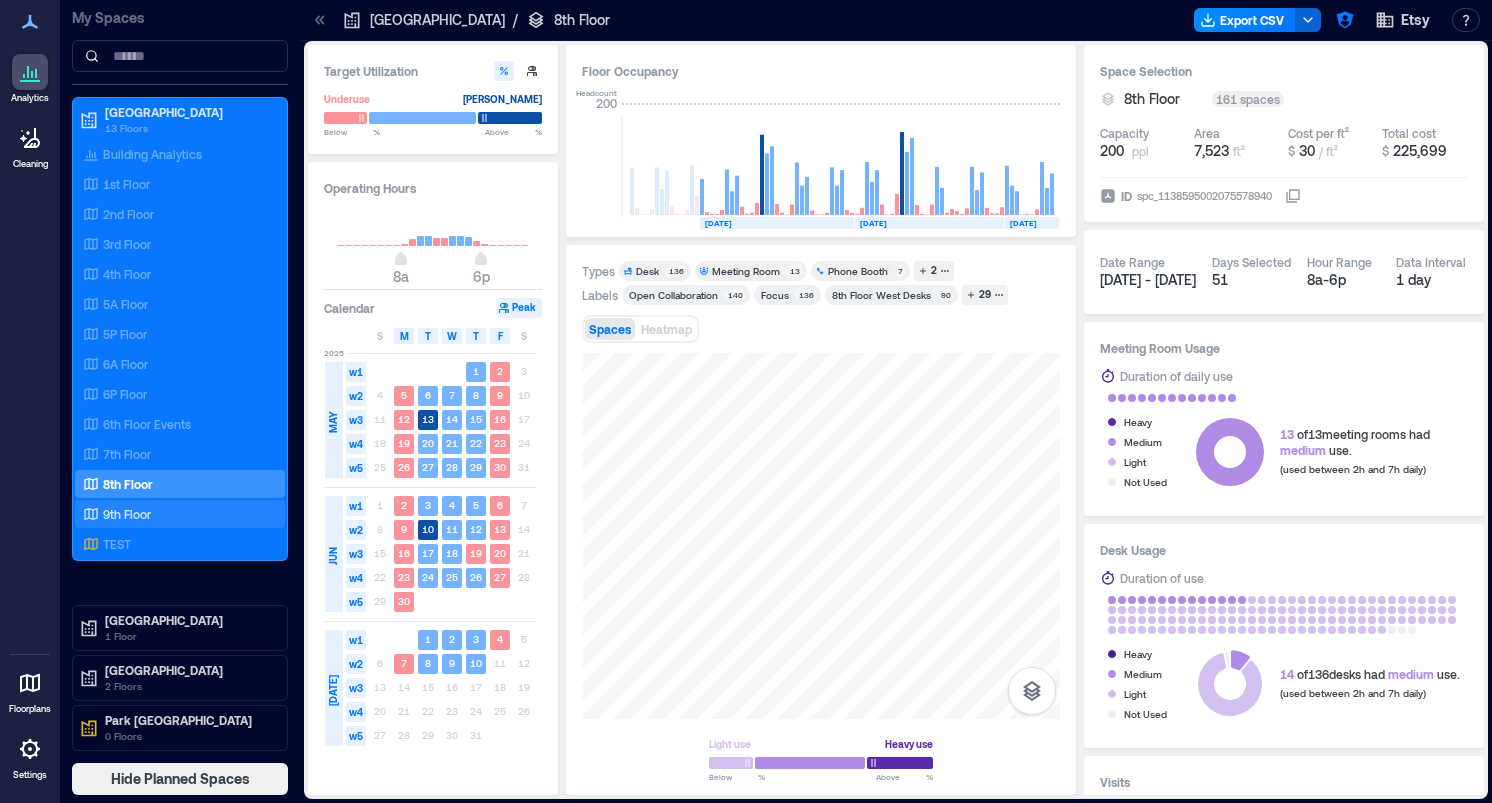 click on "9th Floor" at bounding box center [127, 514] 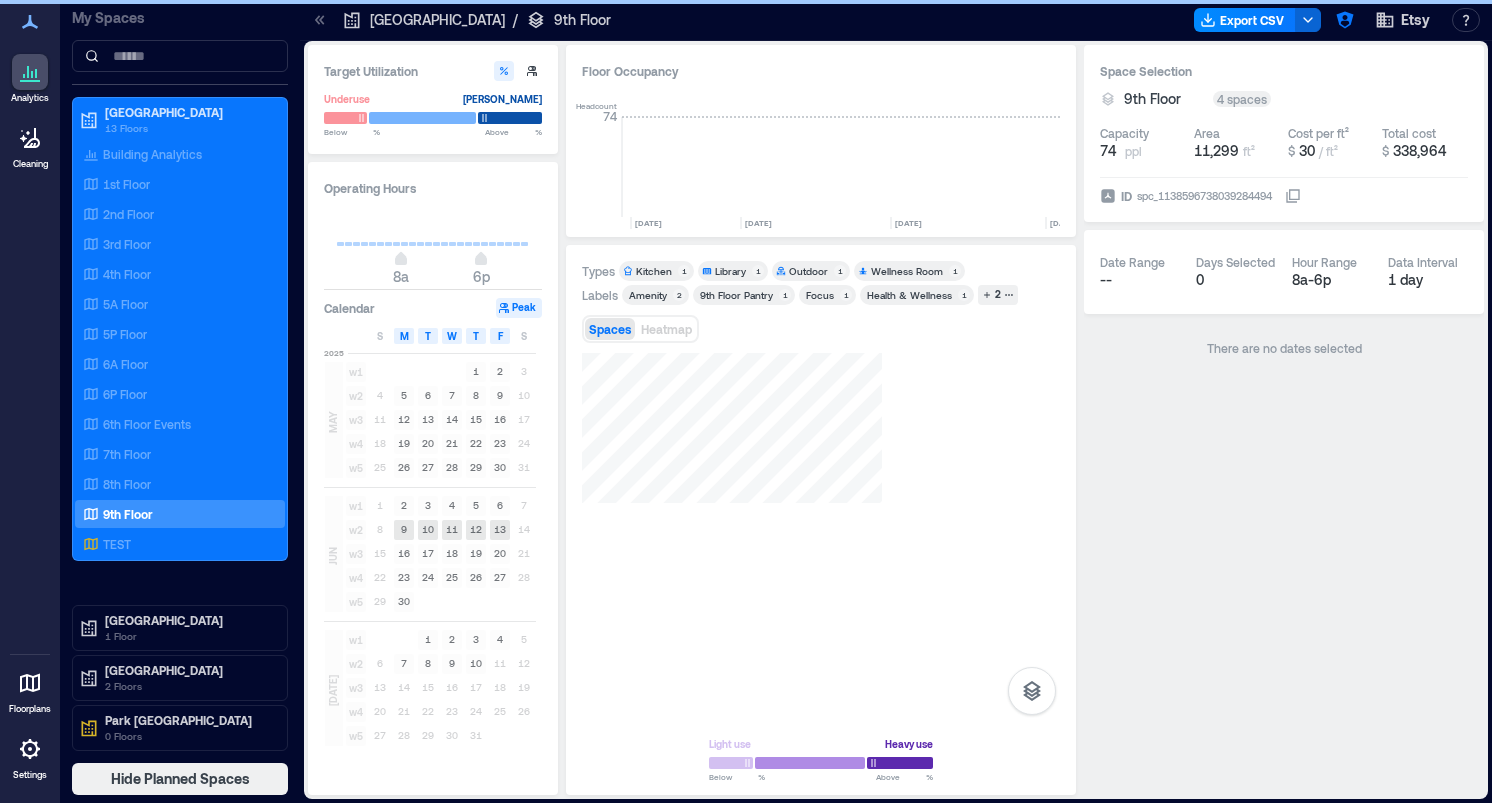 scroll, scrollTop: 0, scrollLeft: 3080, axis: horizontal 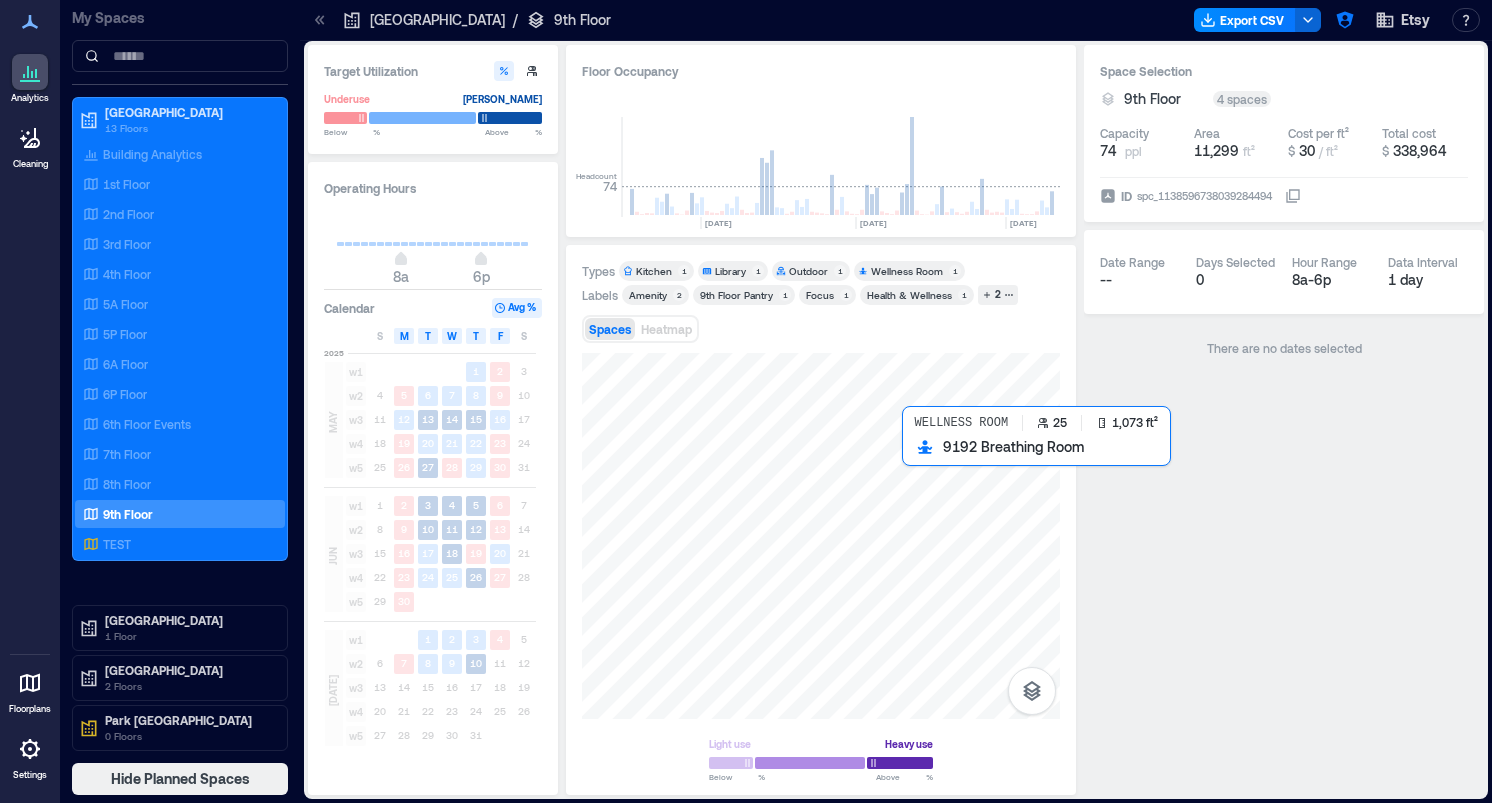 click at bounding box center (821, 536) 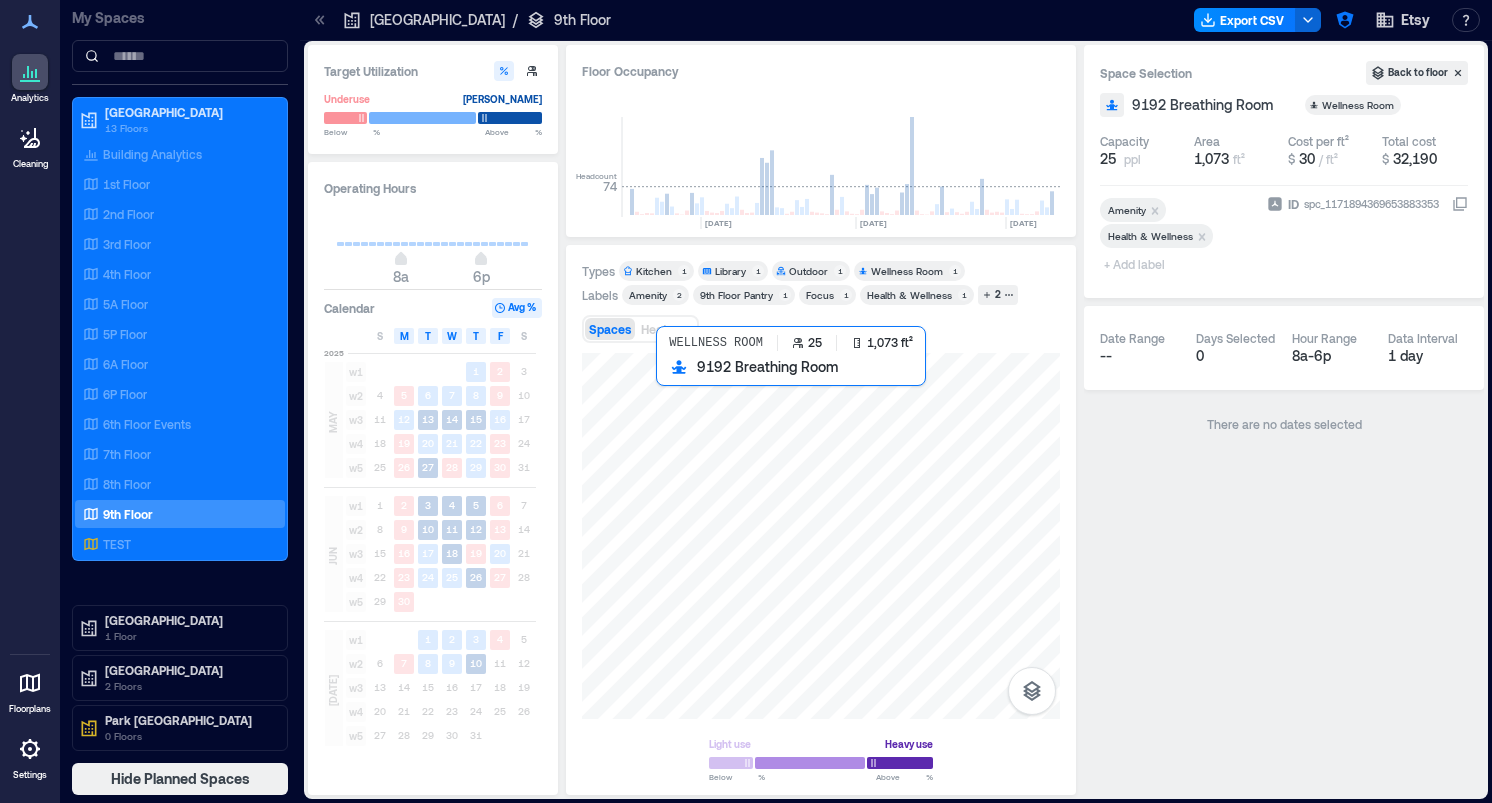 click at bounding box center (821, 536) 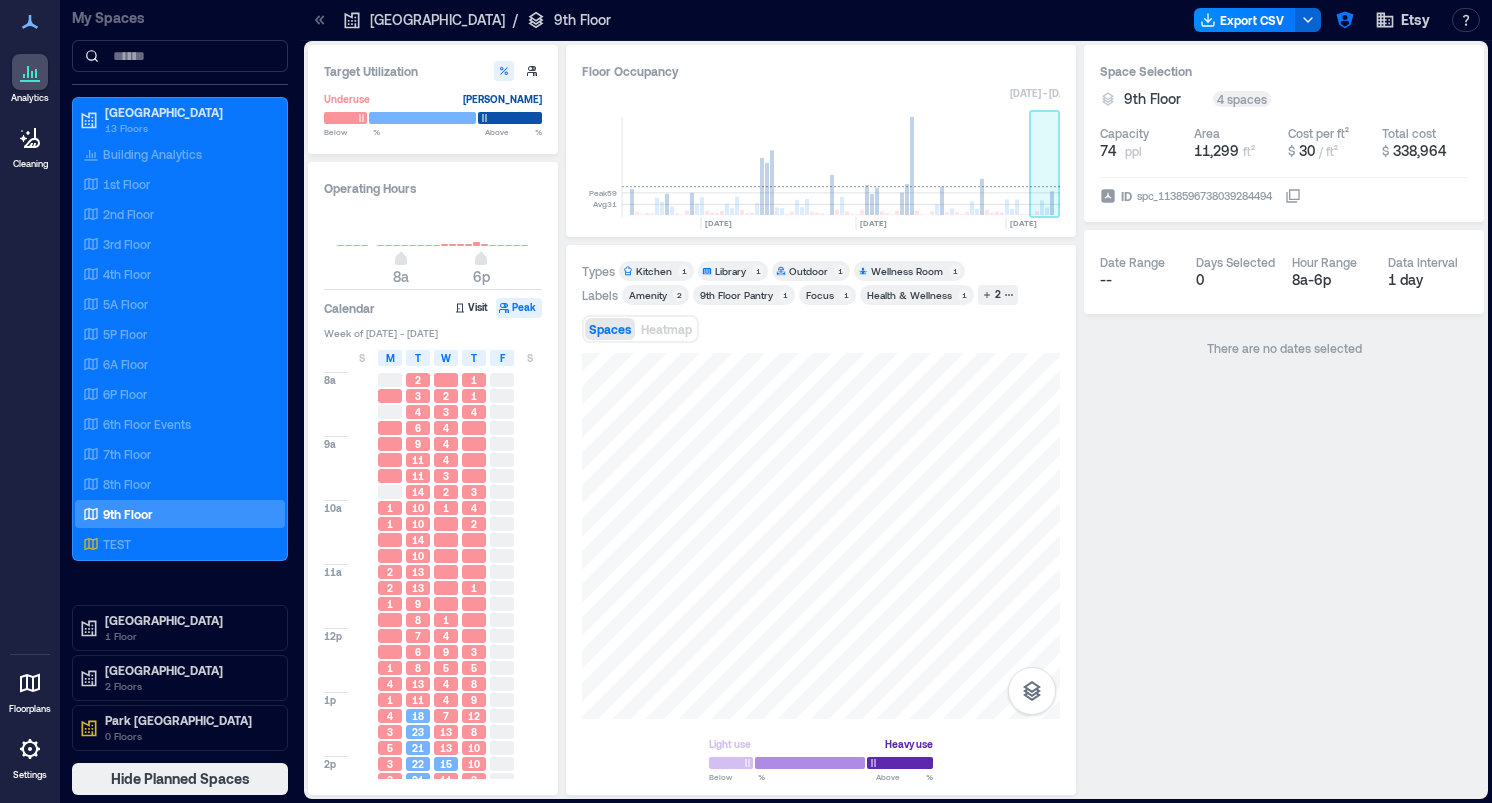 click 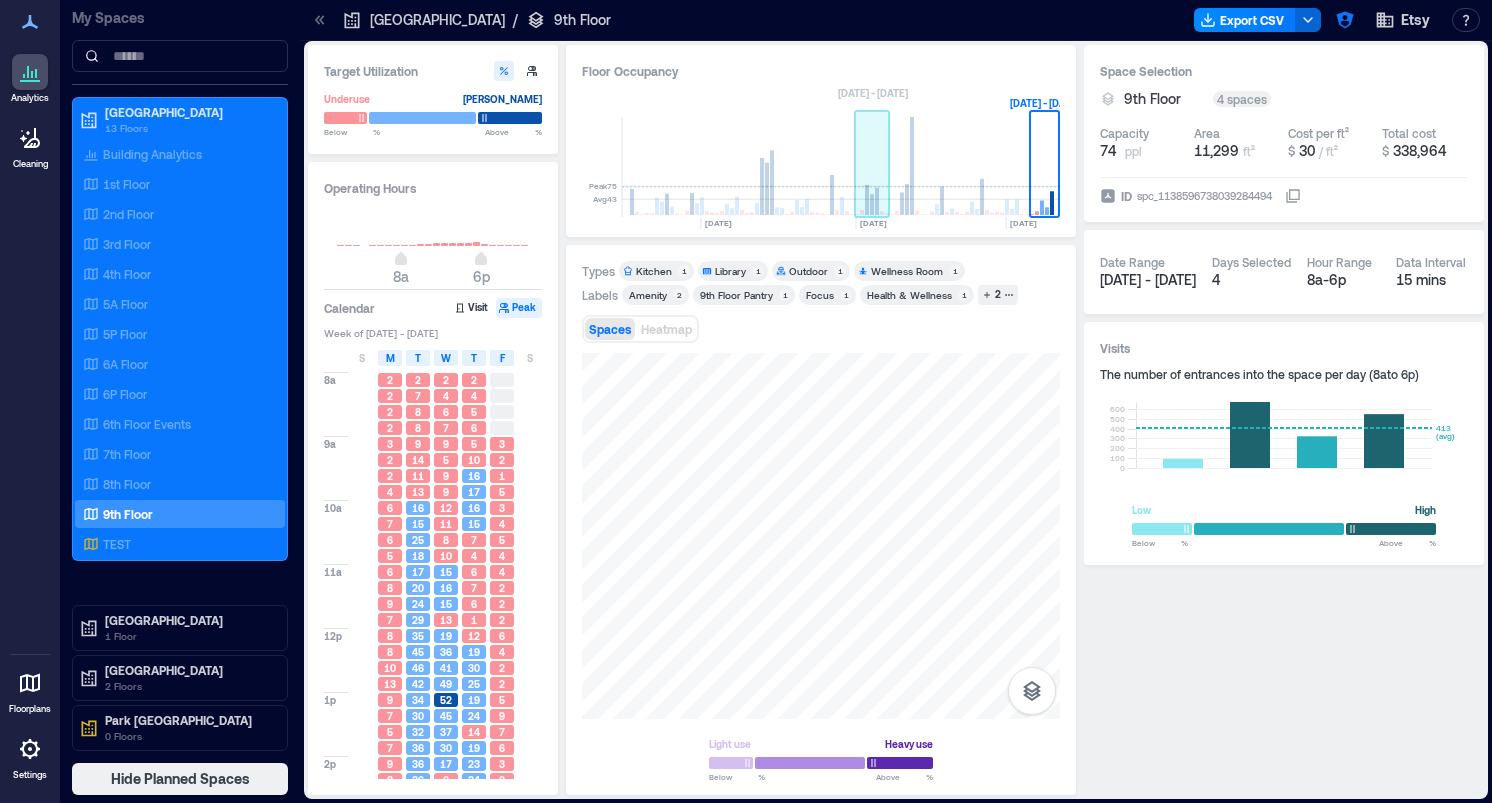 click 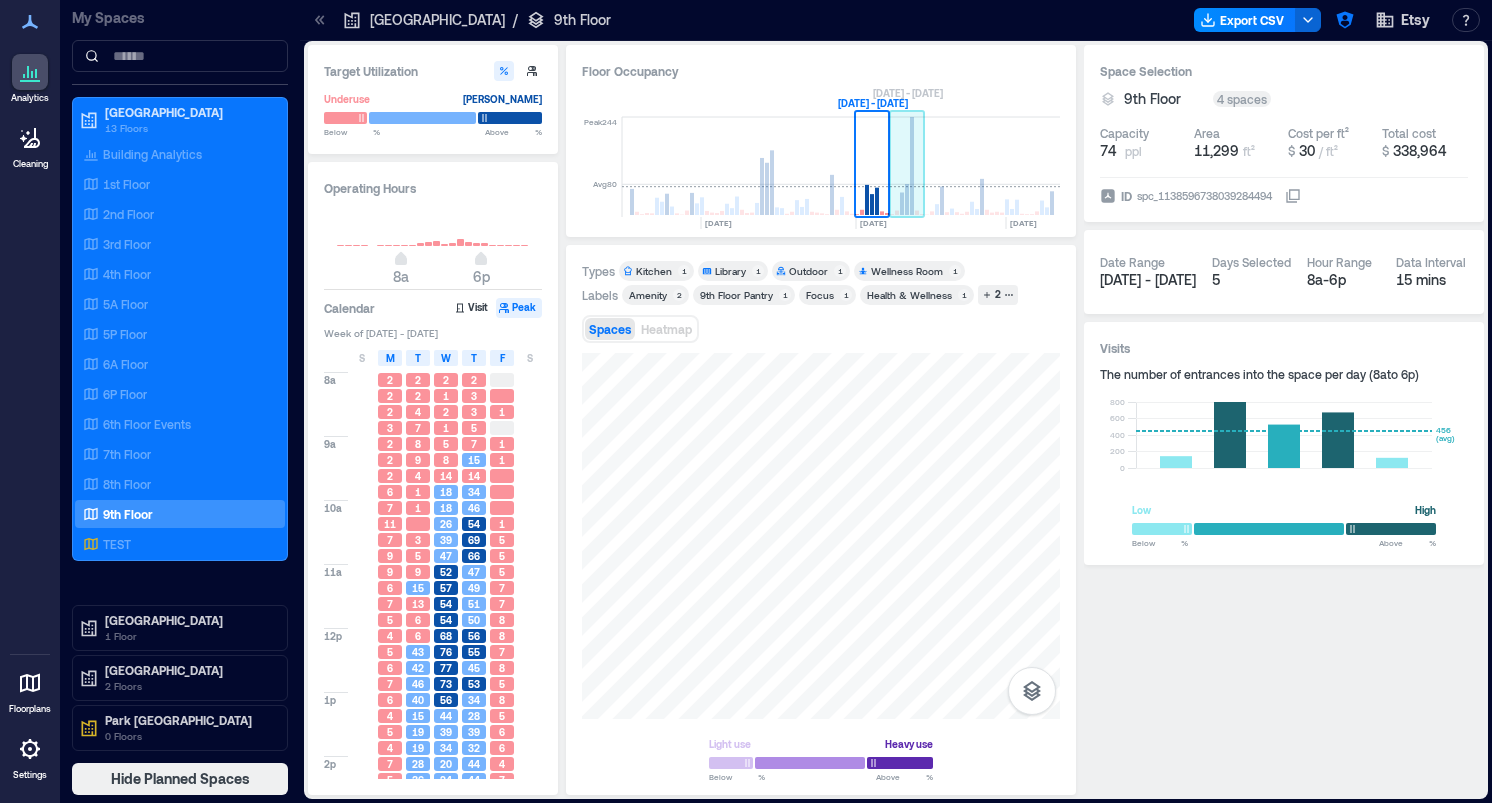 click 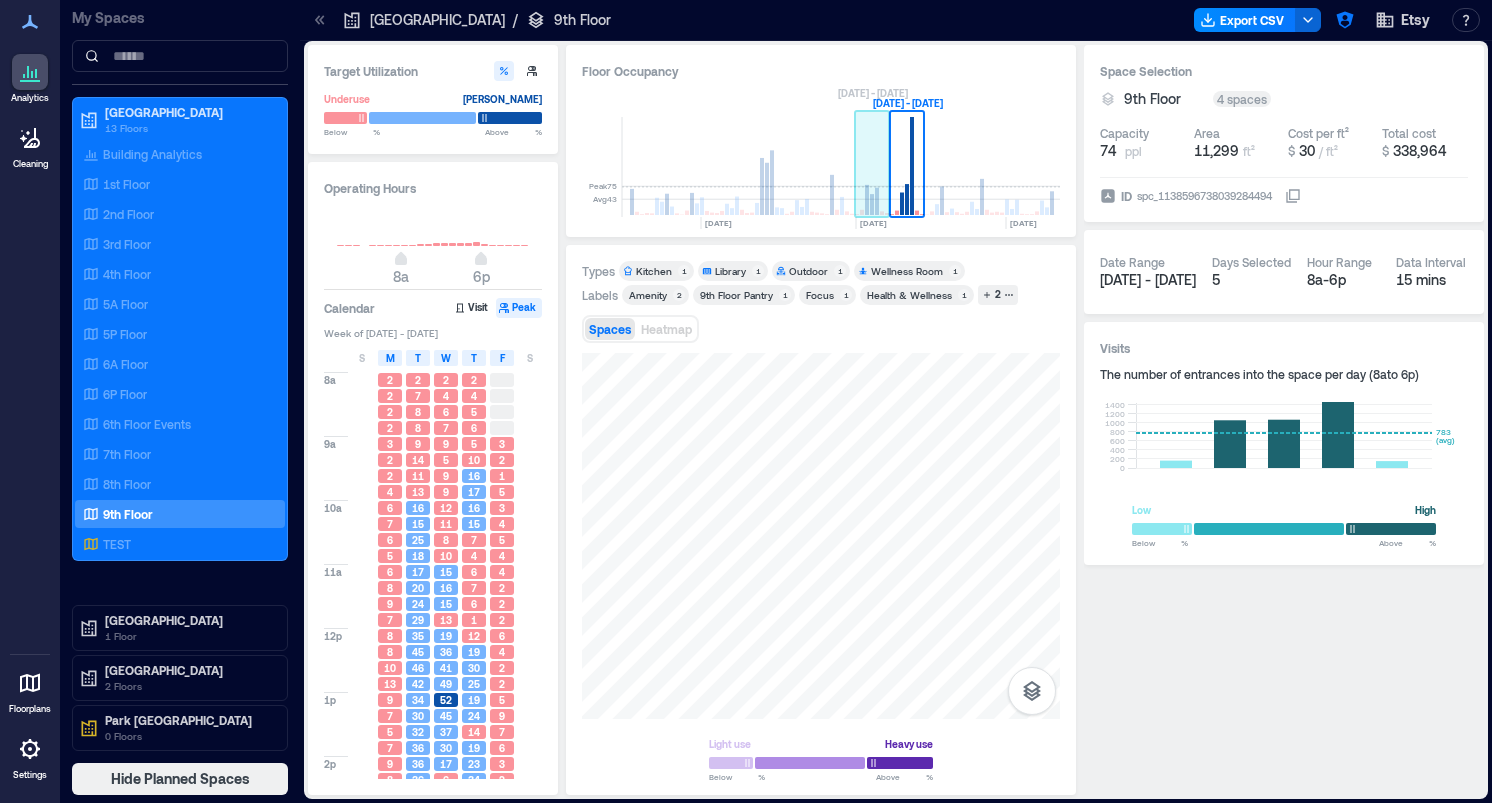 click 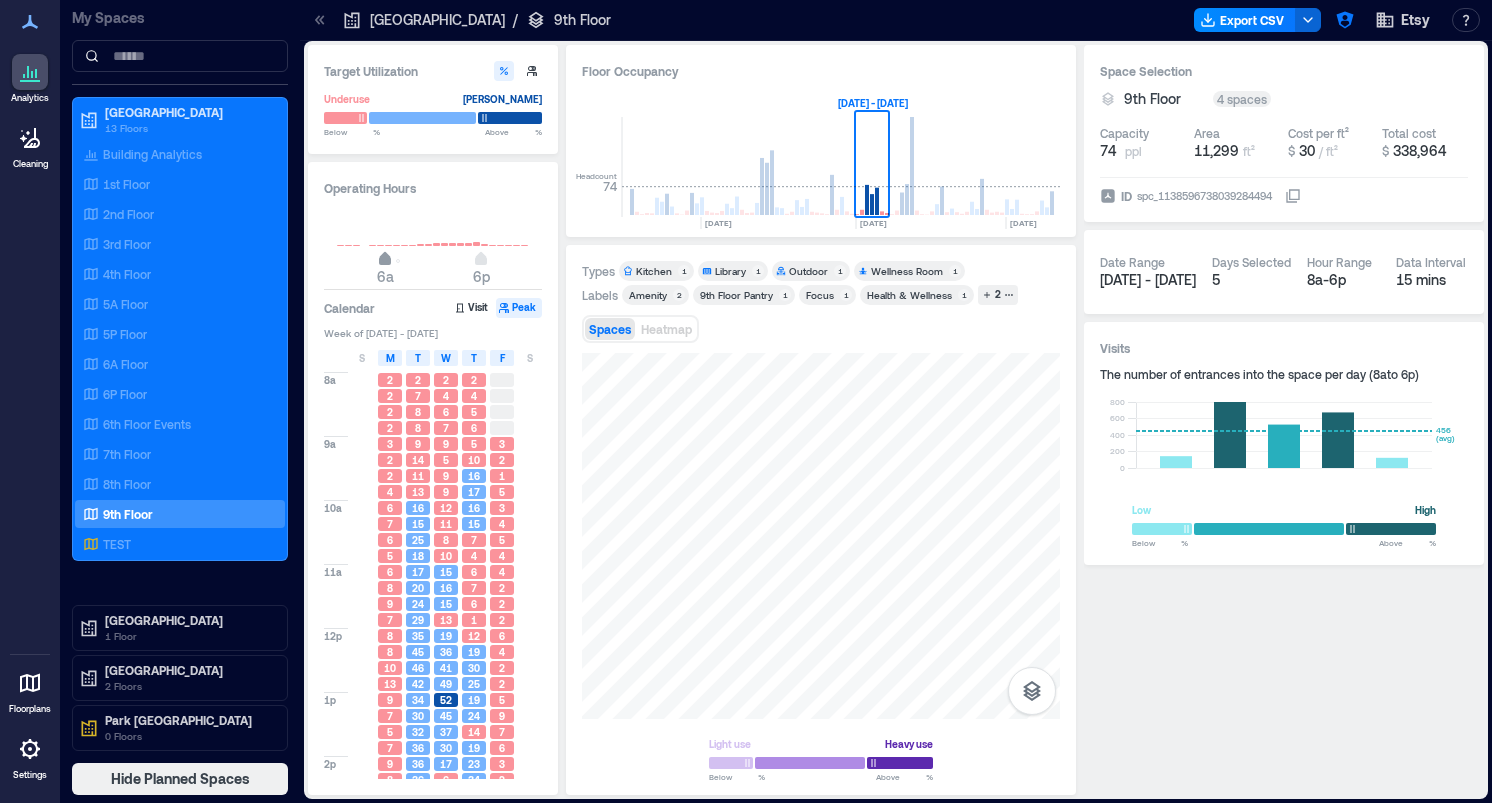 type on "*" 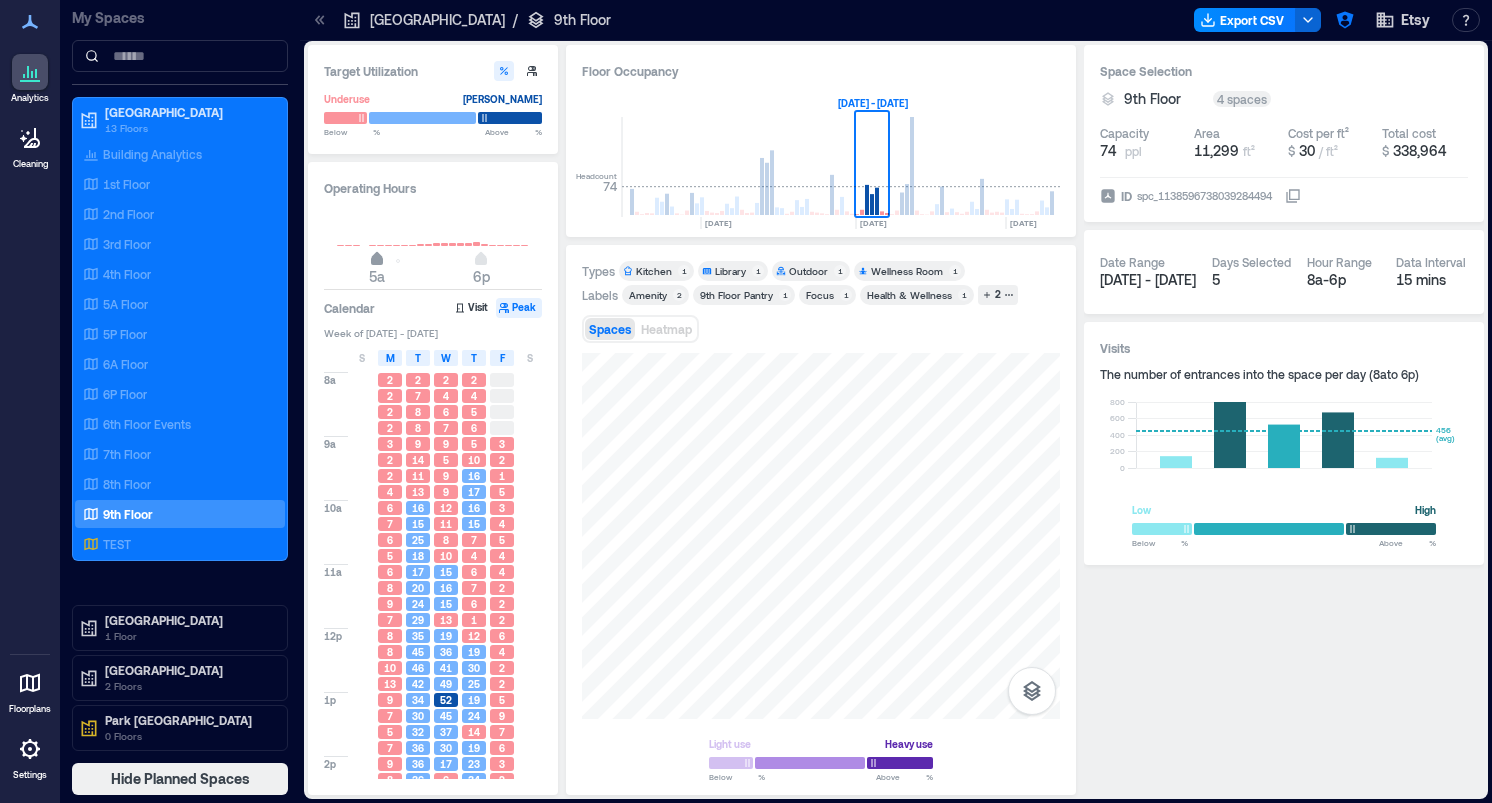 drag, startPoint x: 399, startPoint y: 266, endPoint x: 373, endPoint y: 263, distance: 26.172504 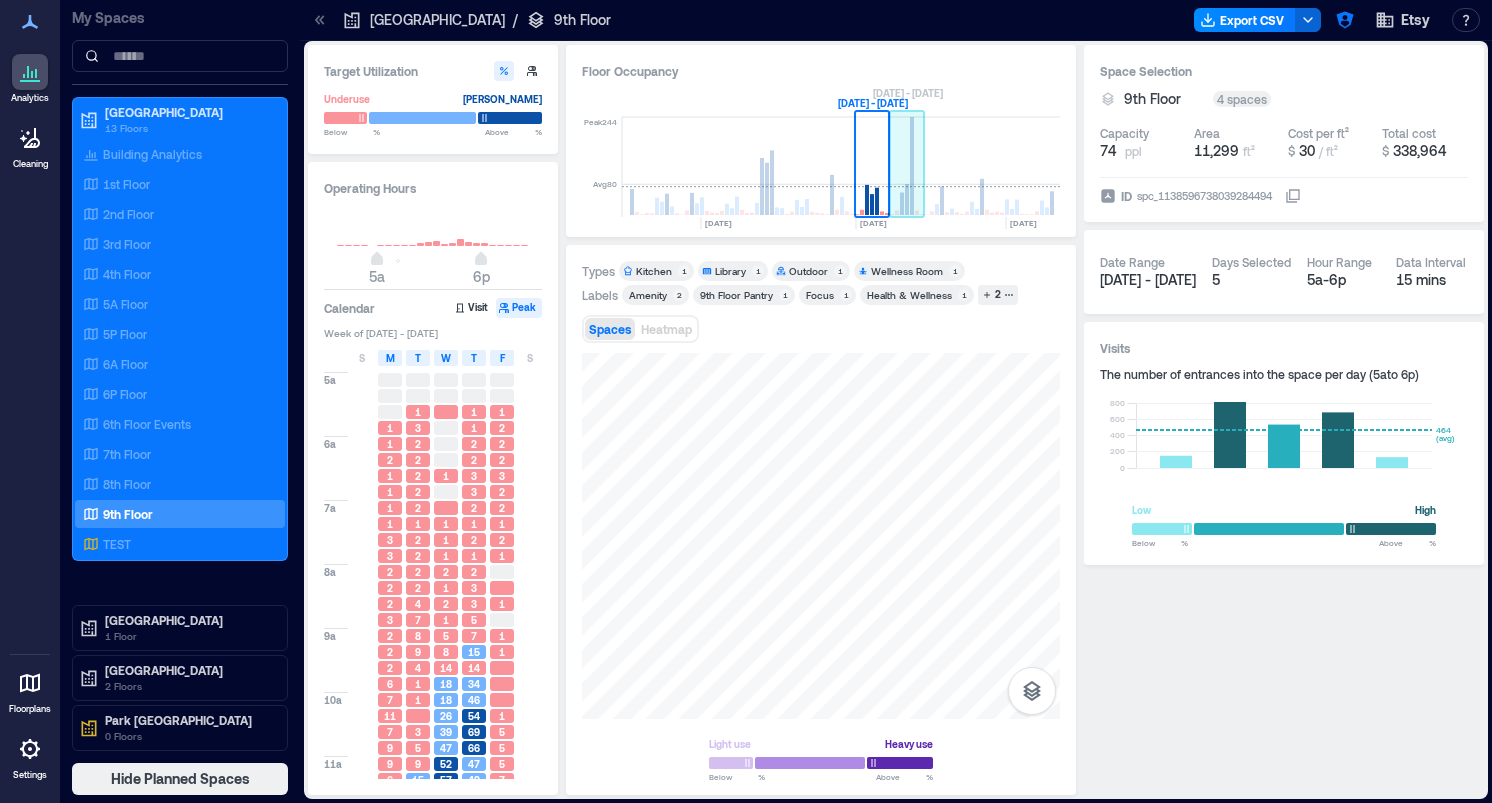 click 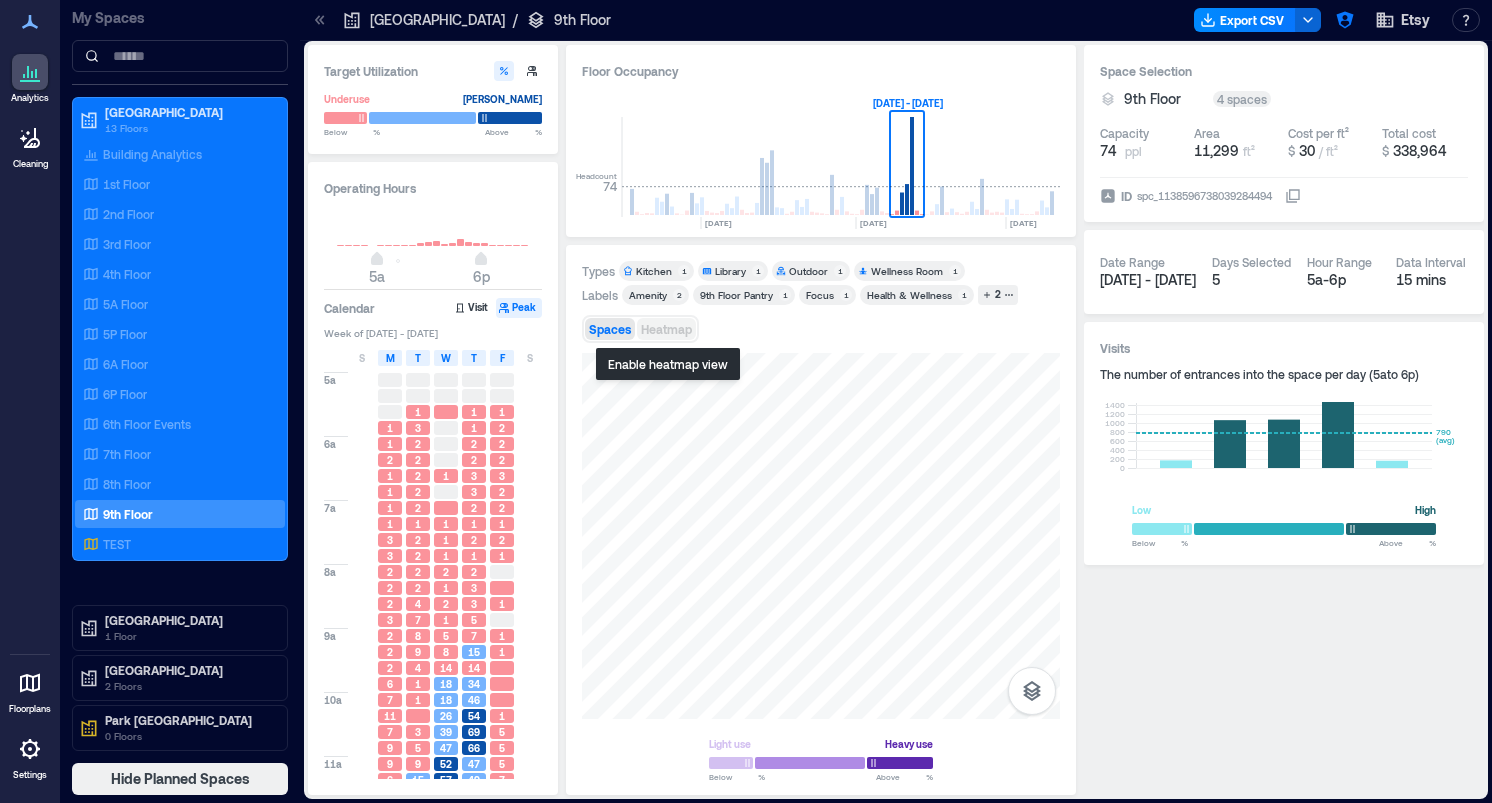 click on "Heatmap" at bounding box center [666, 329] 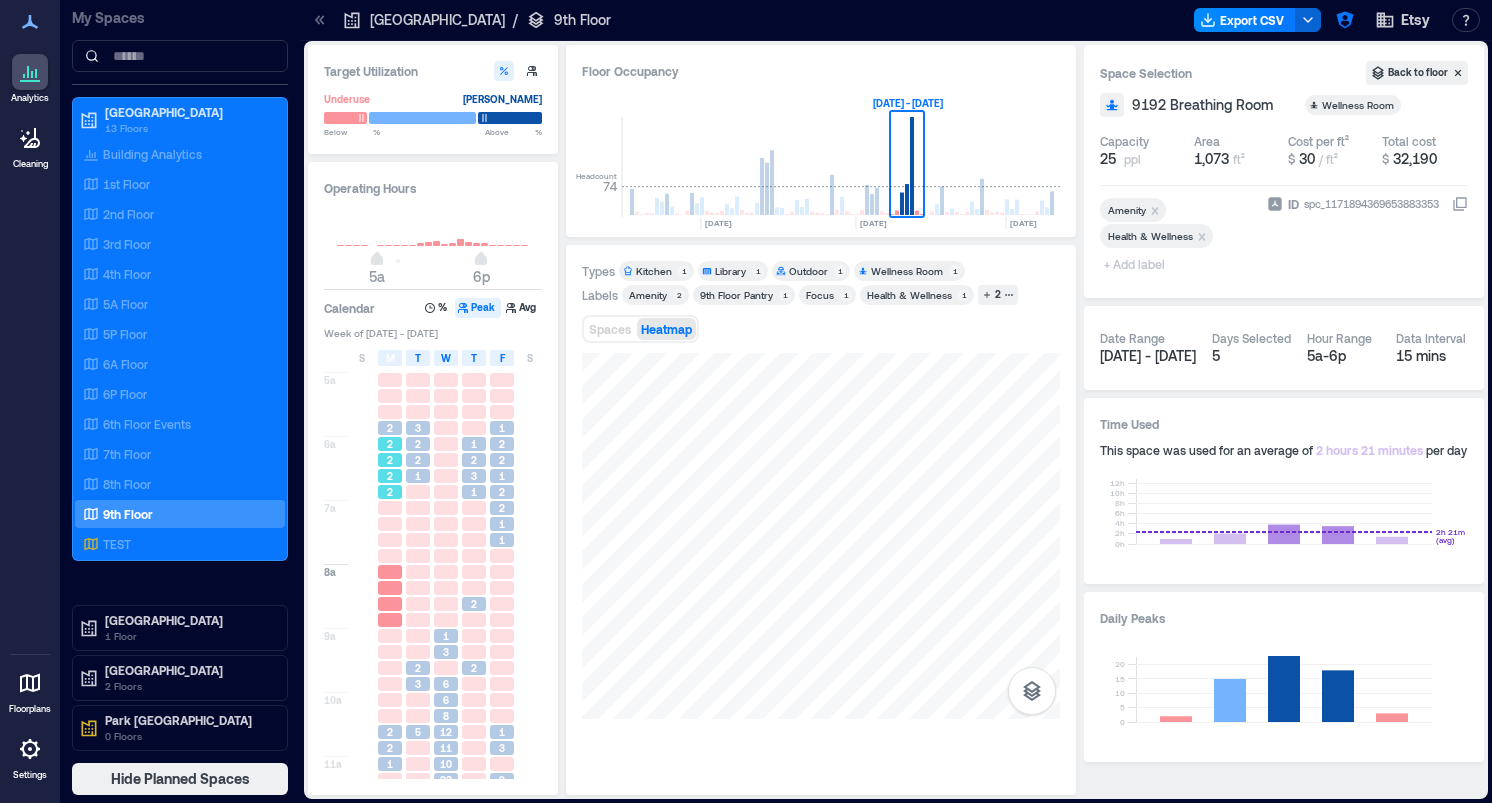 click on "2" at bounding box center (390, 460) 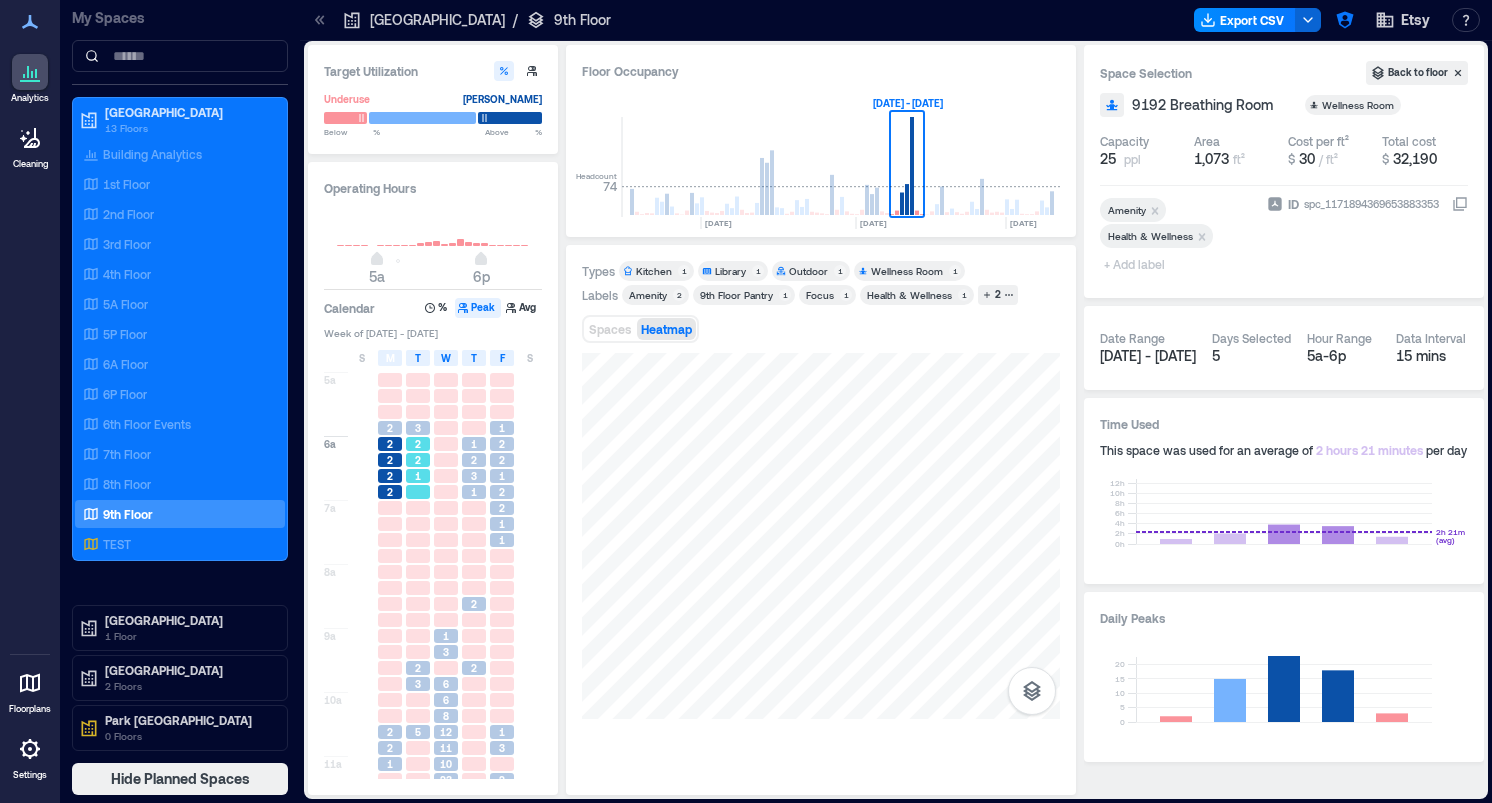click on "2" at bounding box center (418, 460) 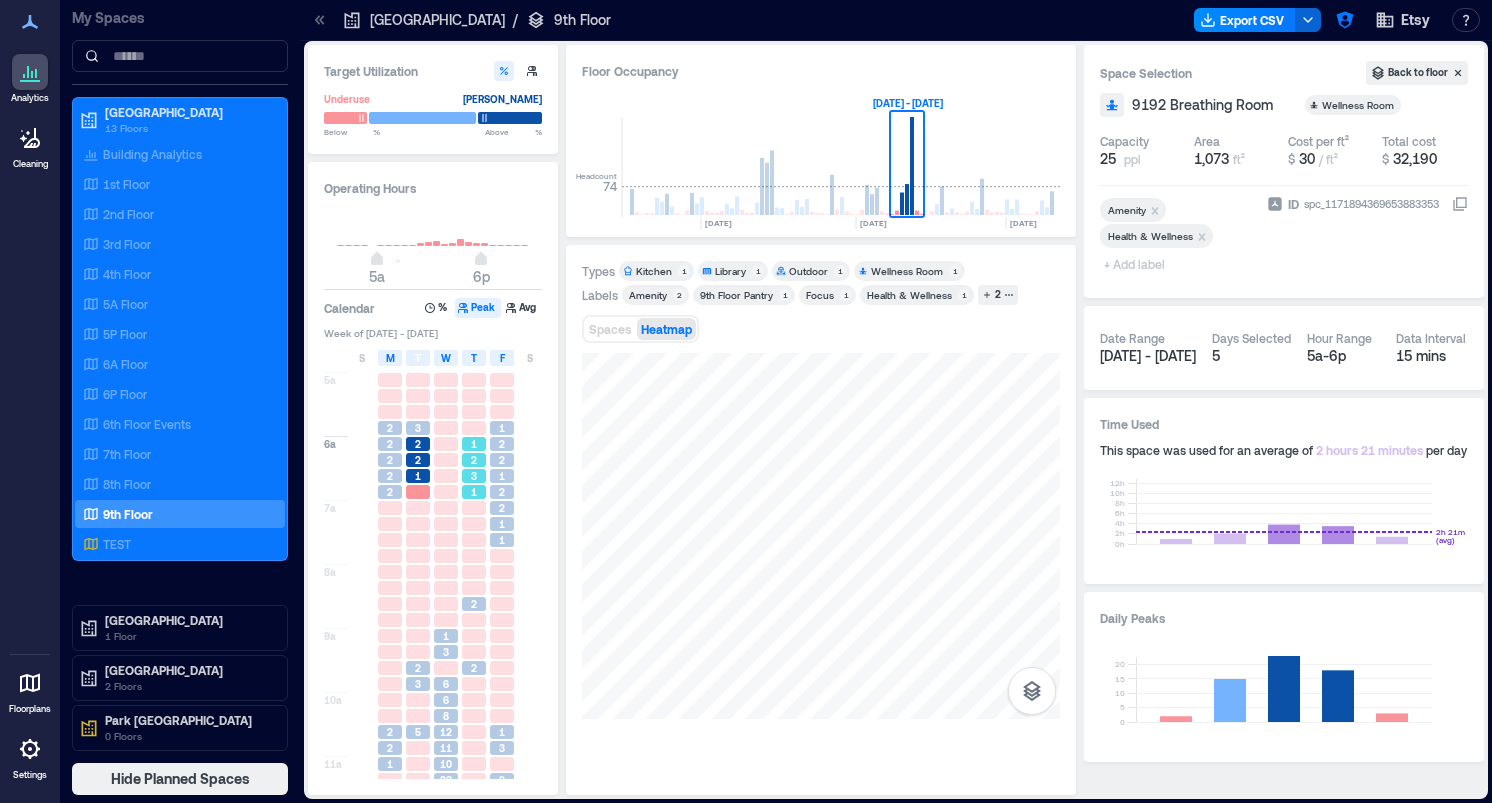 click on "2" at bounding box center (474, 460) 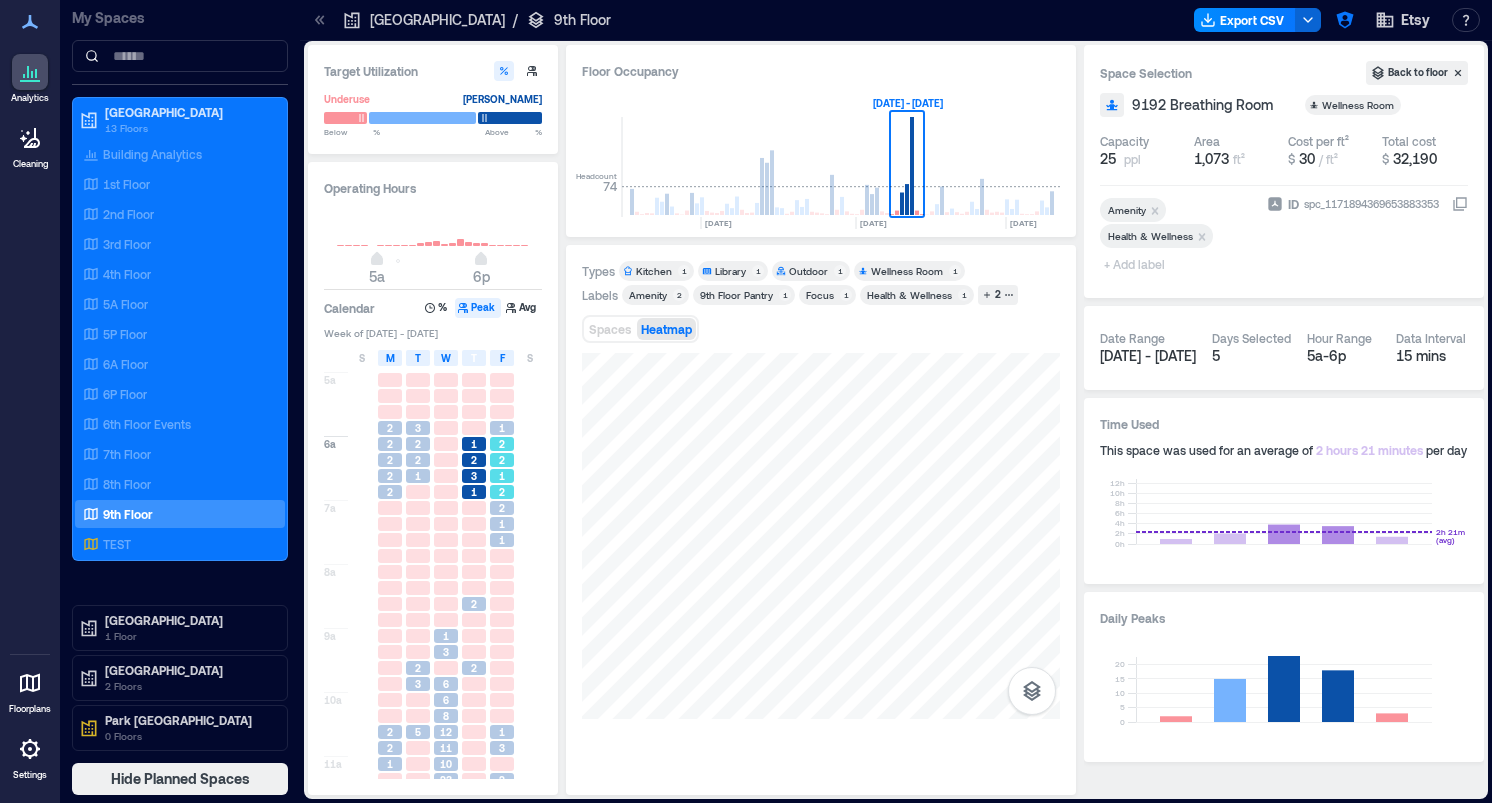 click on "2" at bounding box center (502, 460) 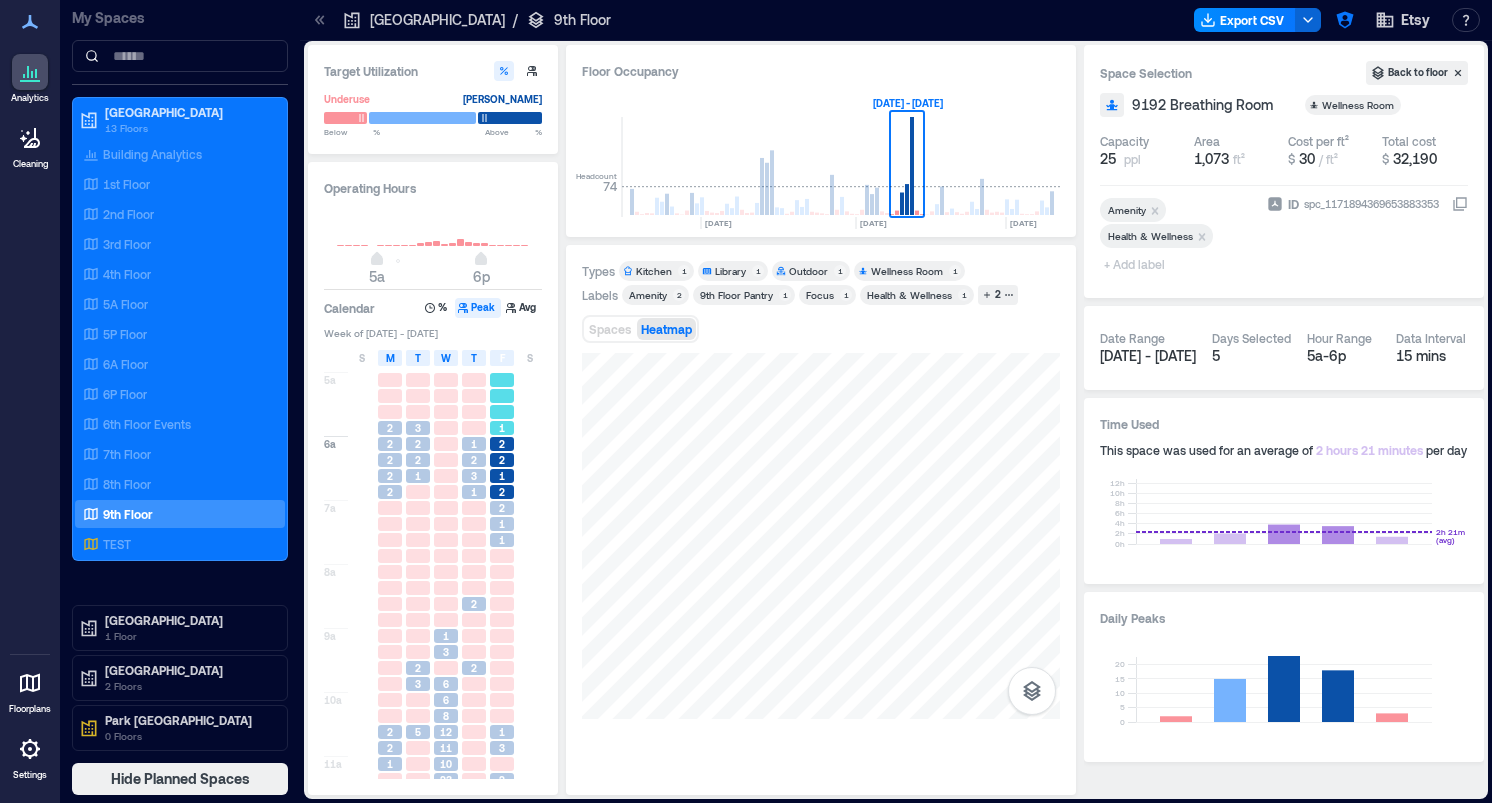 click on "1" at bounding box center [502, 428] 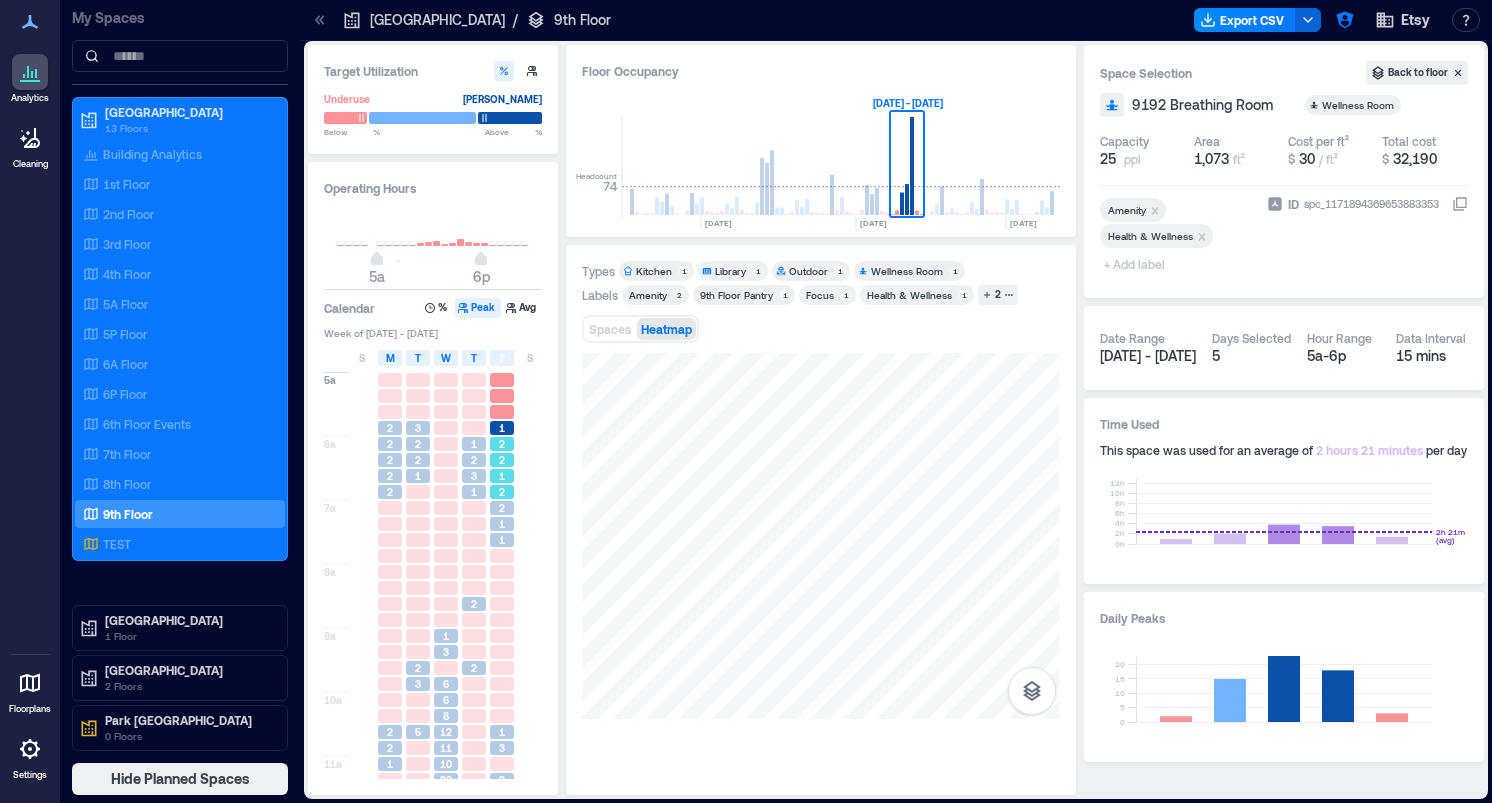 click on "2" at bounding box center [502, 460] 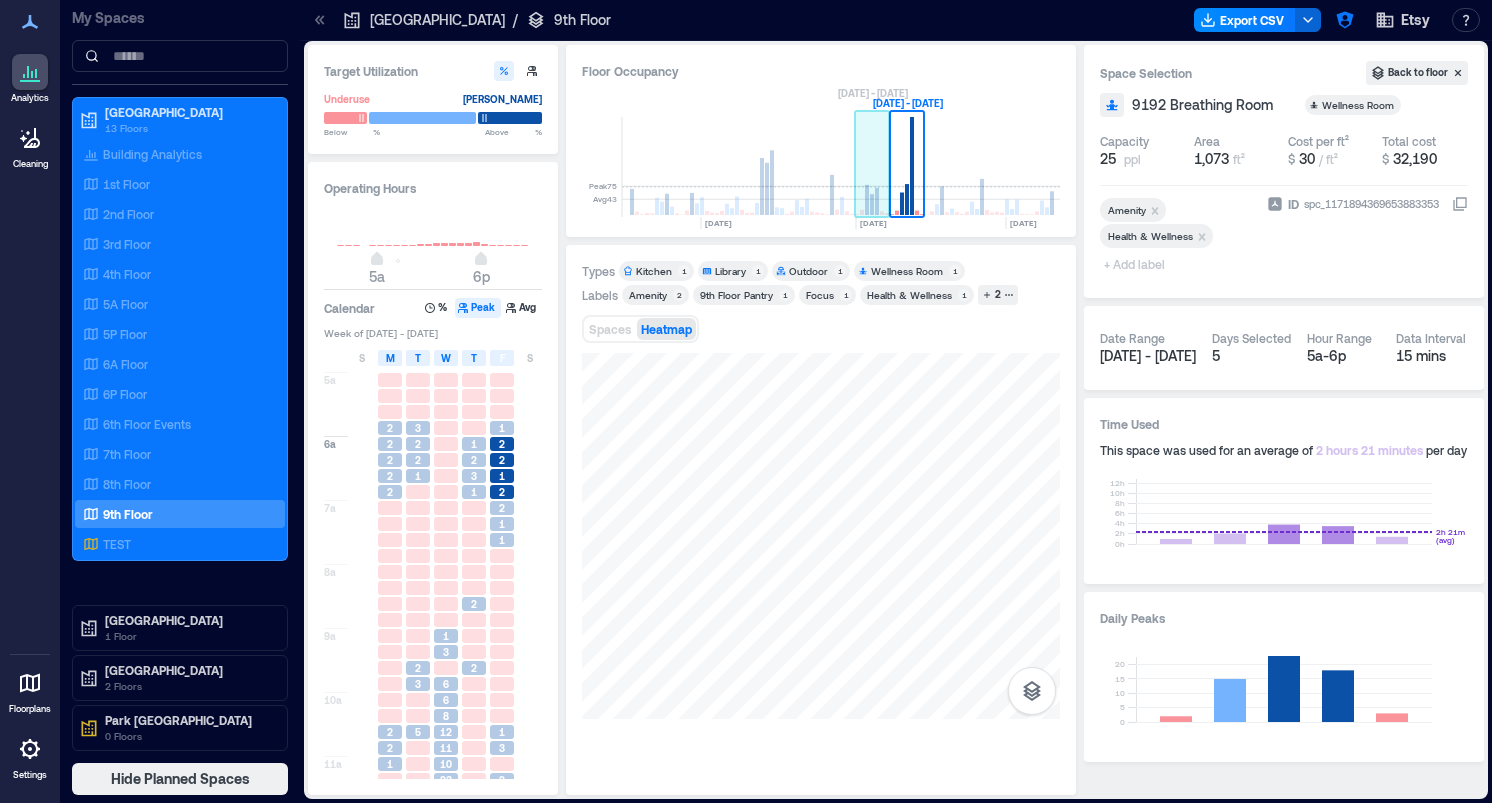 click 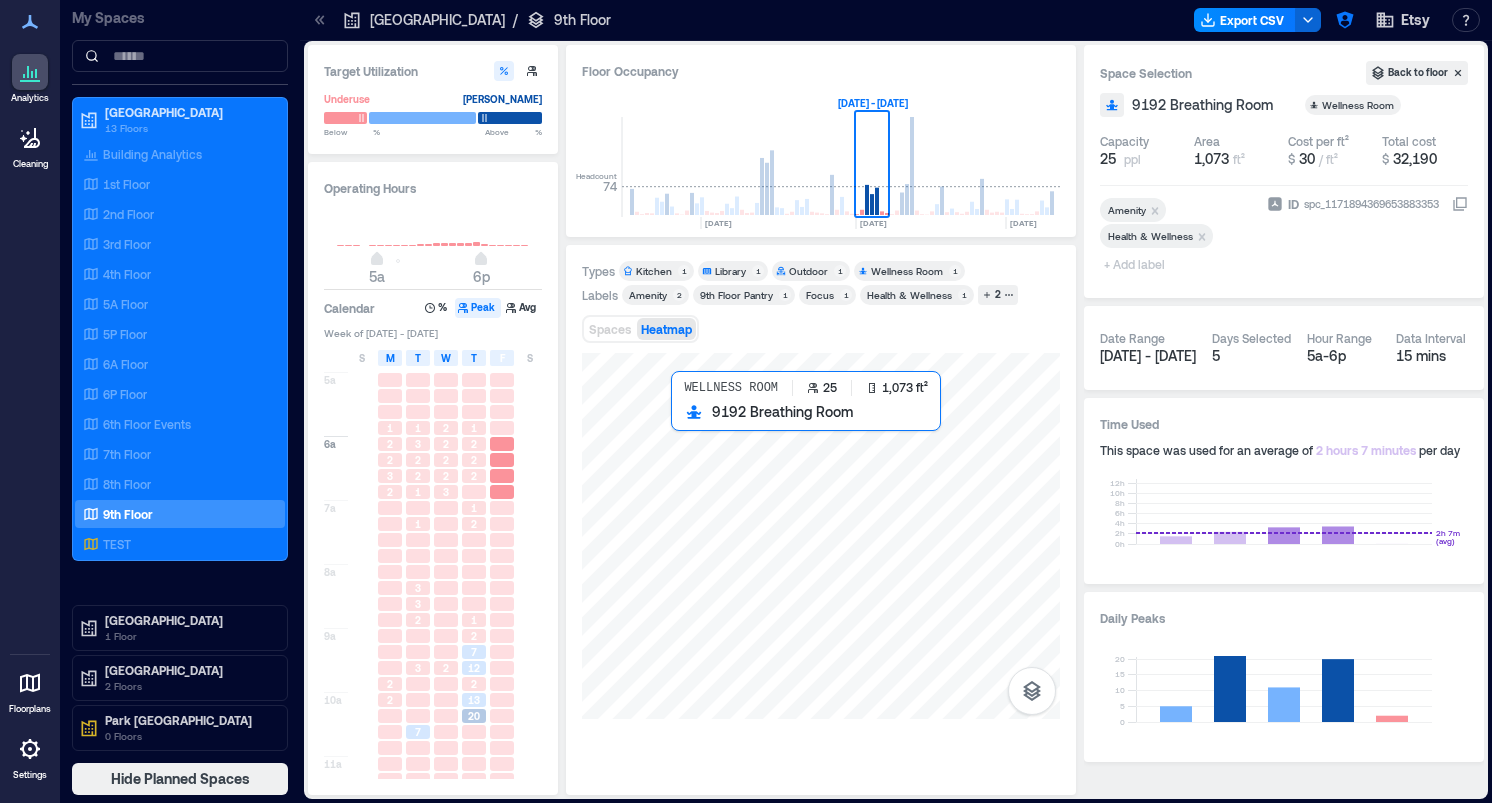 click at bounding box center (821, 536) 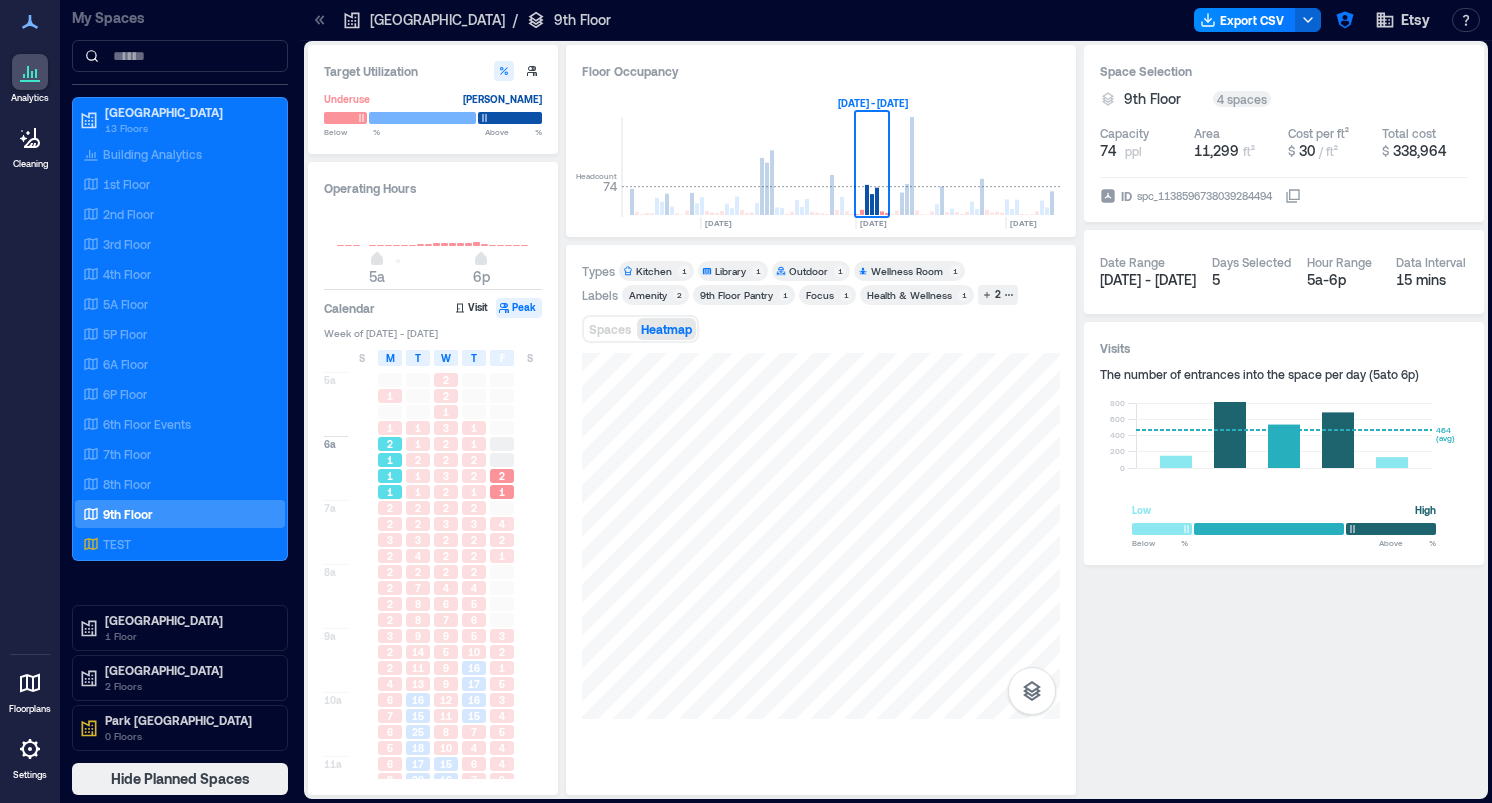 click on "2" at bounding box center (390, 444) 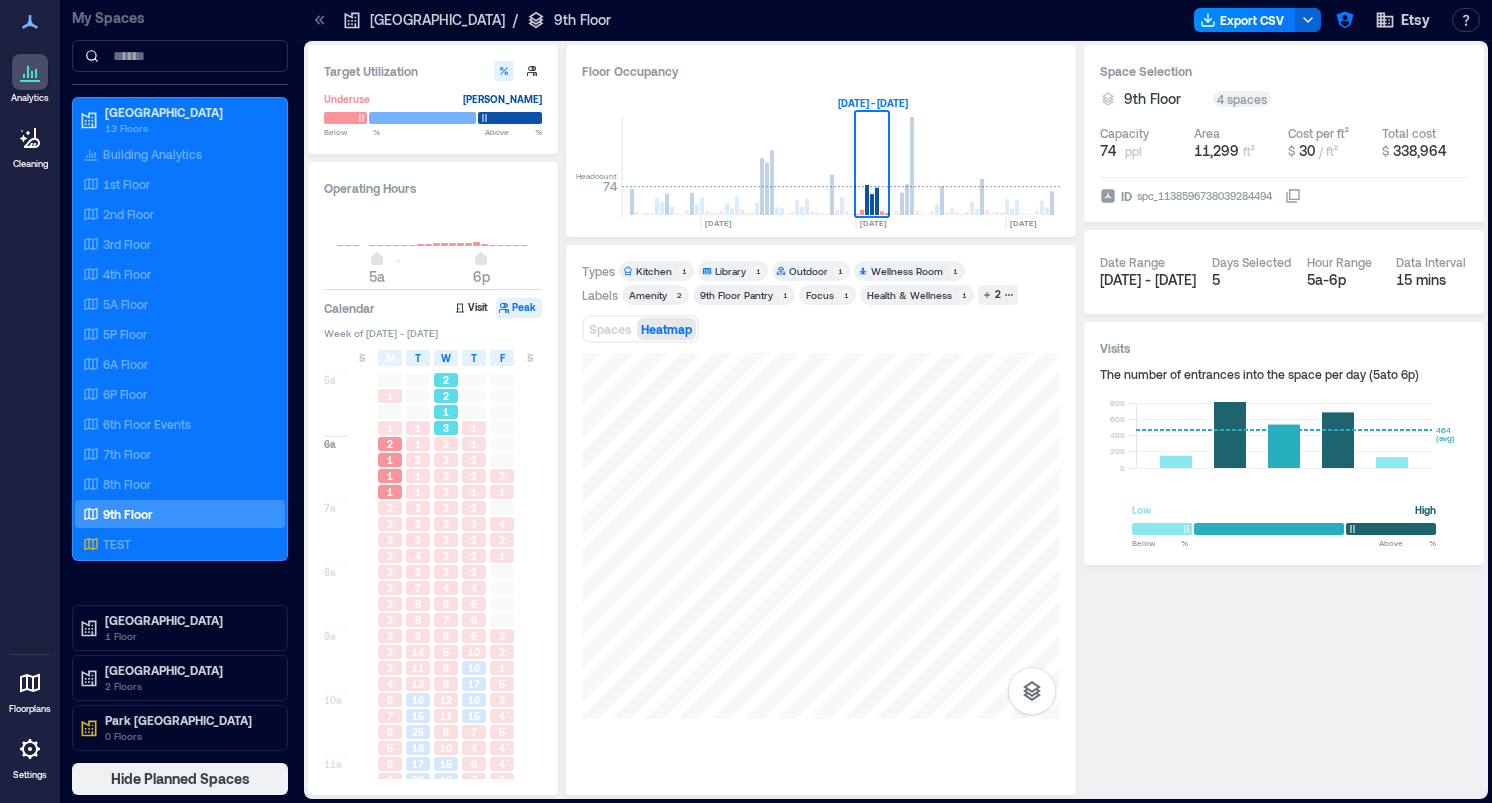 click on "2" at bounding box center [446, 396] 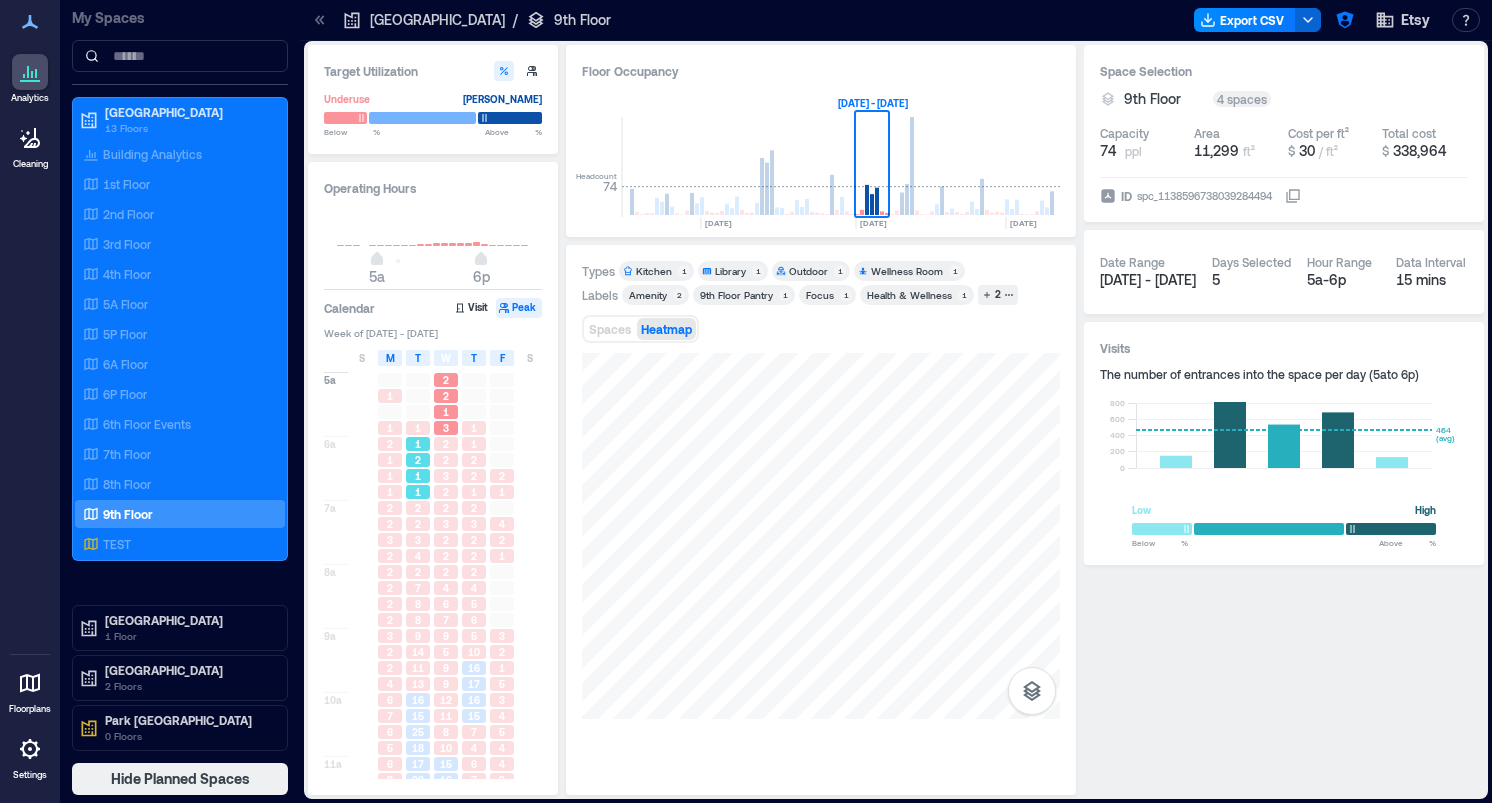 click on "1" at bounding box center (418, 444) 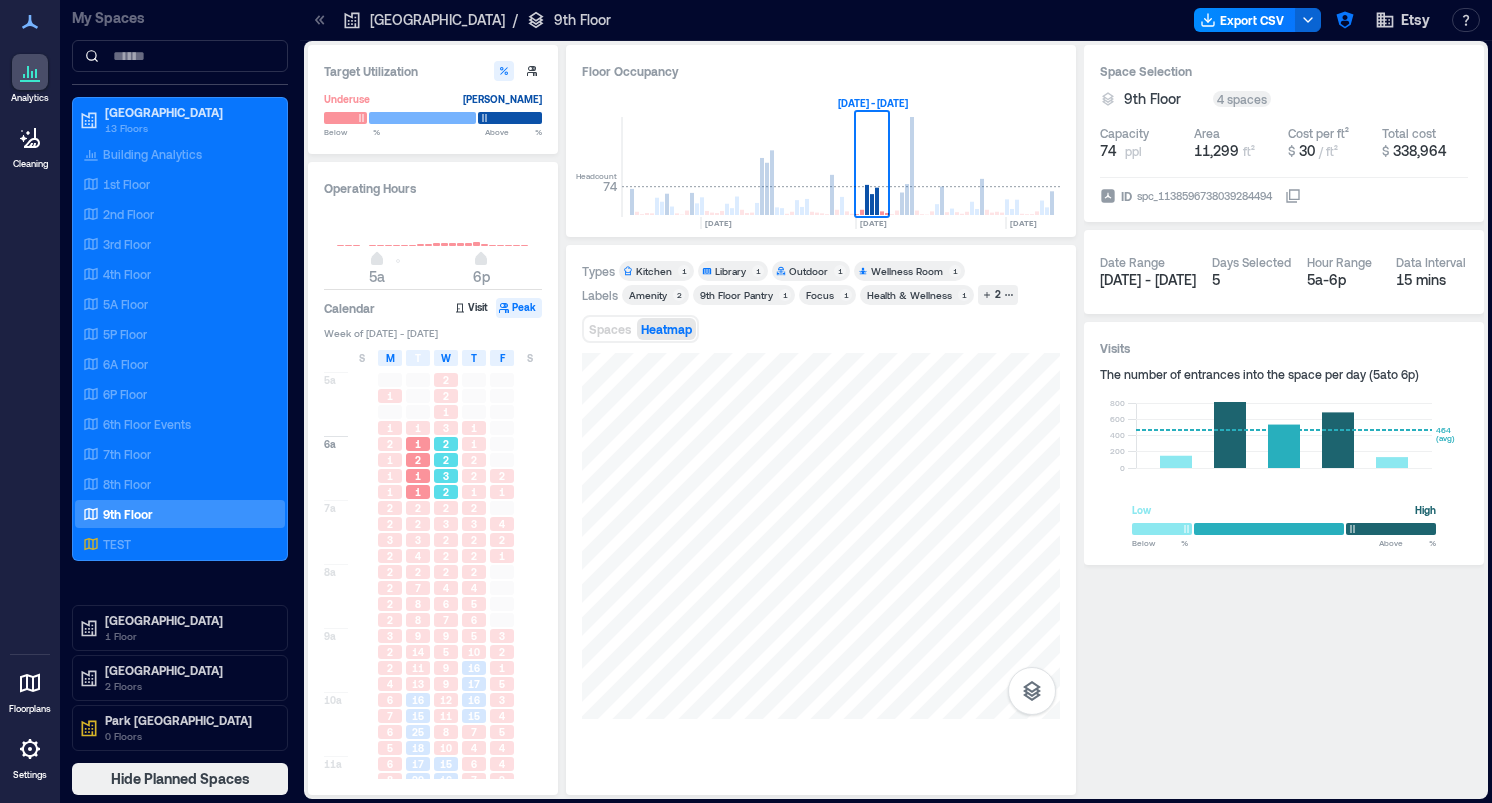 click on "2" at bounding box center [446, 444] 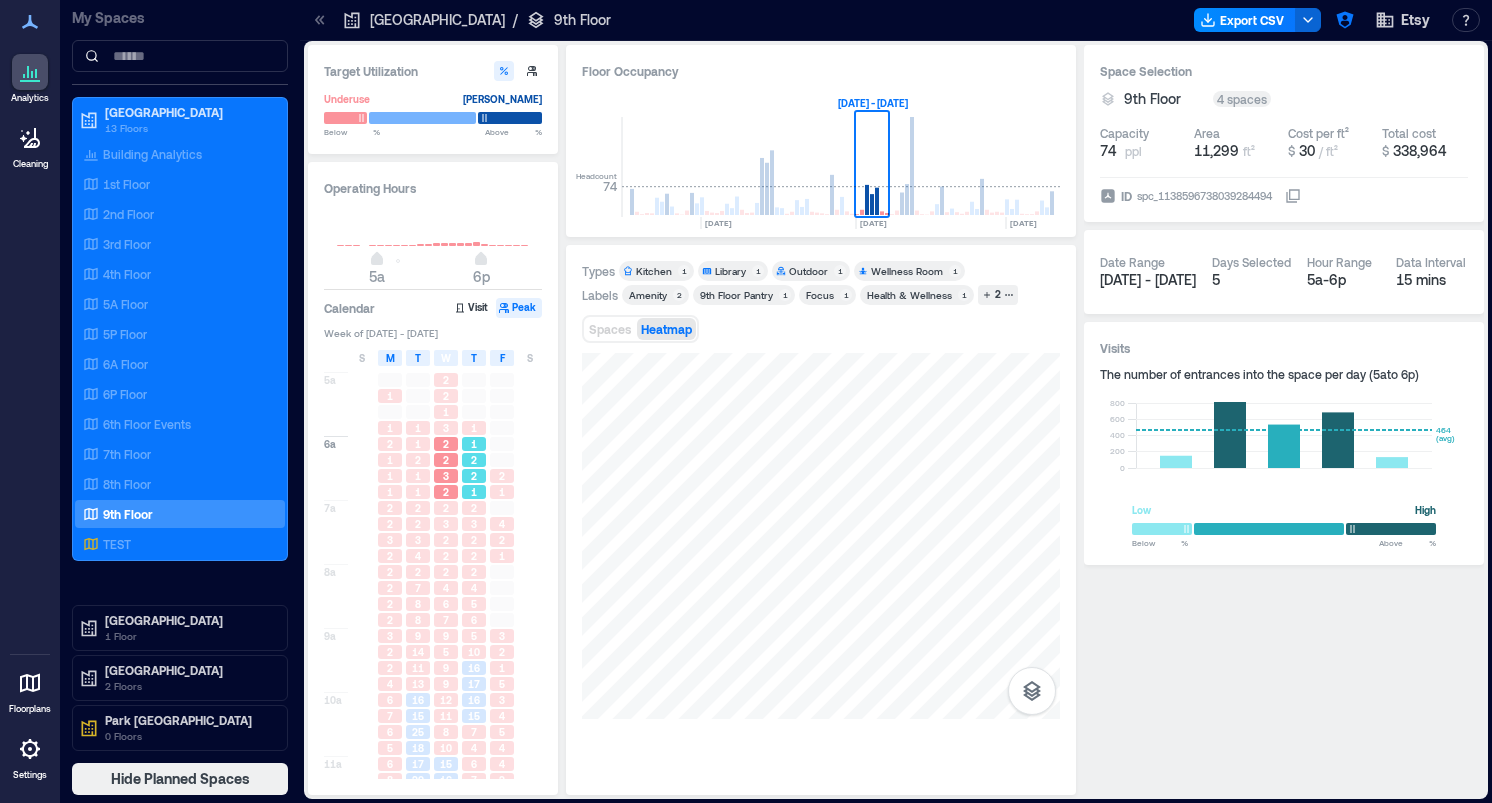 click on "1" at bounding box center [474, 444] 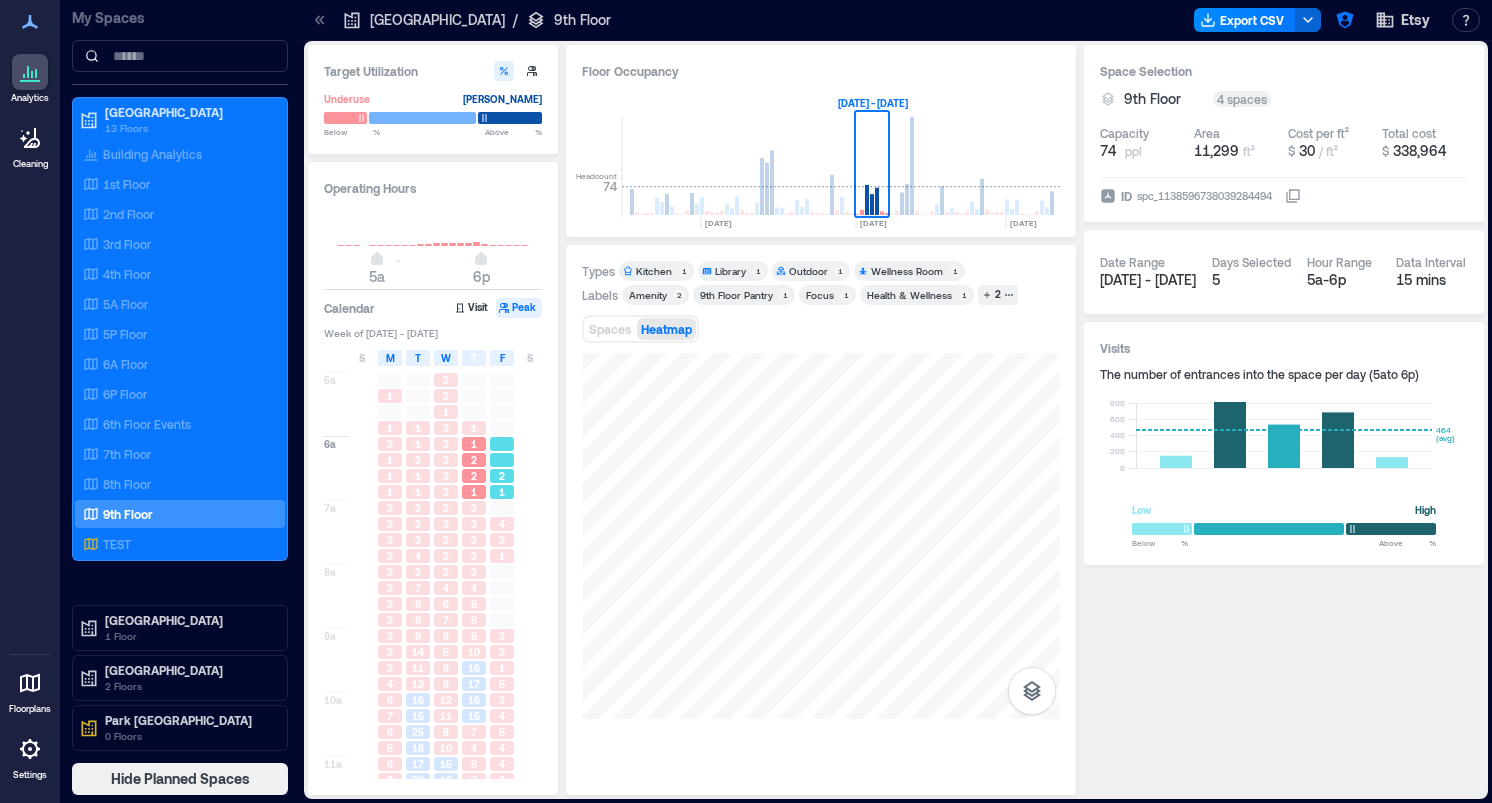 click on "1" at bounding box center [502, 492] 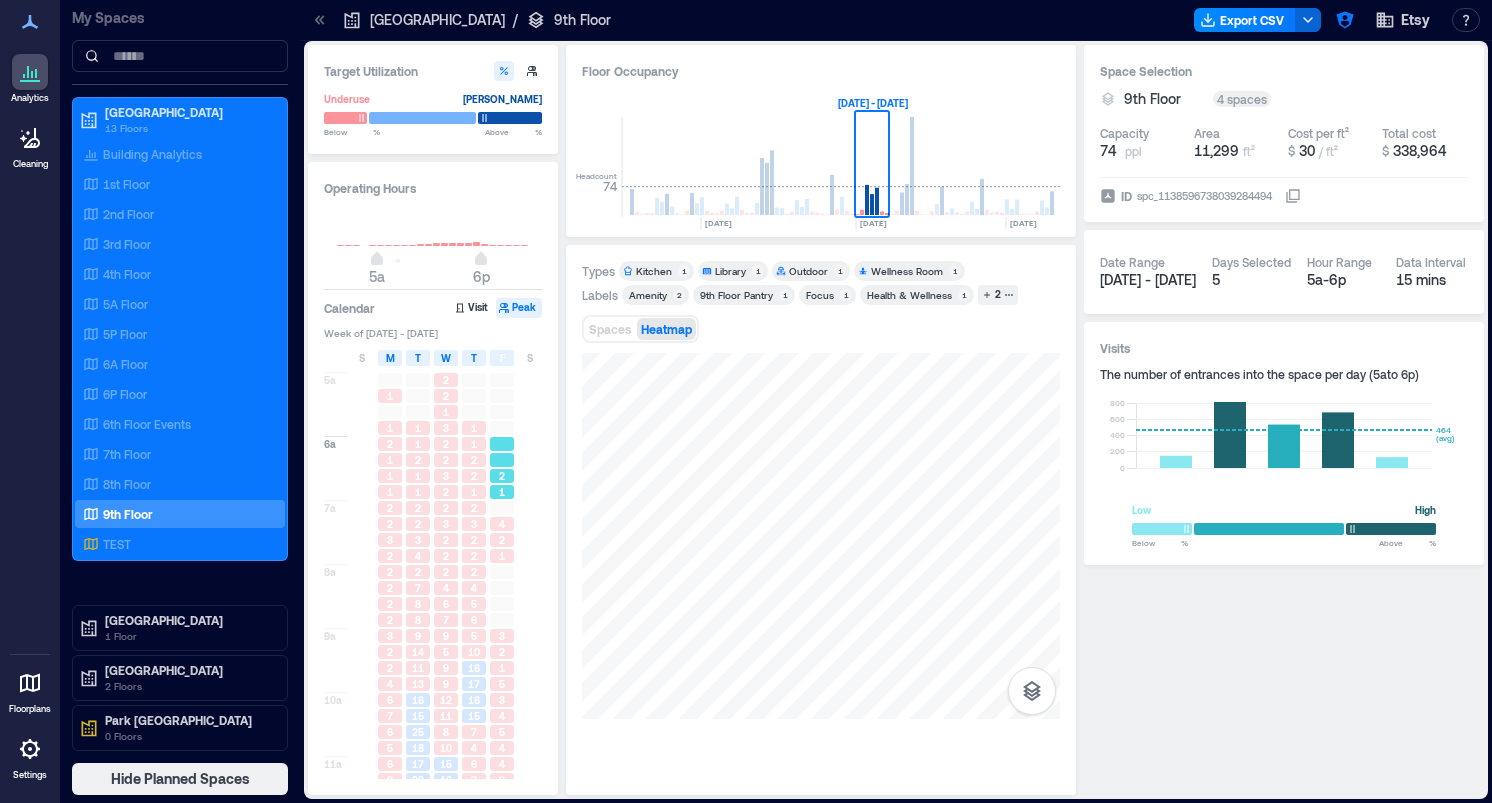 click on "2" at bounding box center (502, 476) 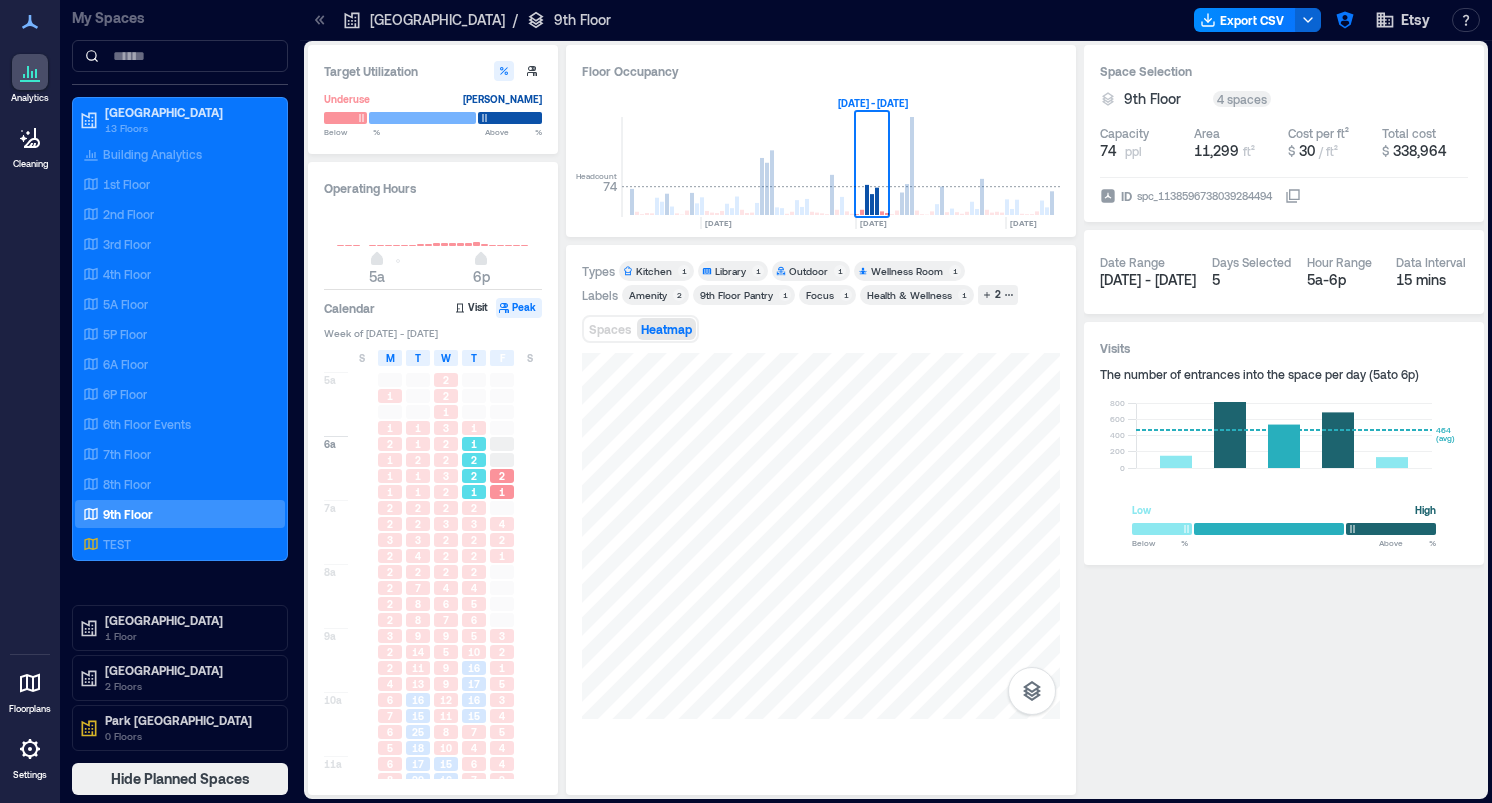 click on "2" at bounding box center [474, 460] 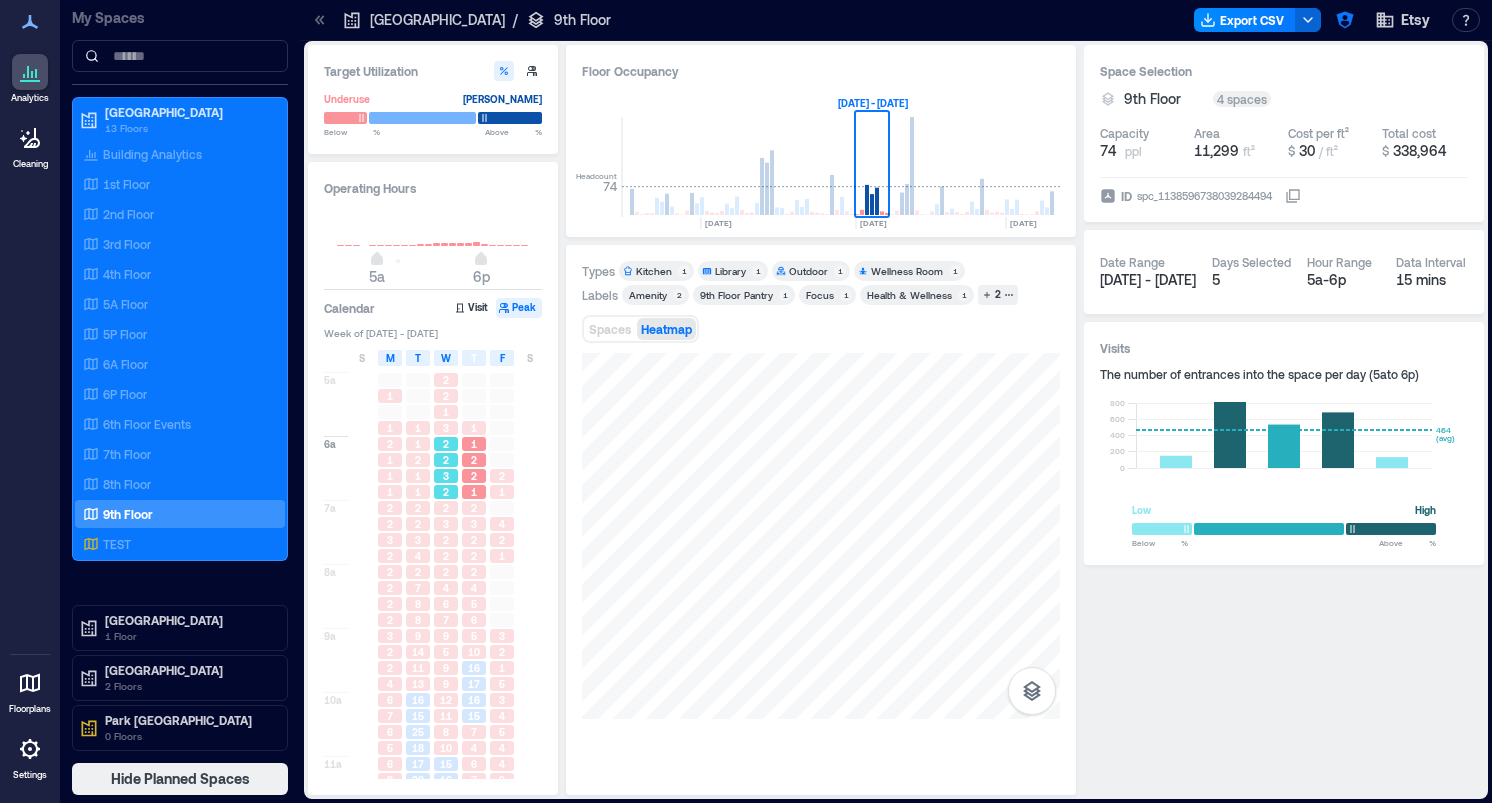 click on "2" at bounding box center (446, 460) 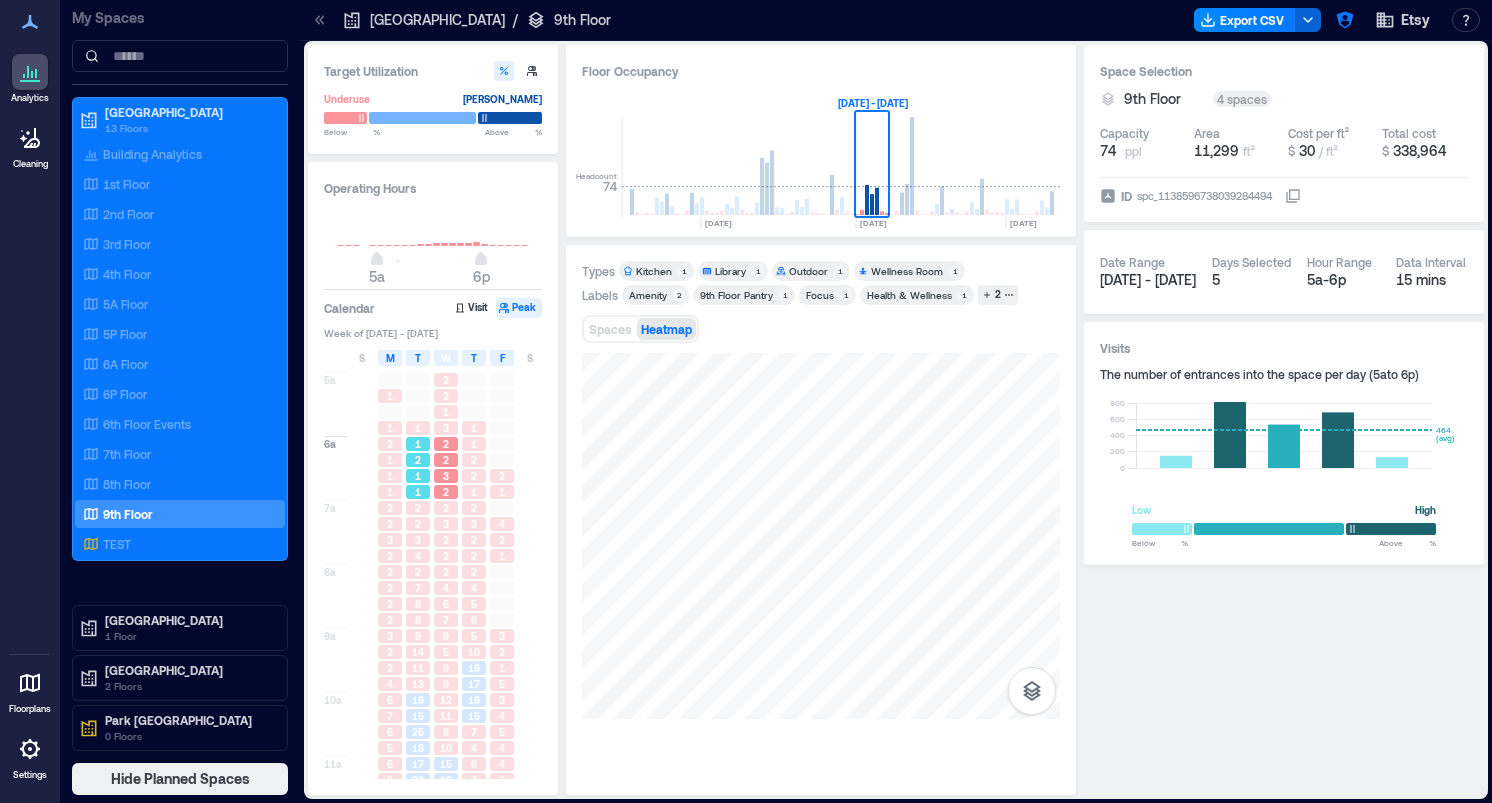 click on "2" at bounding box center (418, 460) 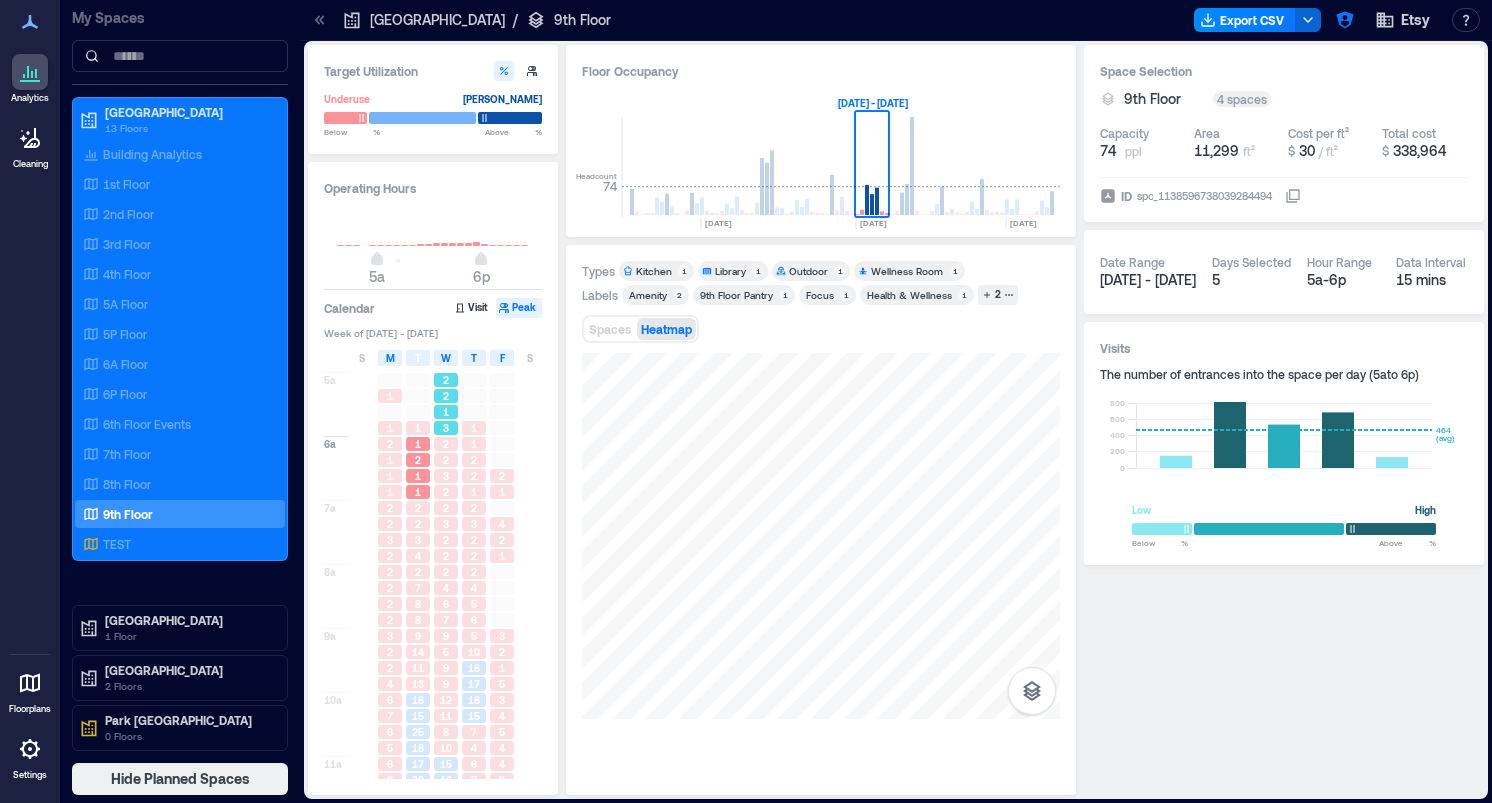 click on "1" at bounding box center (446, 412) 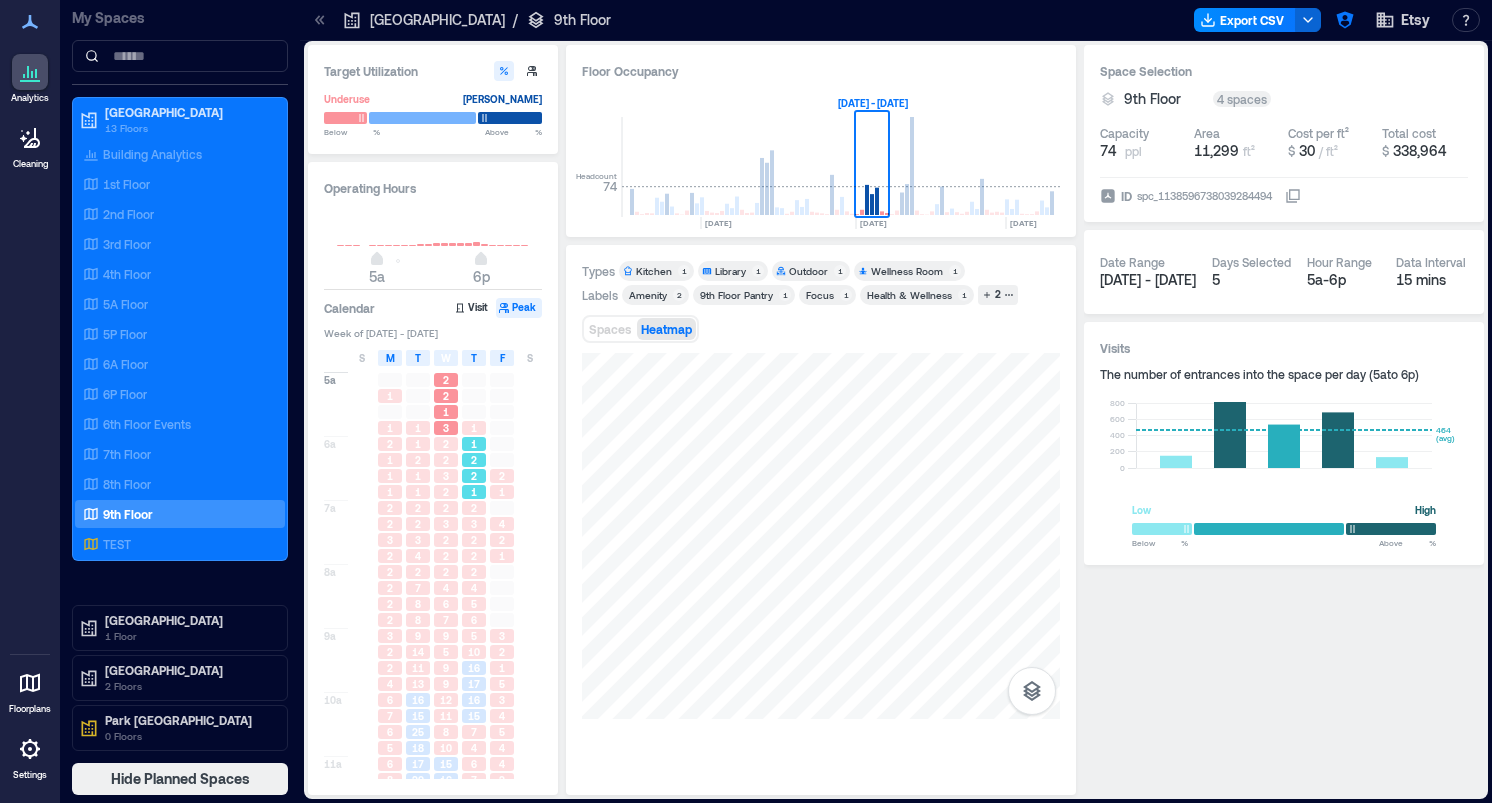 click on "1" at bounding box center (474, 444) 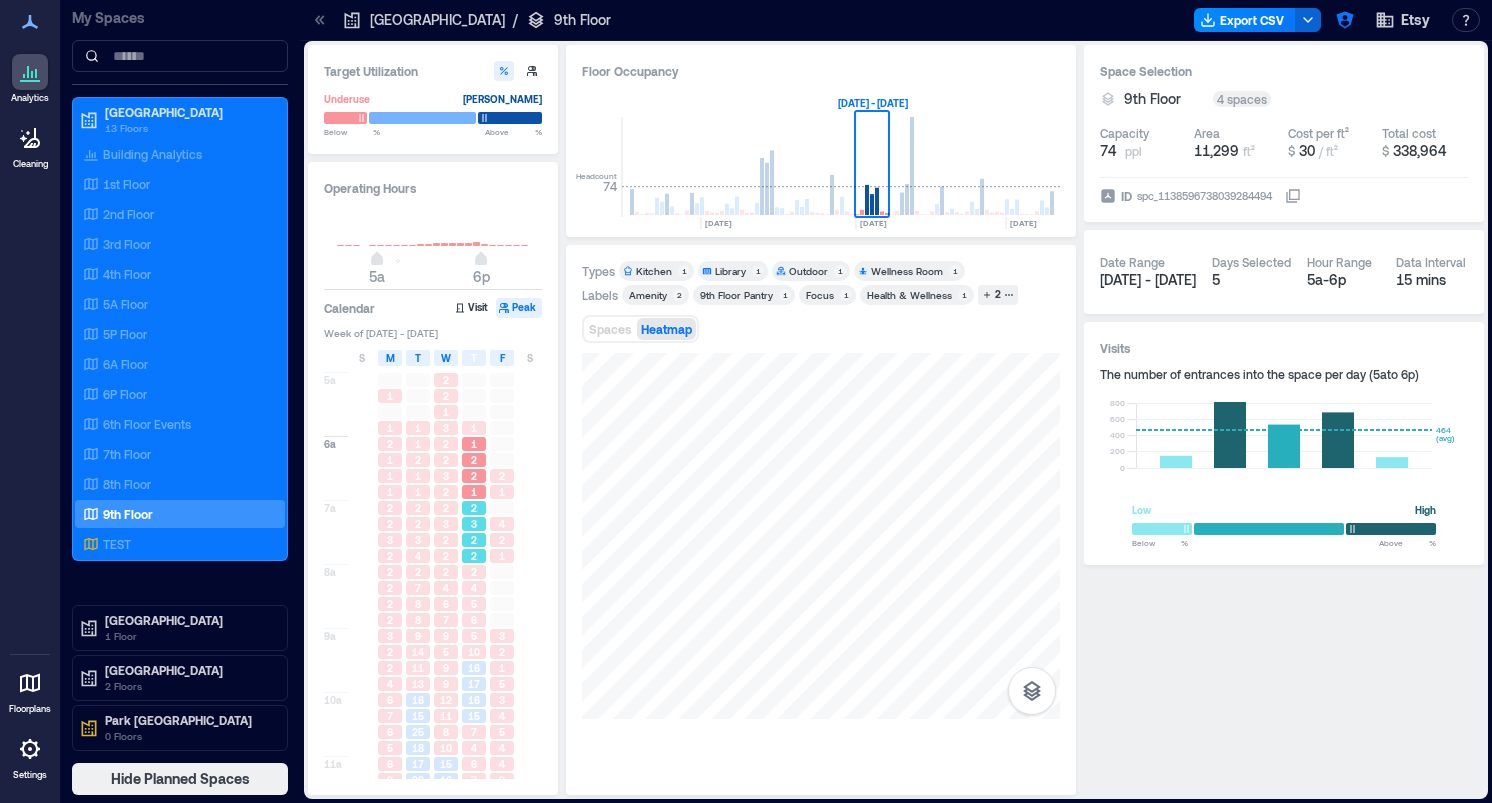 click on "3" at bounding box center (474, 524) 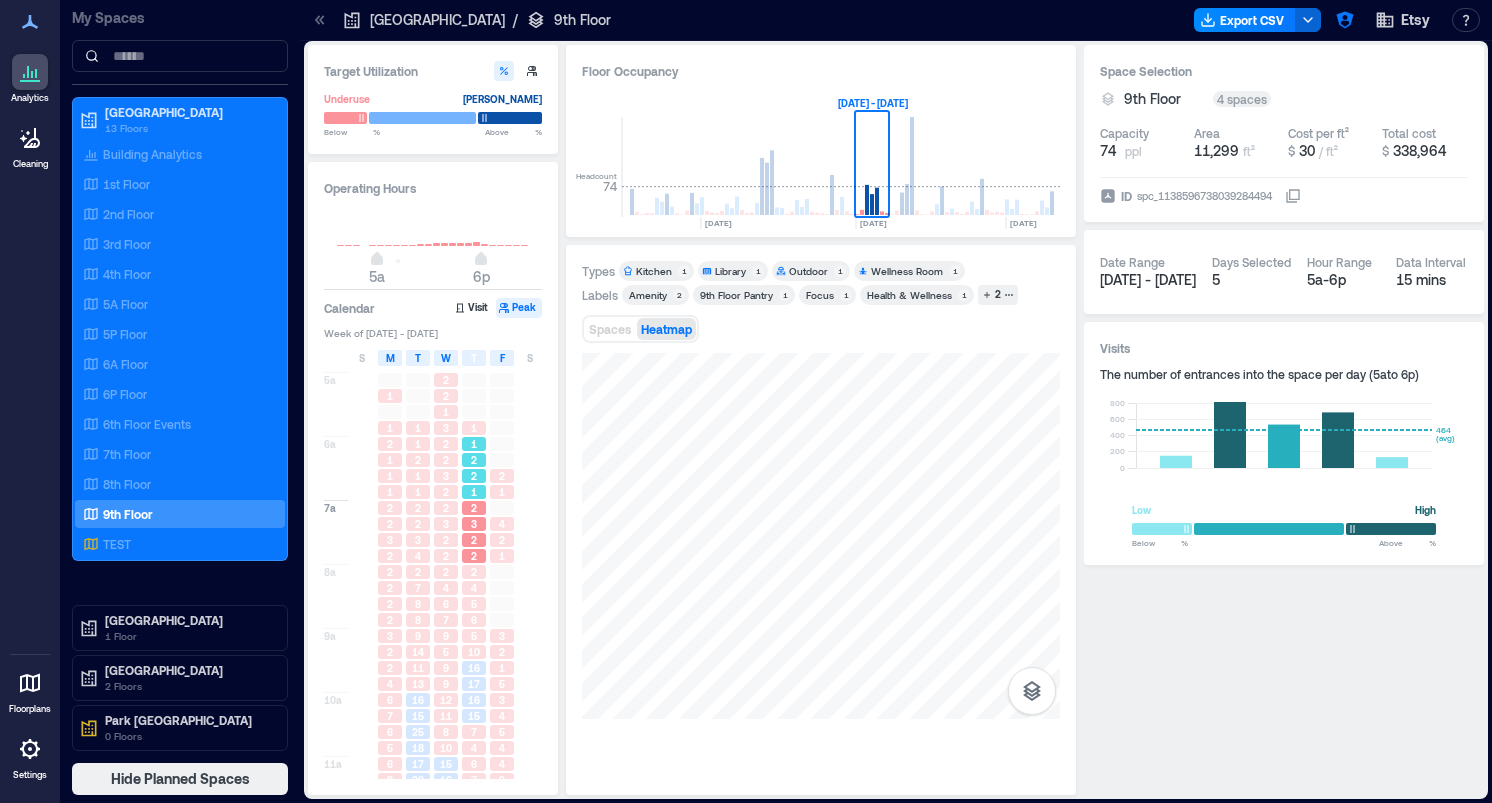 click on "2" at bounding box center (474, 476) 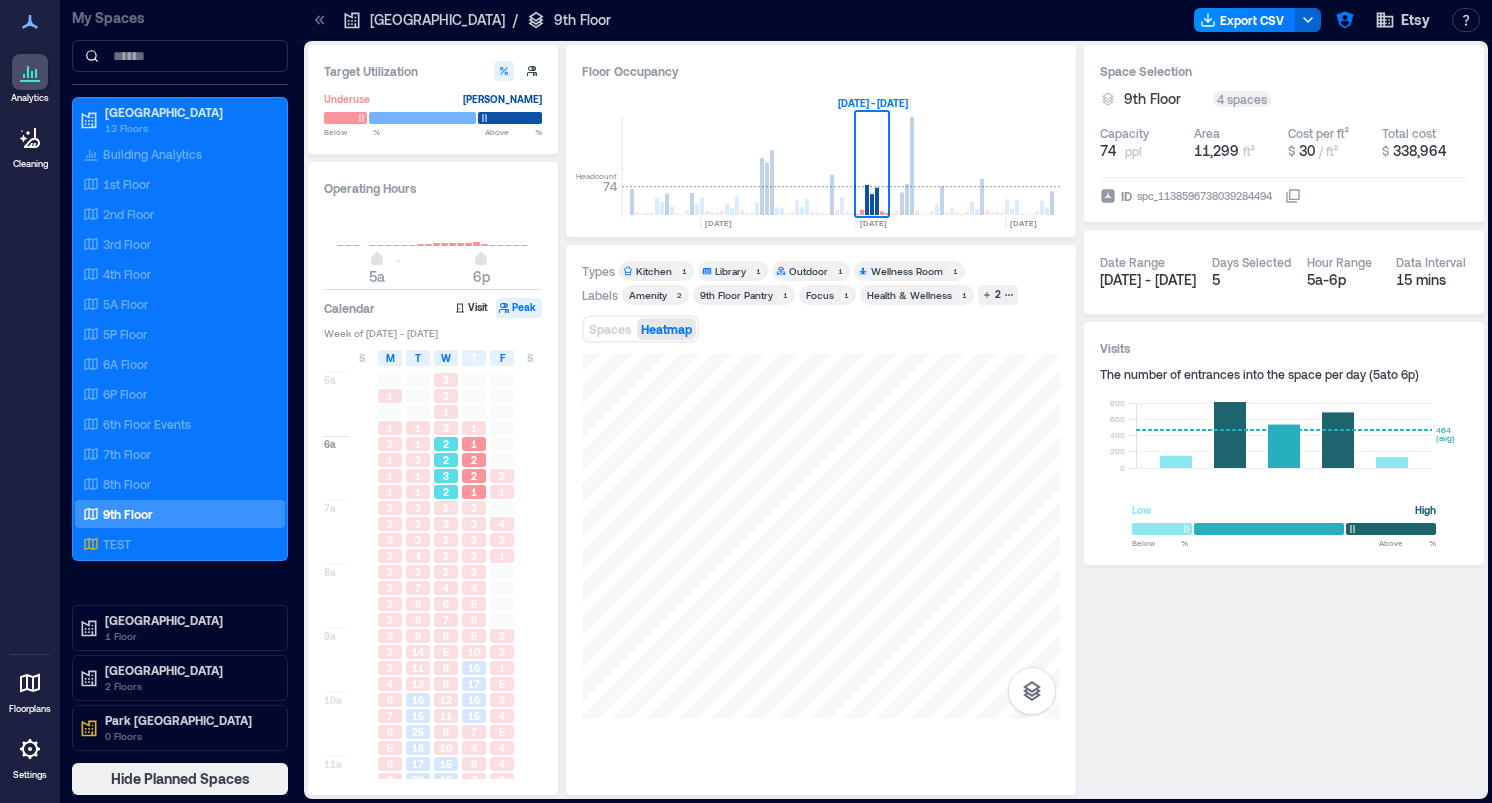 click on "2" at bounding box center (446, 444) 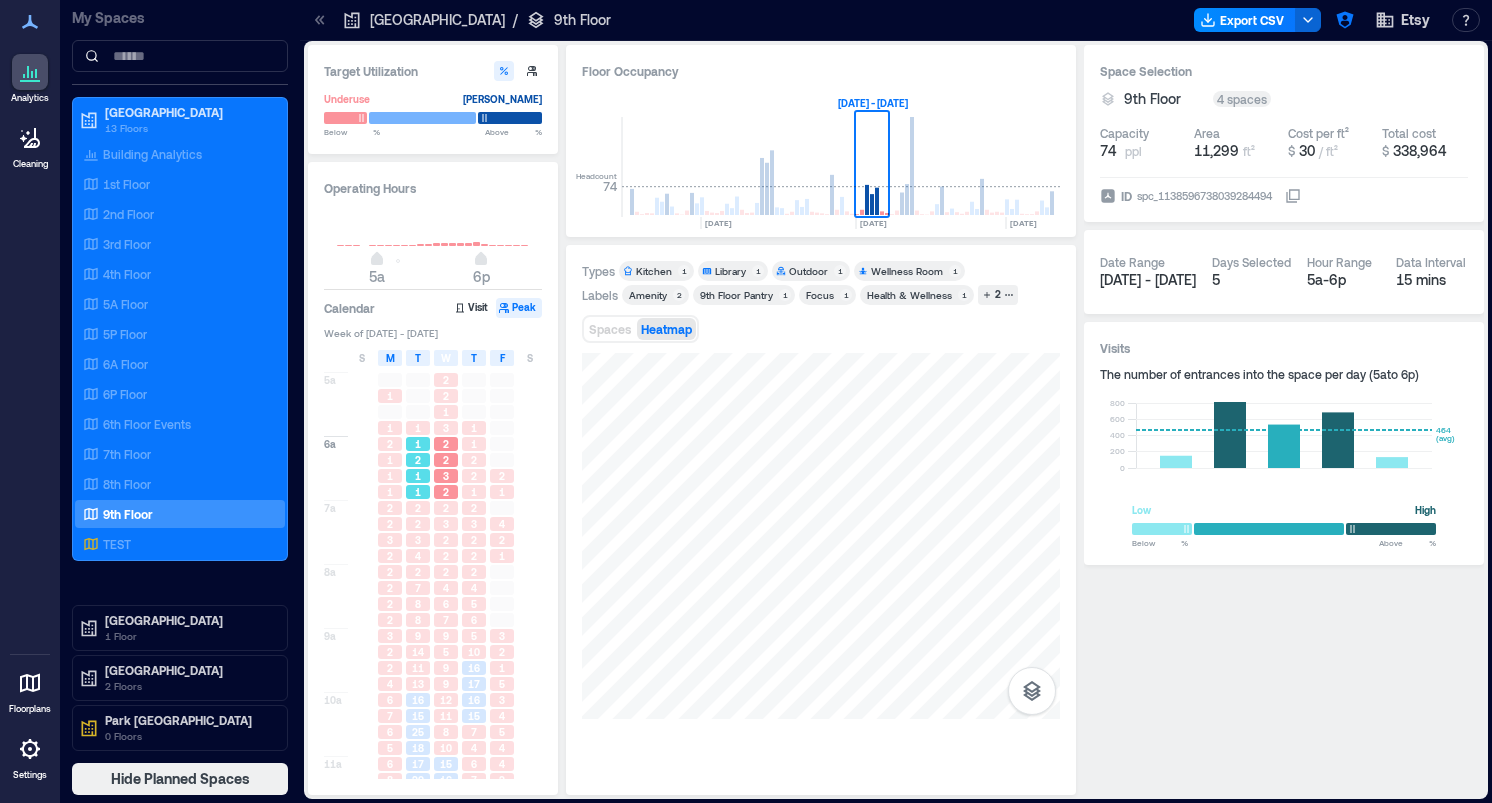 click on "1" at bounding box center [418, 444] 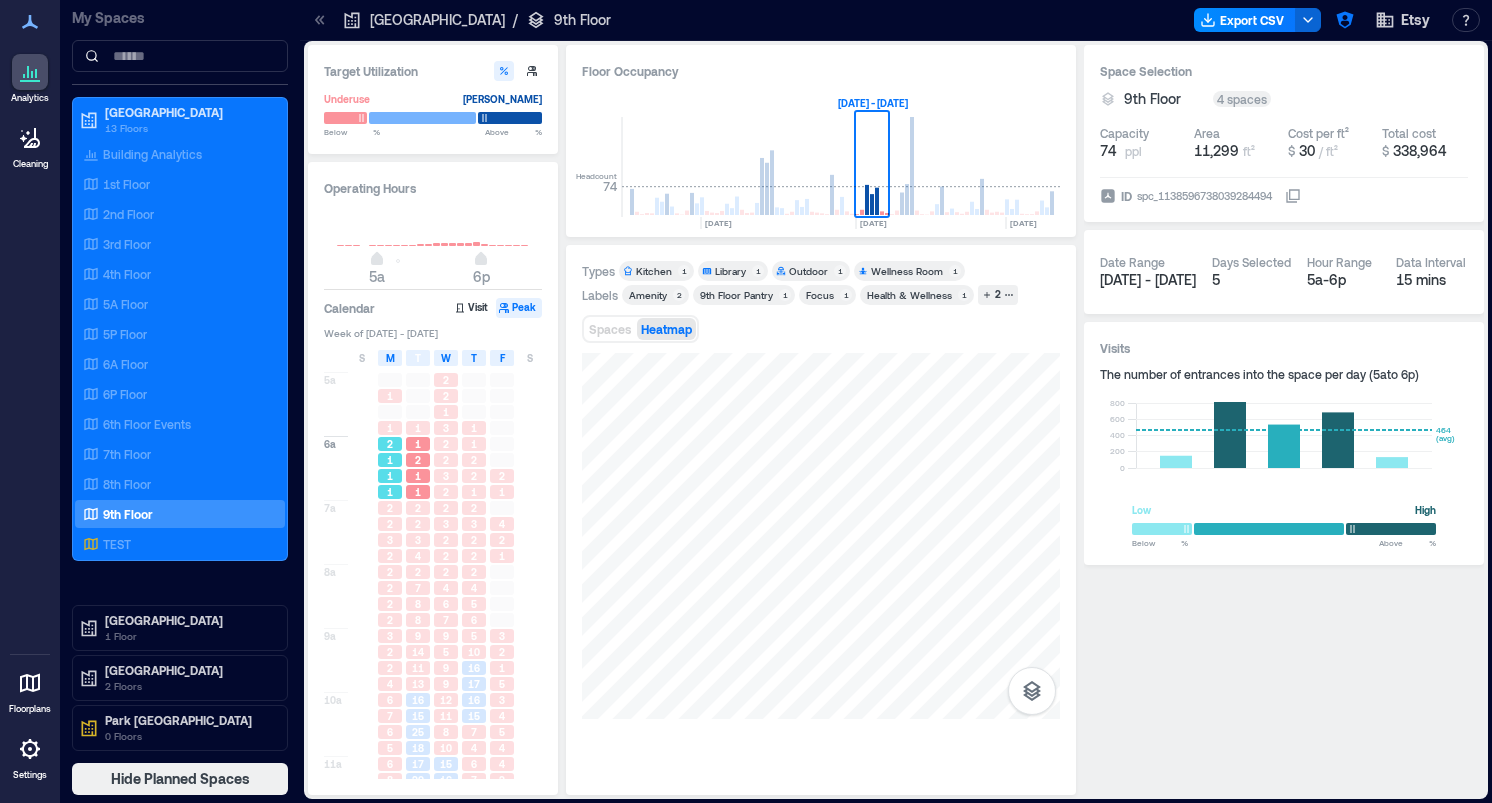 click on "2" at bounding box center (390, 444) 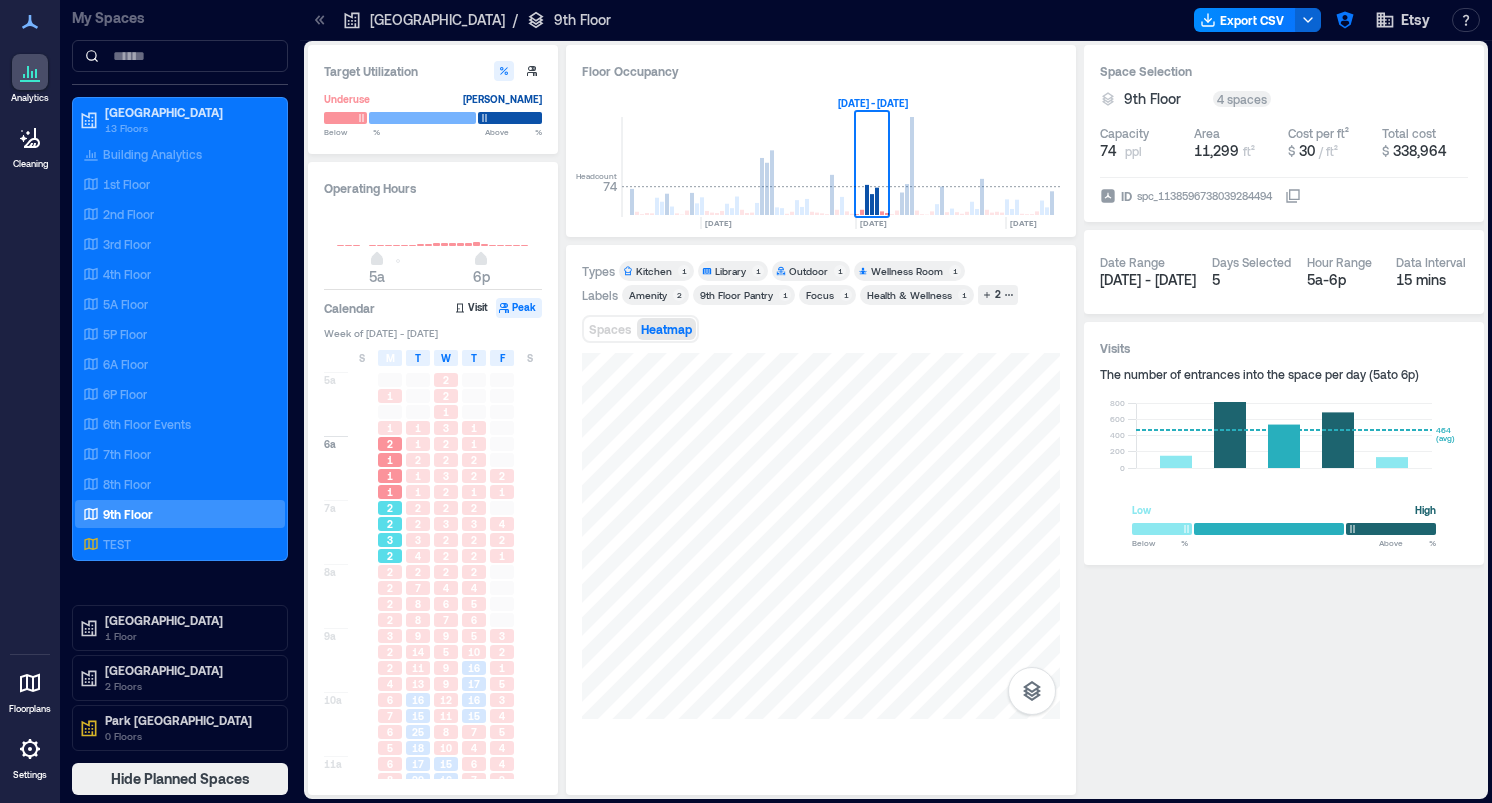 click on "2" at bounding box center [390, 556] 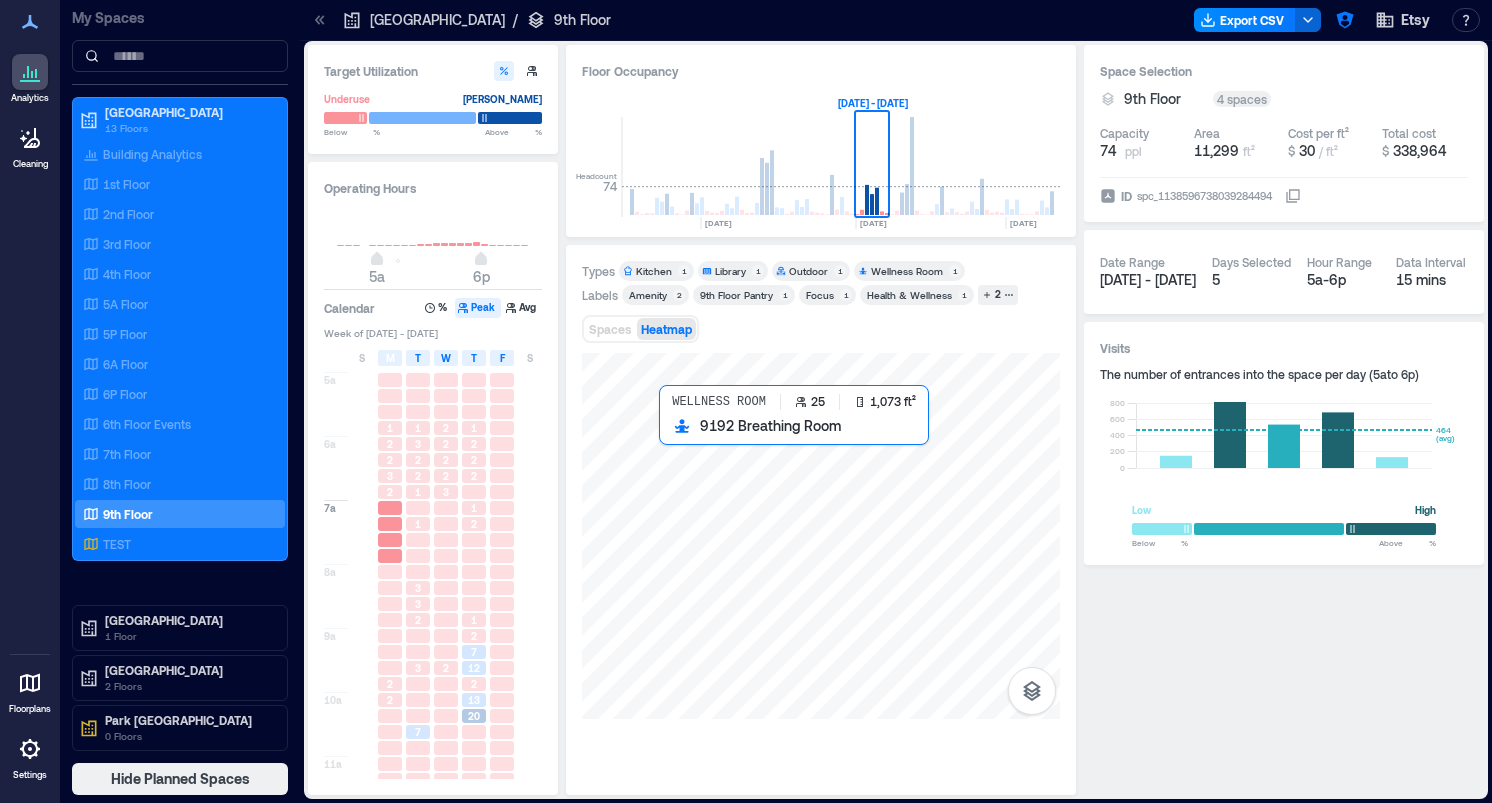click at bounding box center (821, 536) 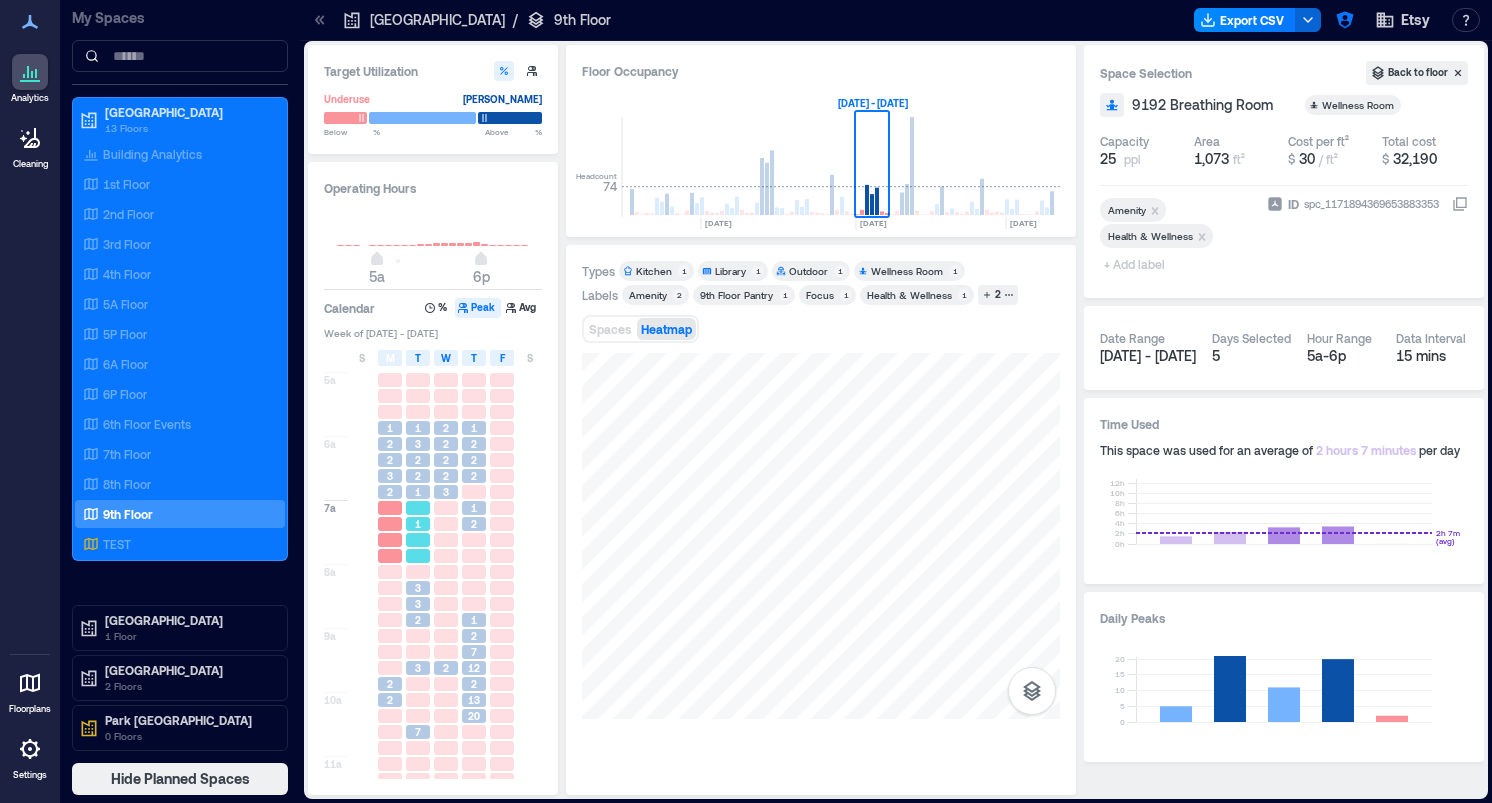 click on "1" at bounding box center [418, 524] 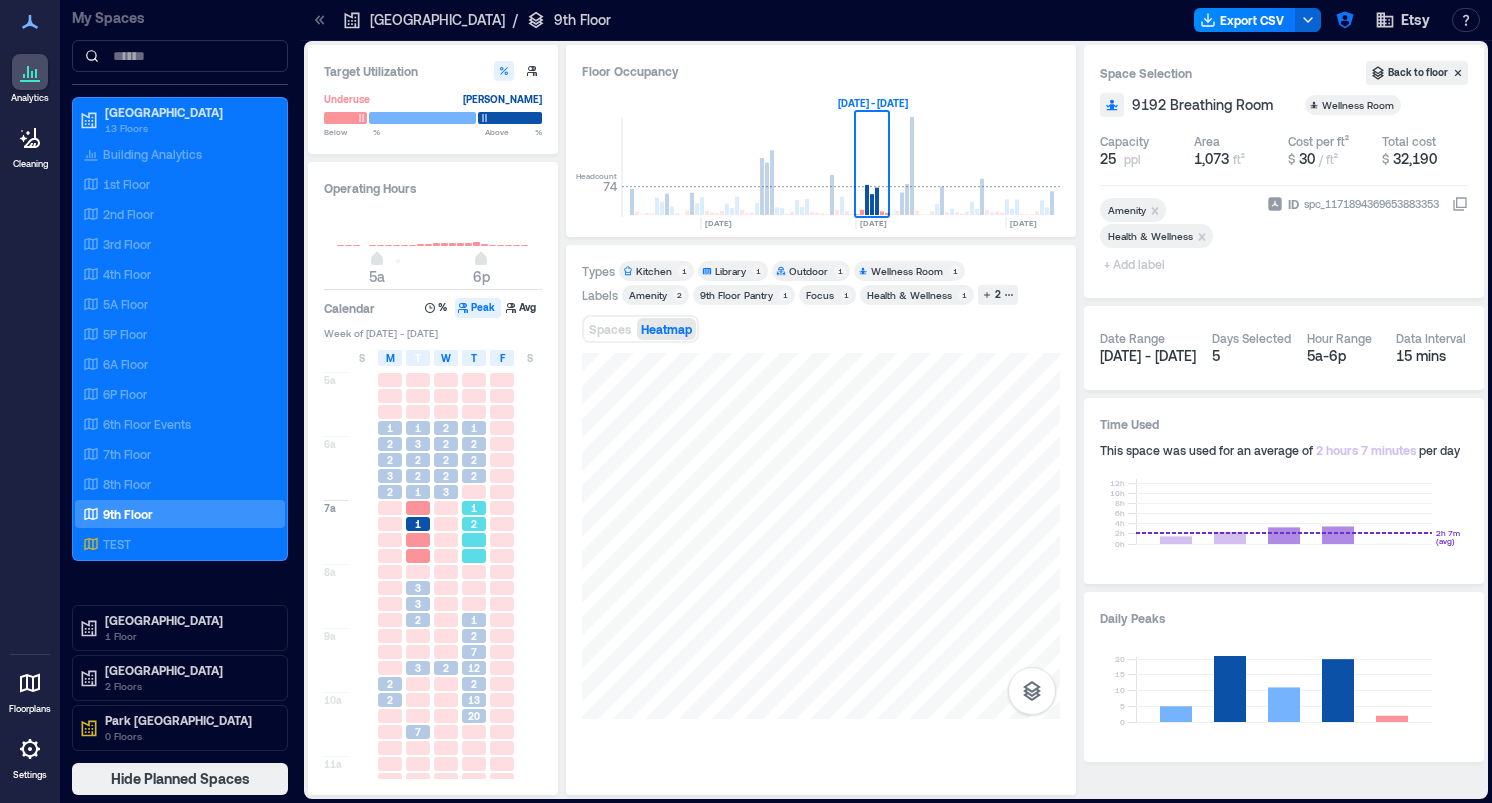 click on "2" at bounding box center (474, 524) 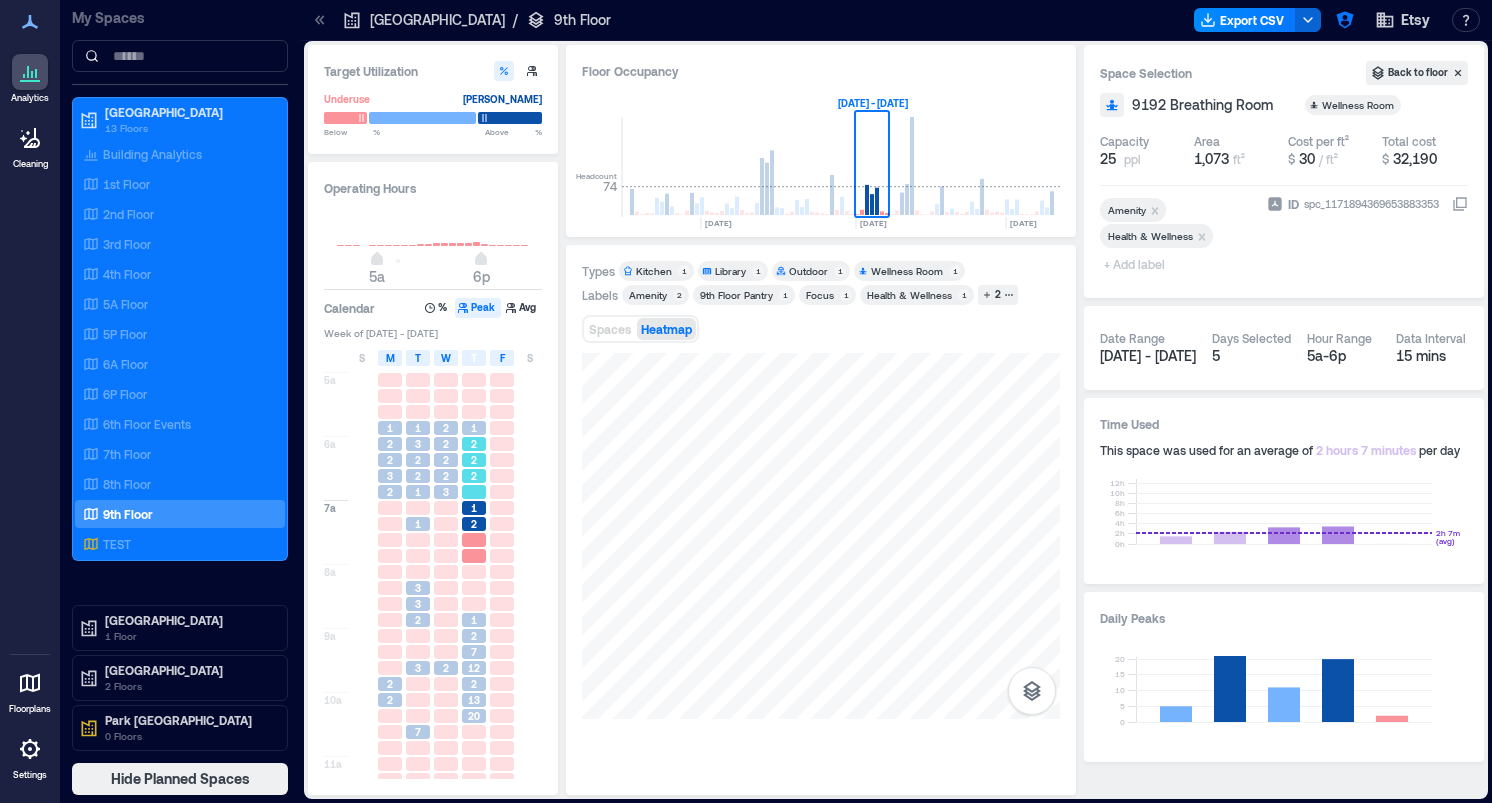 click on "2" at bounding box center [474, 444] 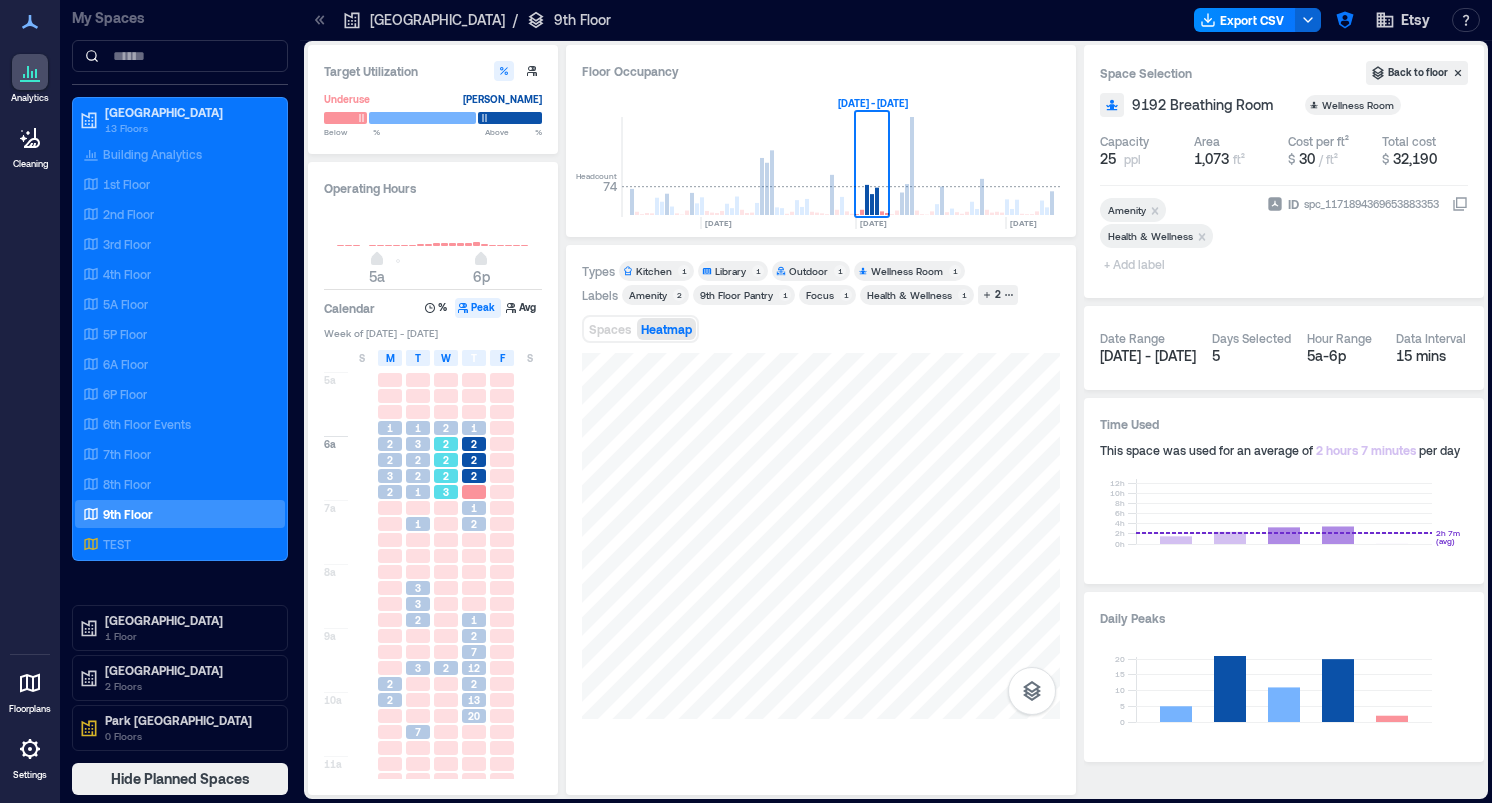 click on "2" at bounding box center [446, 460] 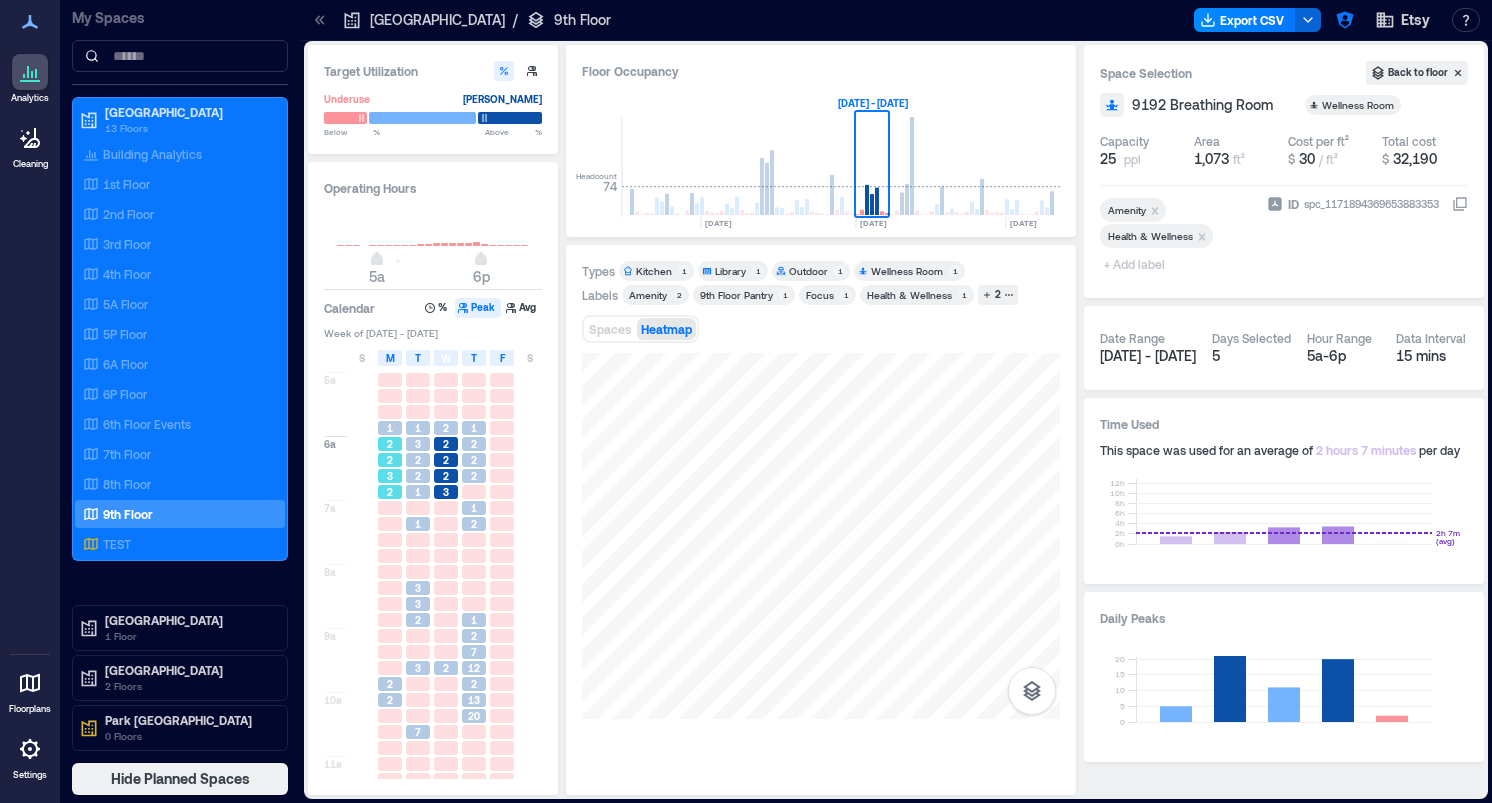 click on "2" at bounding box center [390, 460] 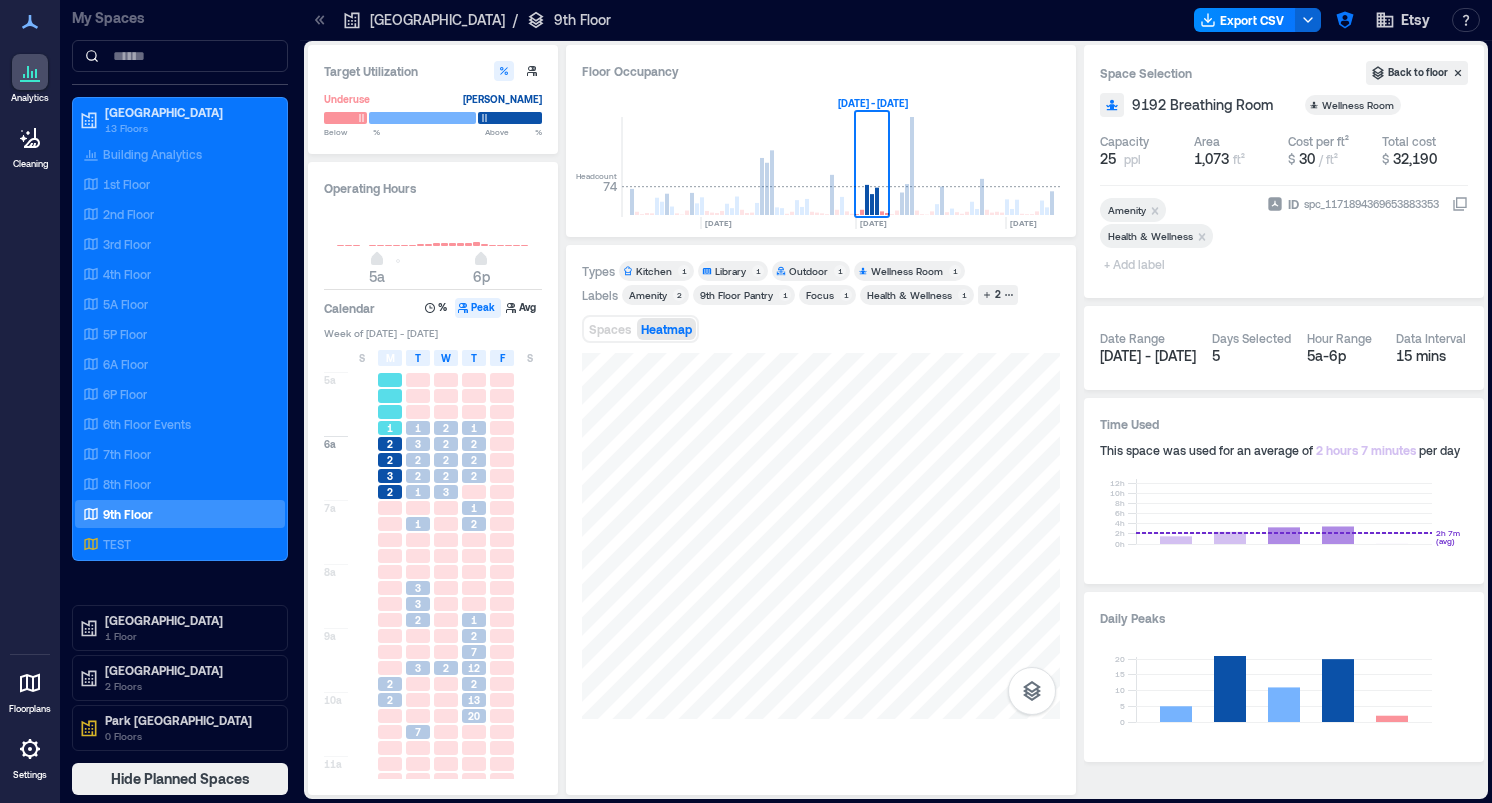 click on "1" at bounding box center (390, 428) 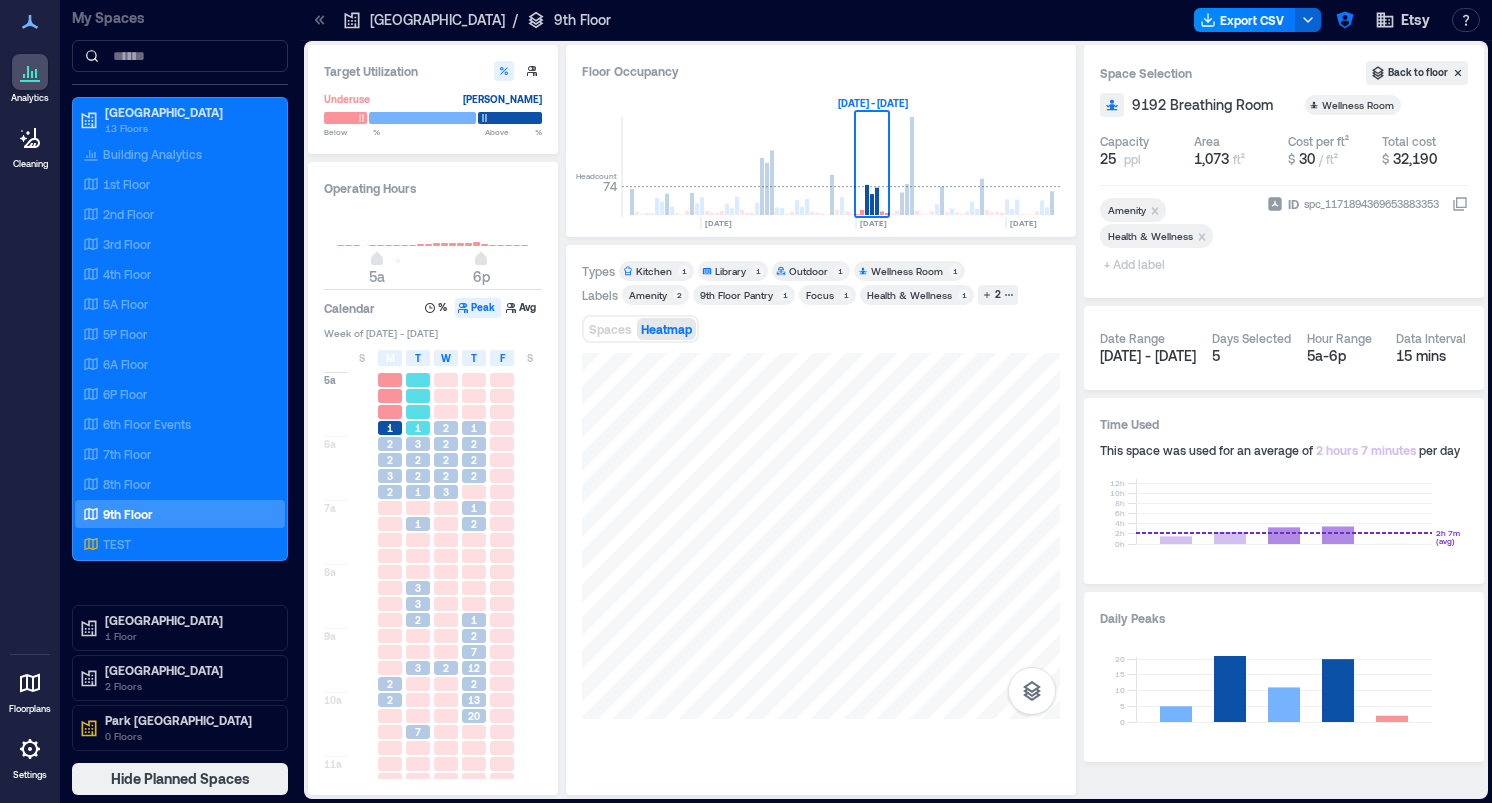 click on "1" at bounding box center [418, 428] 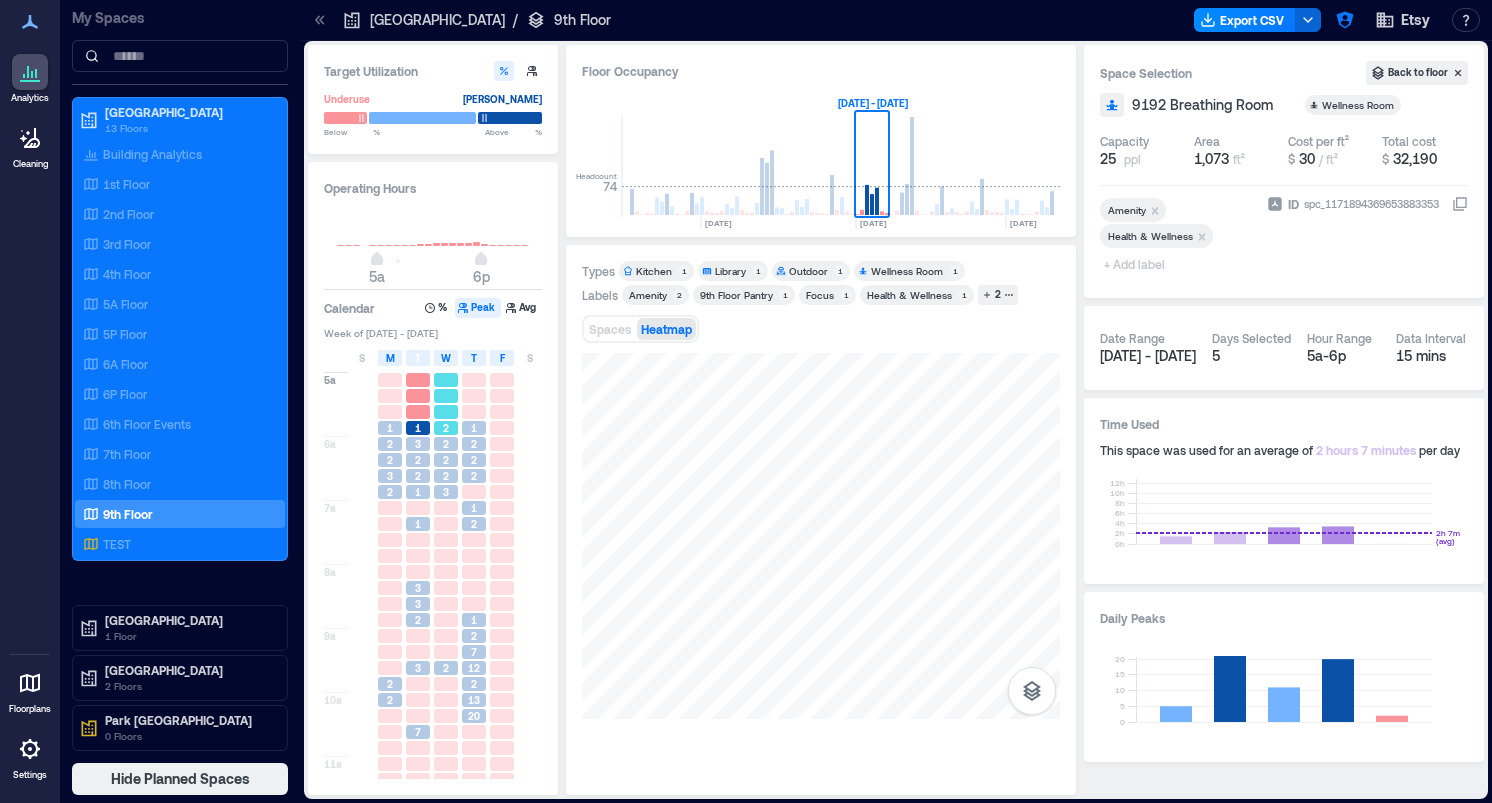 click on "2" at bounding box center (446, 428) 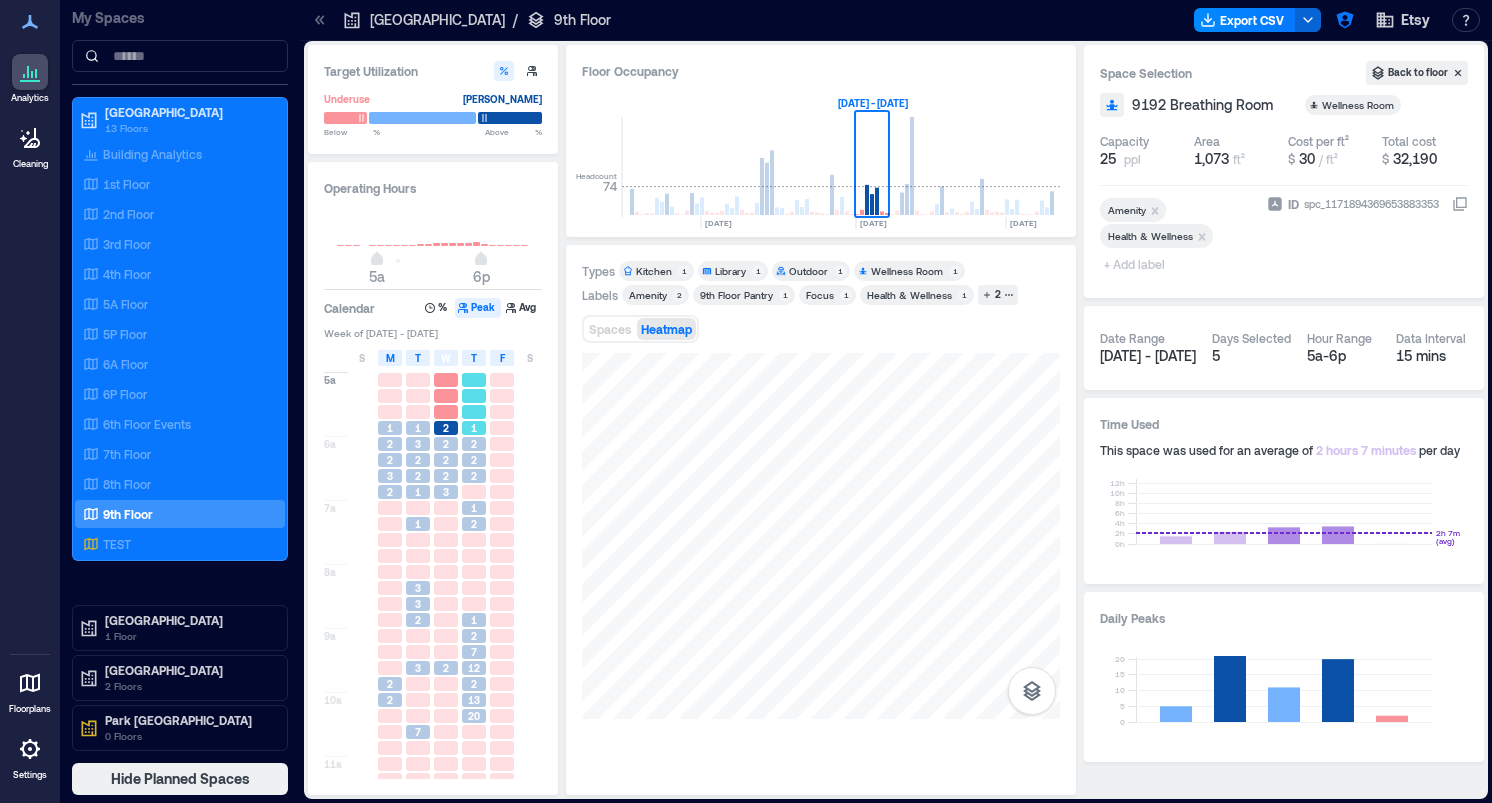 click on "1" at bounding box center [474, 428] 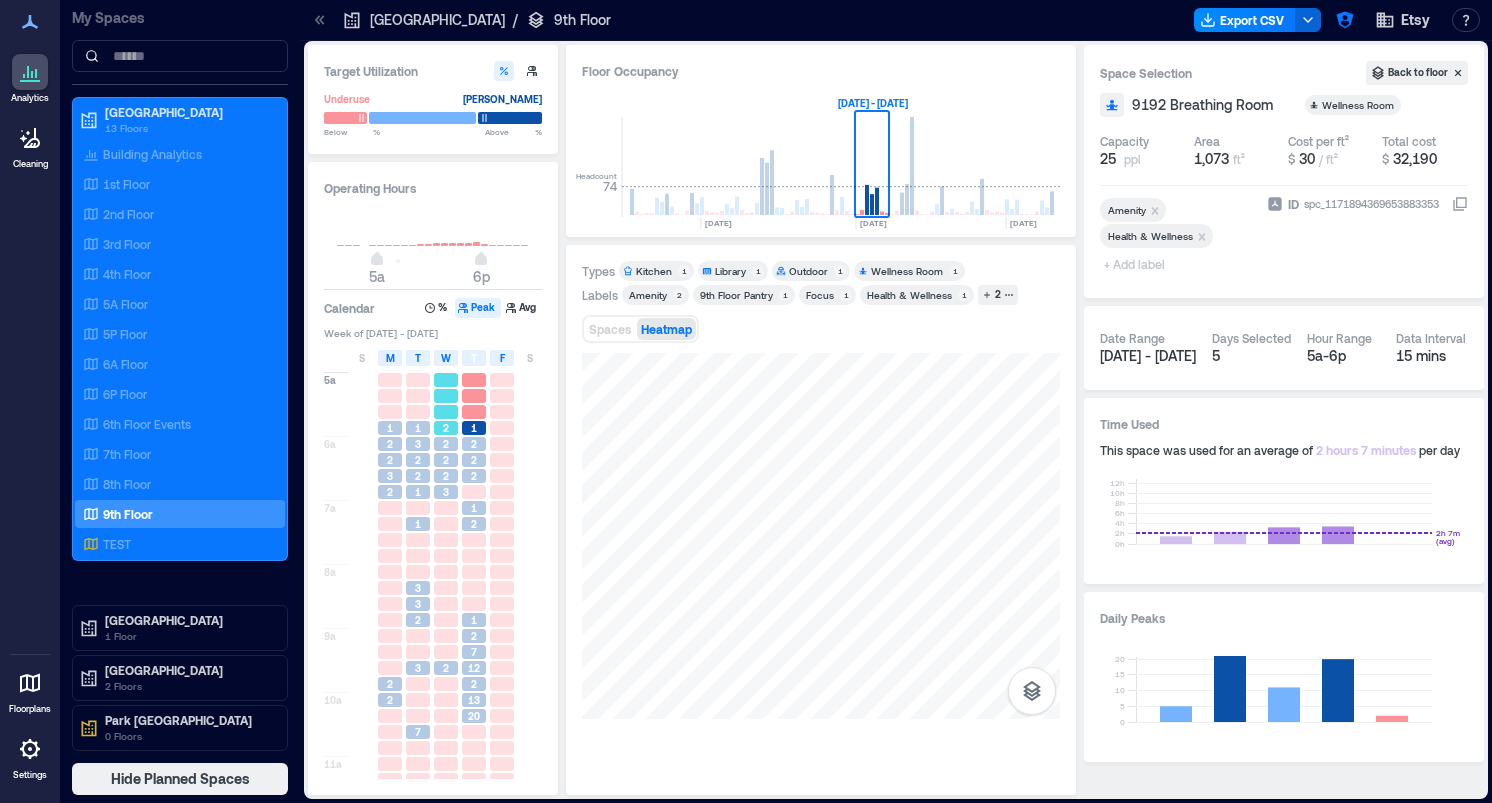 click on "2" at bounding box center [446, 428] 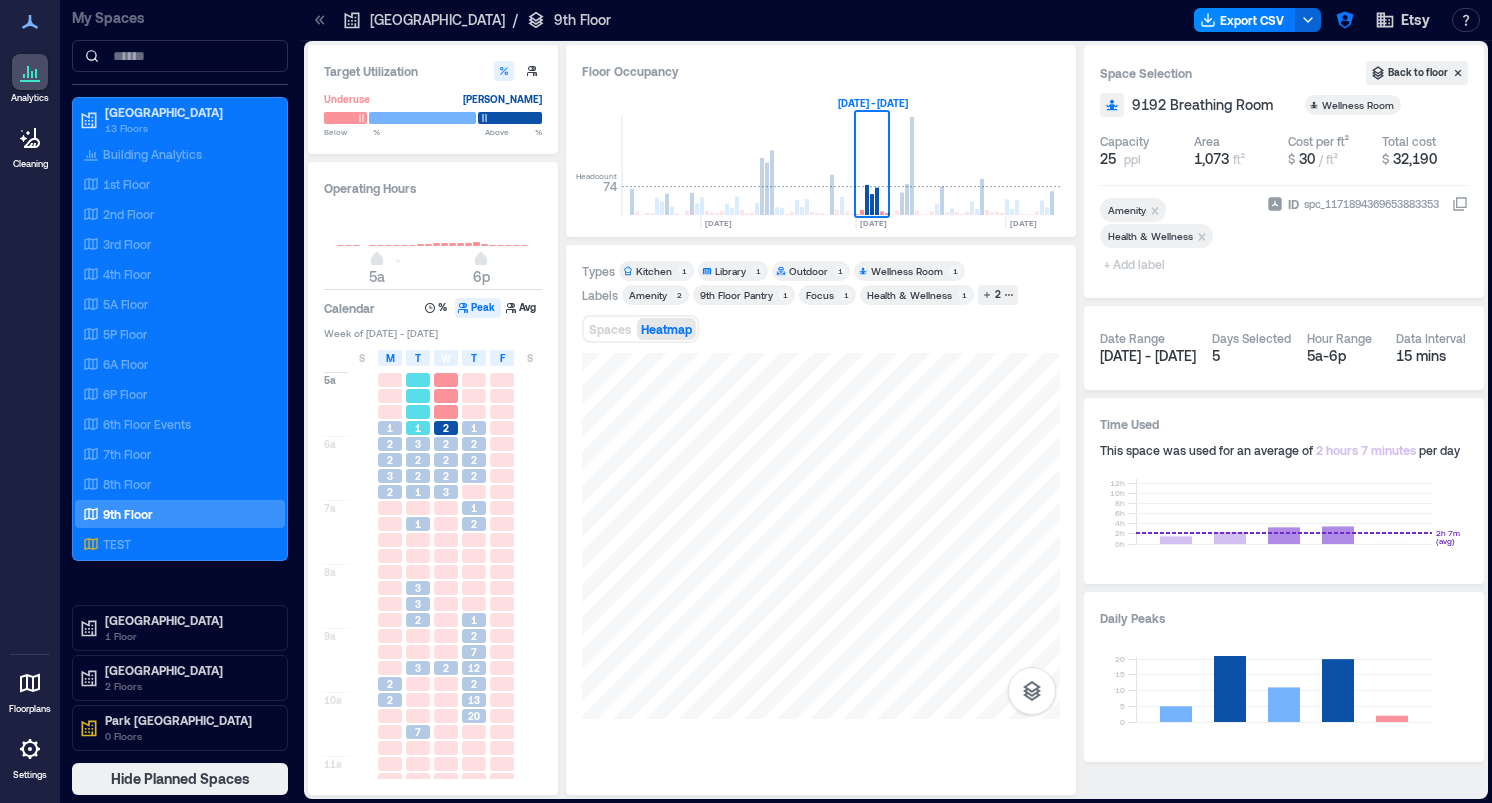 click on "1" at bounding box center [418, 428] 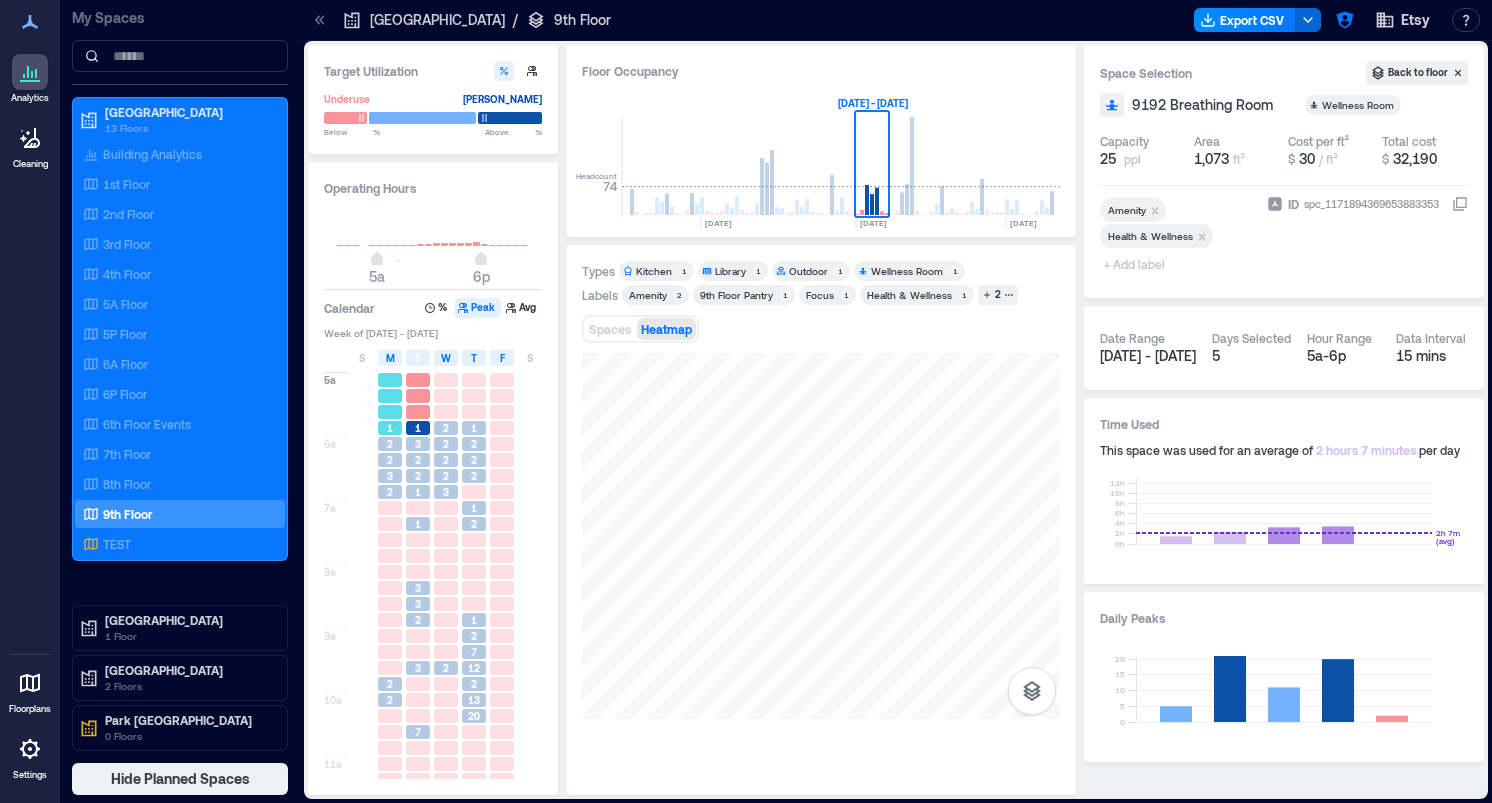 click on "1" at bounding box center [390, 428] 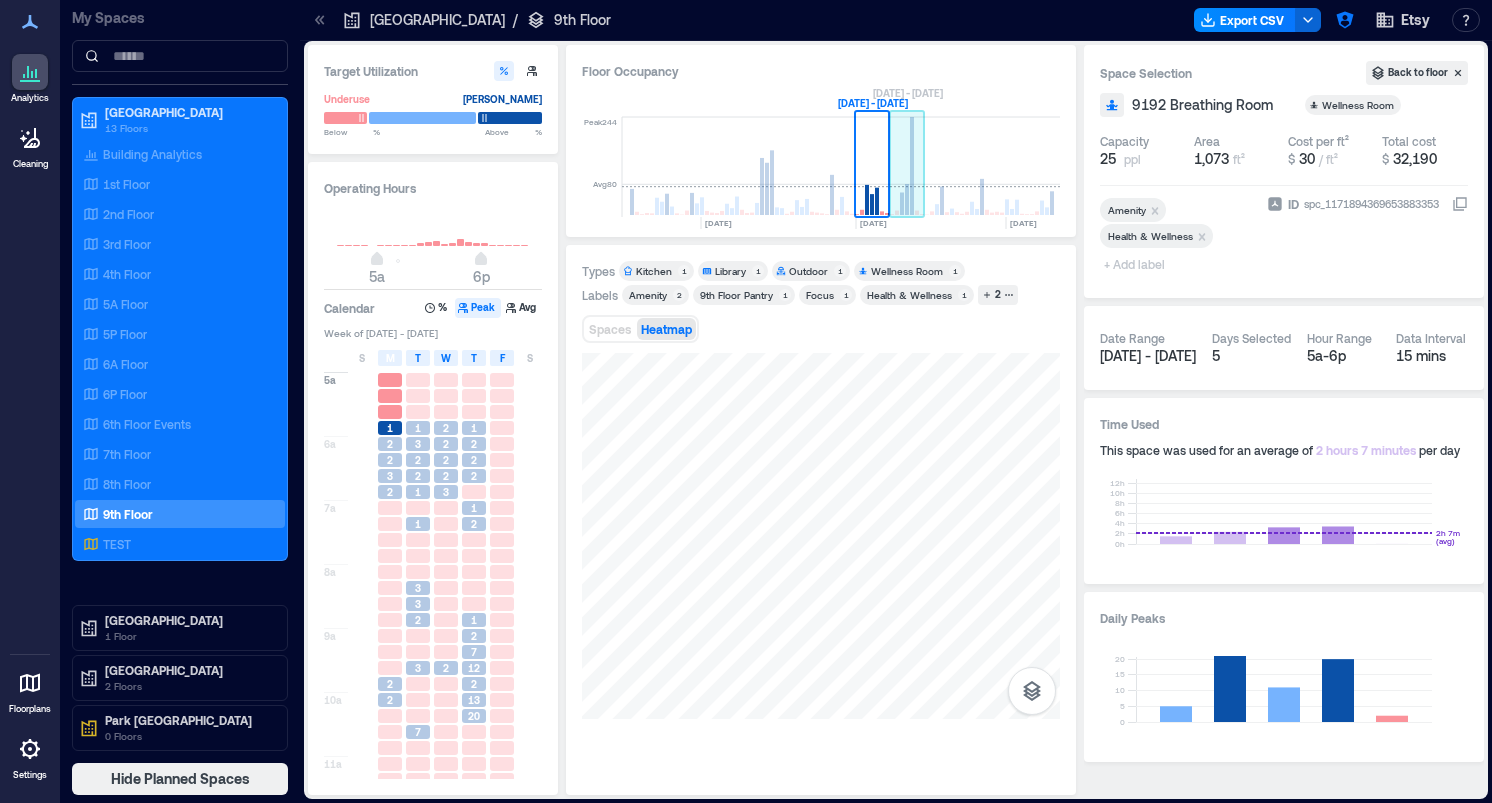click 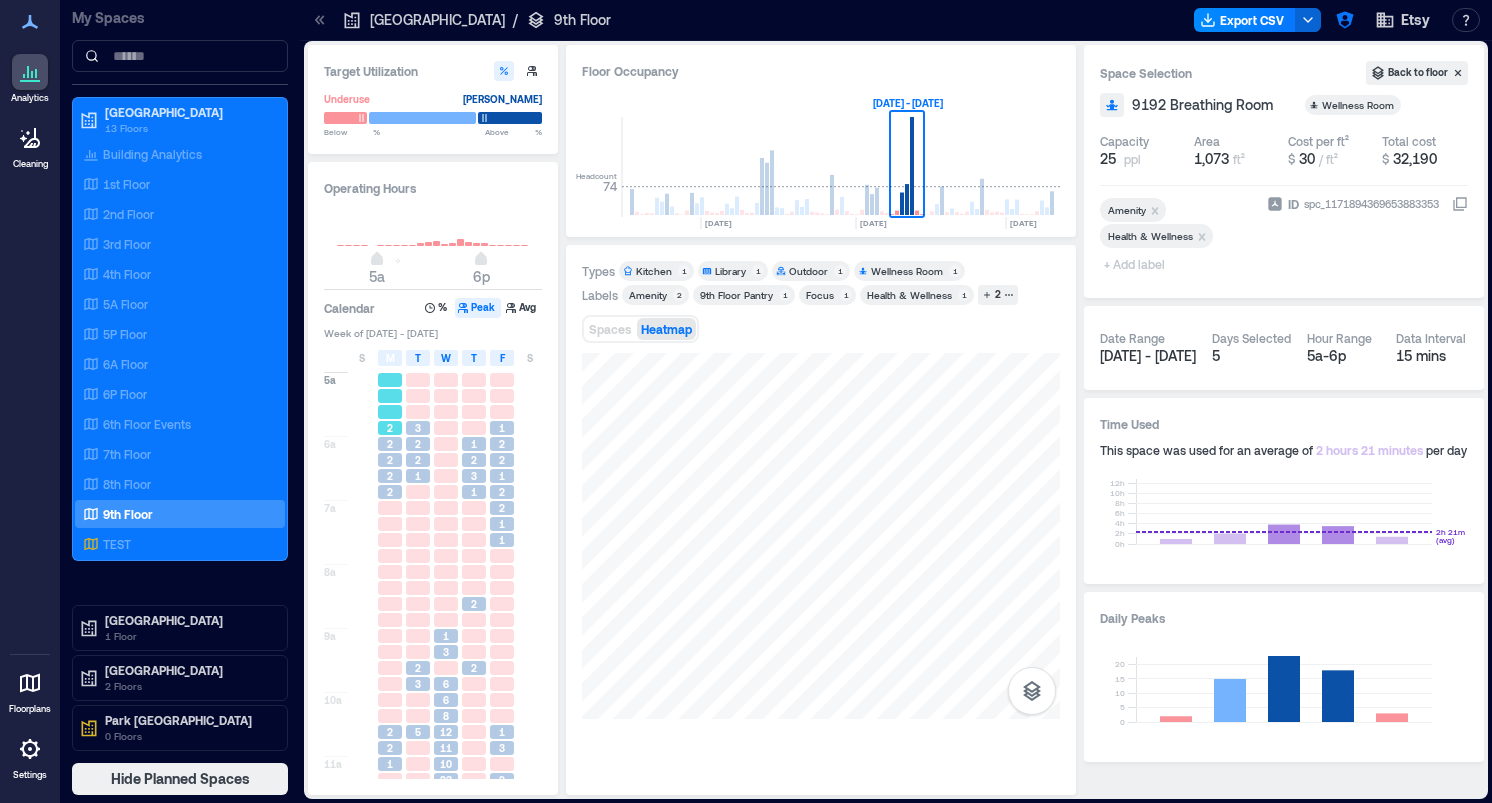 click at bounding box center [390, 412] 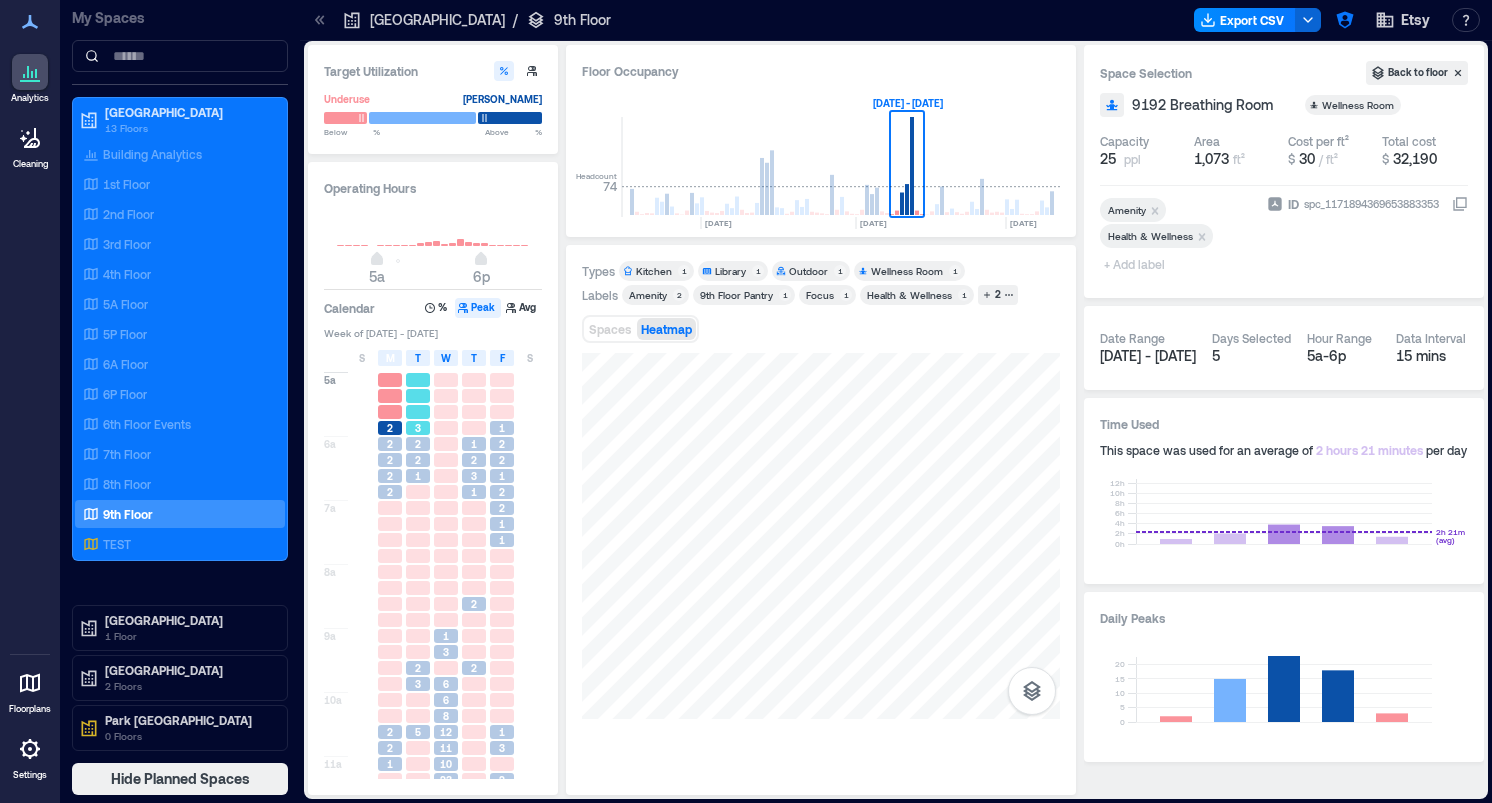 click at bounding box center [418, 412] 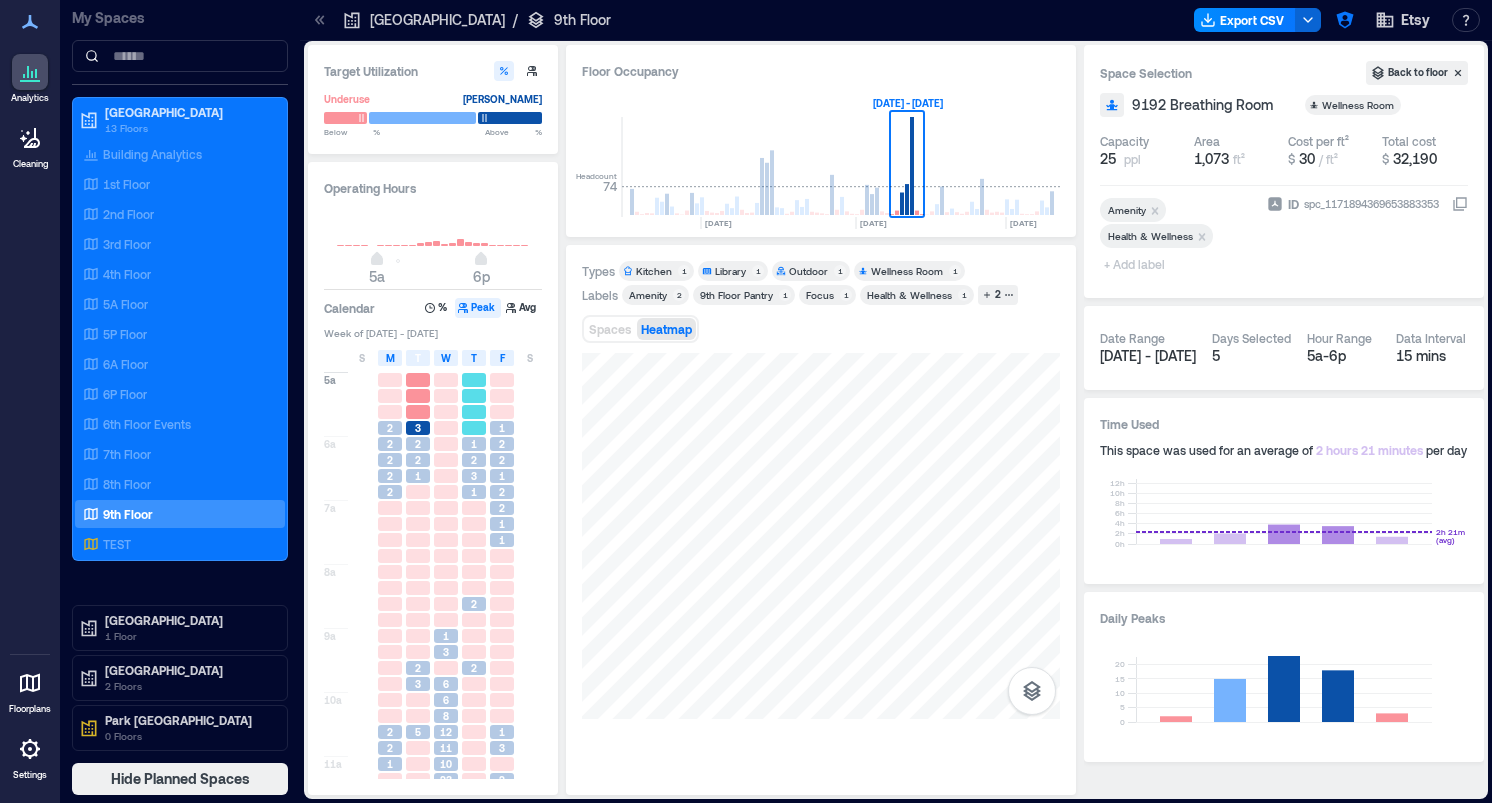 click at bounding box center (474, 412) 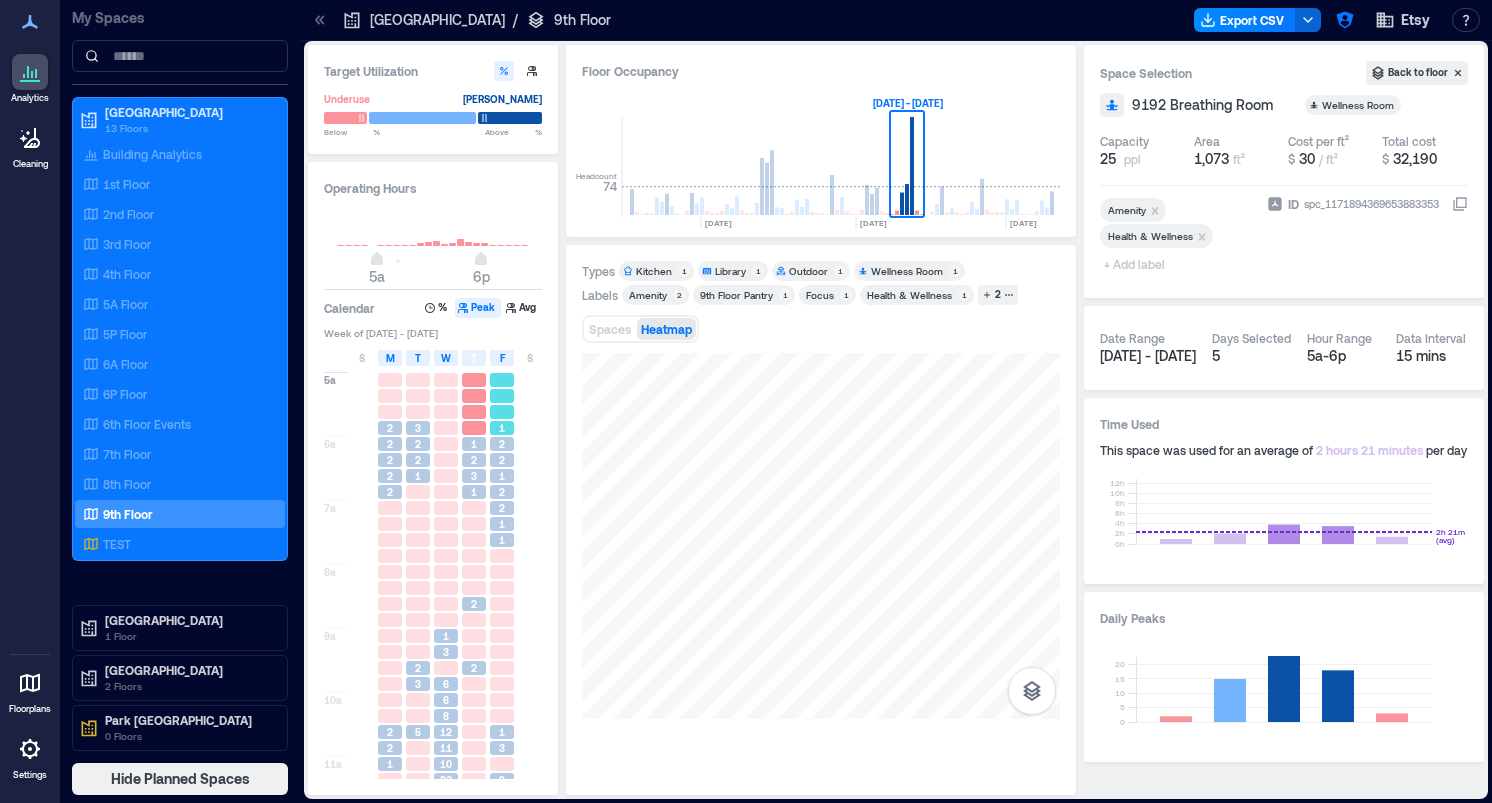click at bounding box center [502, 412] 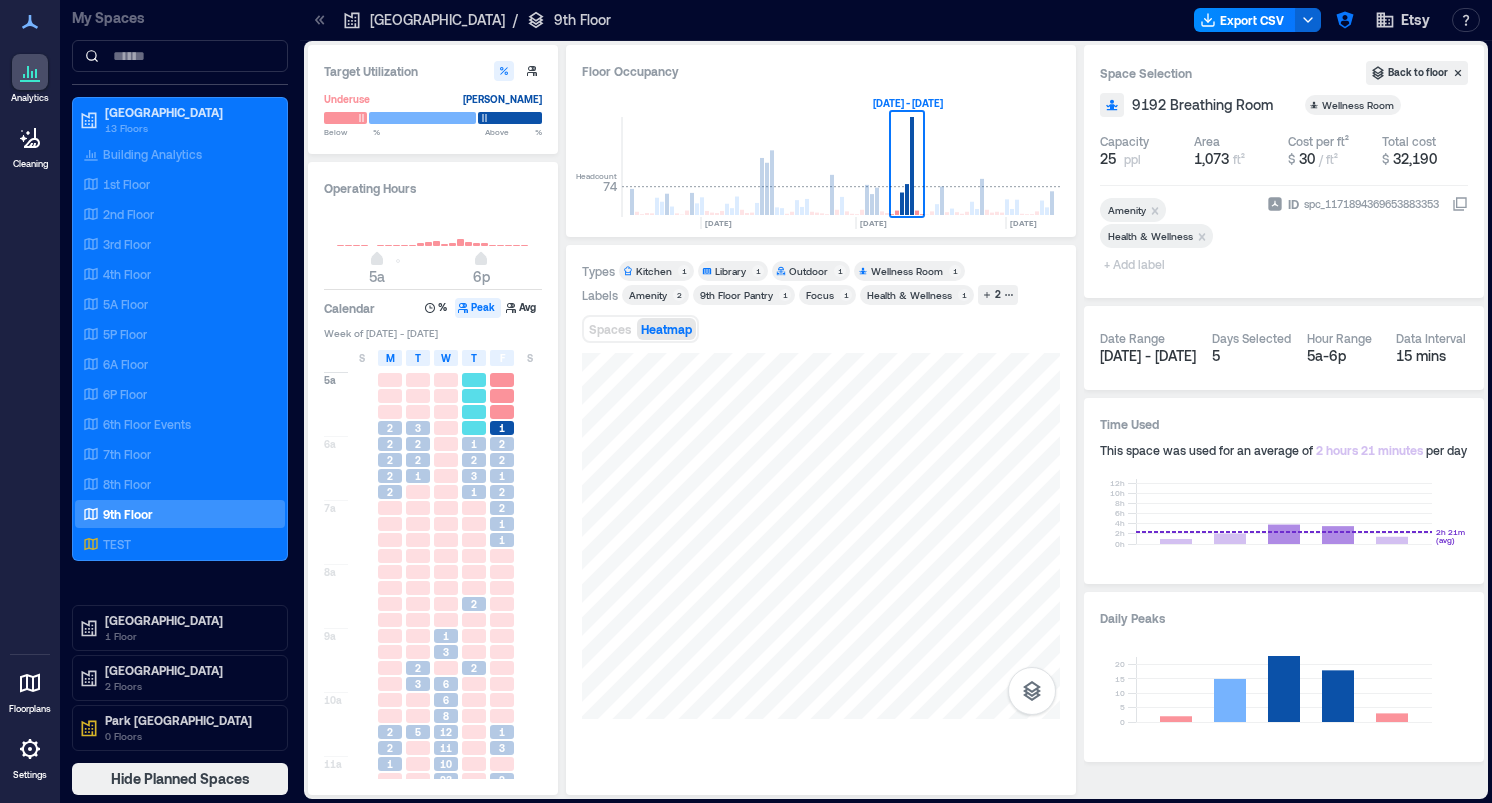 drag, startPoint x: 474, startPoint y: 414, endPoint x: 487, endPoint y: 410, distance: 13.601471 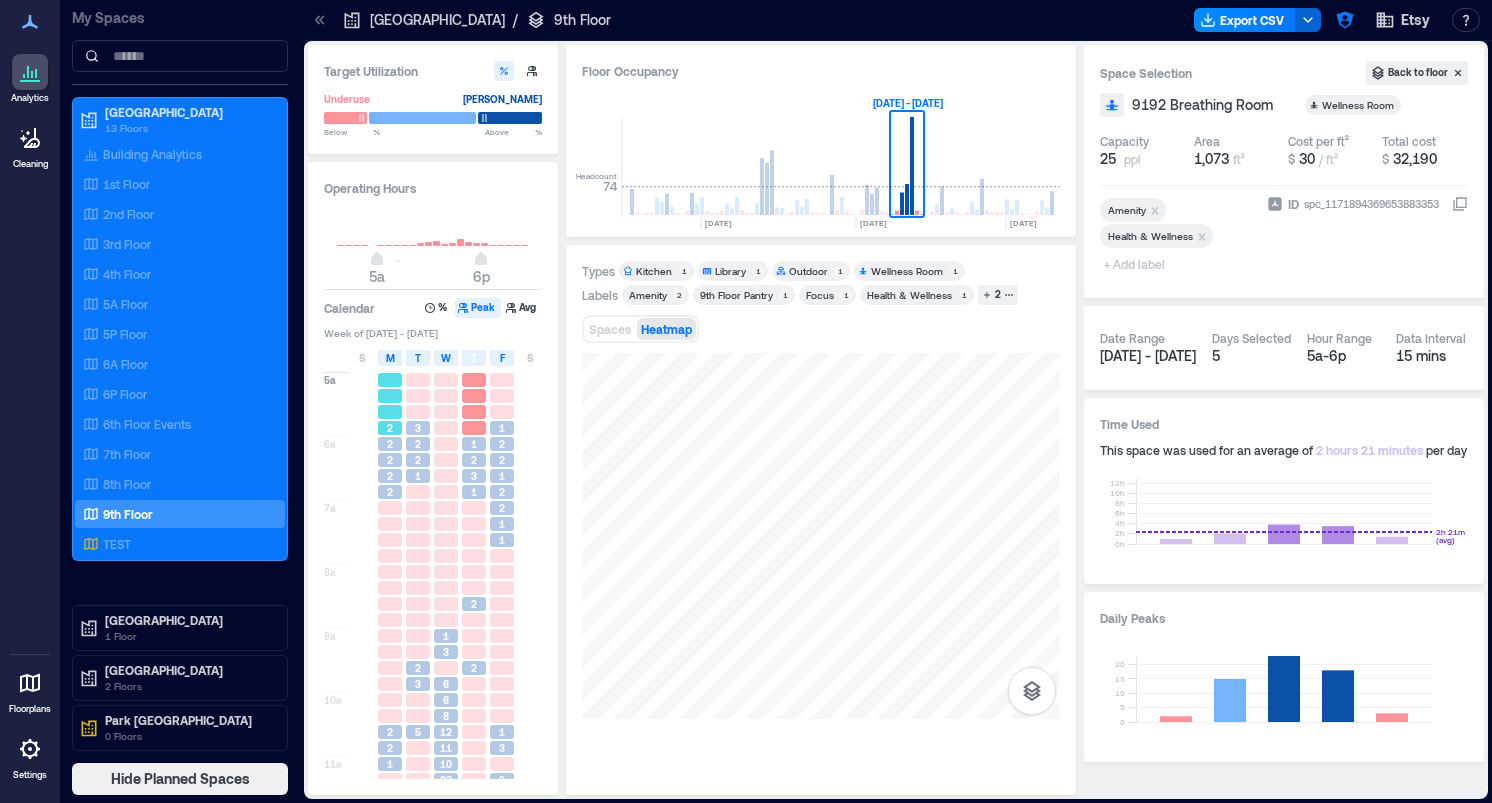 click on "2" at bounding box center (390, 428) 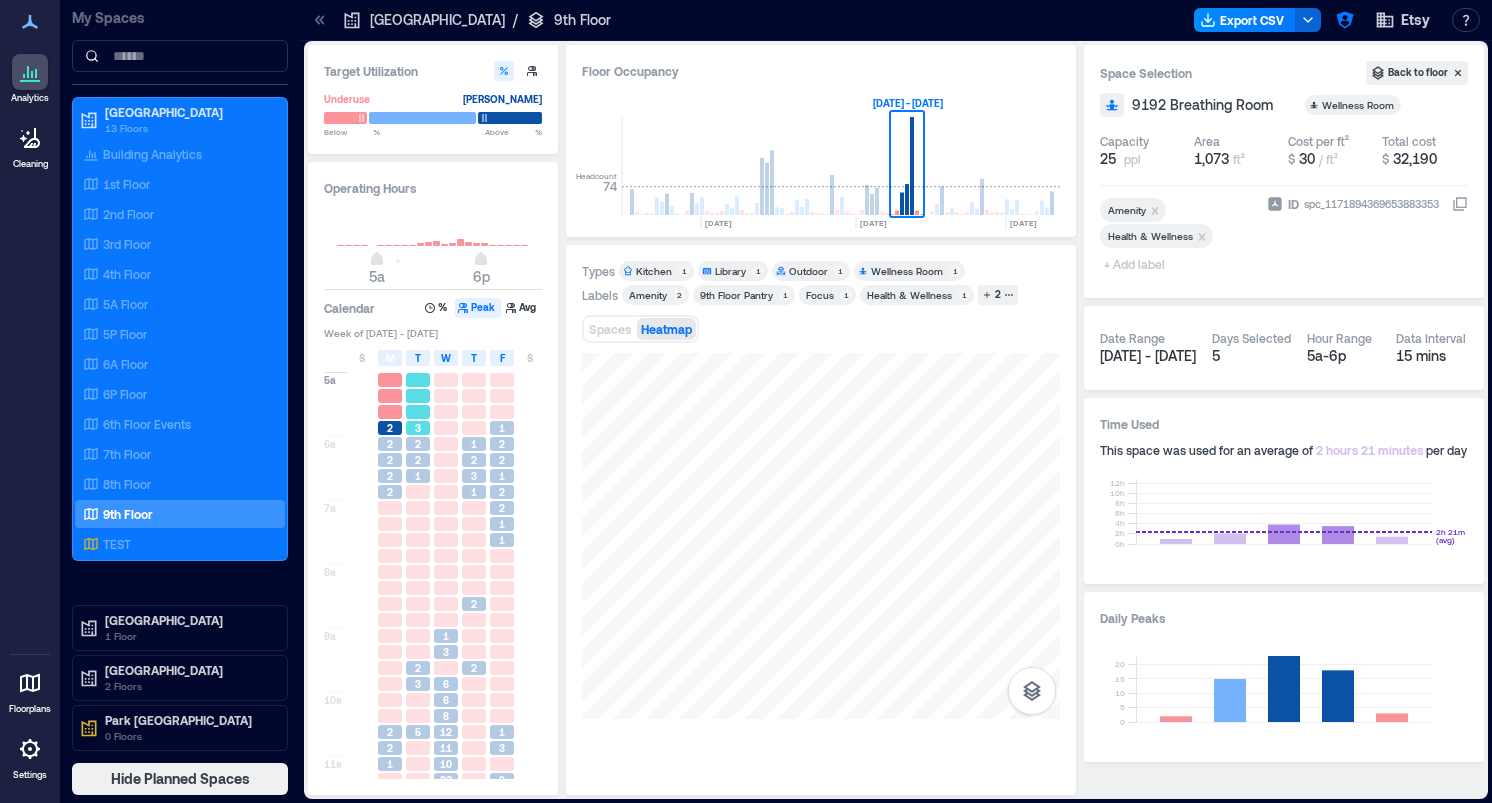 click on "3" at bounding box center [418, 428] 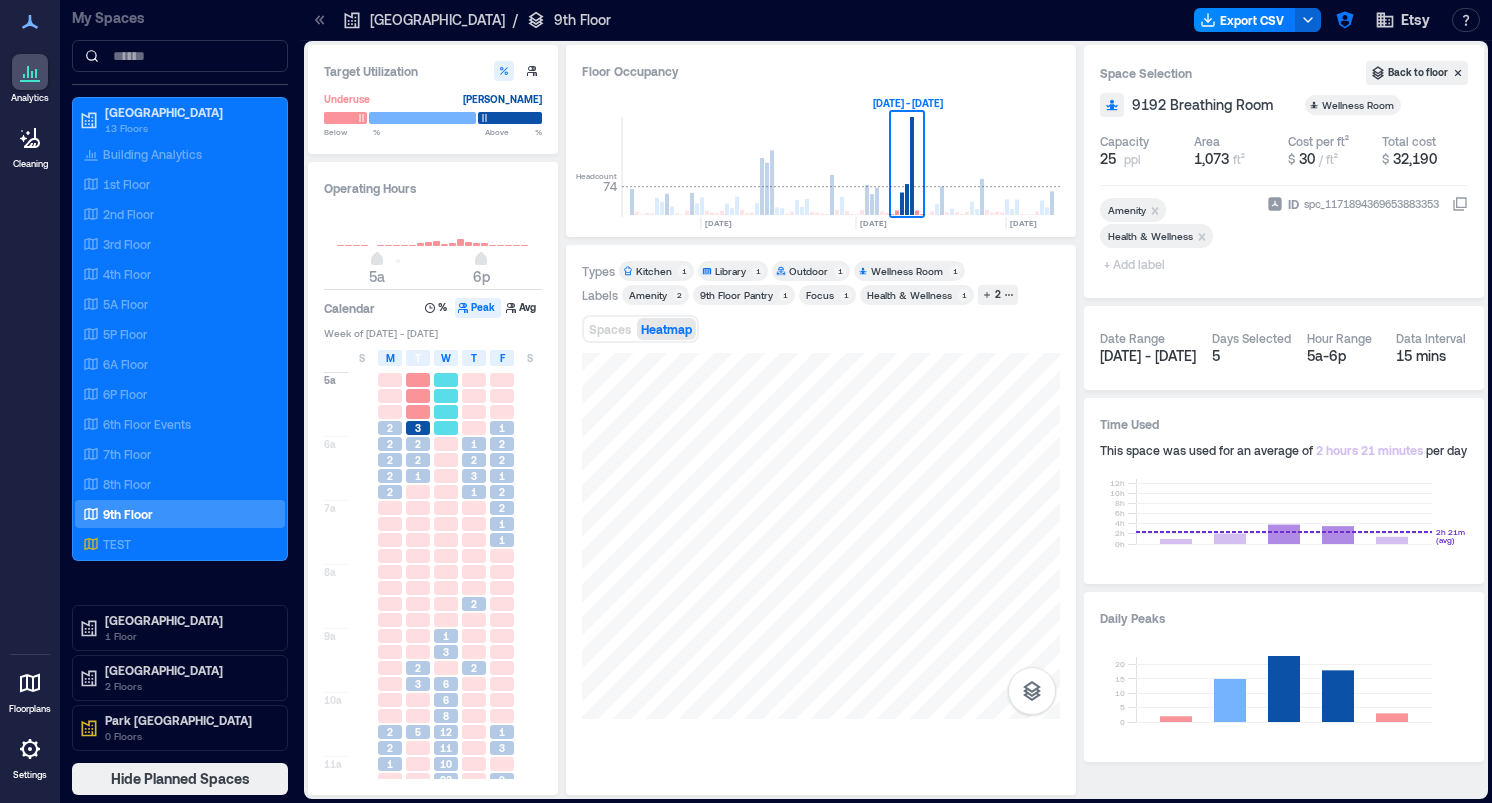 scroll, scrollTop: 1, scrollLeft: 0, axis: vertical 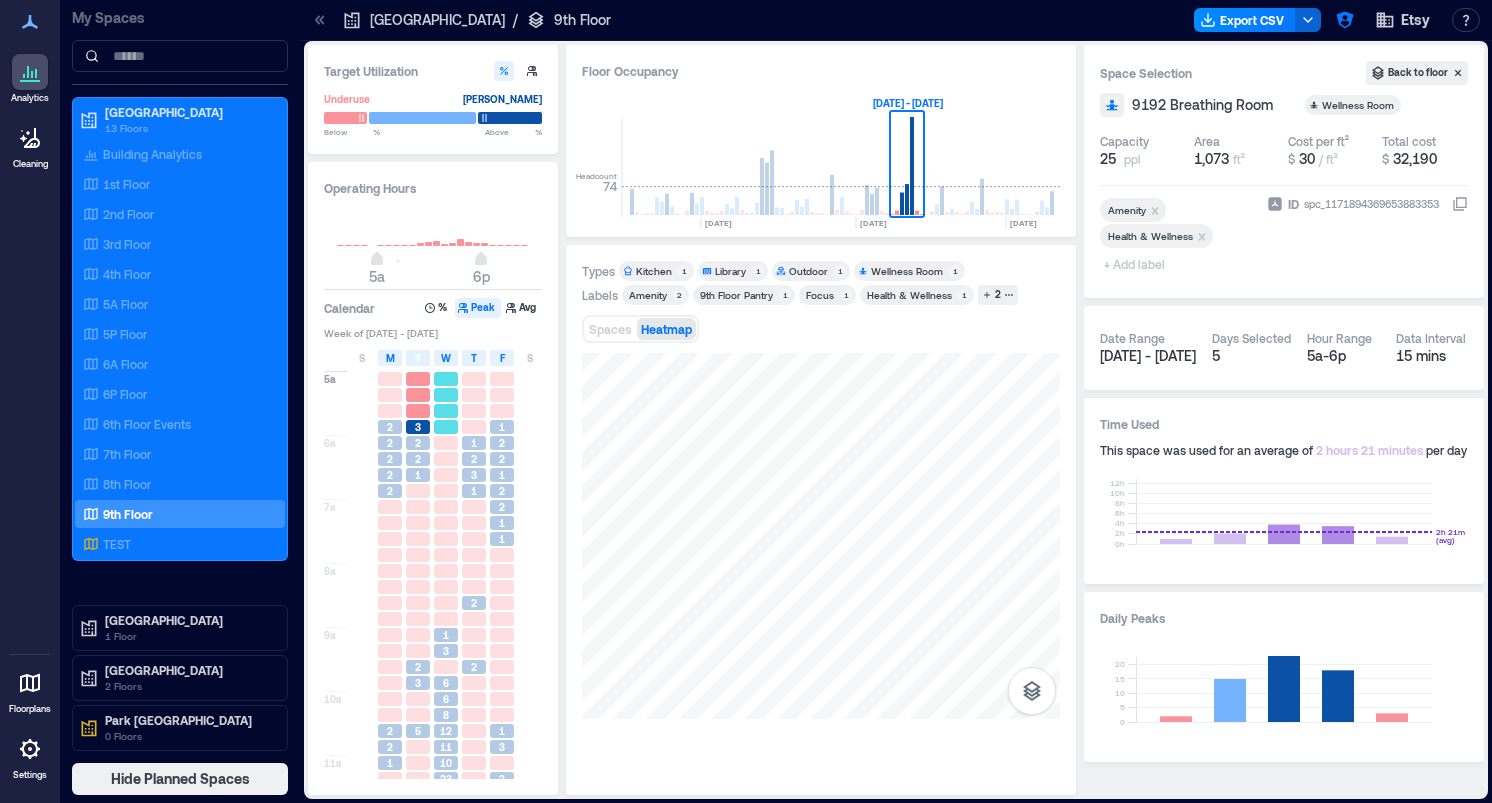click at bounding box center [446, 427] 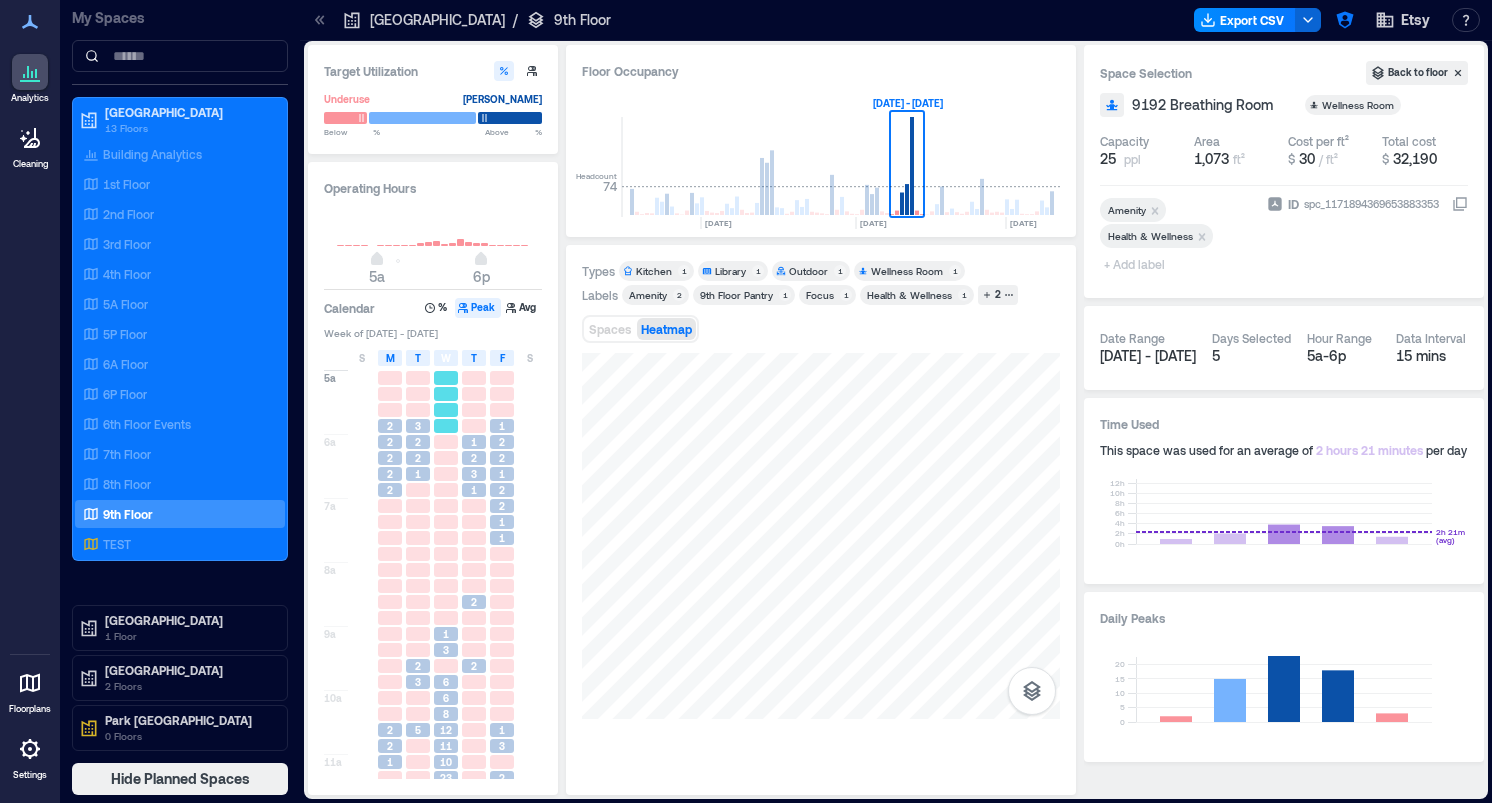 scroll, scrollTop: 0, scrollLeft: 0, axis: both 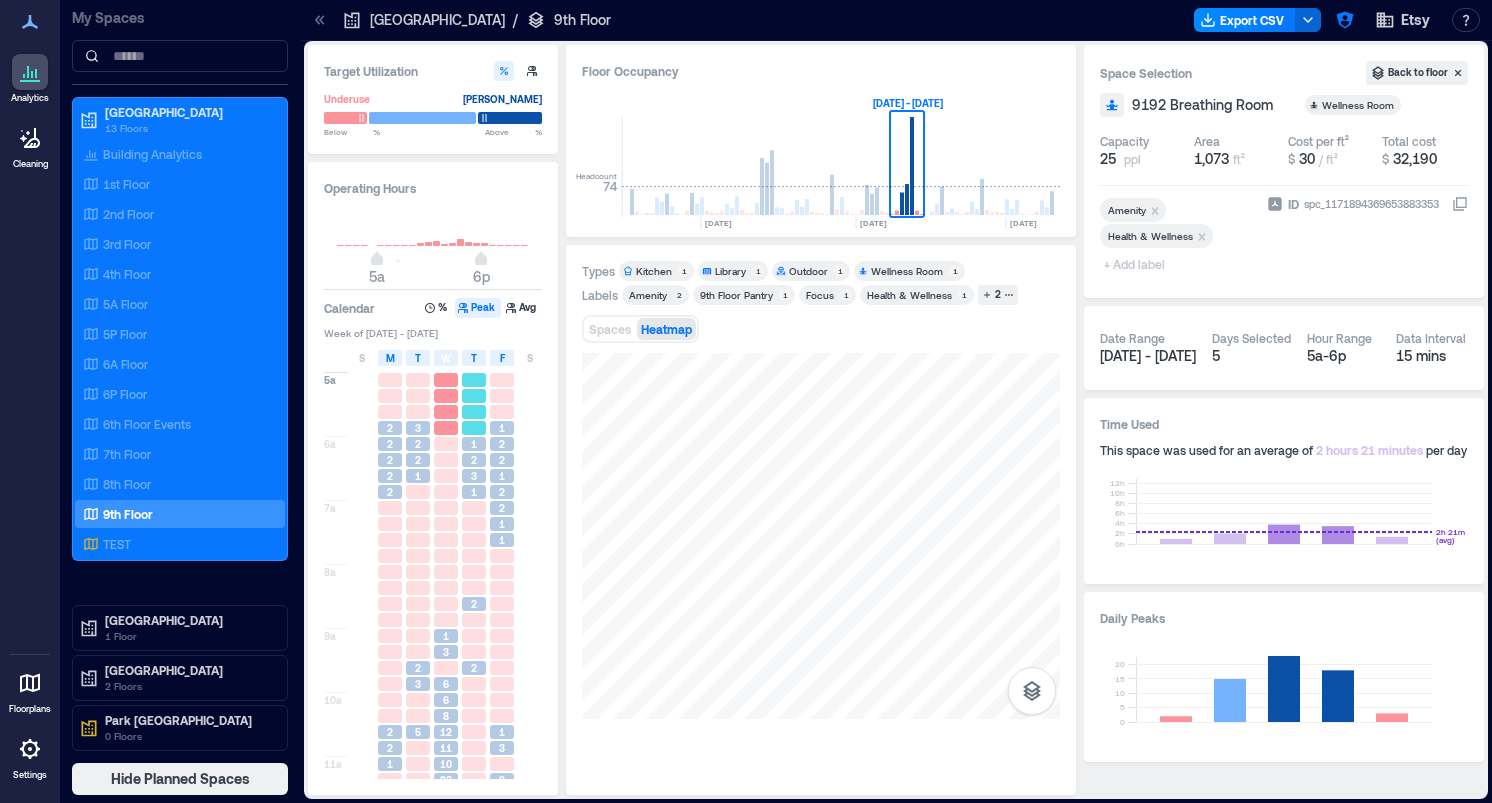 click at bounding box center [474, 428] 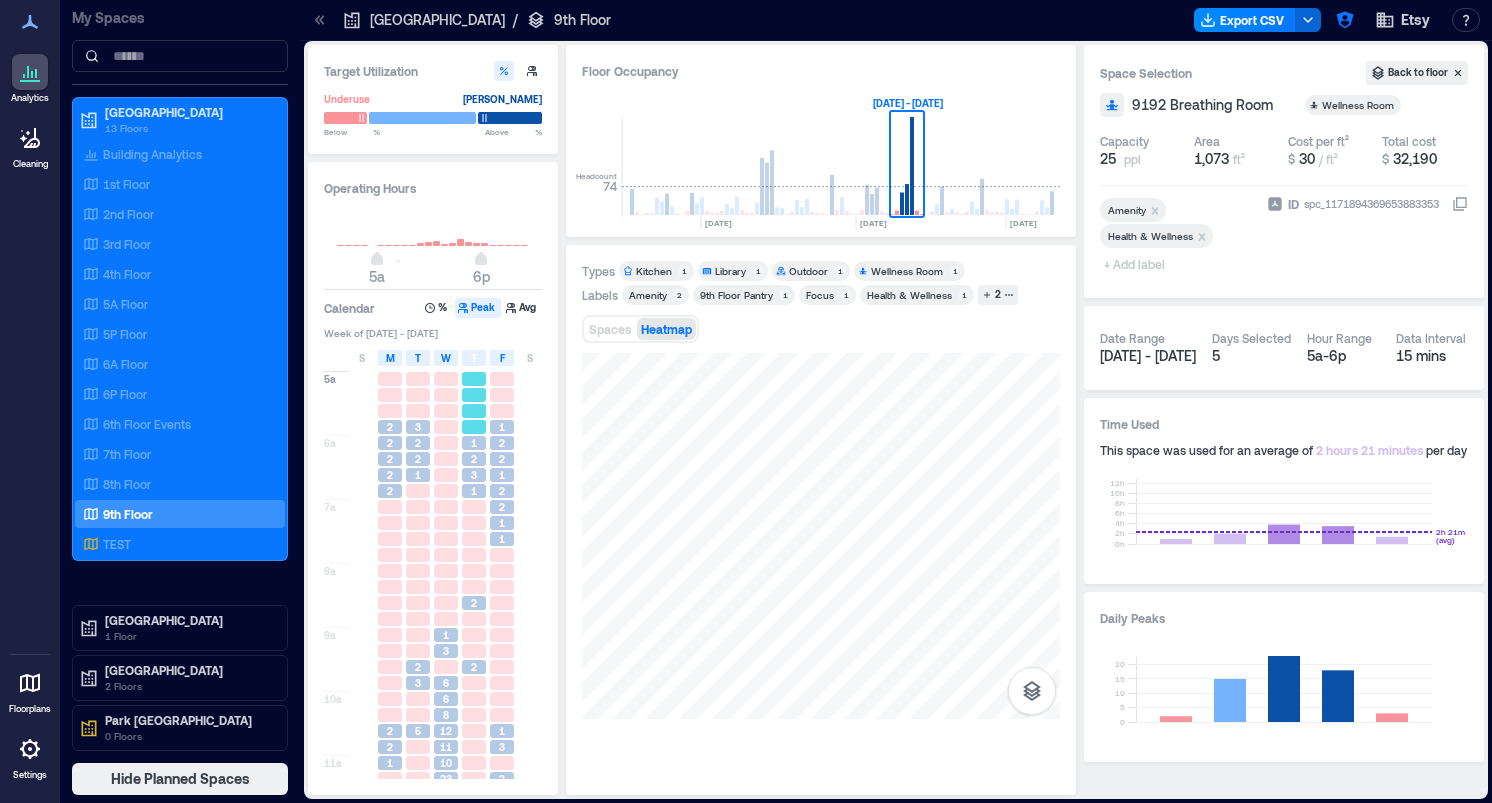scroll, scrollTop: 0, scrollLeft: 0, axis: both 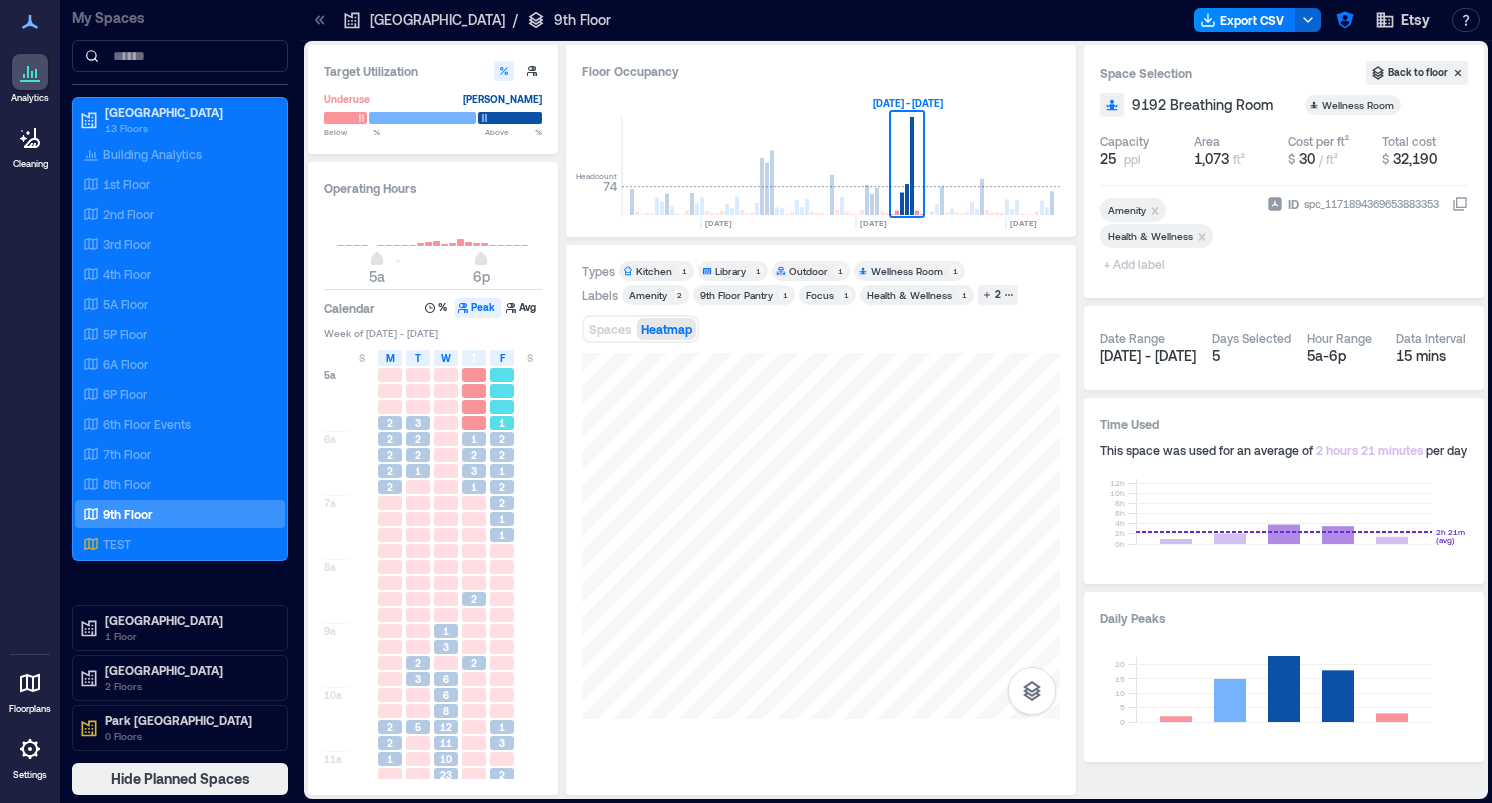 click on "1" at bounding box center [502, 423] 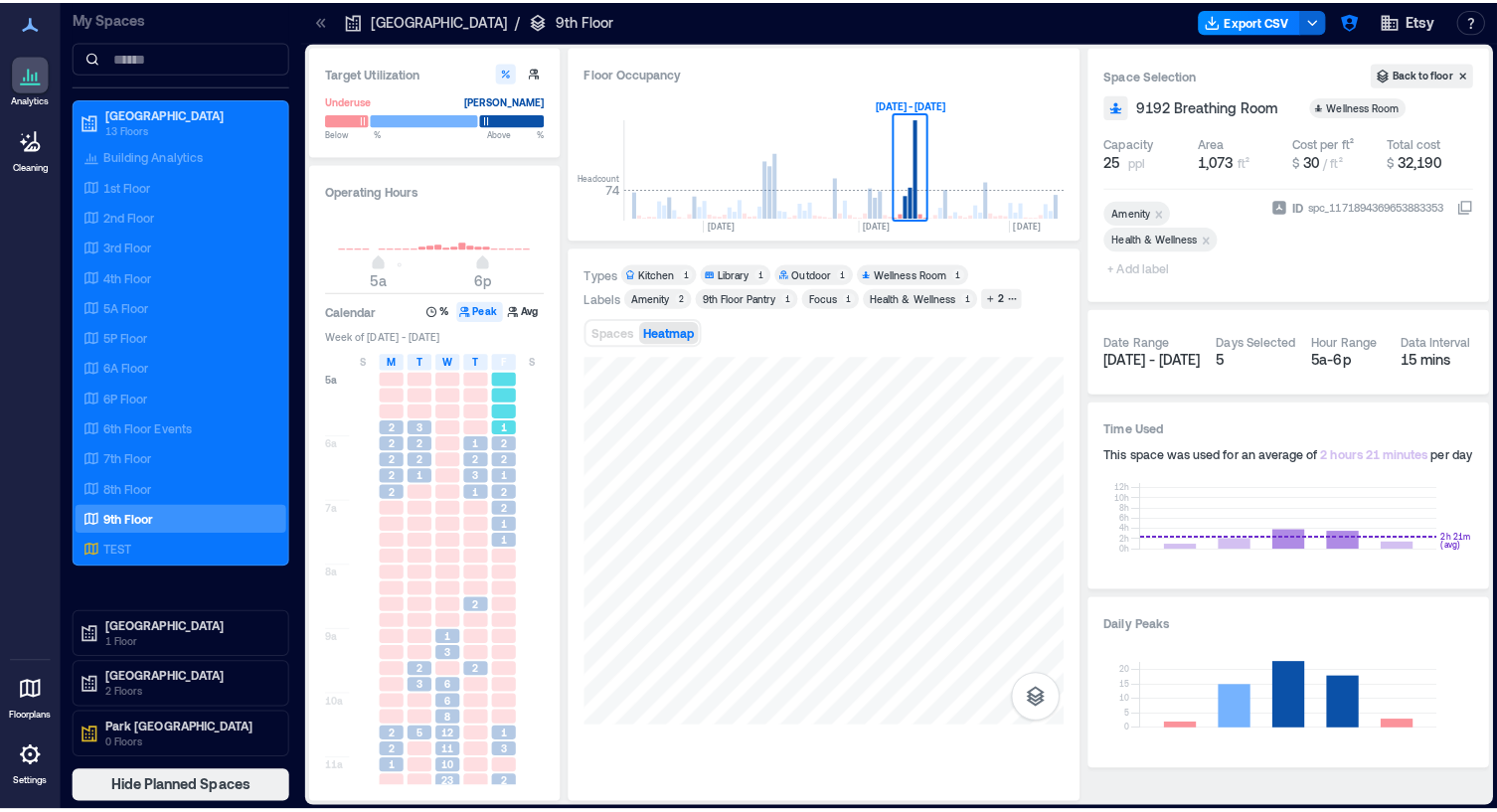 scroll, scrollTop: 1, scrollLeft: 0, axis: vertical 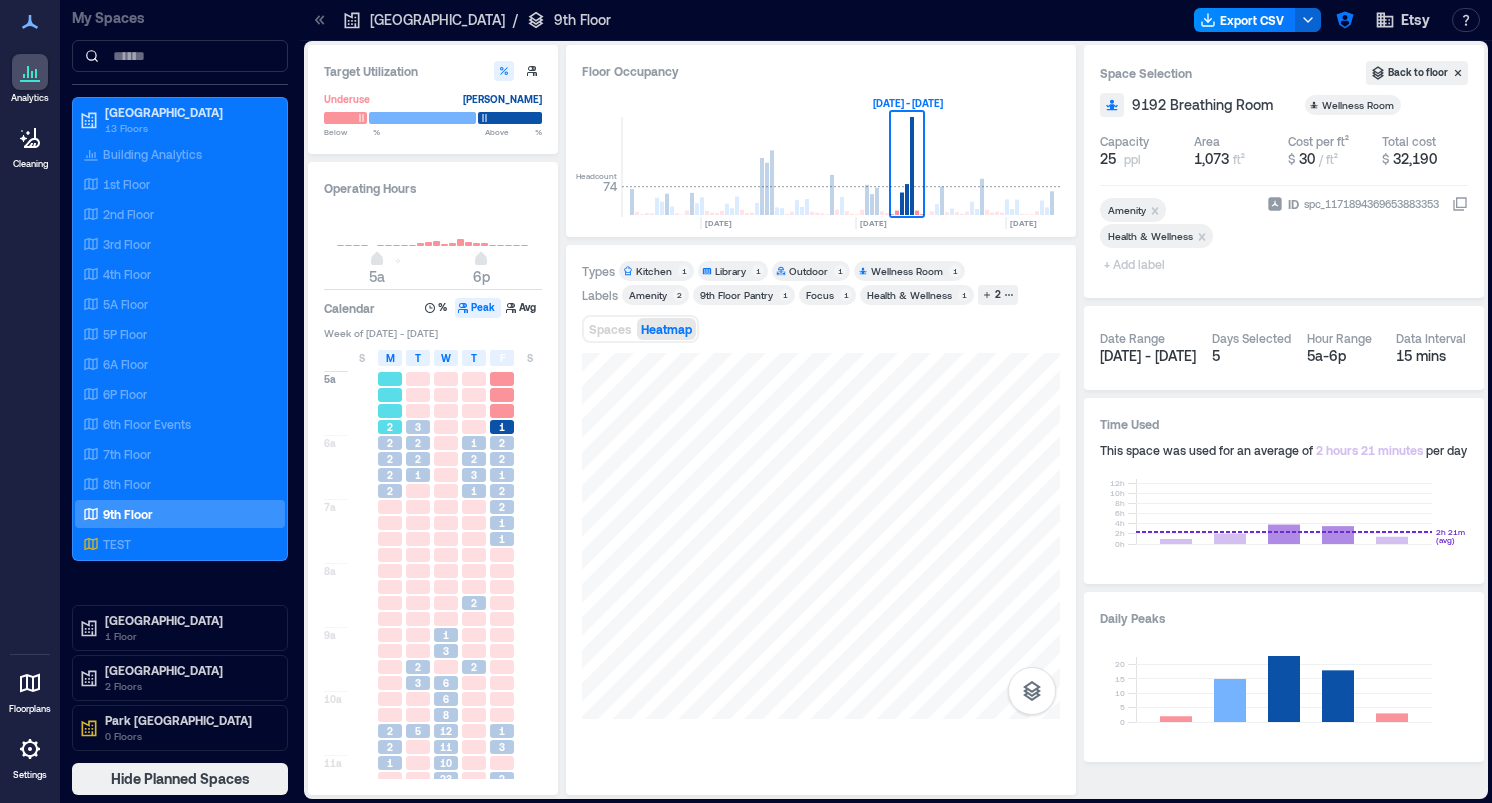 click on "2" at bounding box center (390, 427) 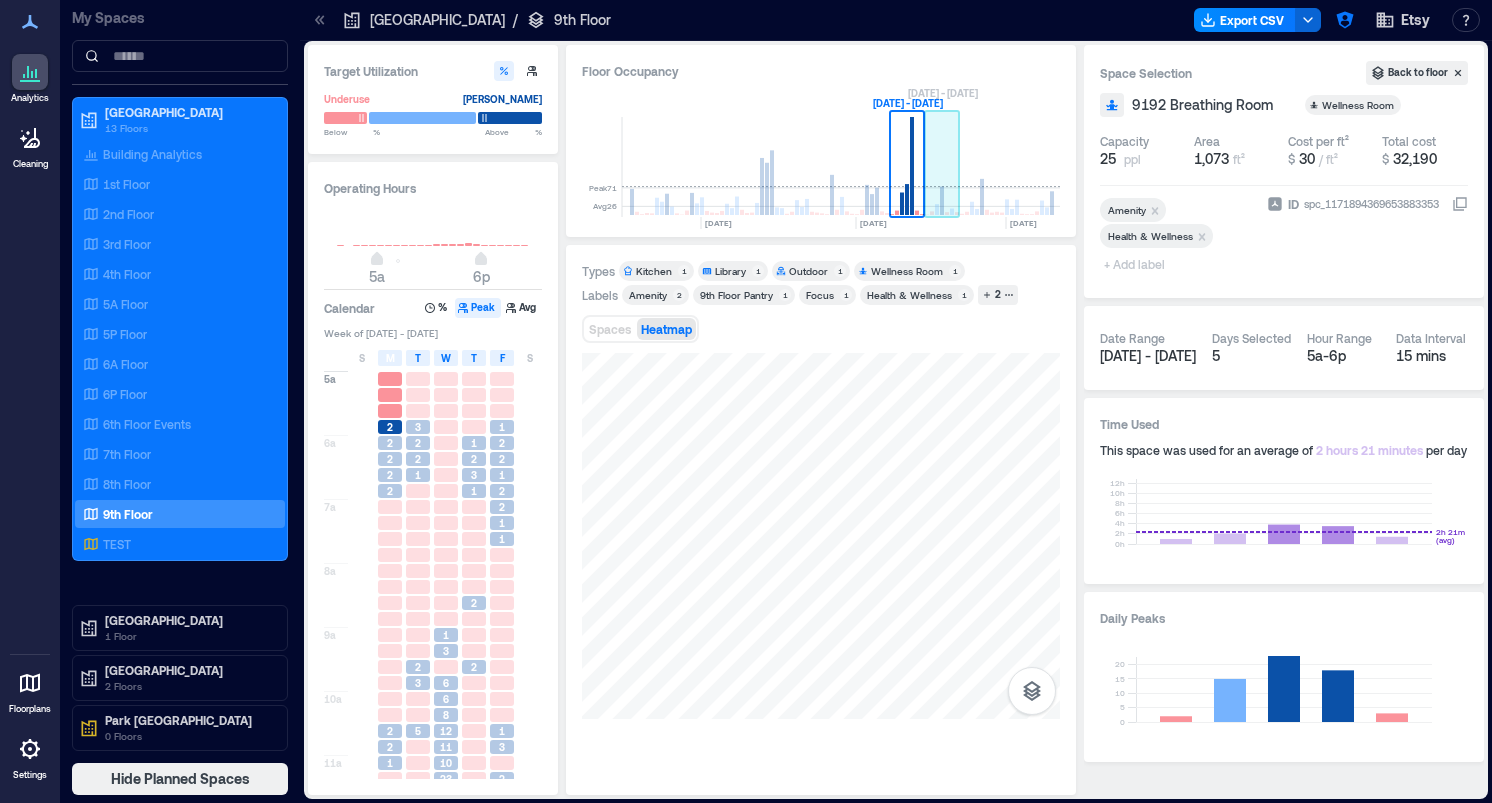 click 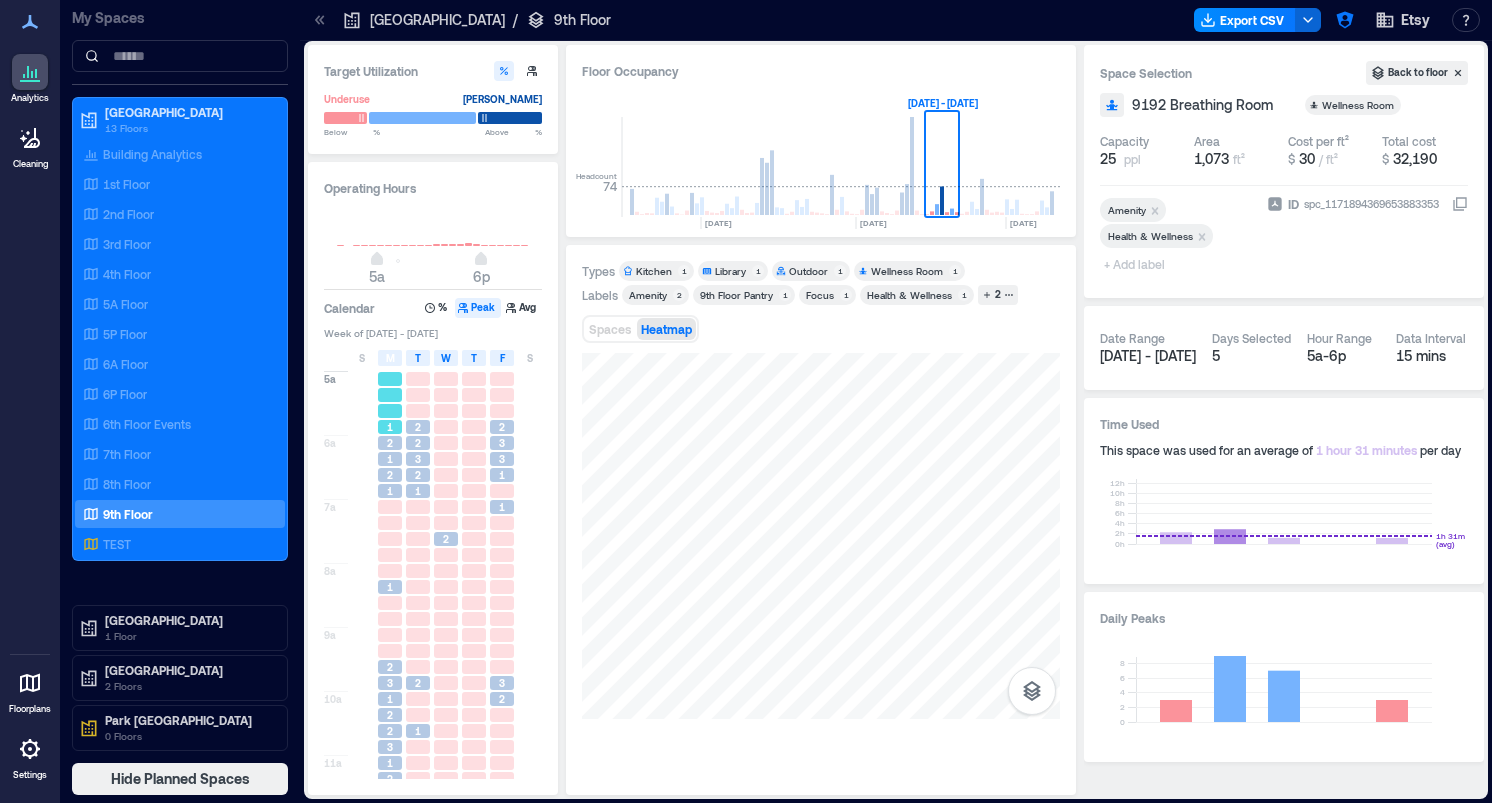 click on "1" at bounding box center (390, 427) 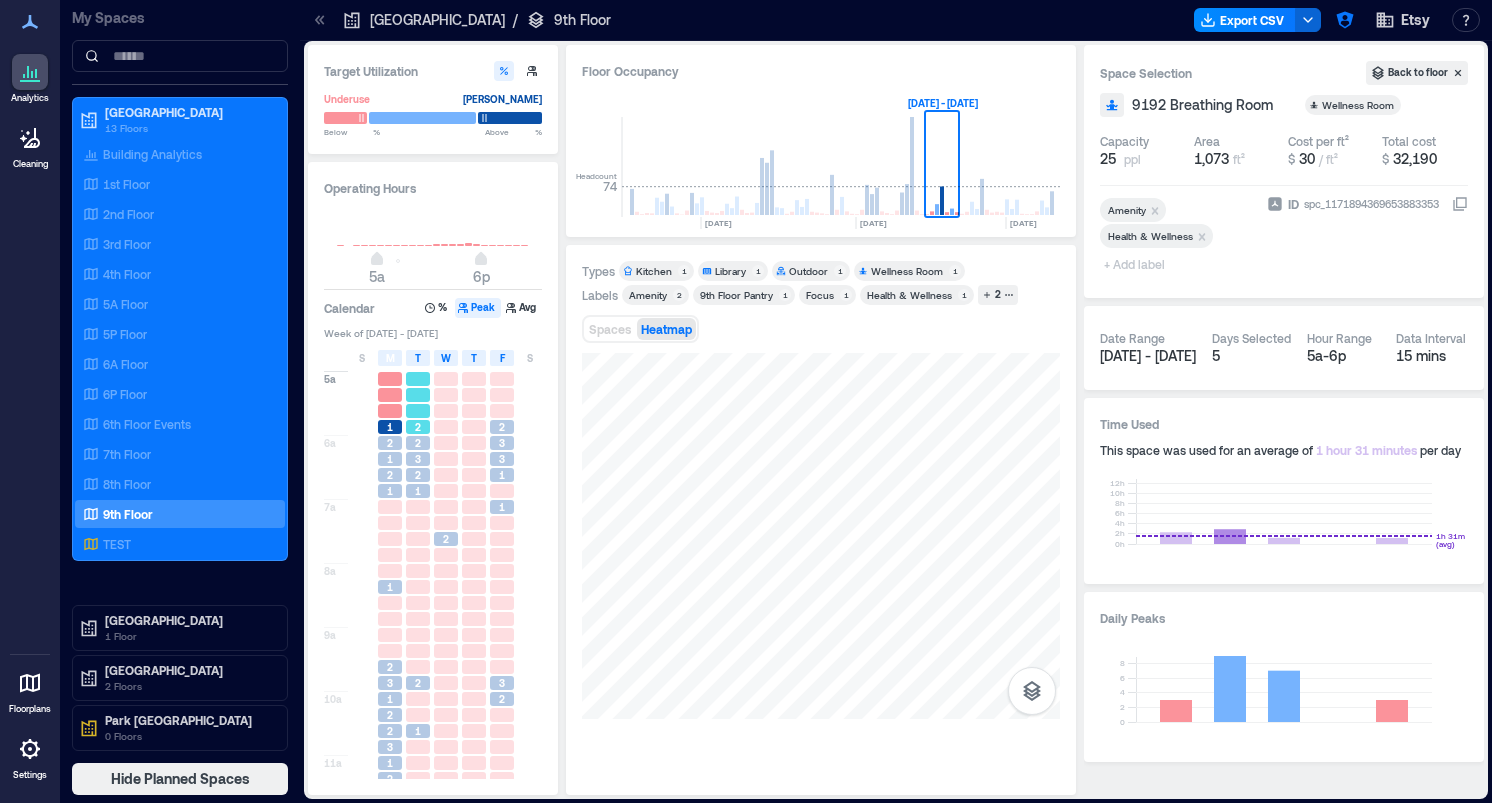 click at bounding box center (418, 411) 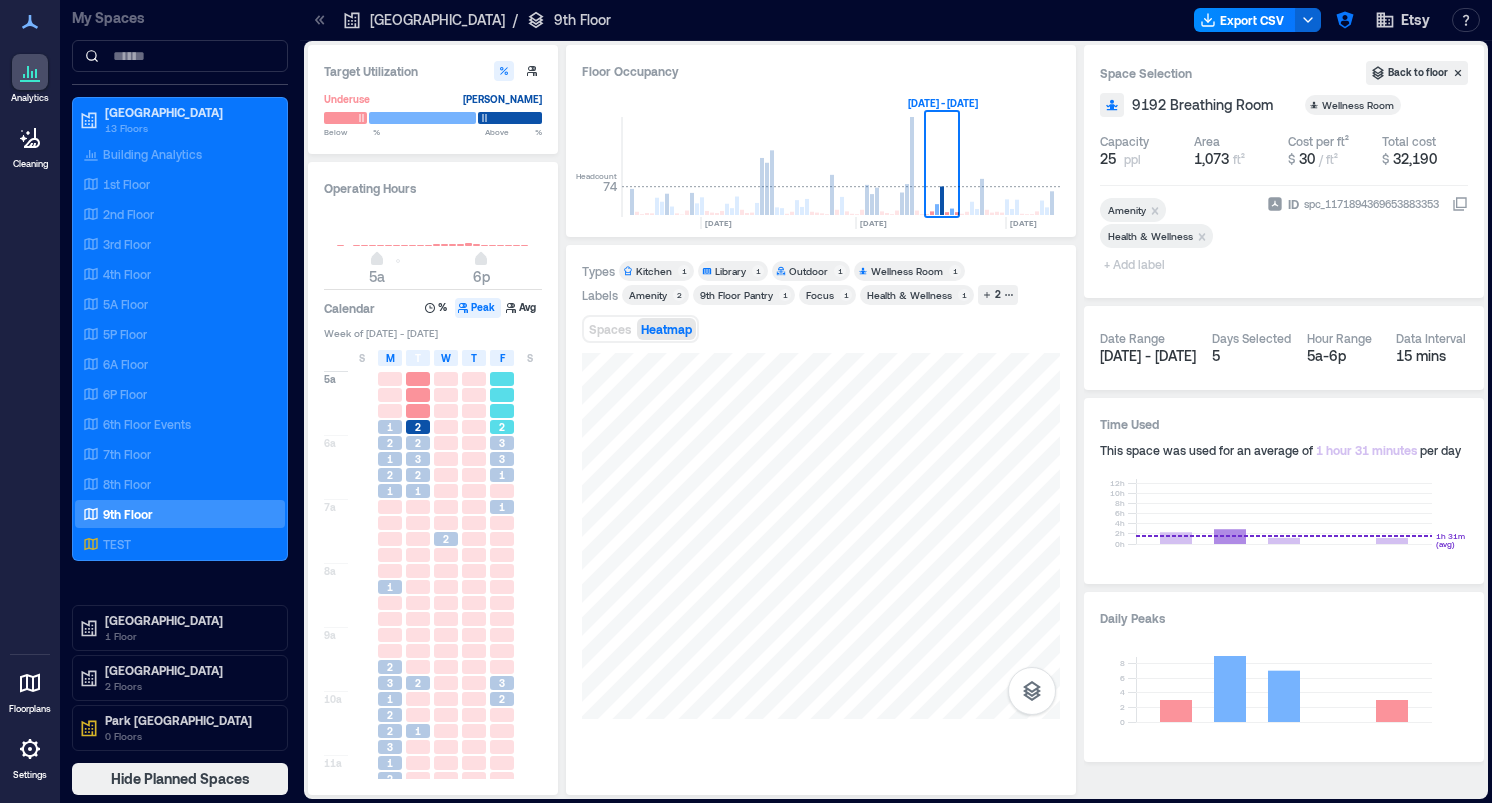 click at bounding box center [502, 411] 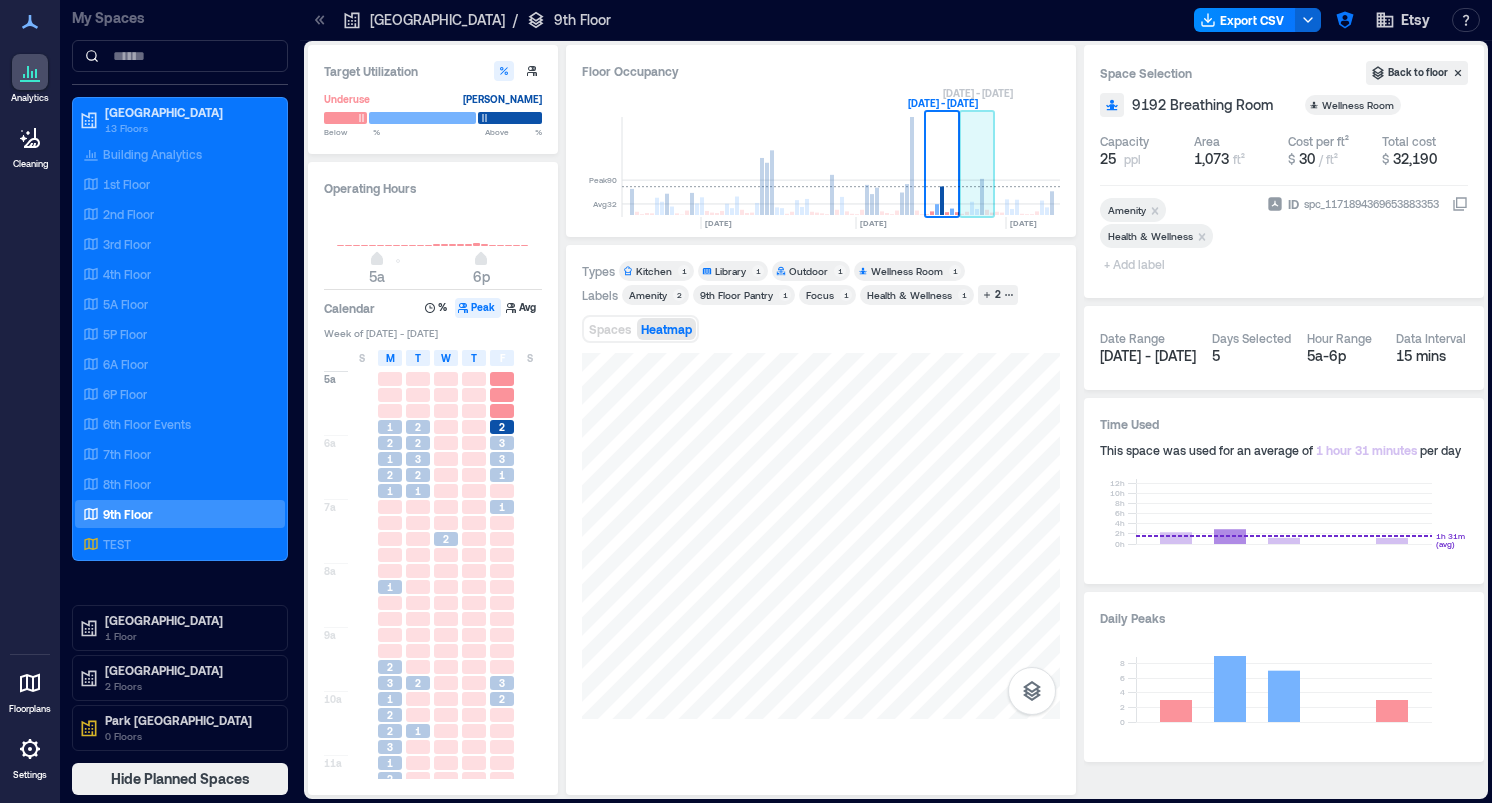 click 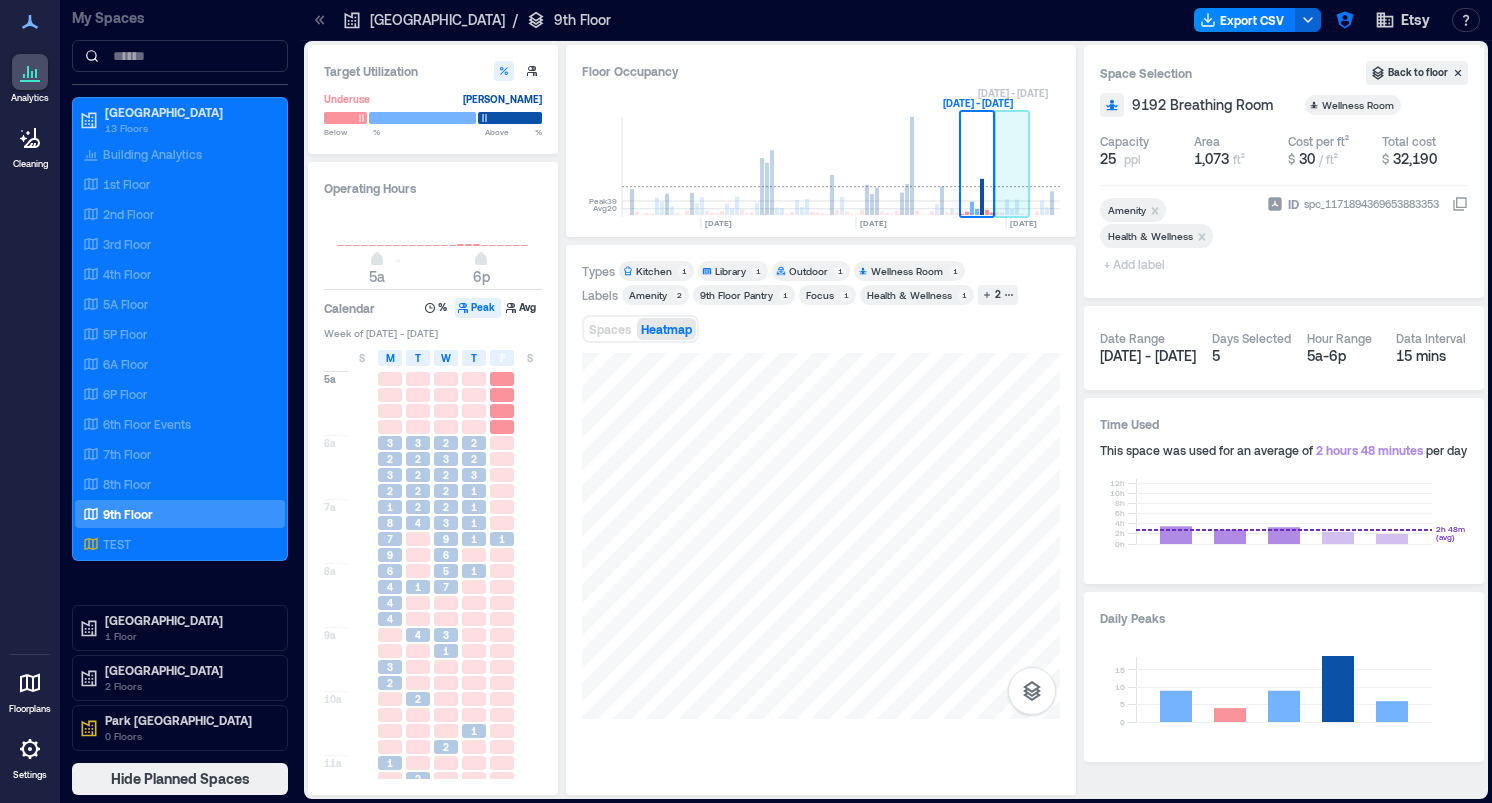 click 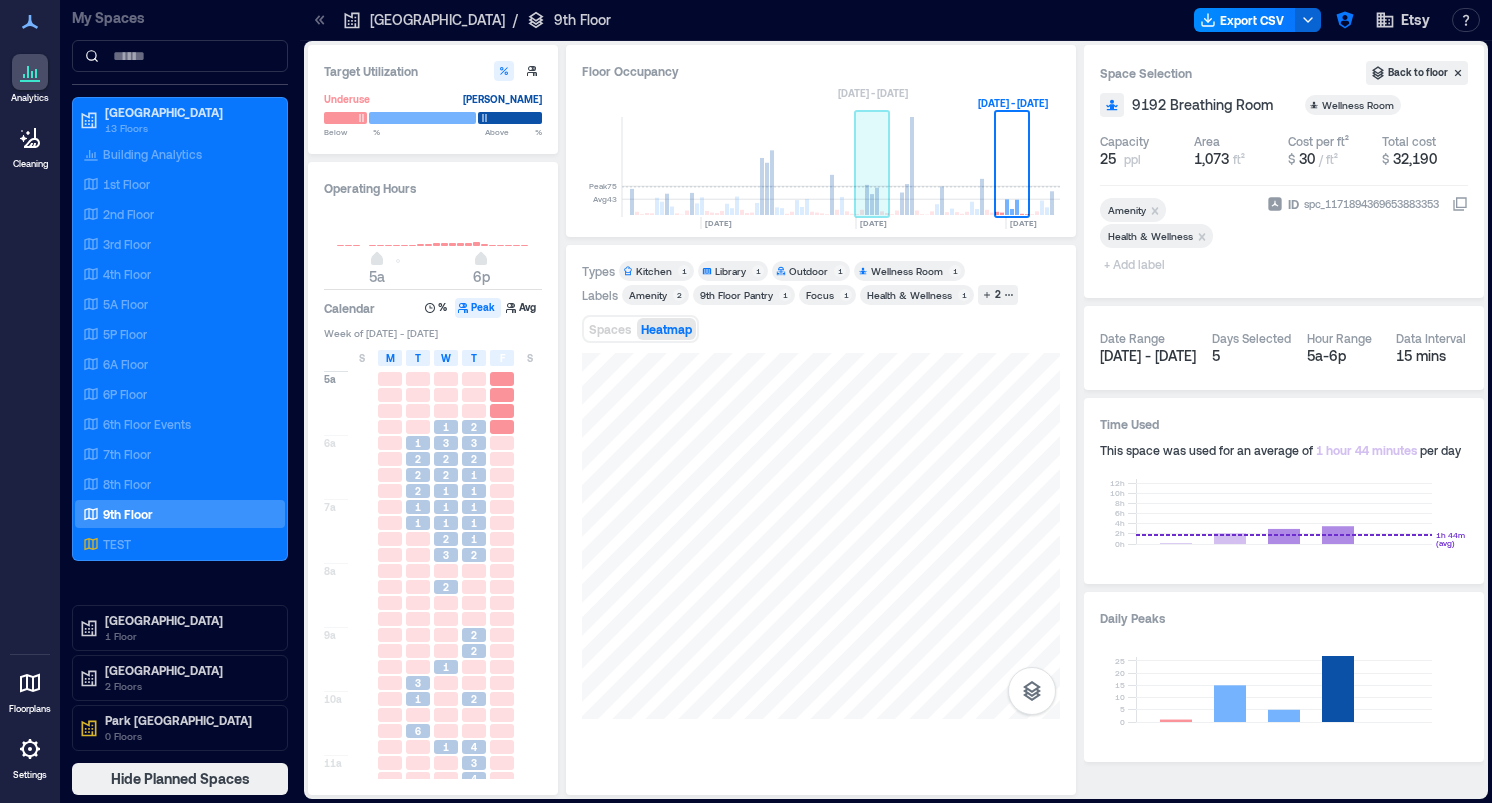 click 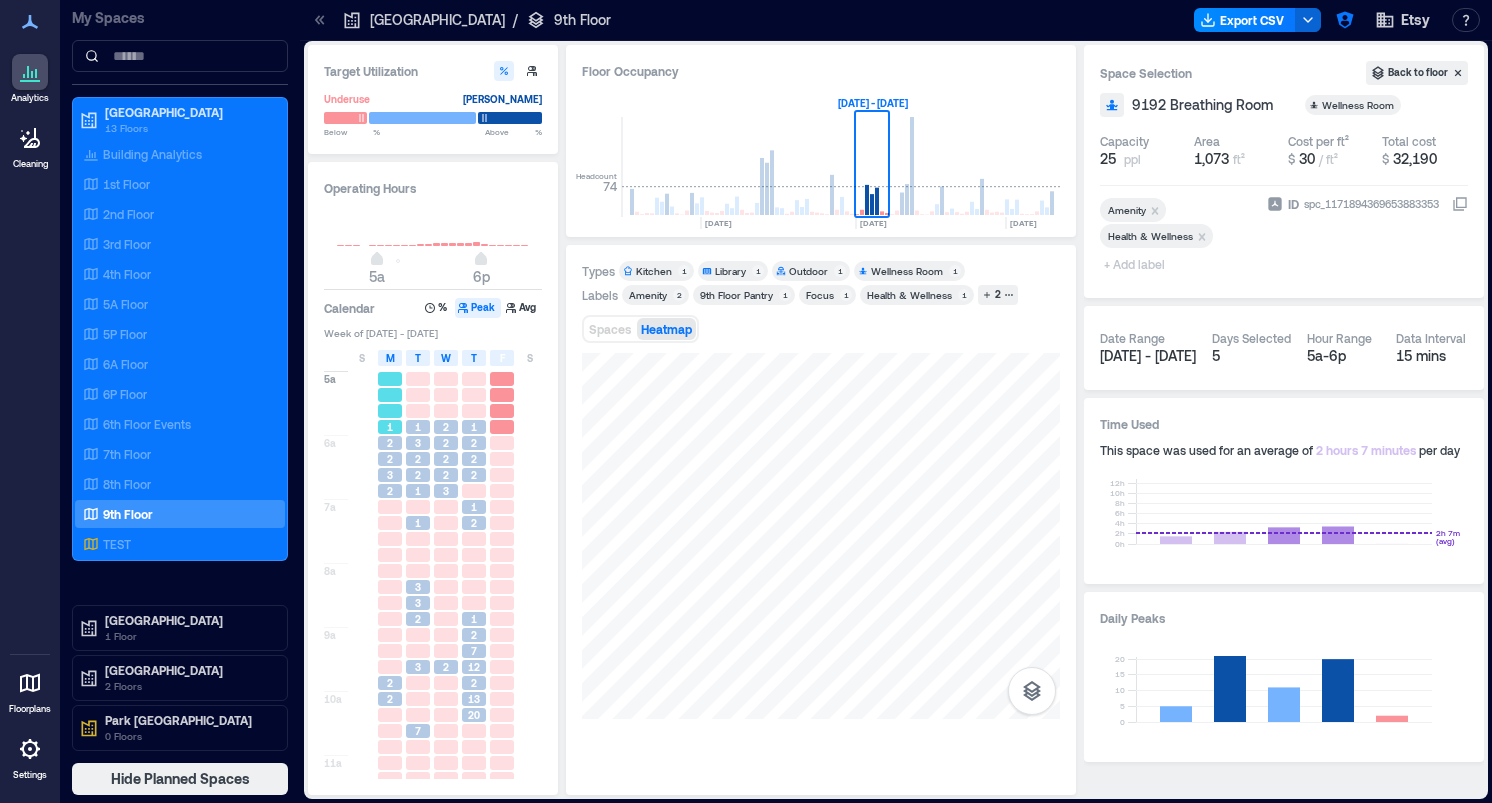 click at bounding box center [390, 411] 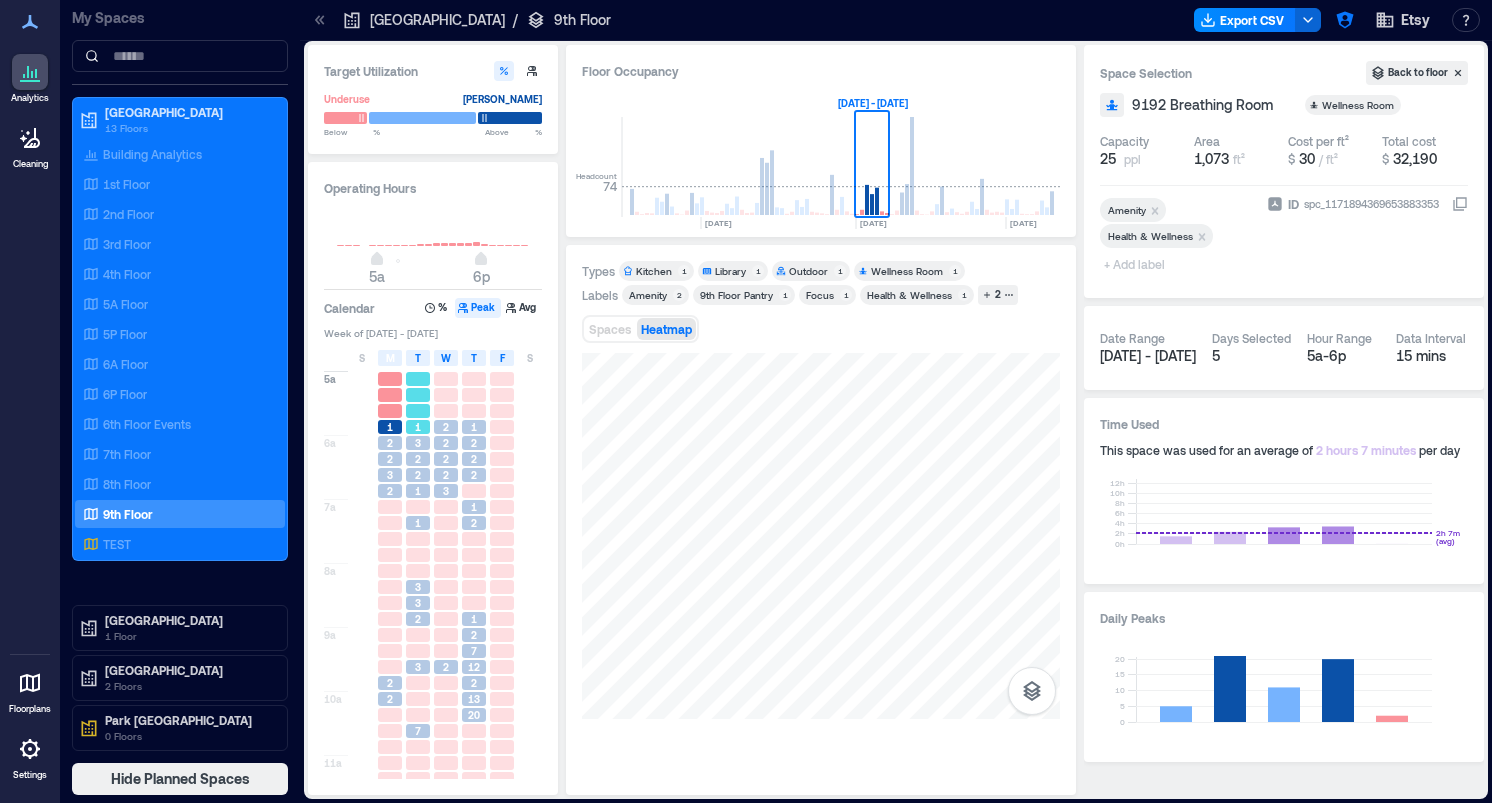 click at bounding box center (418, 411) 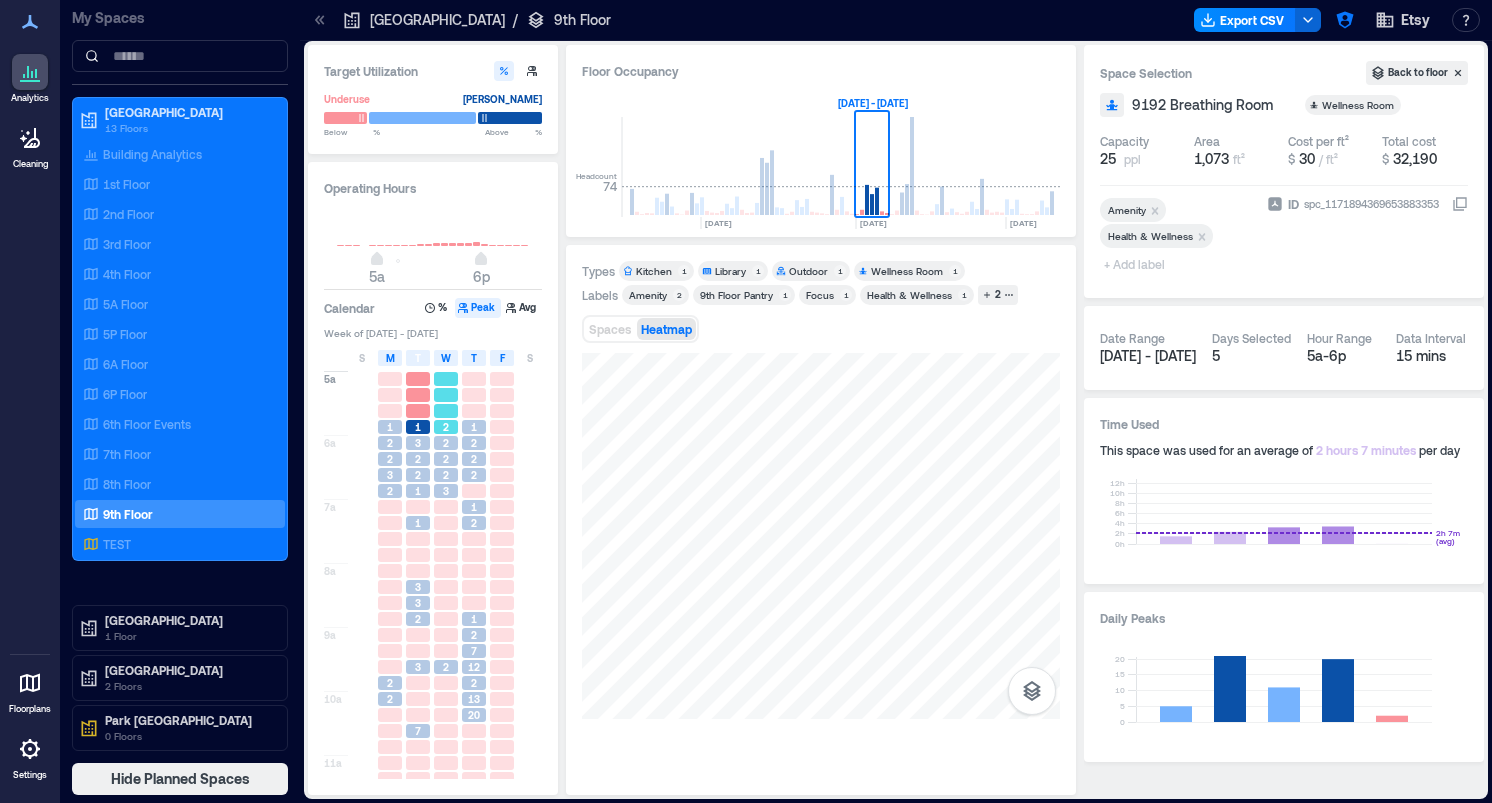 click at bounding box center (446, 411) 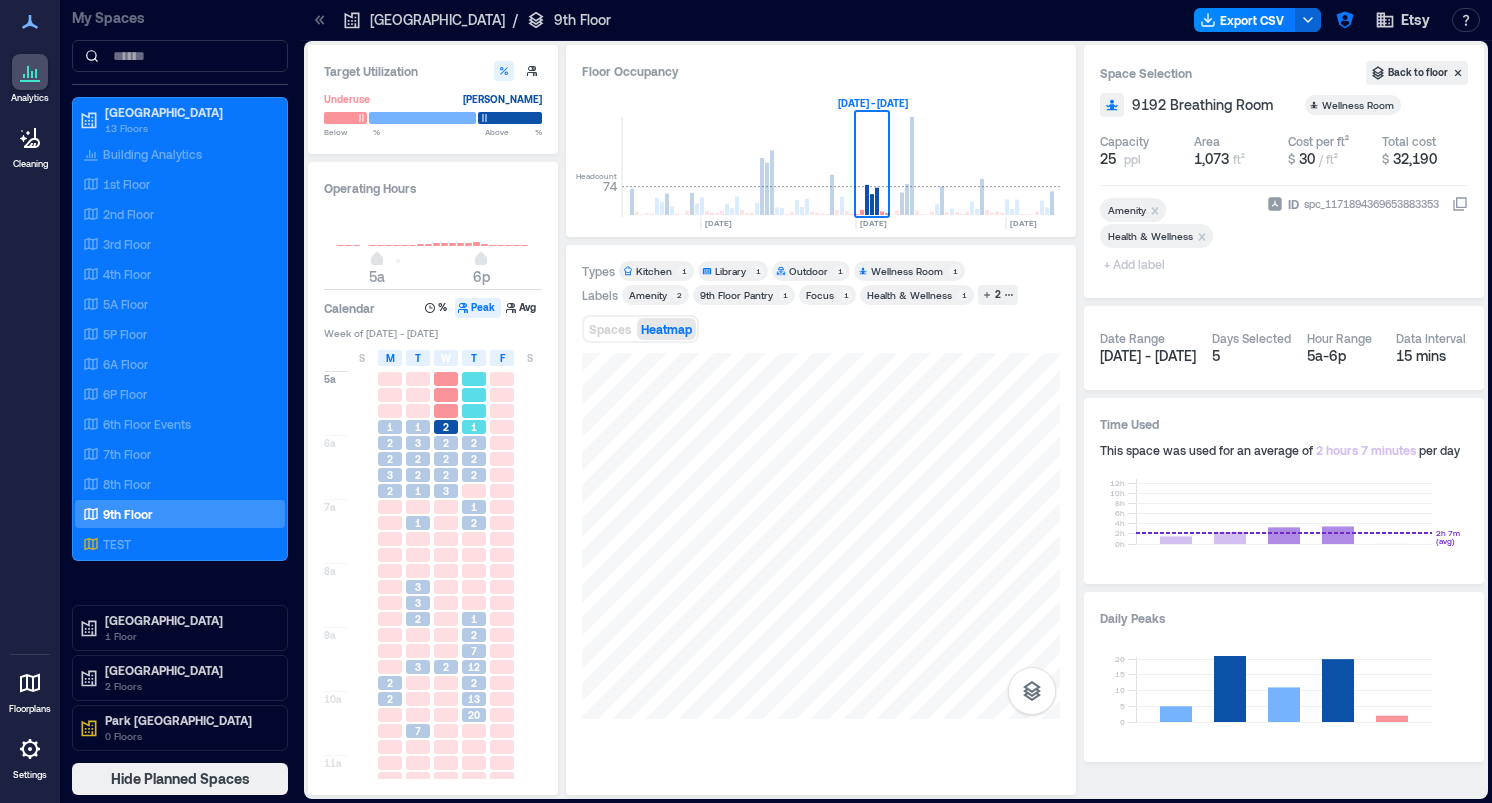click at bounding box center (474, 411) 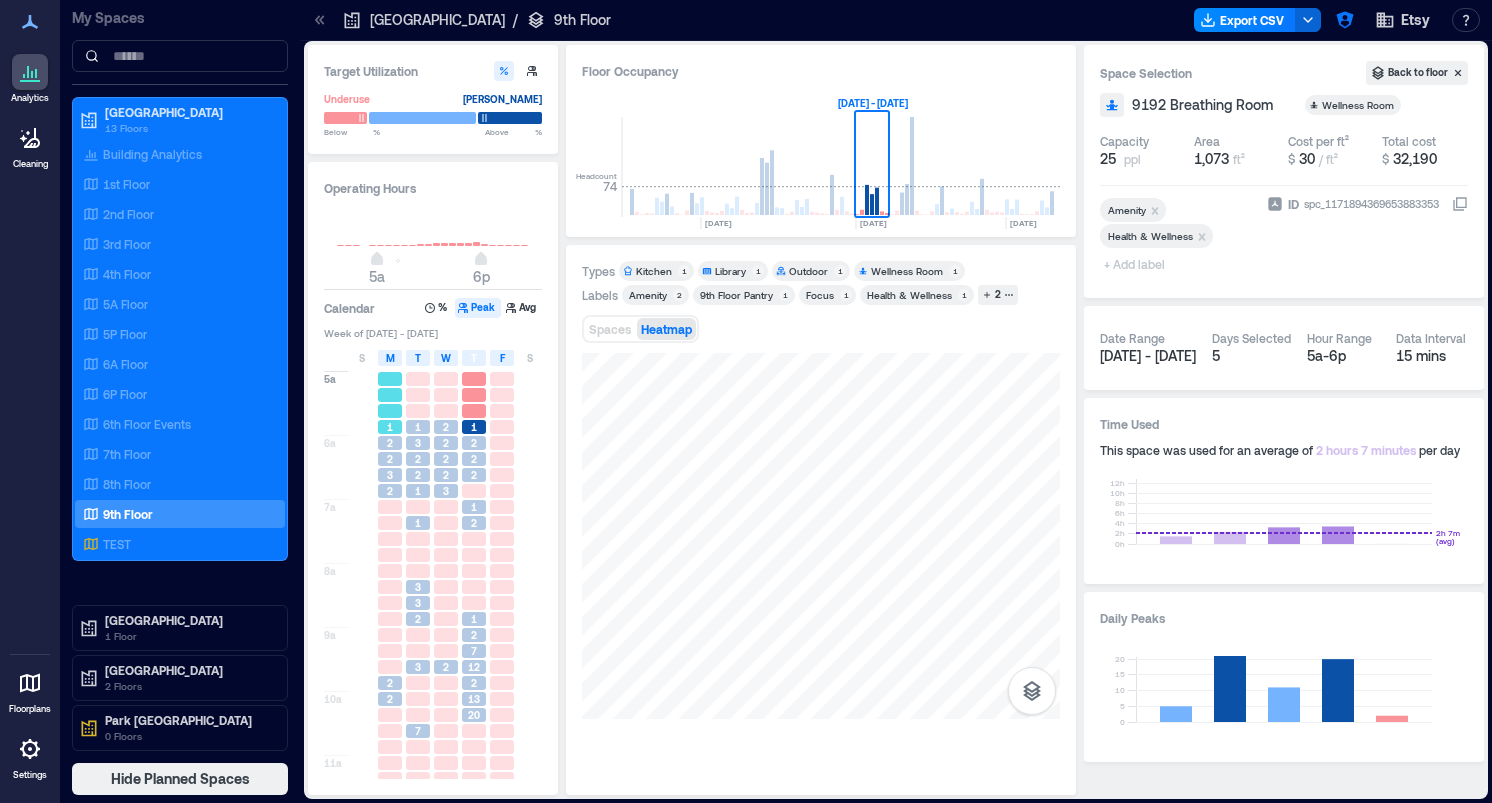 click on "1" at bounding box center [390, 427] 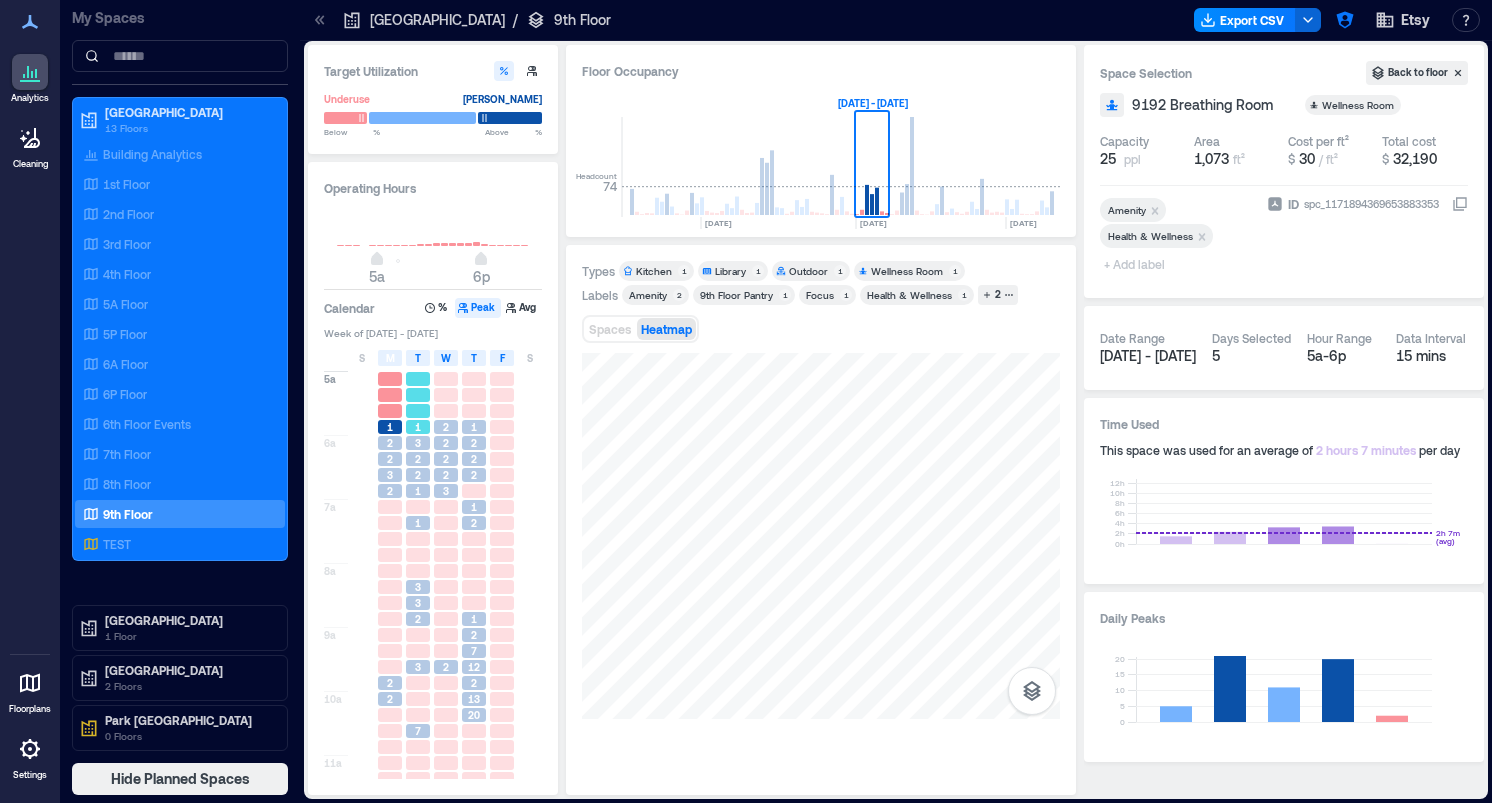 click on "1" at bounding box center [418, 427] 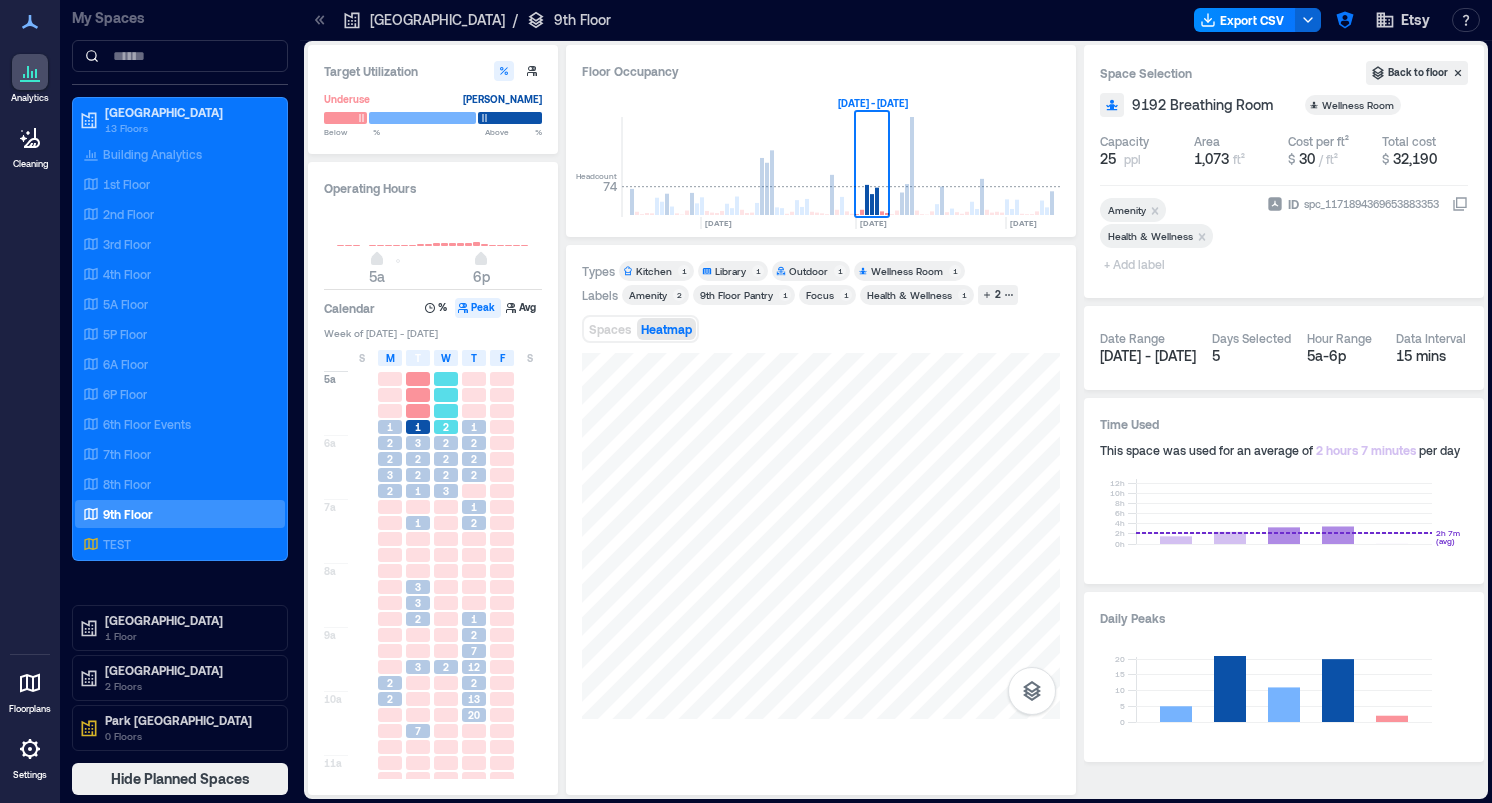 click on "2" at bounding box center [446, 427] 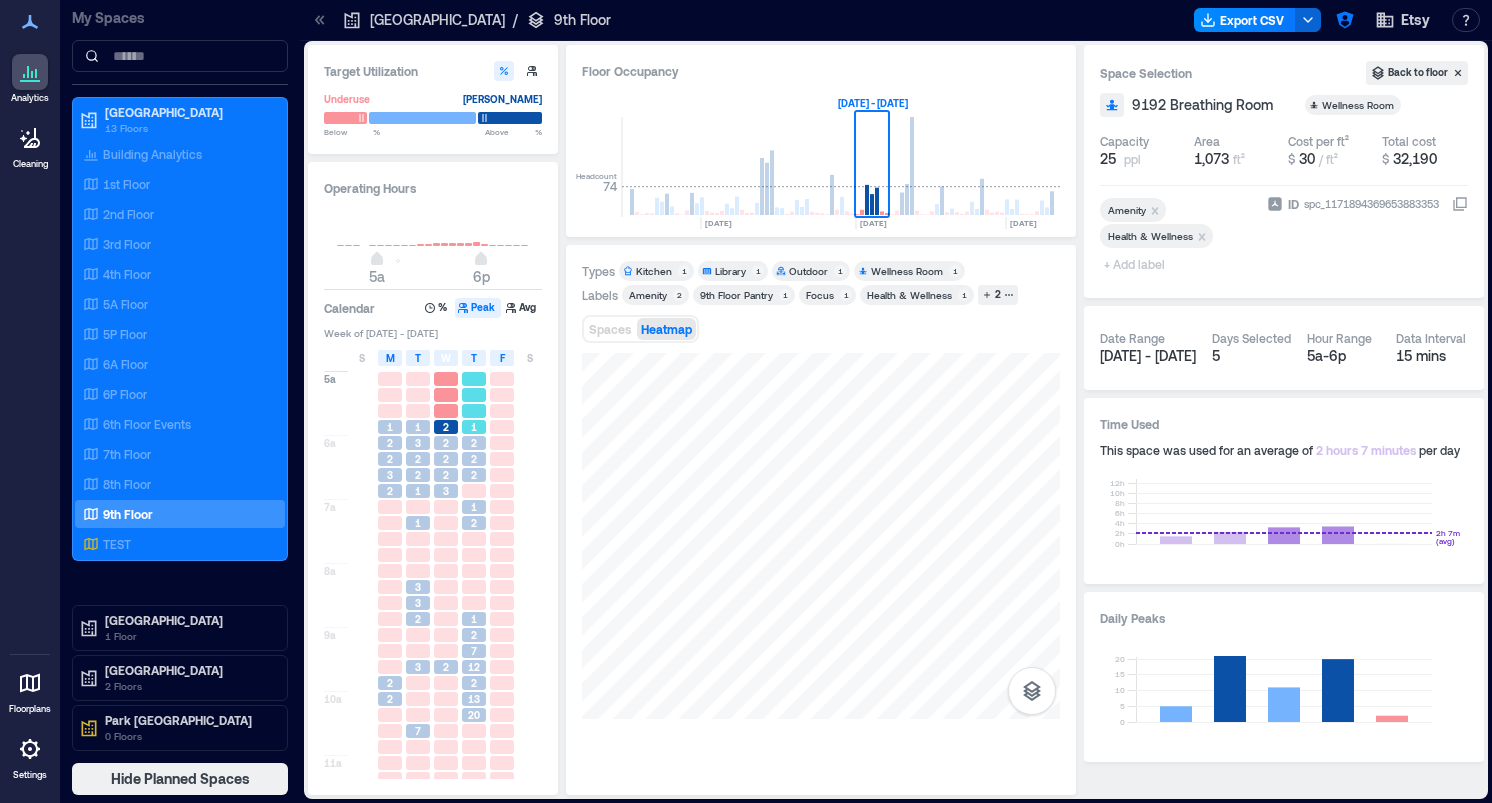 click on "1" at bounding box center [474, 427] 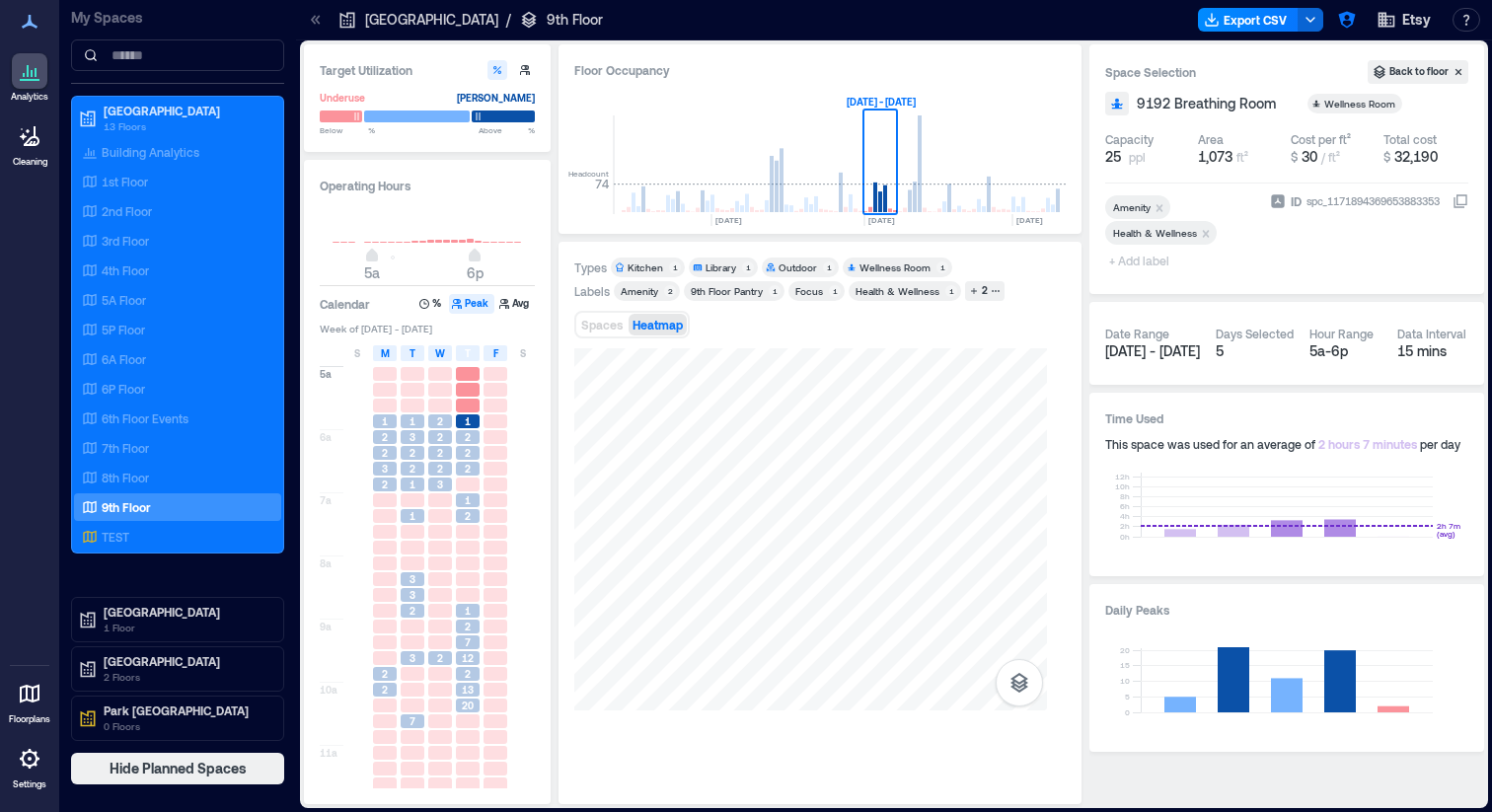 scroll, scrollTop: 0, scrollLeft: 3020, axis: horizontal 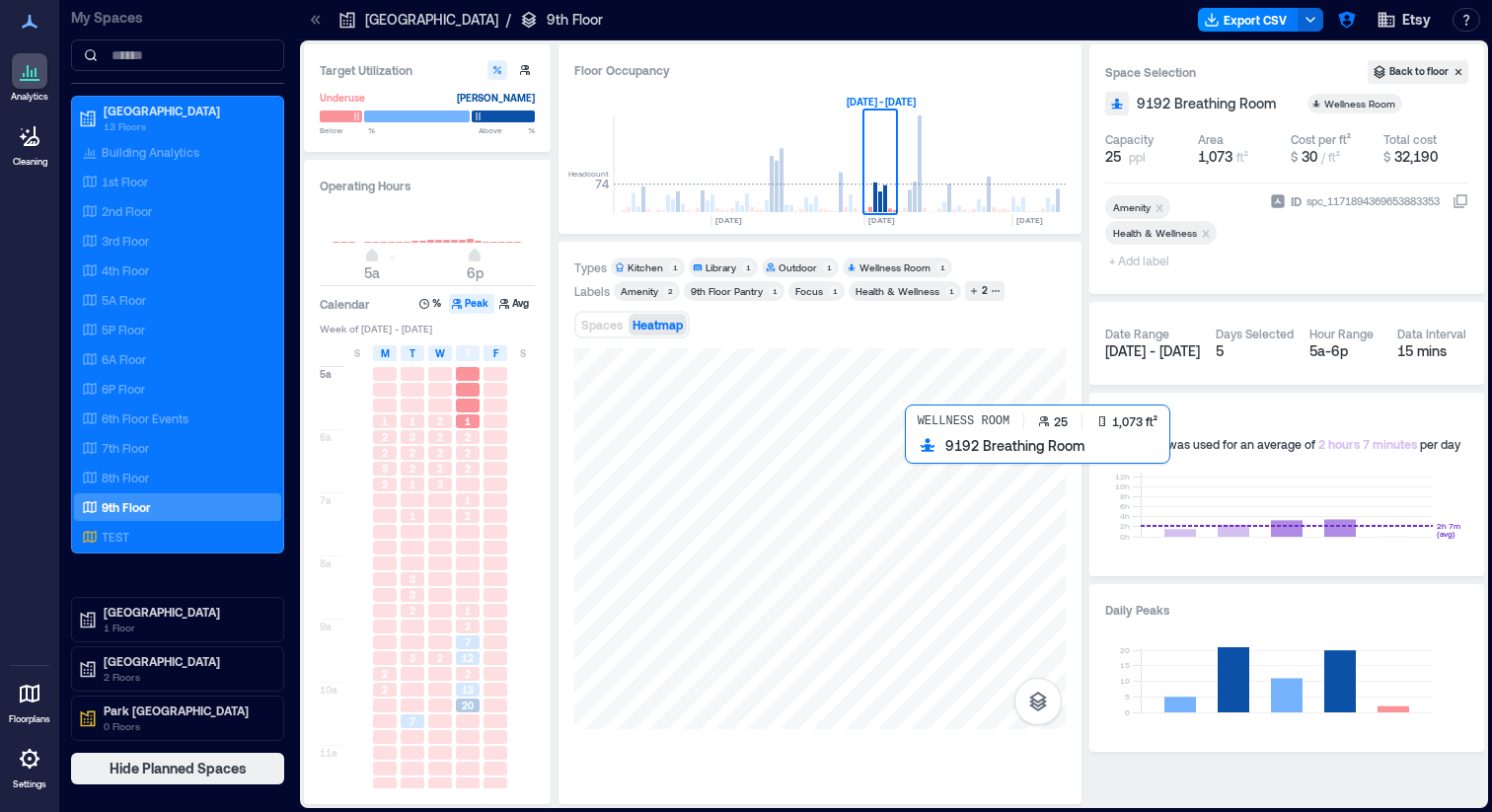 click at bounding box center (820, 539) 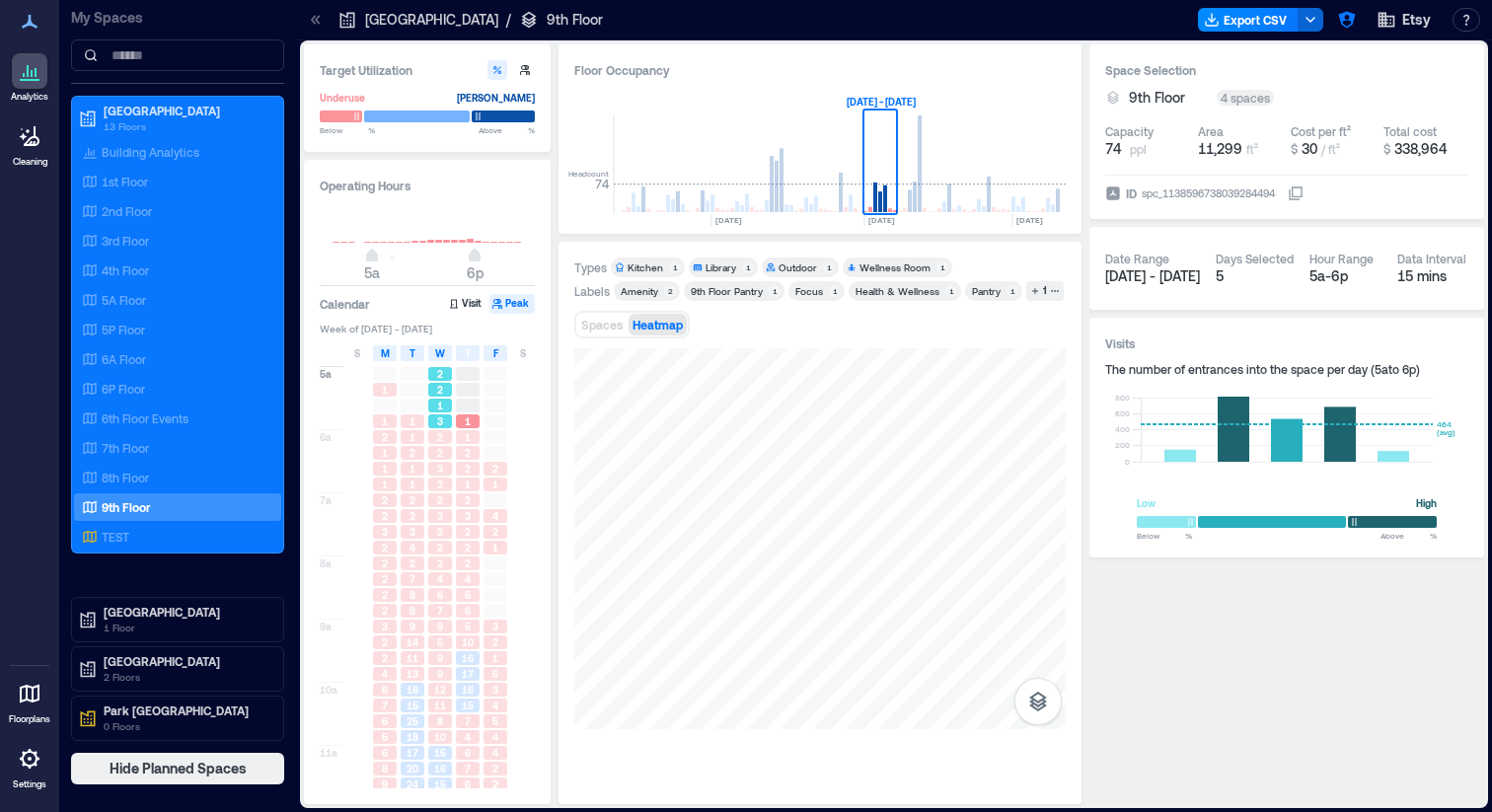 click on "1" at bounding box center [440, 406] 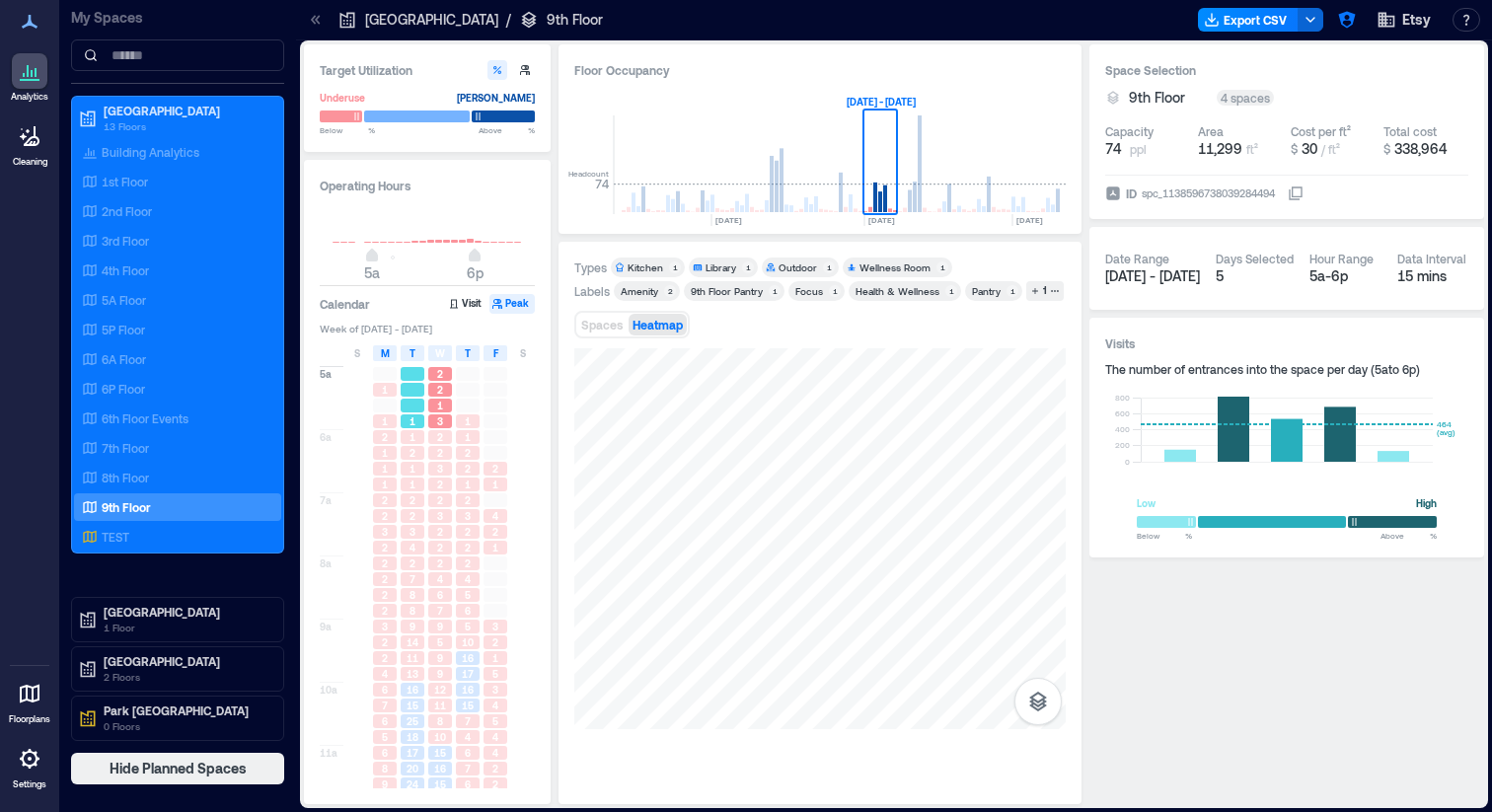 click at bounding box center (412, 406) 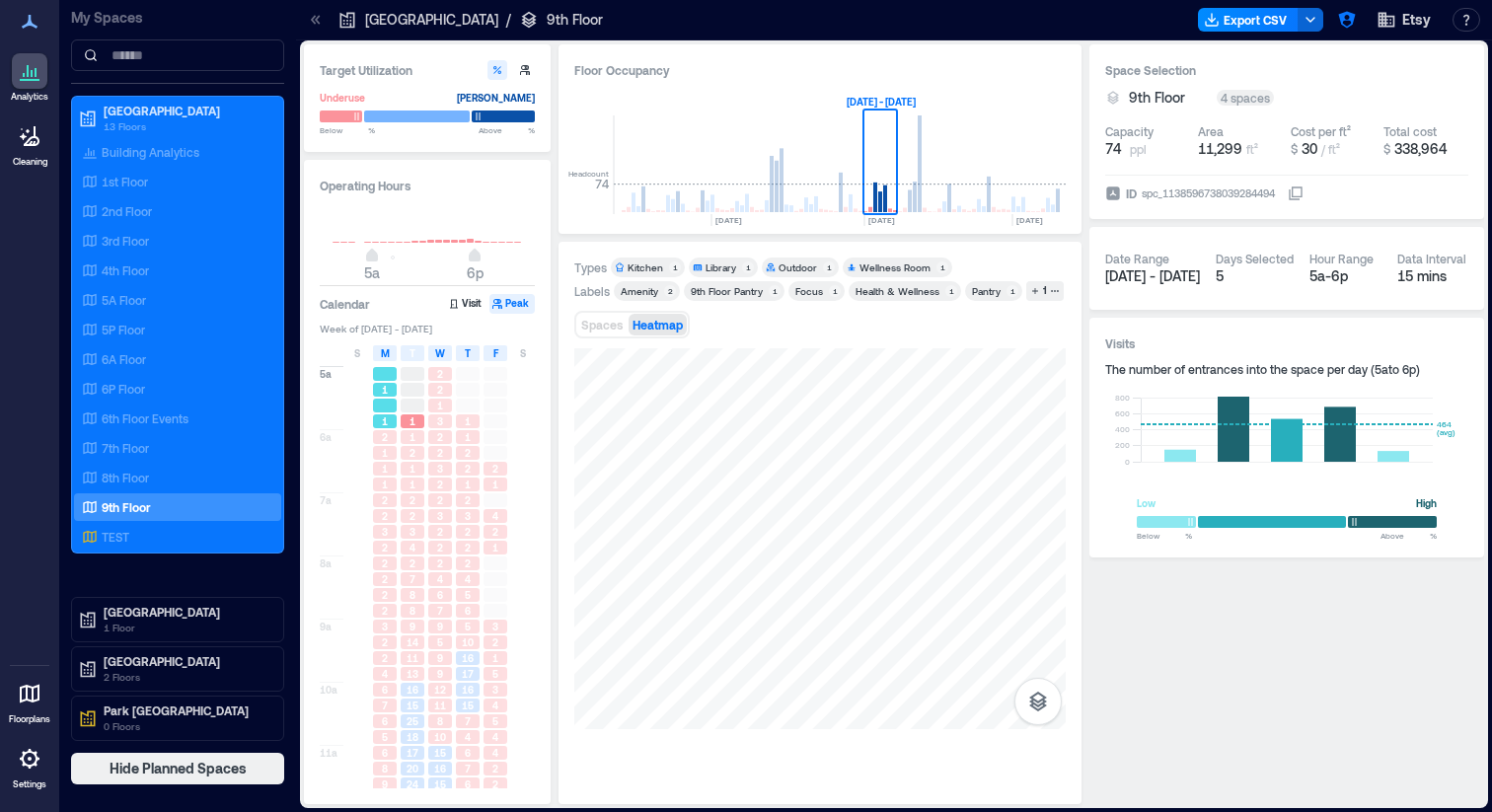 click at bounding box center [385, 406] 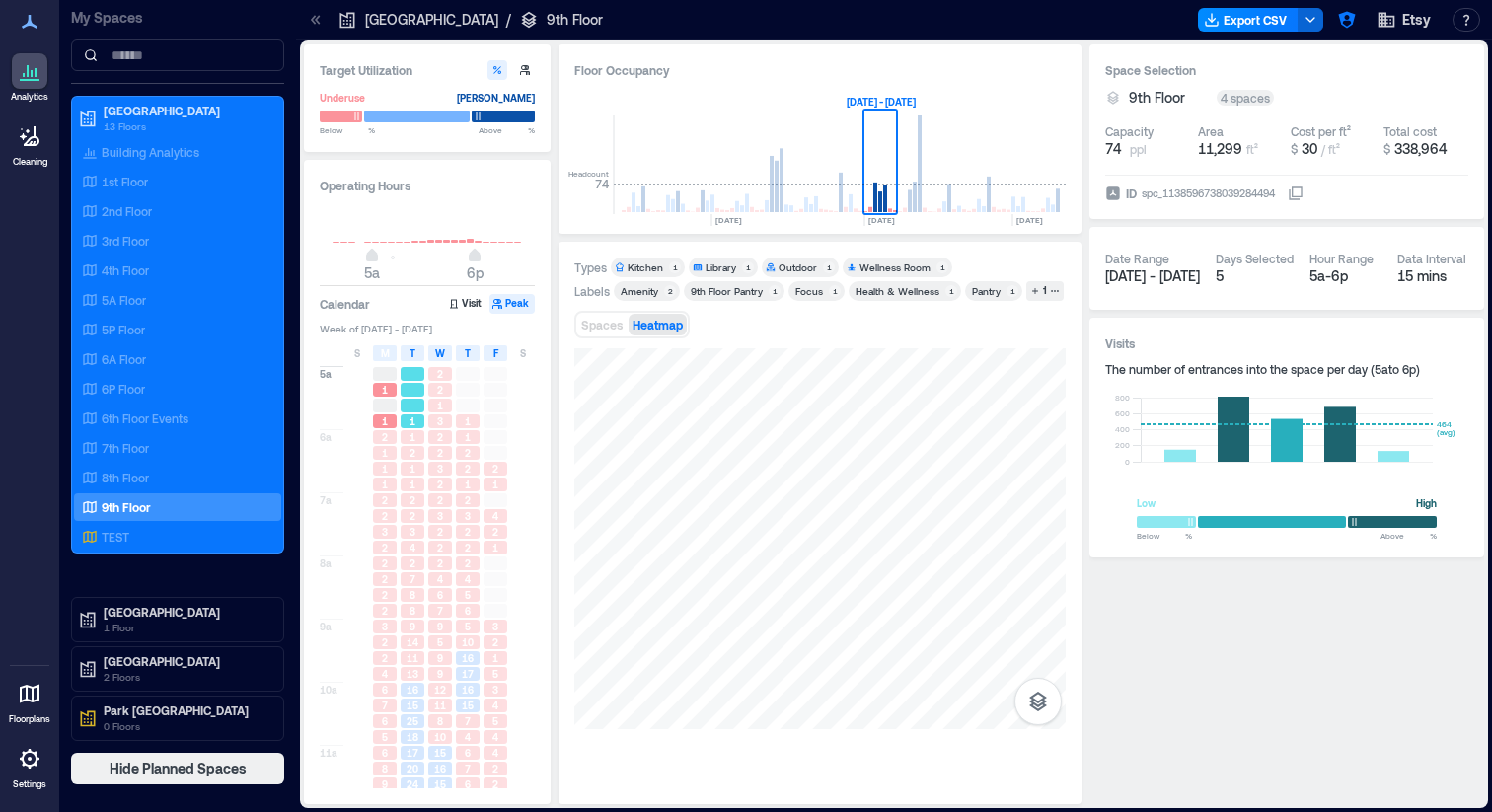 click at bounding box center [412, 390] 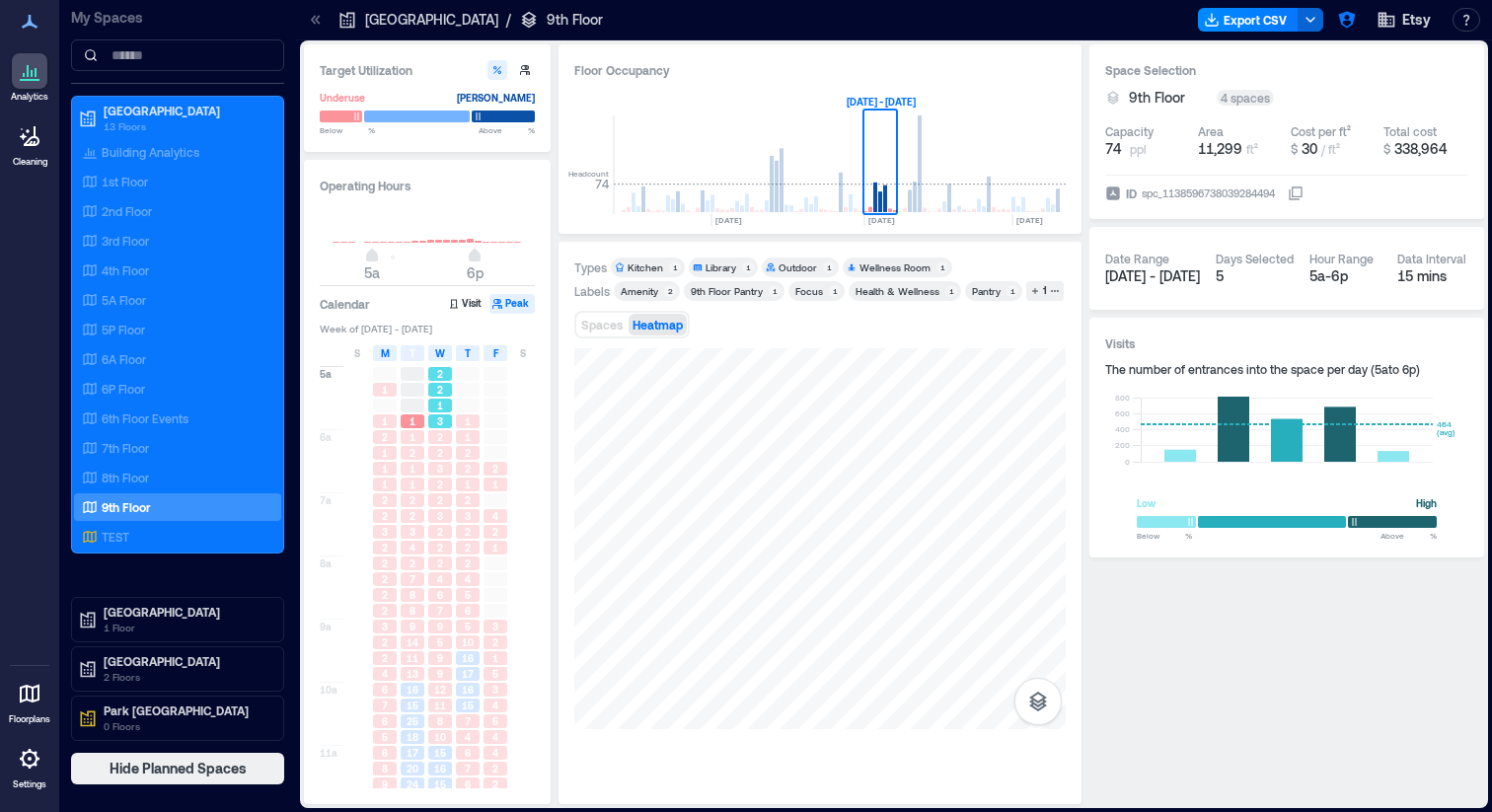 click on "2" at bounding box center [440, 390] 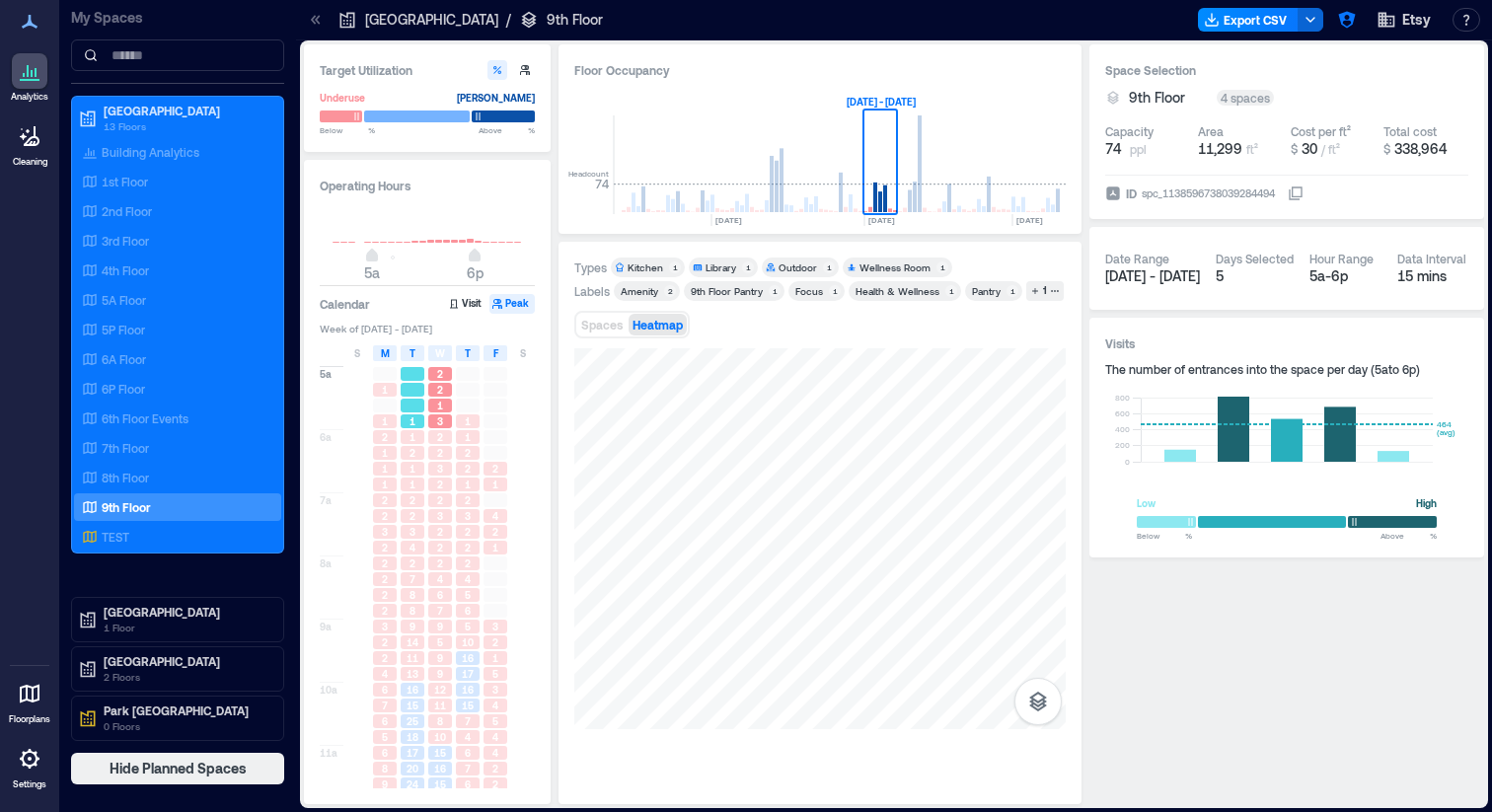 click at bounding box center [412, 406] 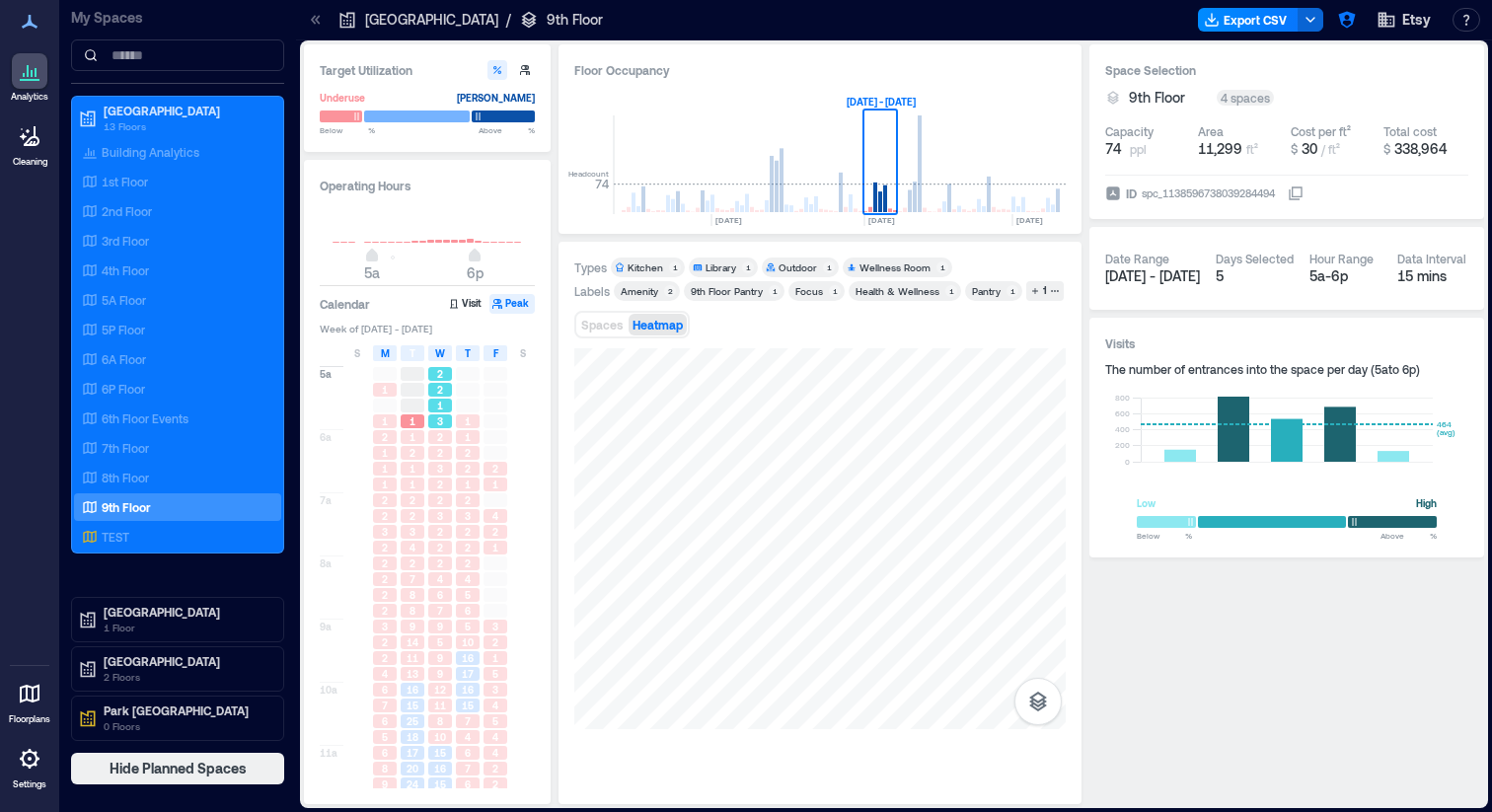 click on "2" at bounding box center (440, 390) 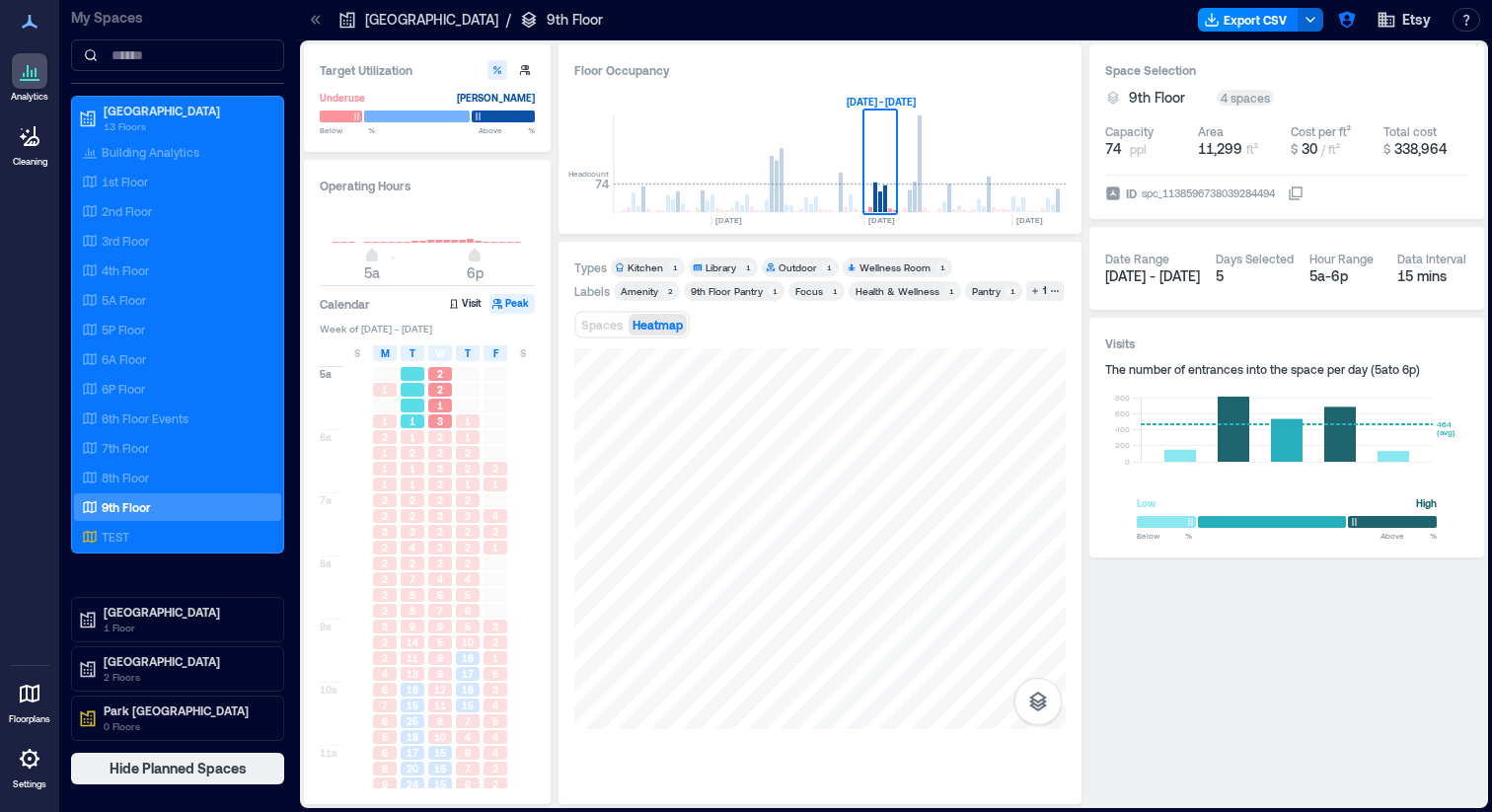 click at bounding box center [412, 406] 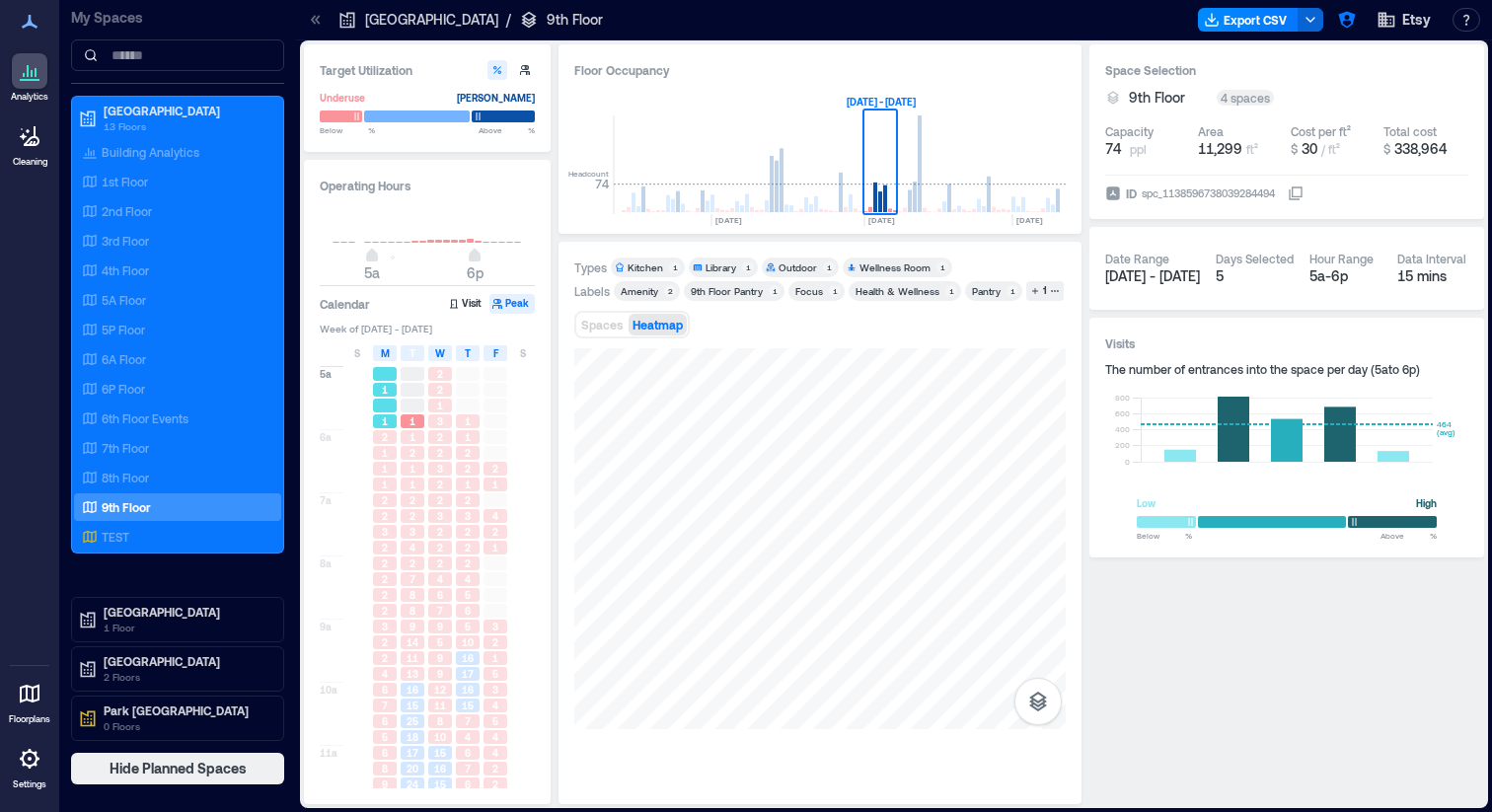 click on "1" at bounding box center [385, 421] 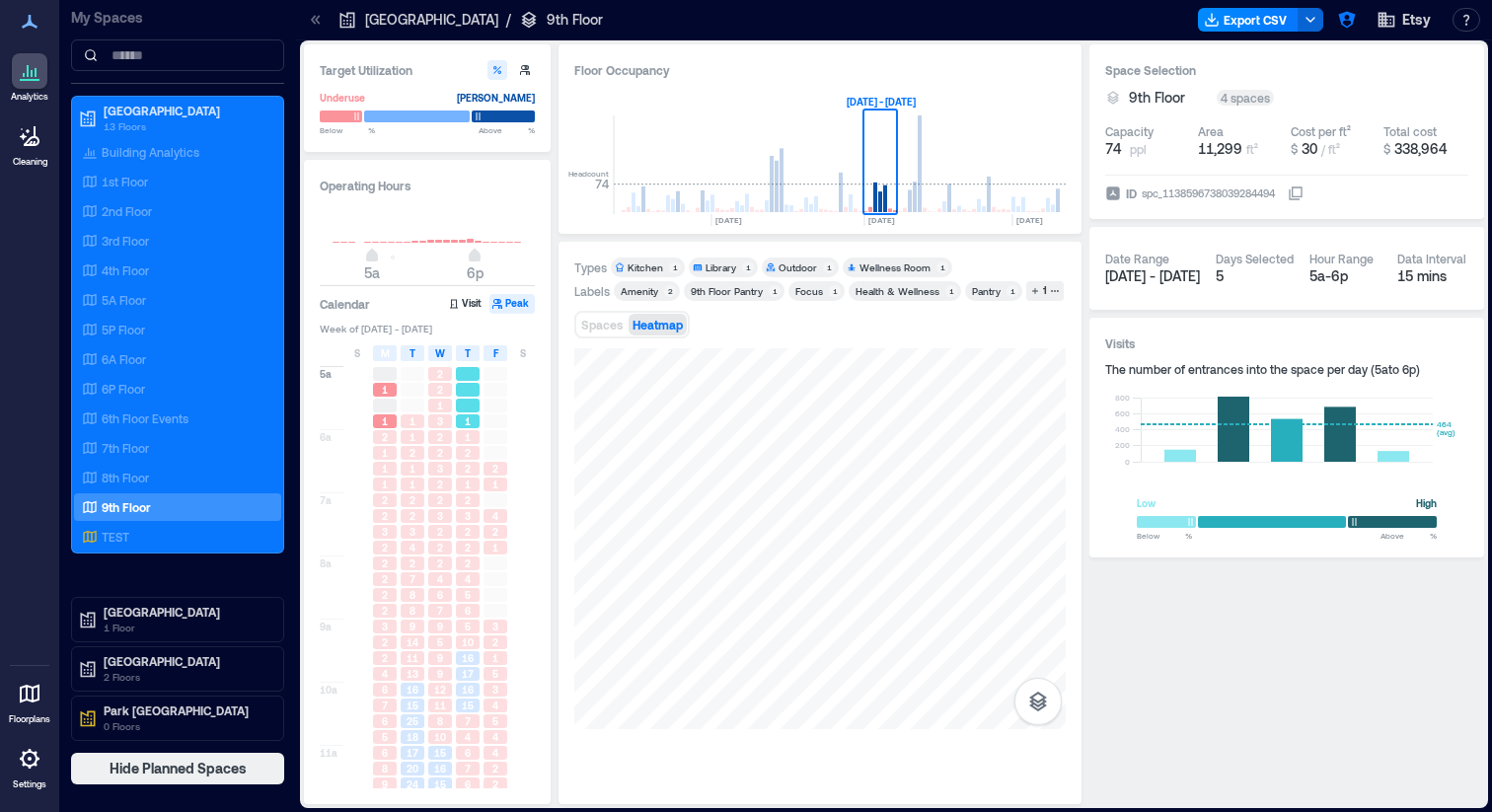 click on "1" at bounding box center (468, 421) 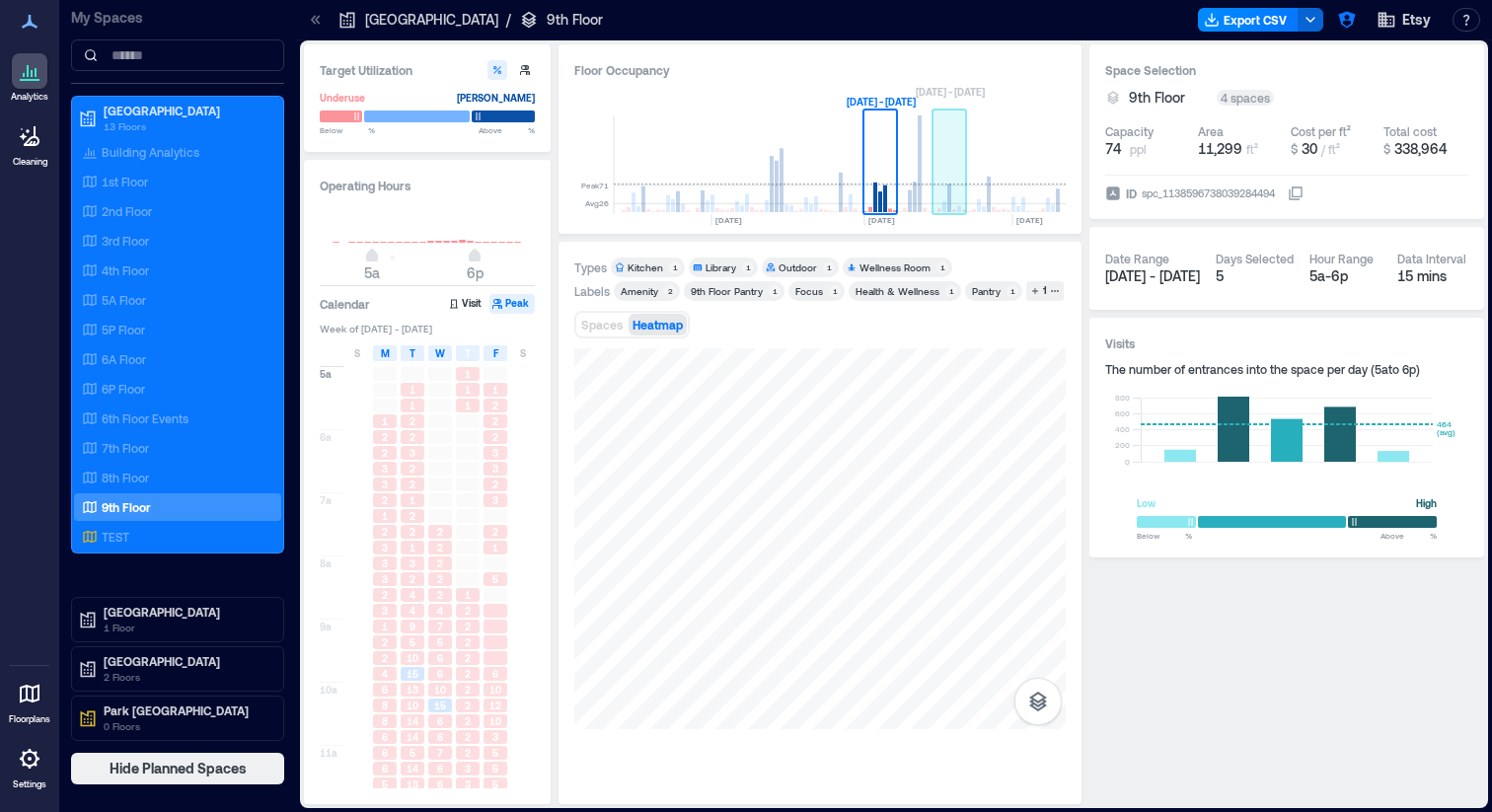 click 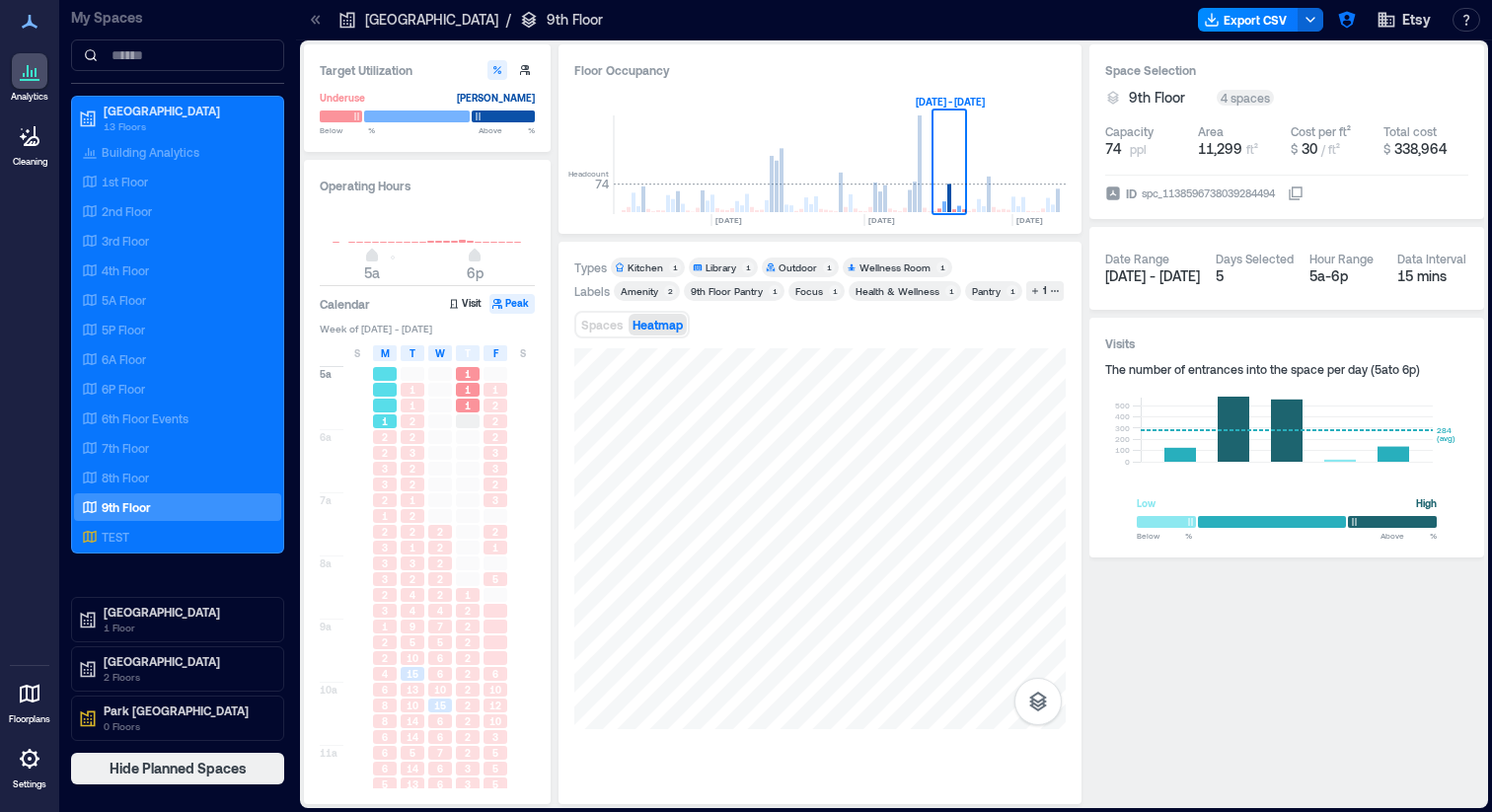 click at bounding box center [385, 390] 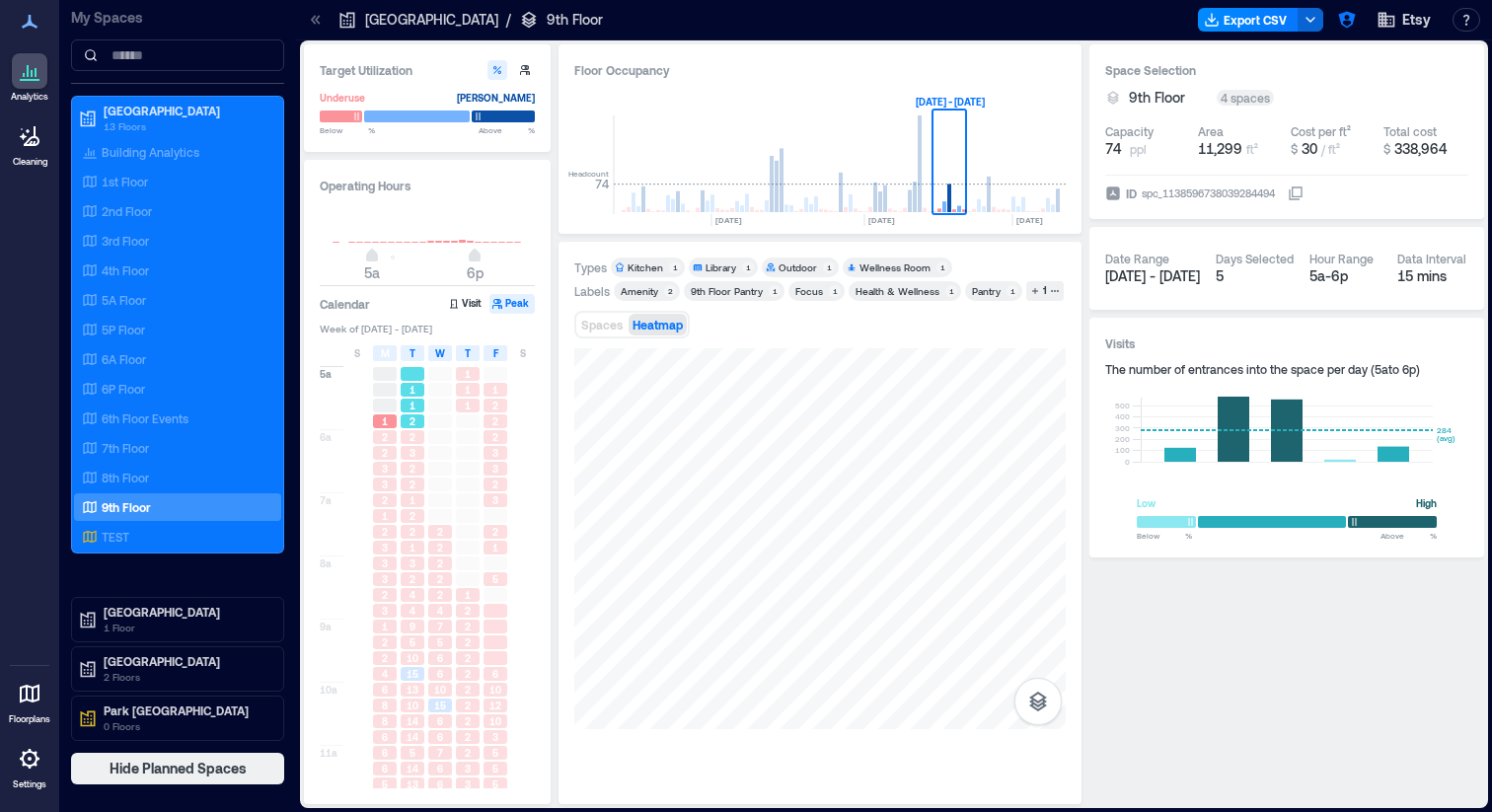 click on "1" at bounding box center [412, 390] 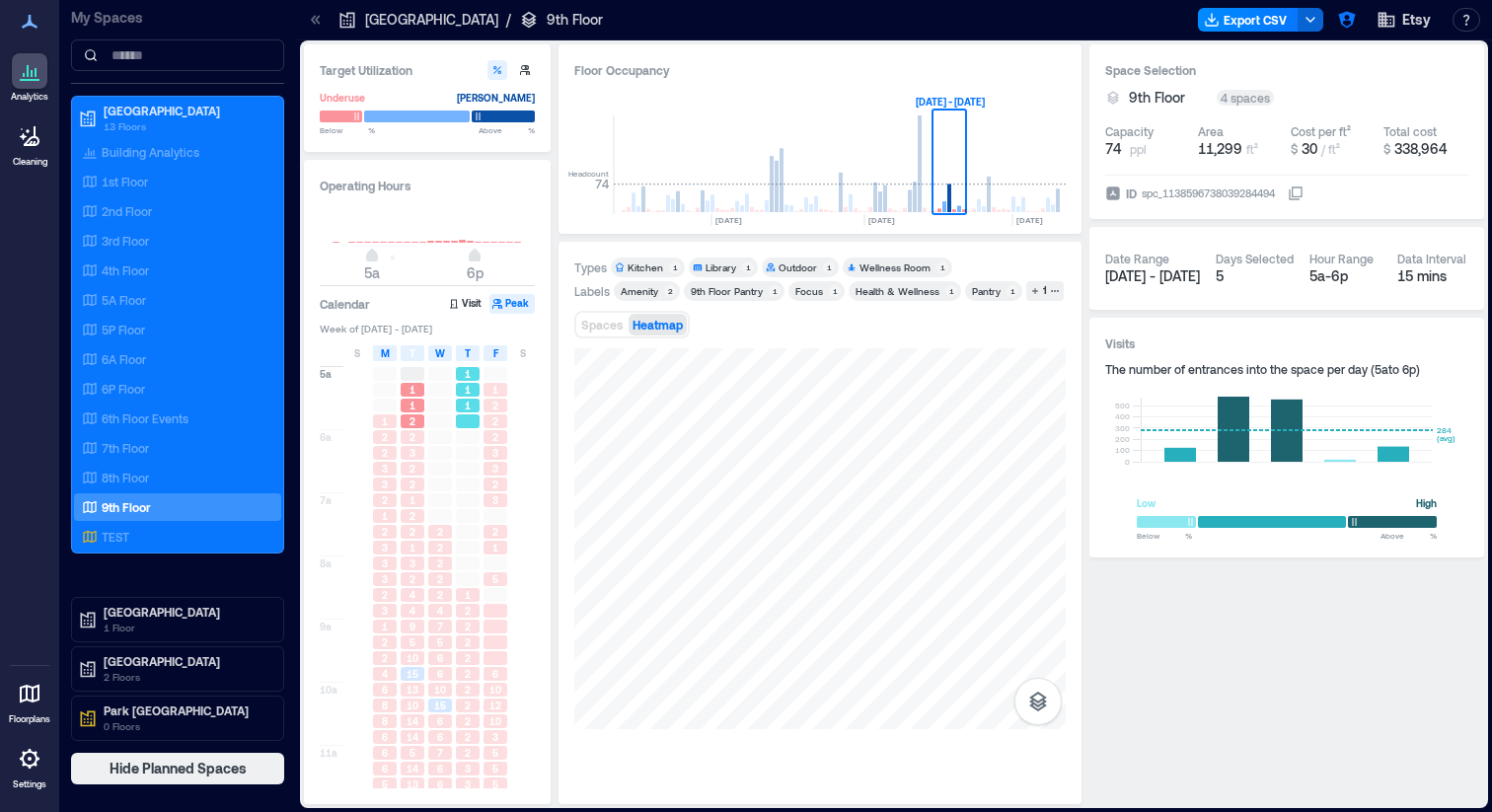 click on "1" at bounding box center [468, 390] 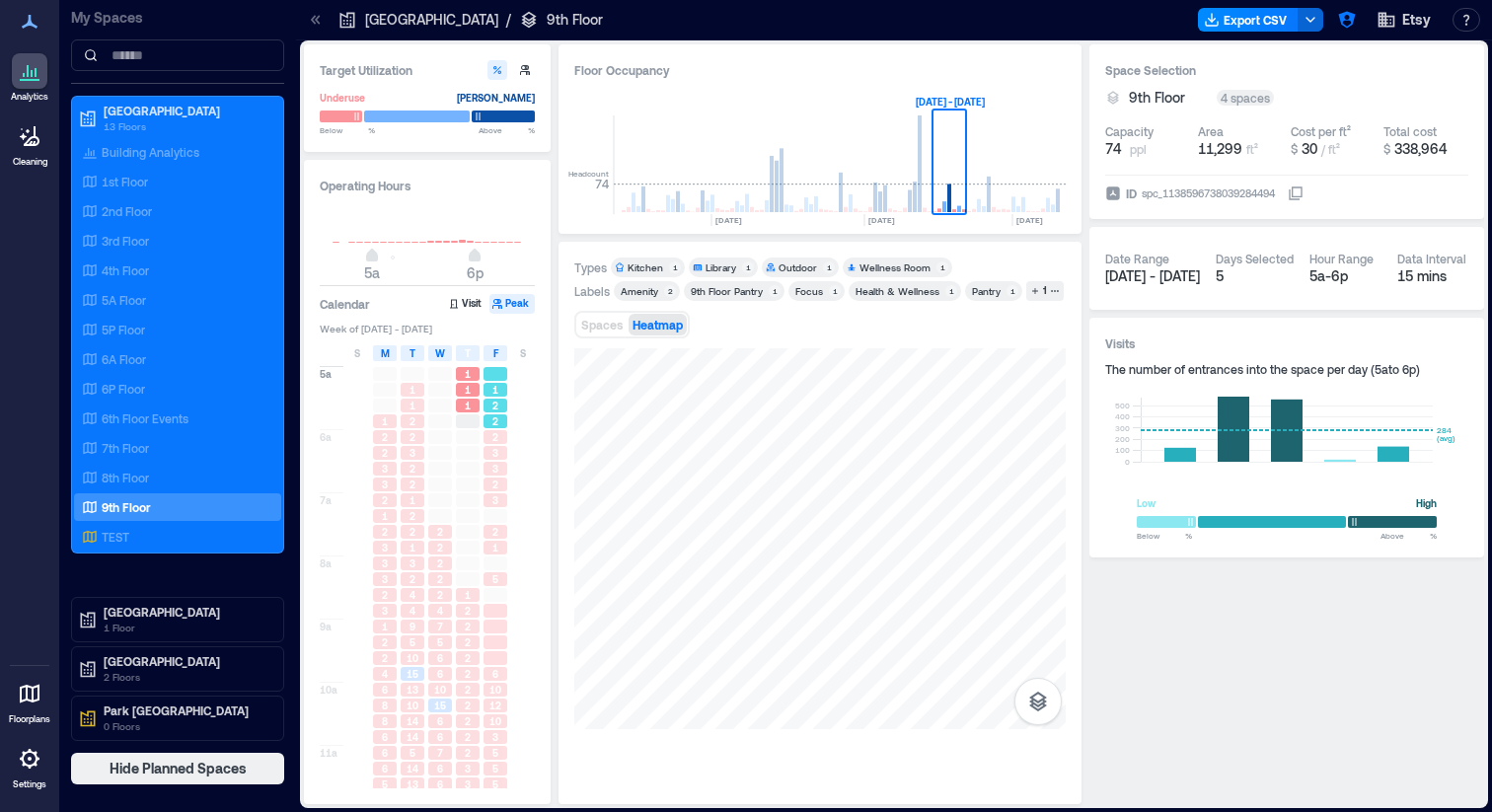click on "1" at bounding box center (495, 390) 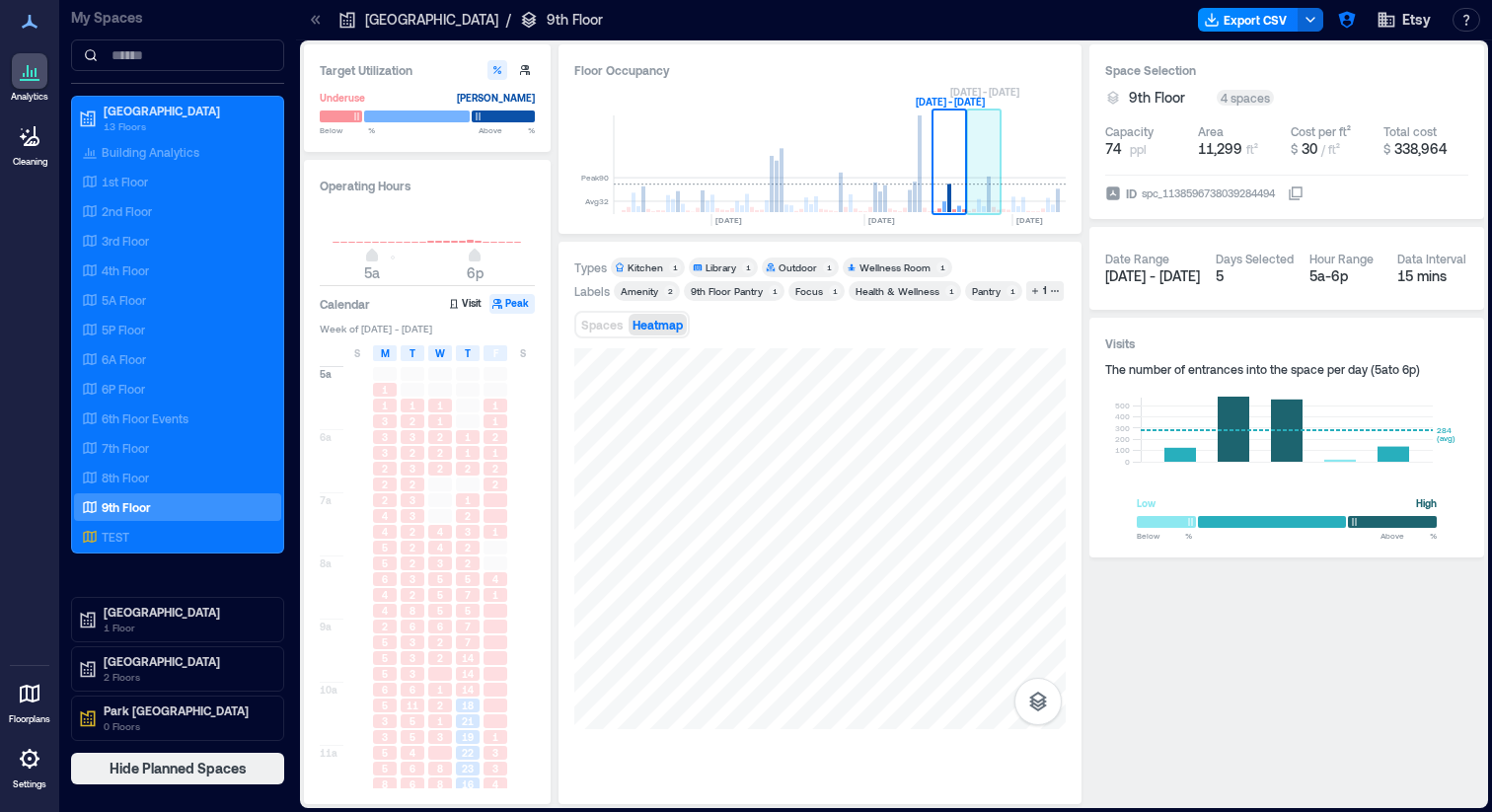 click 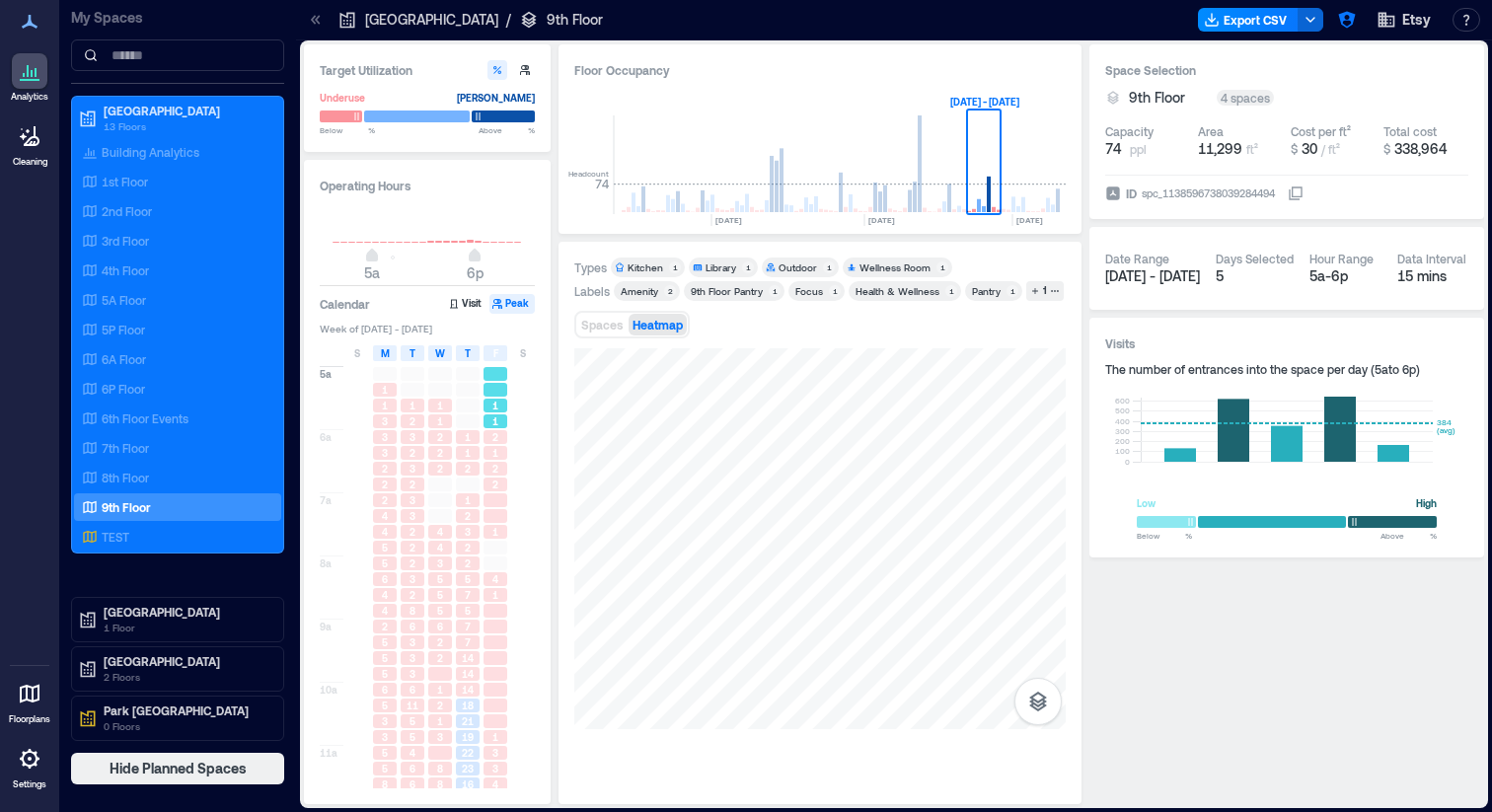 click at bounding box center [495, 390] 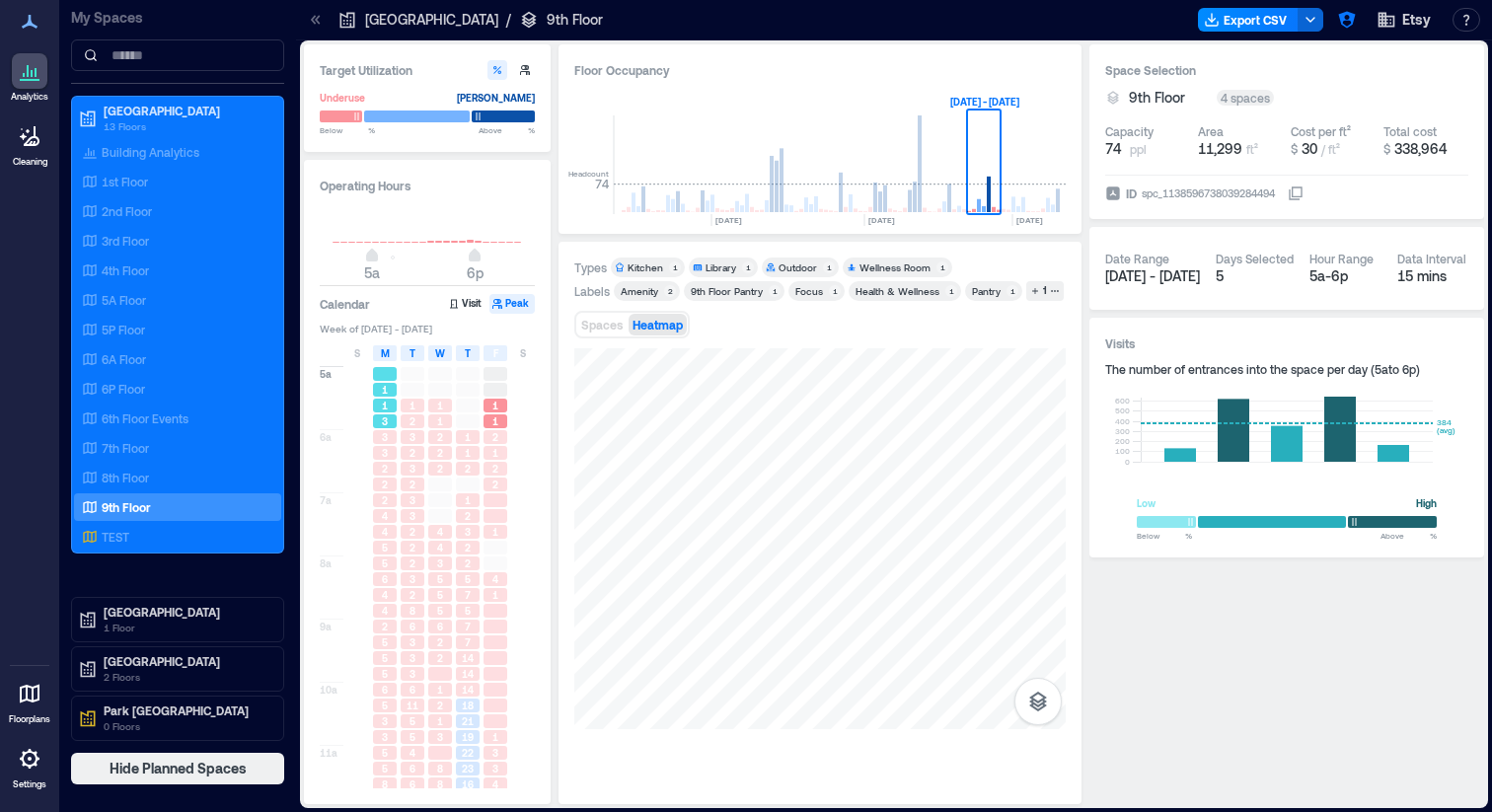 click on "1" at bounding box center [385, 406] 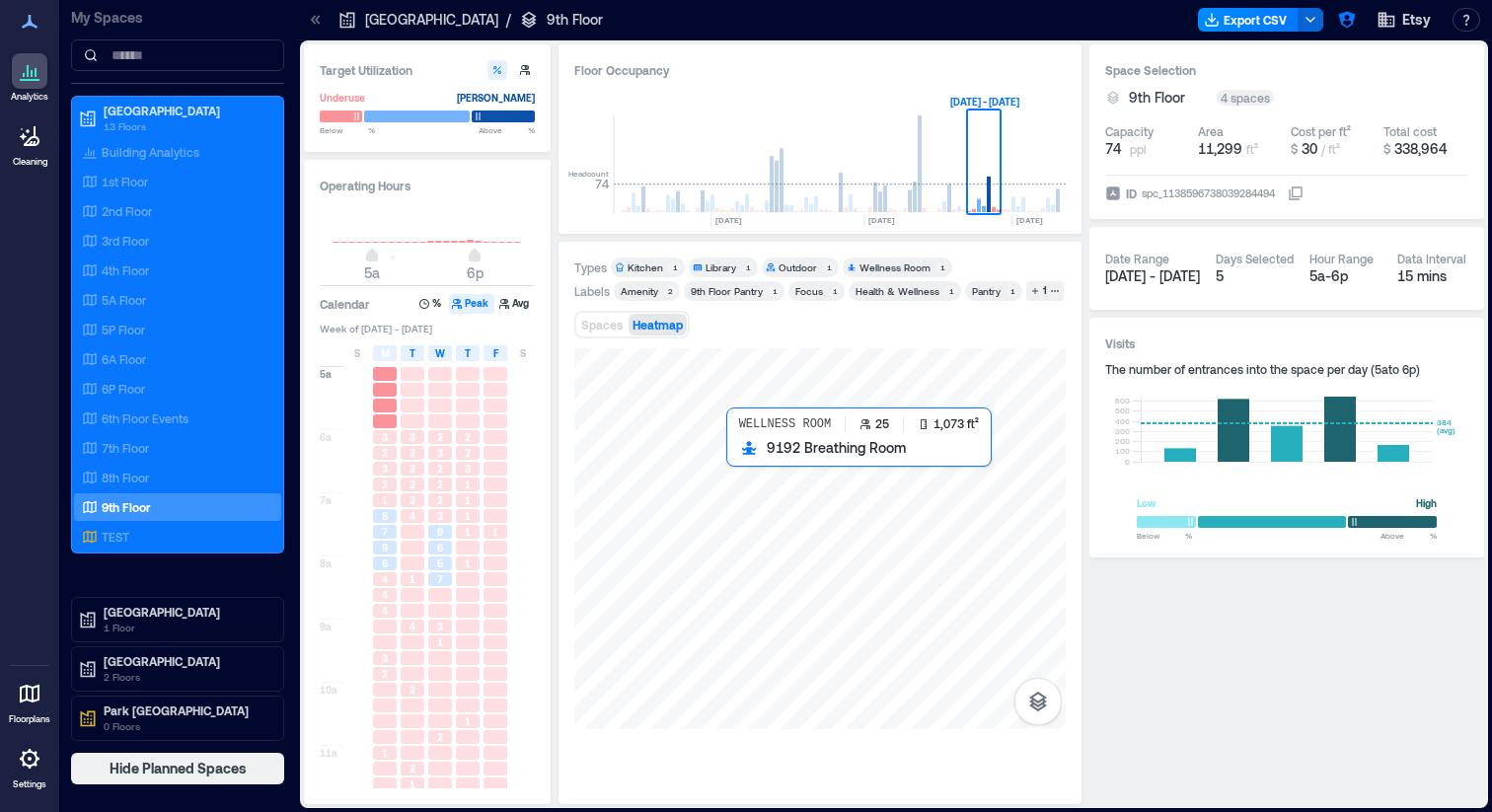 drag, startPoint x: 767, startPoint y: 484, endPoint x: 756, endPoint y: 482, distance: 11.18034 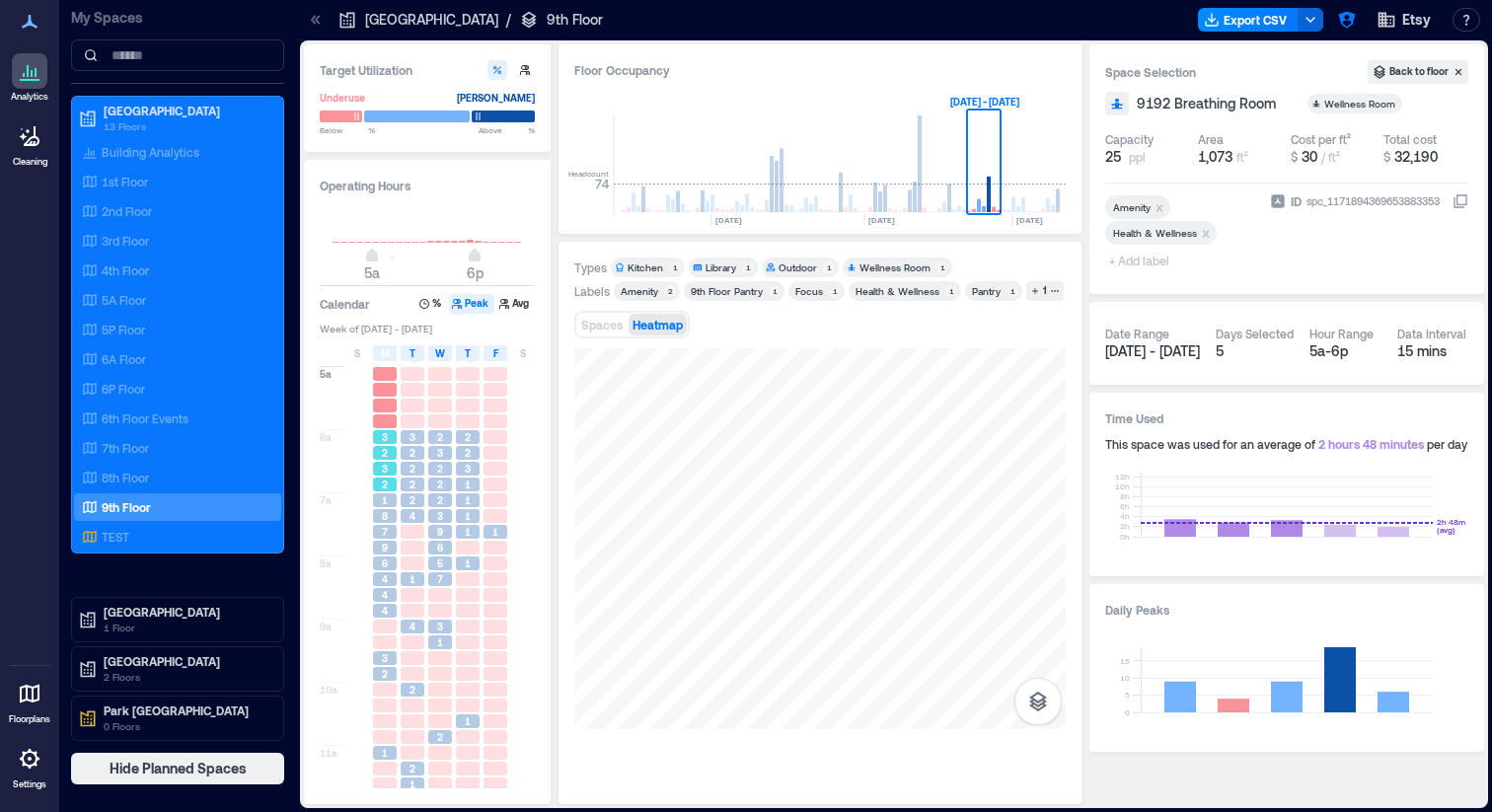 click on "2" at bounding box center [385, 453] 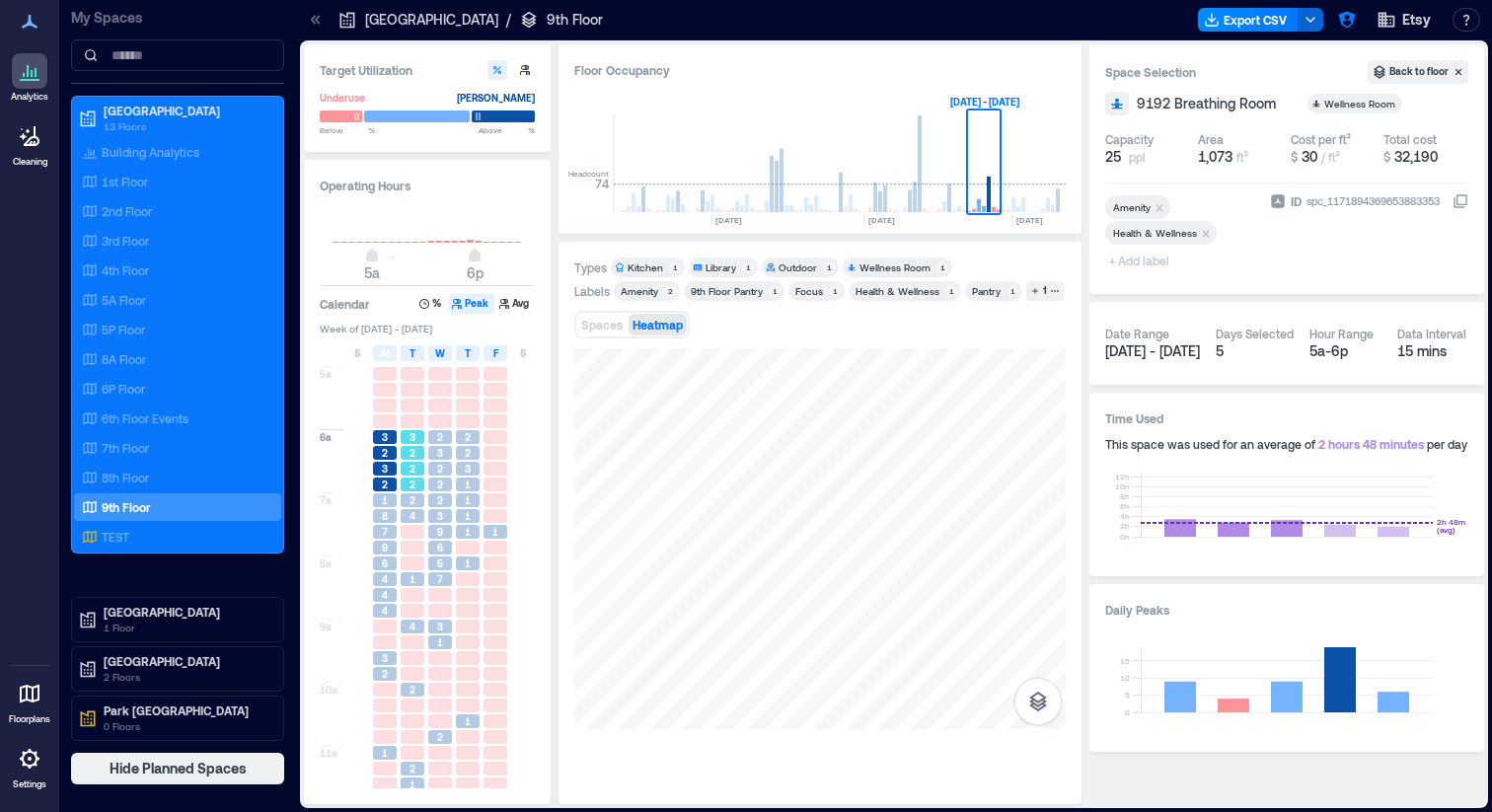 click on "2" at bounding box center [412, 453] 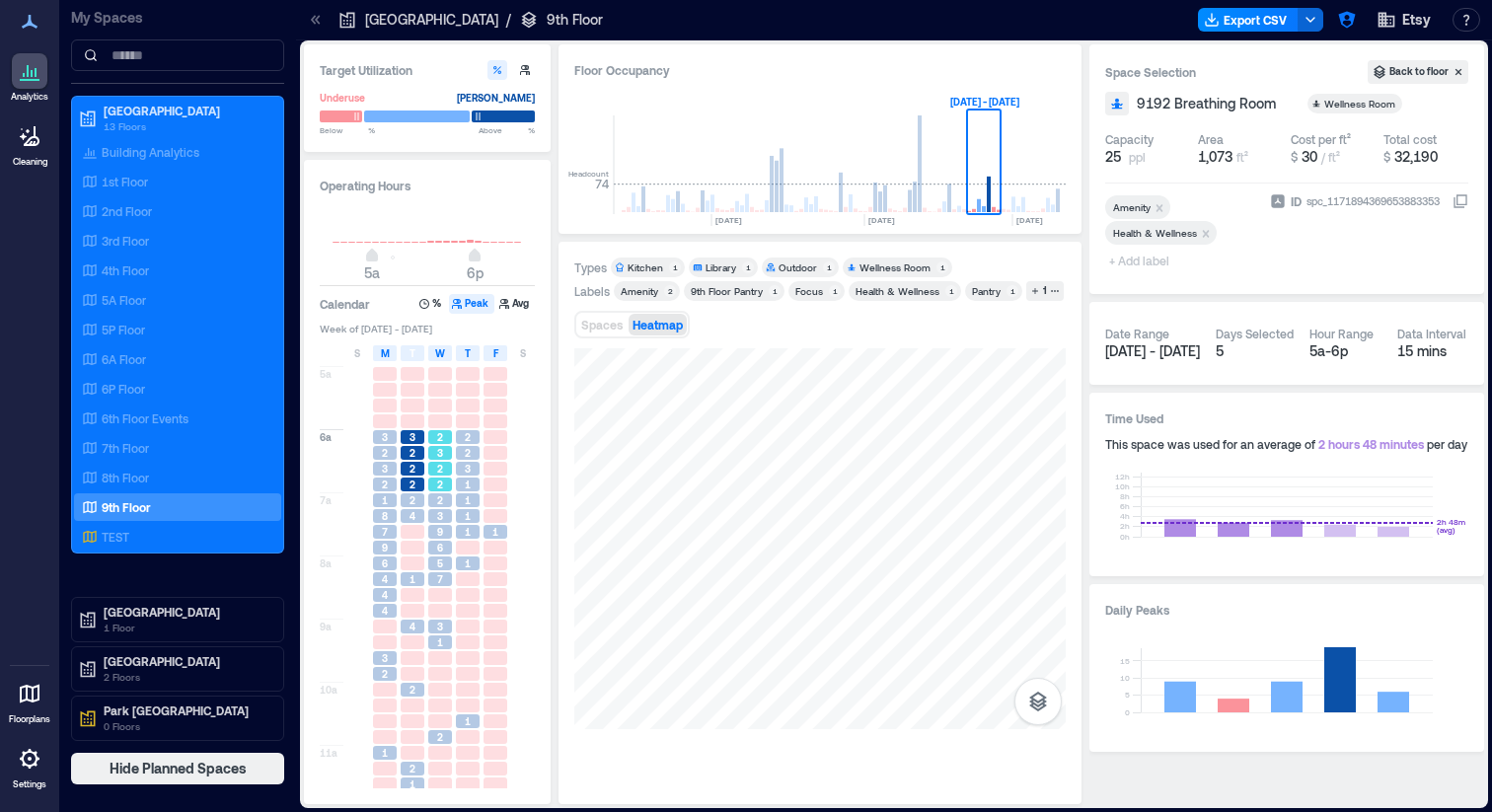 click on "3" at bounding box center [440, 453] 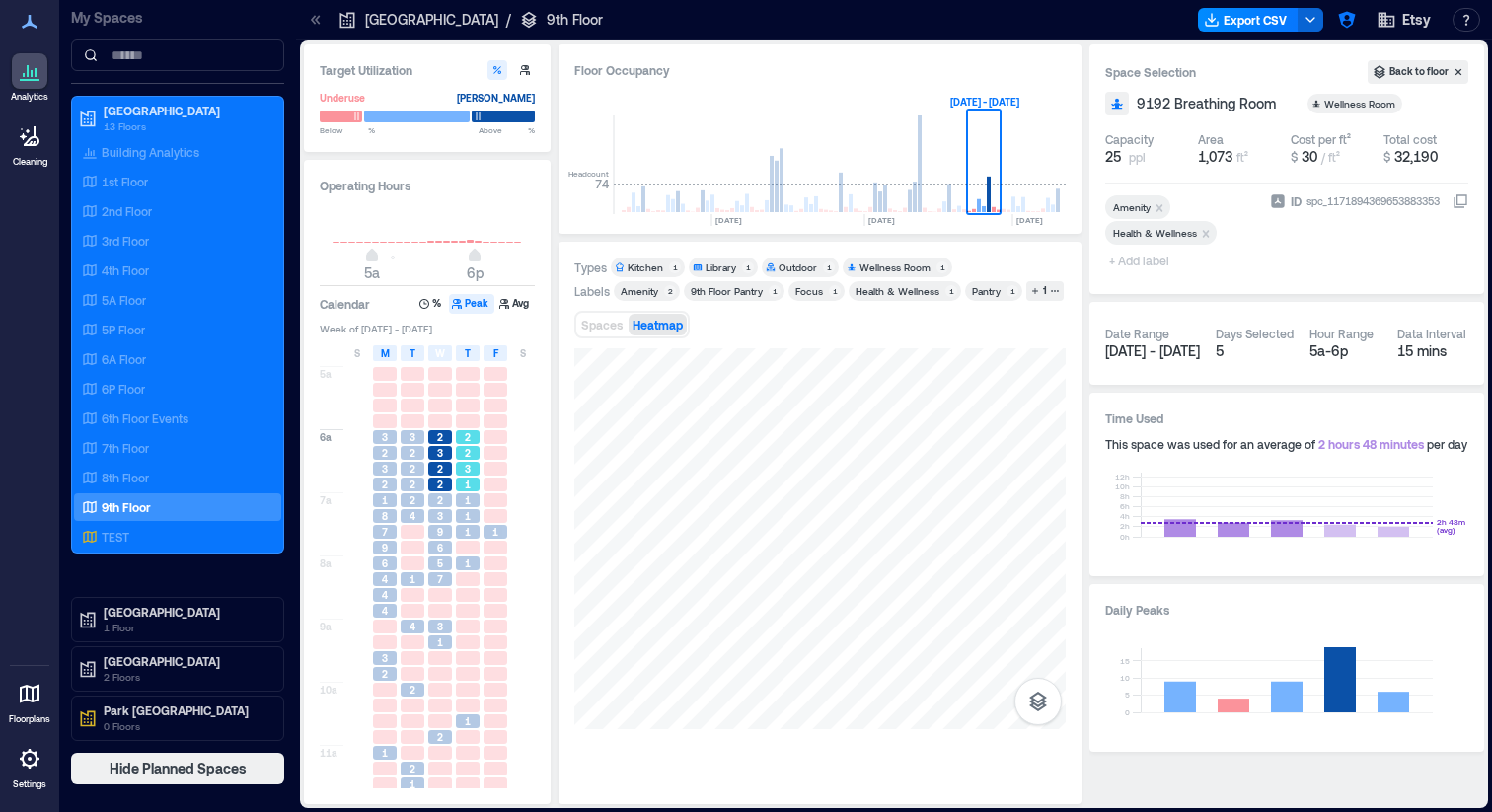 click on "2" at bounding box center (468, 453) 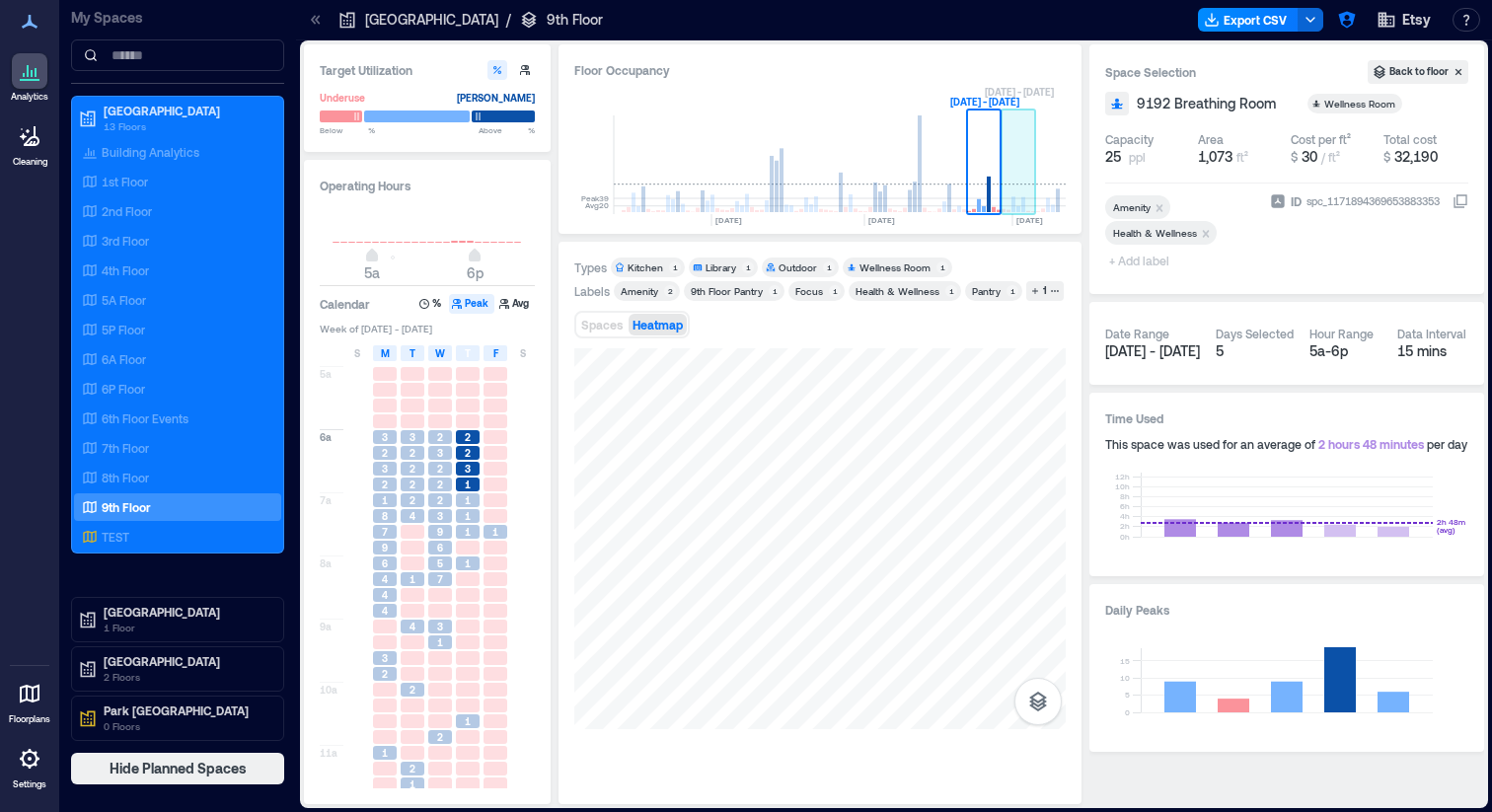 click 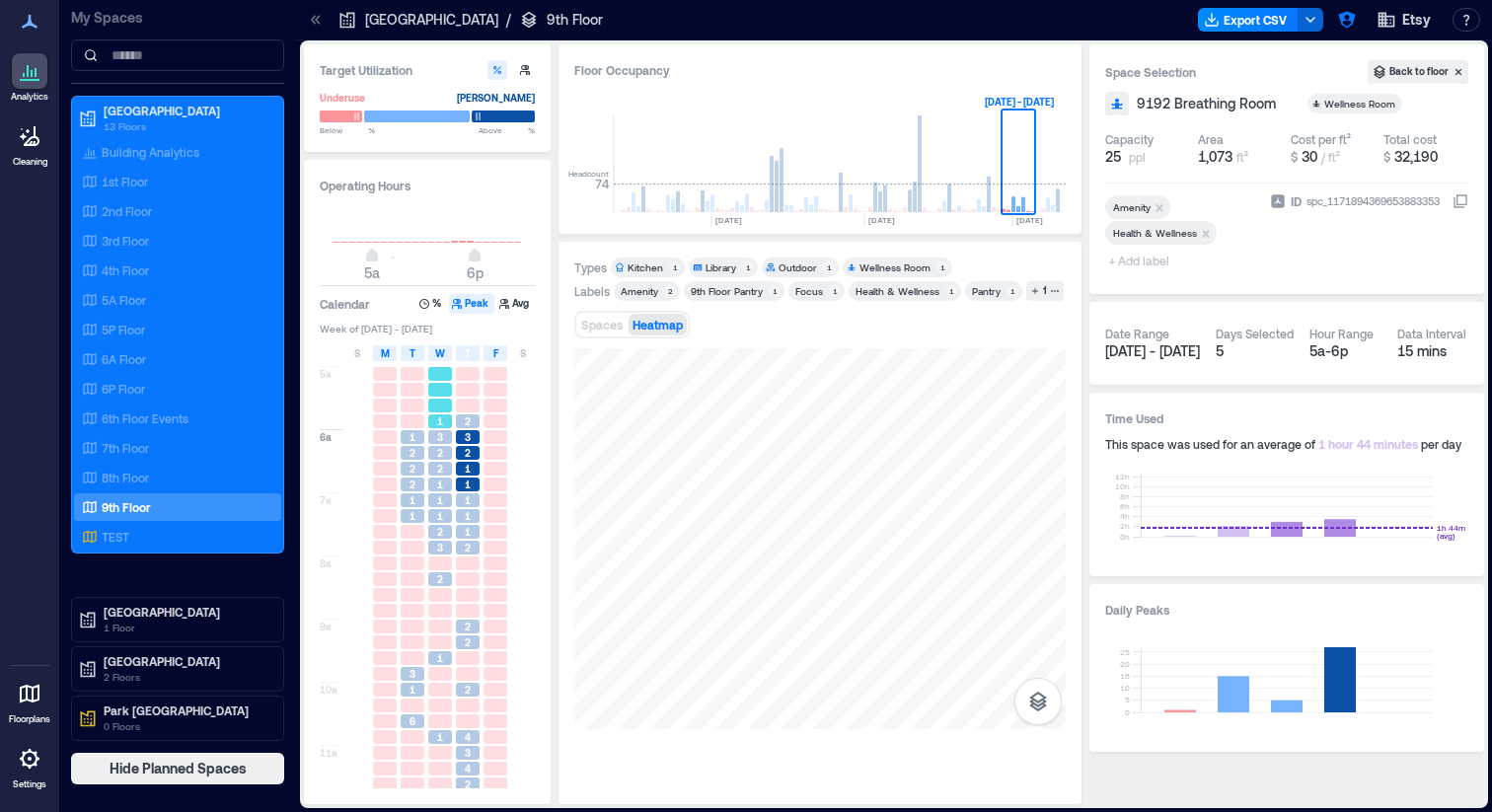 click at bounding box center [440, 406] 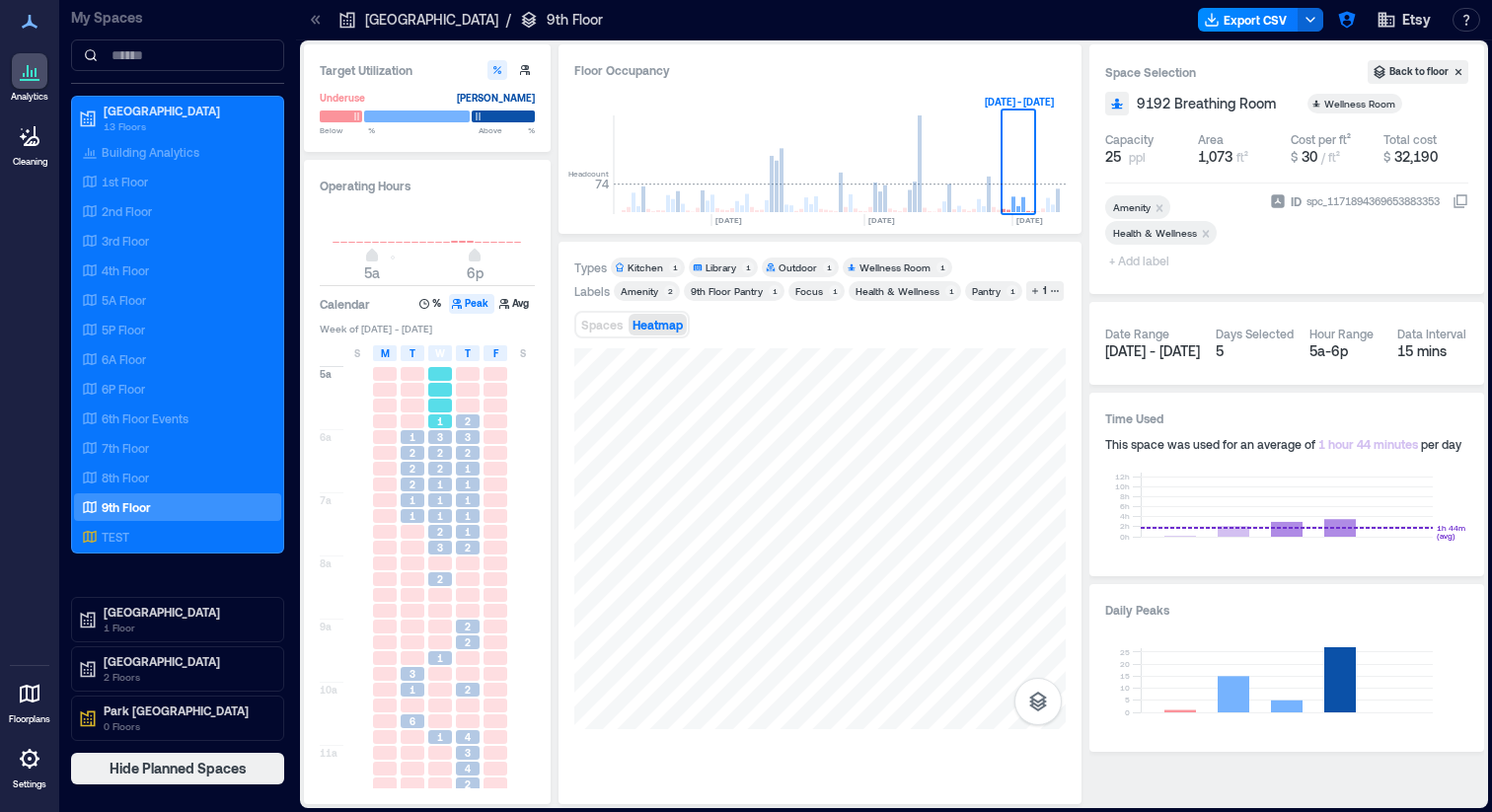 click on "1" at bounding box center (440, 421) 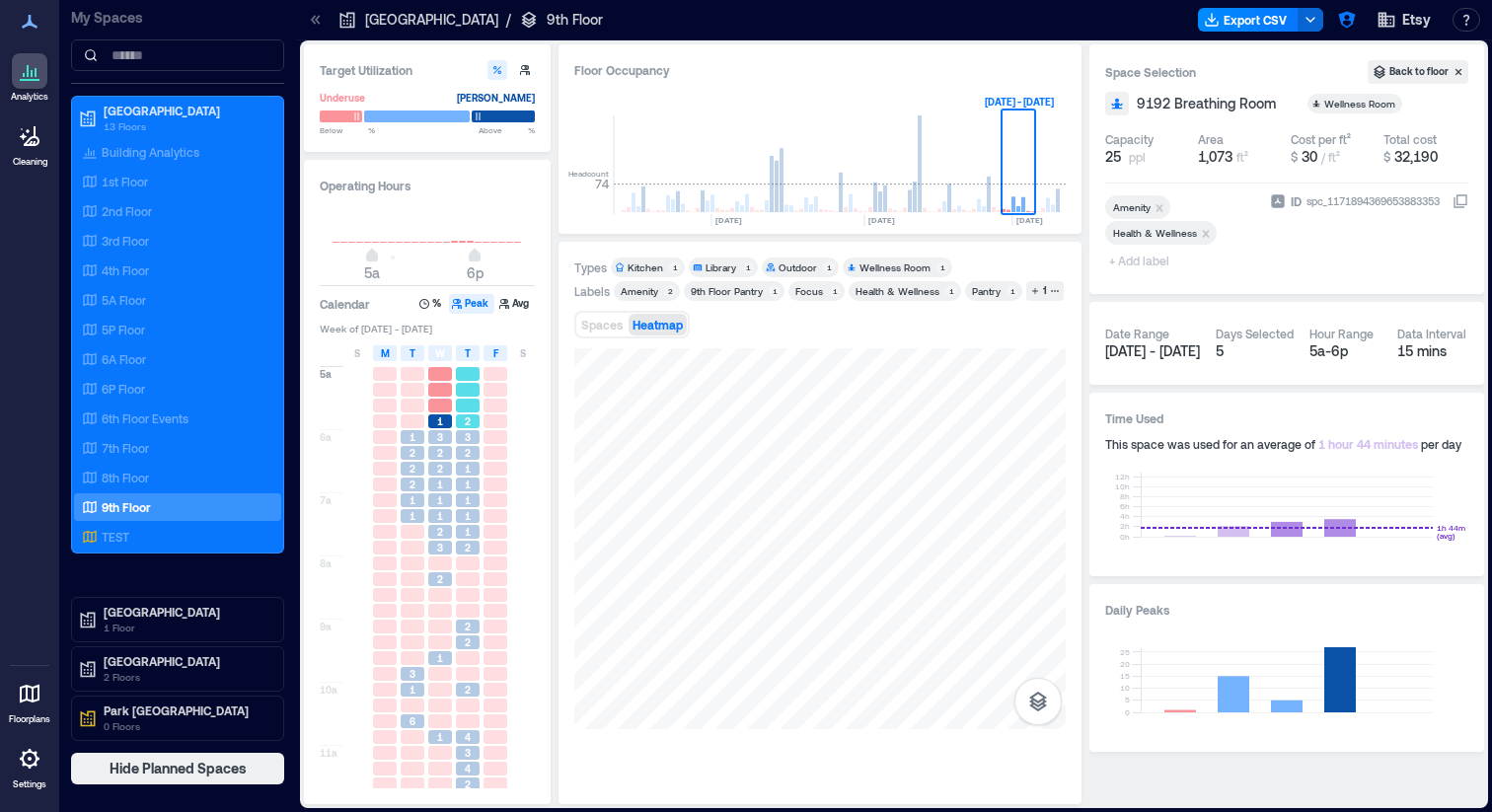 click on "2" at bounding box center [468, 421] 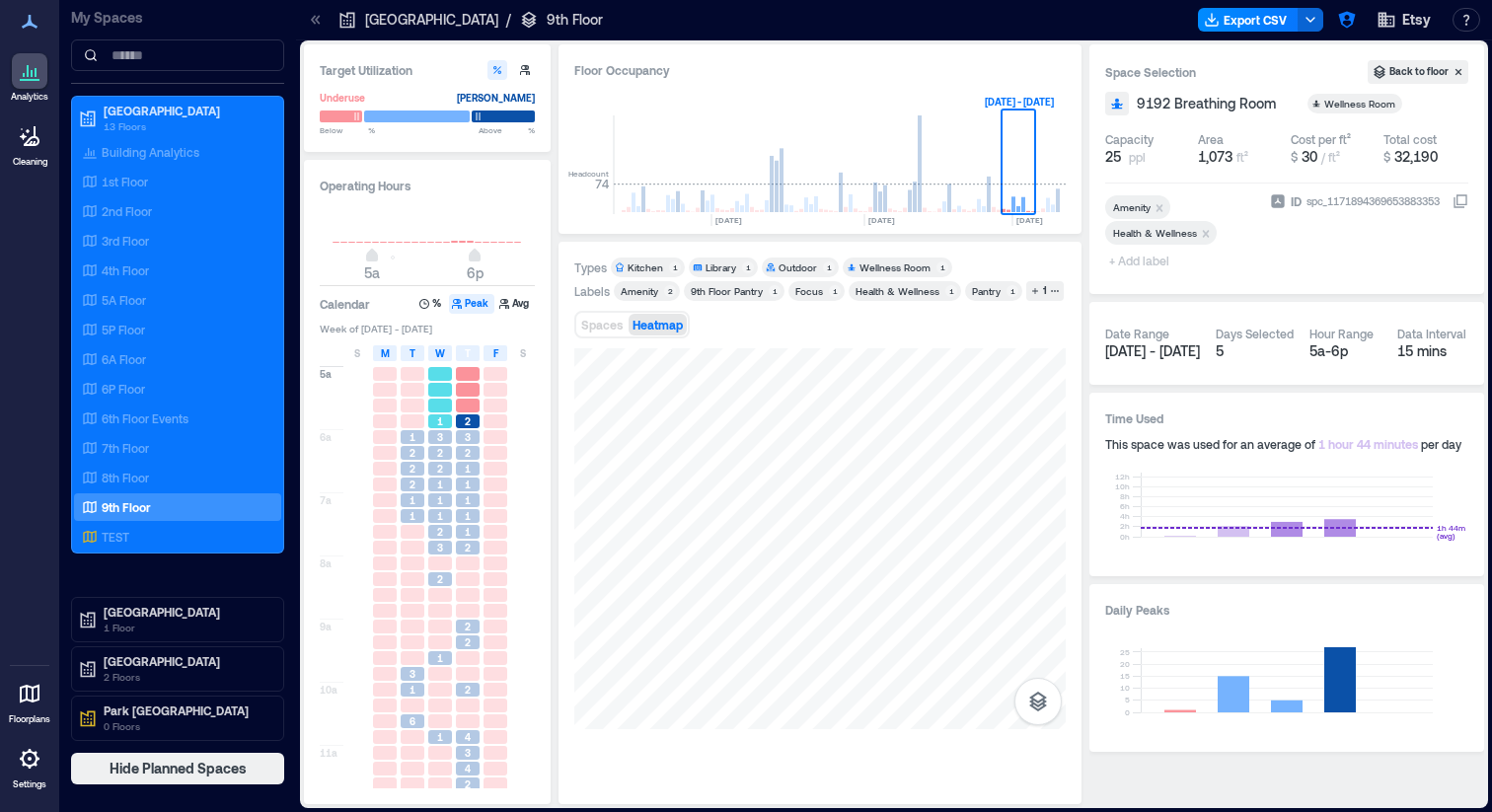 click on "1" at bounding box center [440, 421] 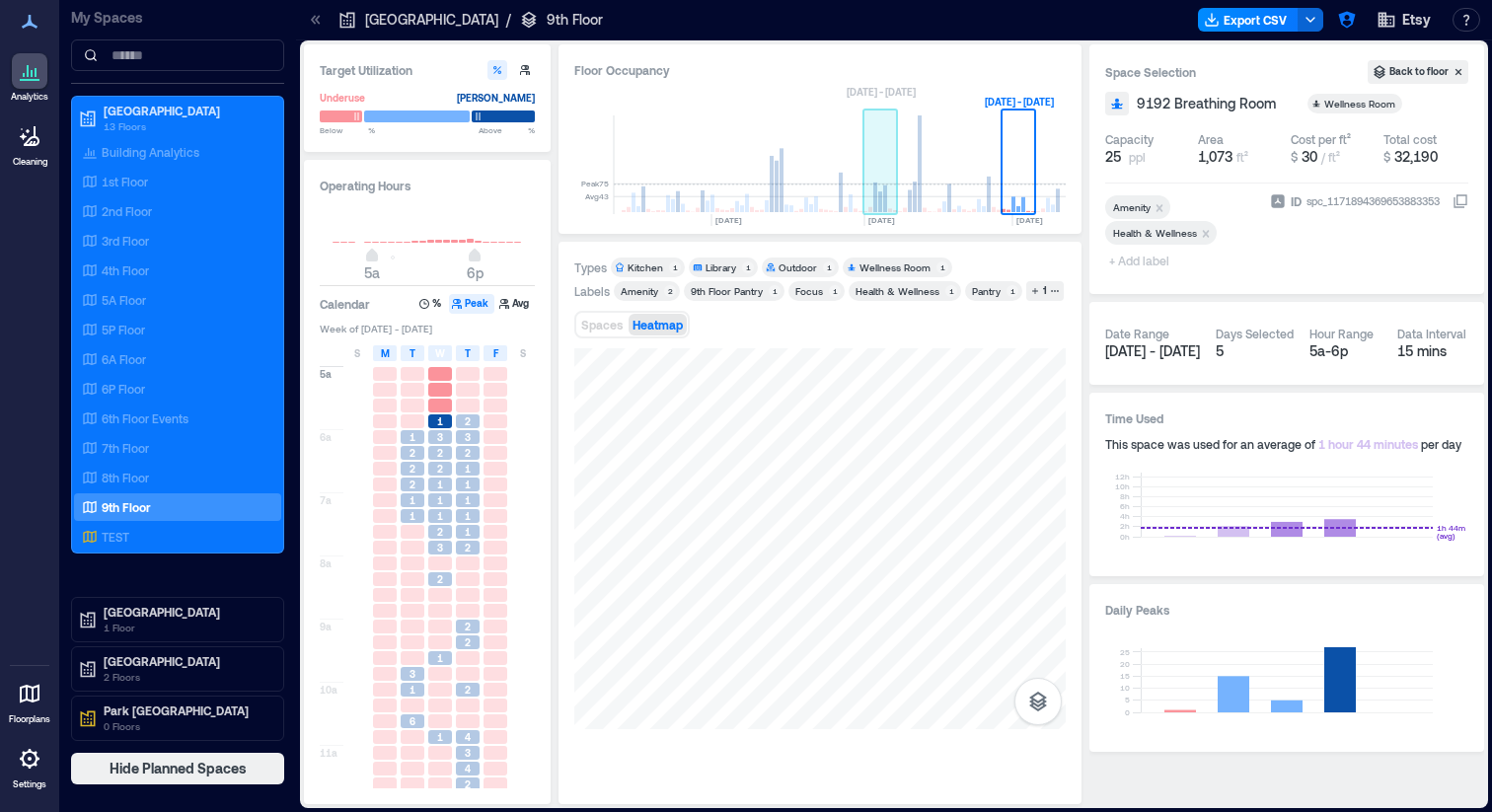 click 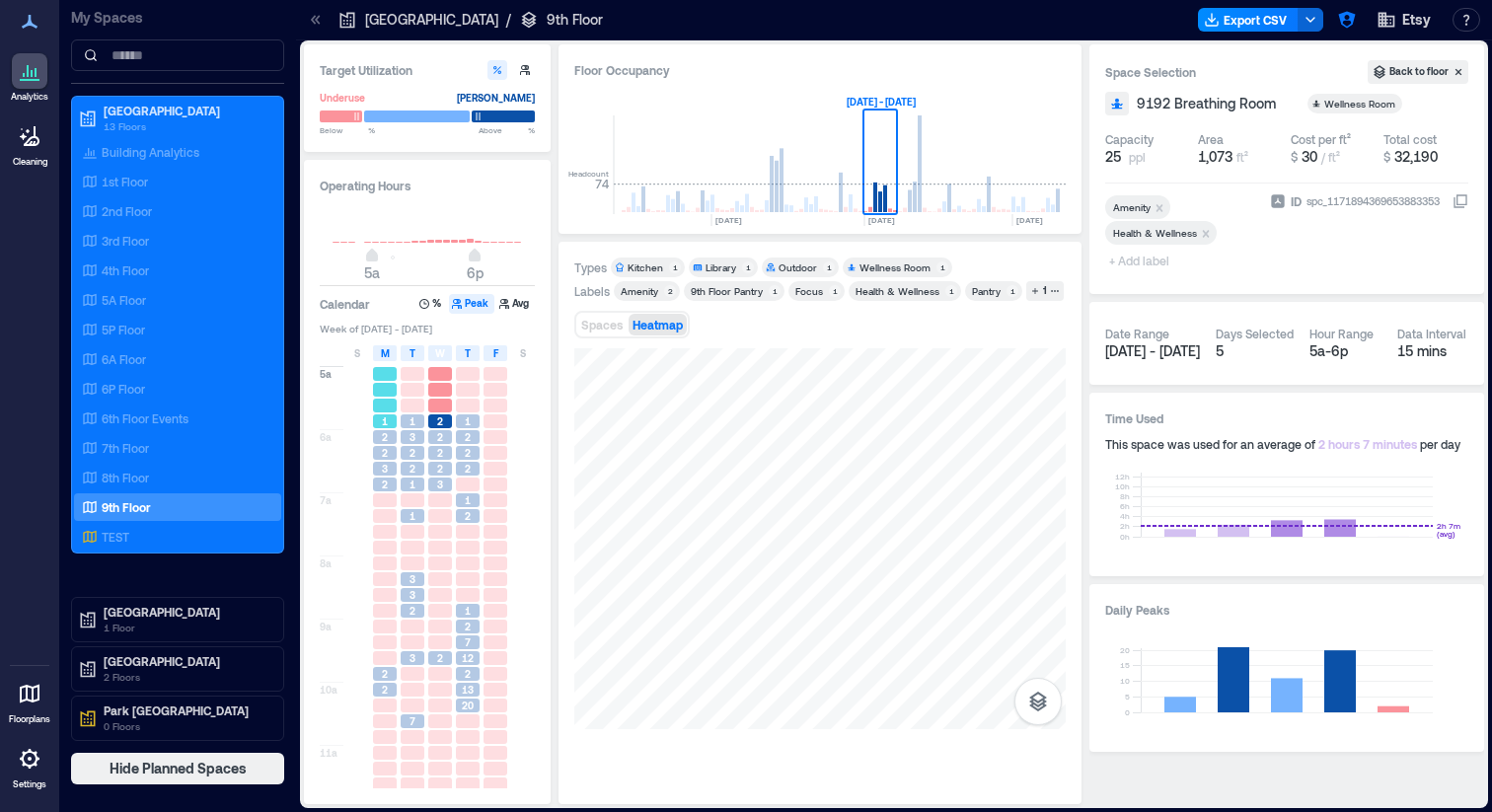 click on "1" at bounding box center (385, 421) 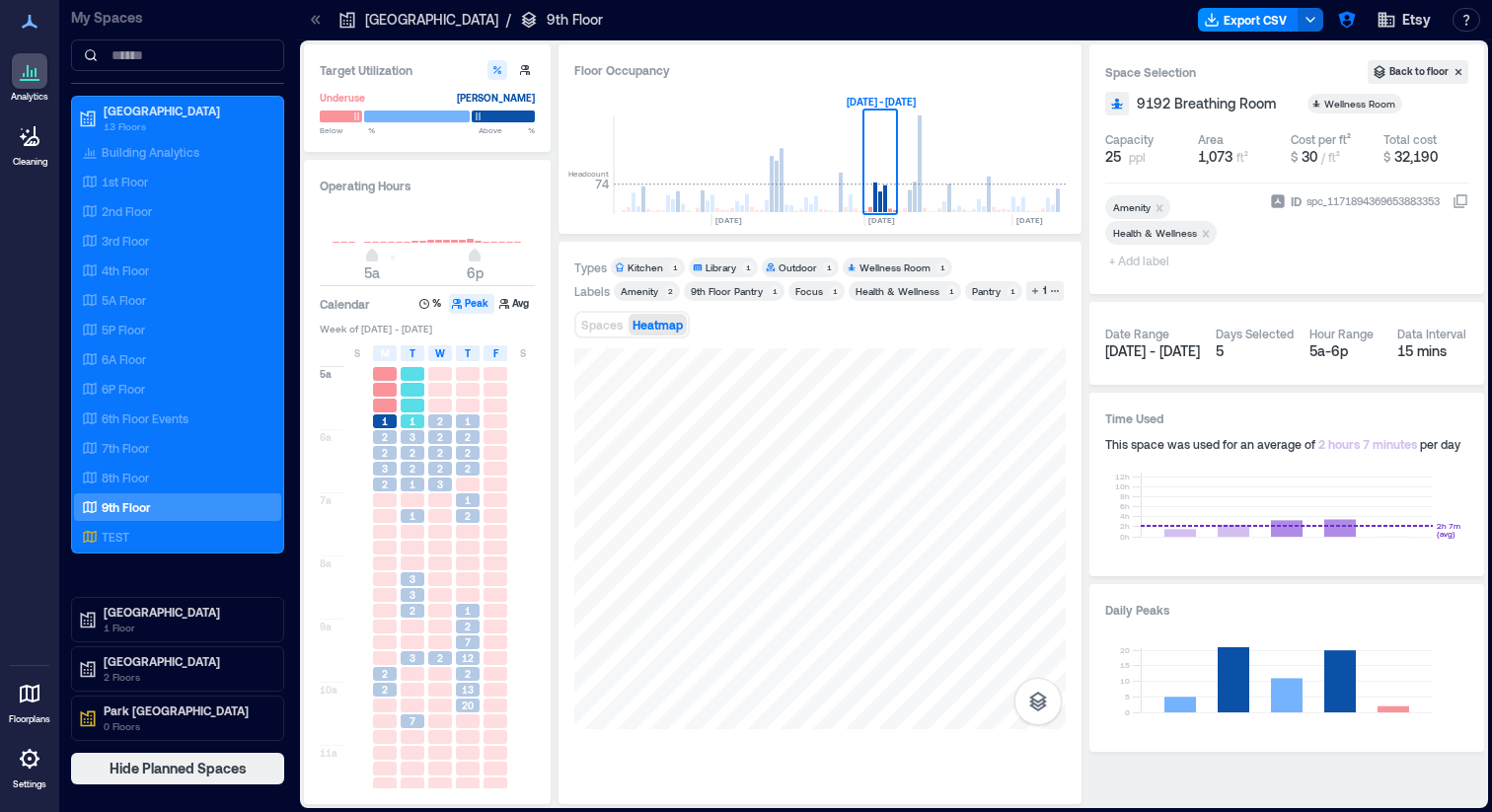 click at bounding box center [412, 406] 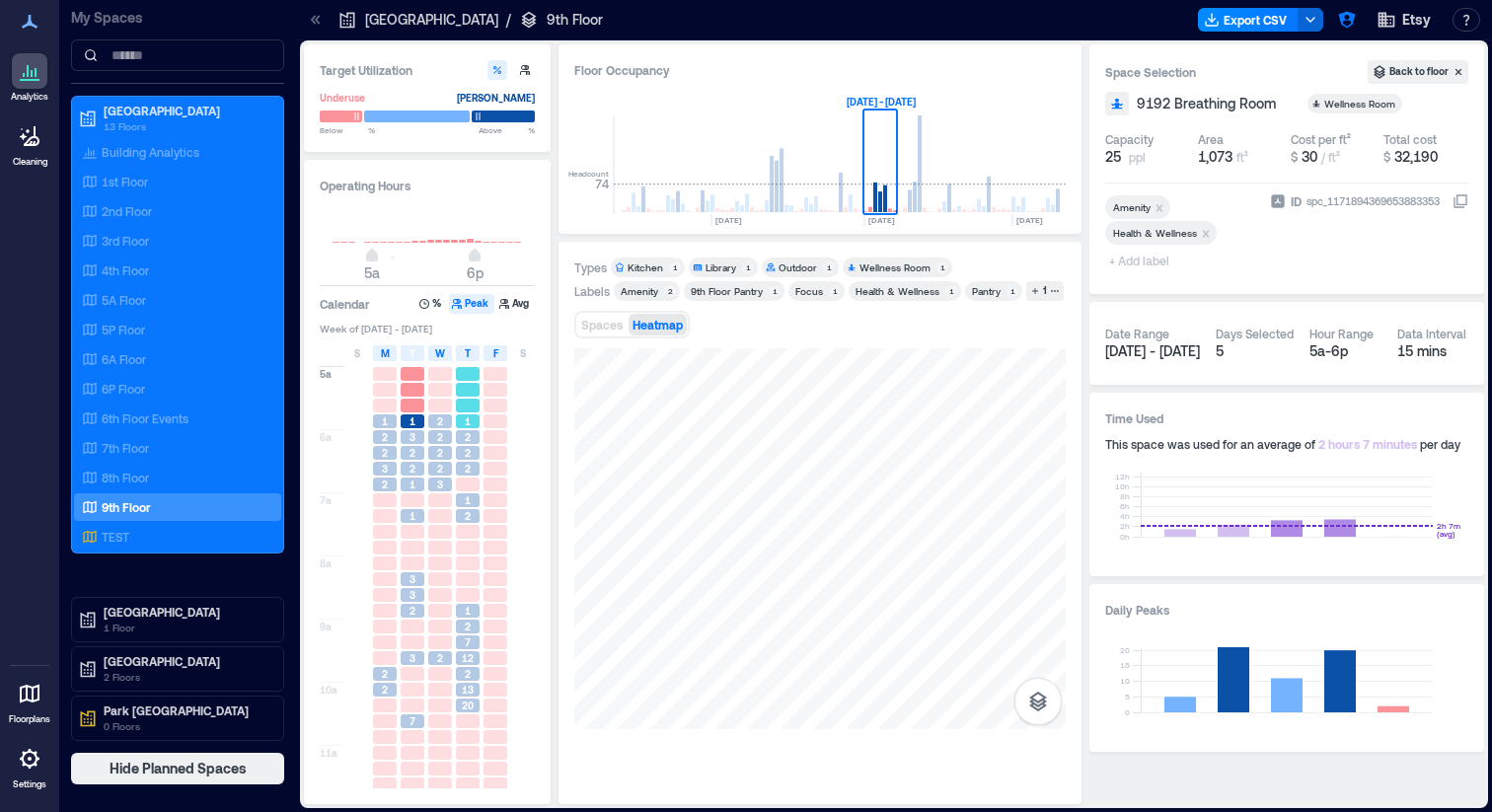 click at bounding box center [468, 406] 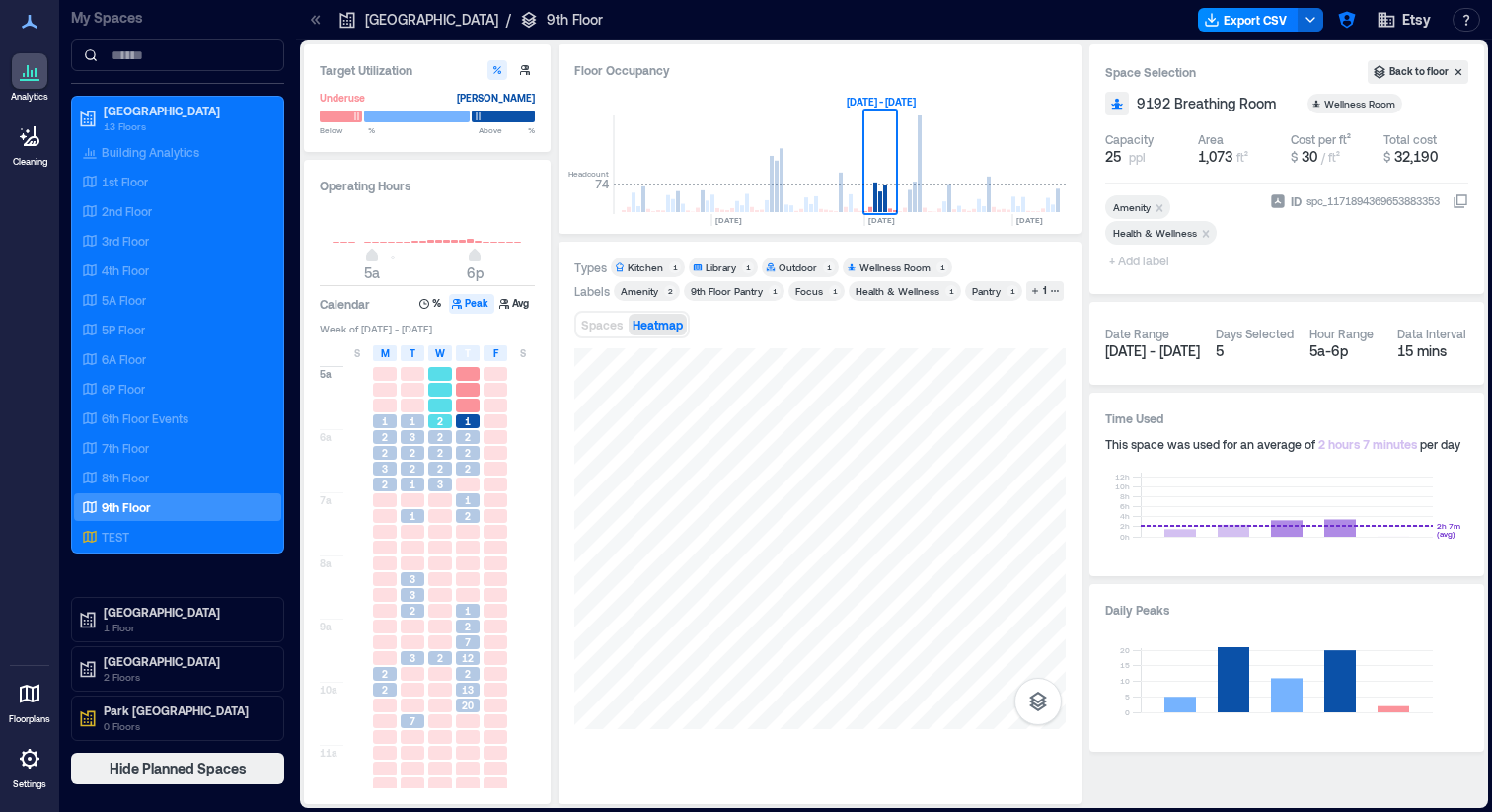 click on "2" at bounding box center [440, 421] 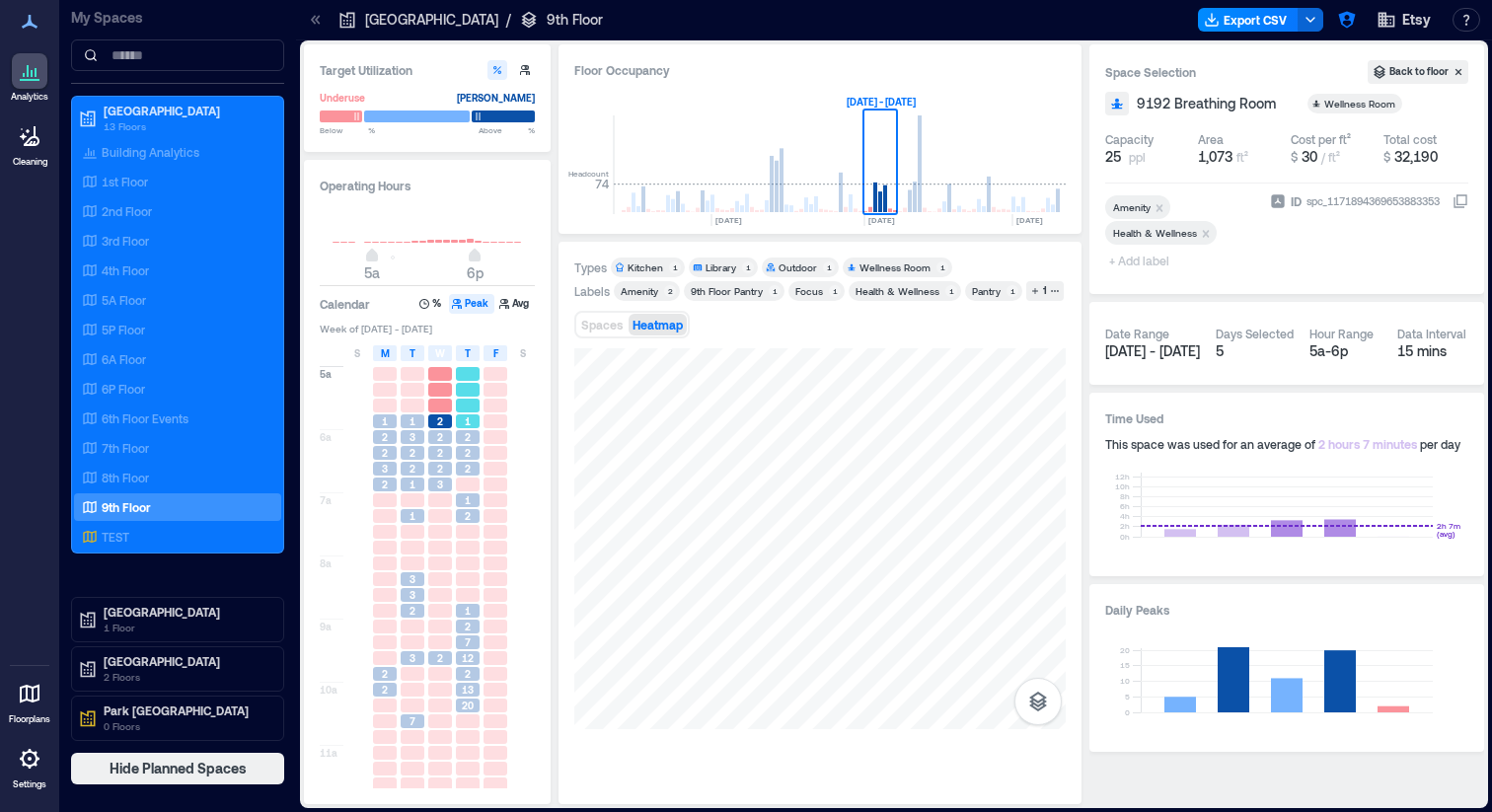 click at bounding box center (468, 406) 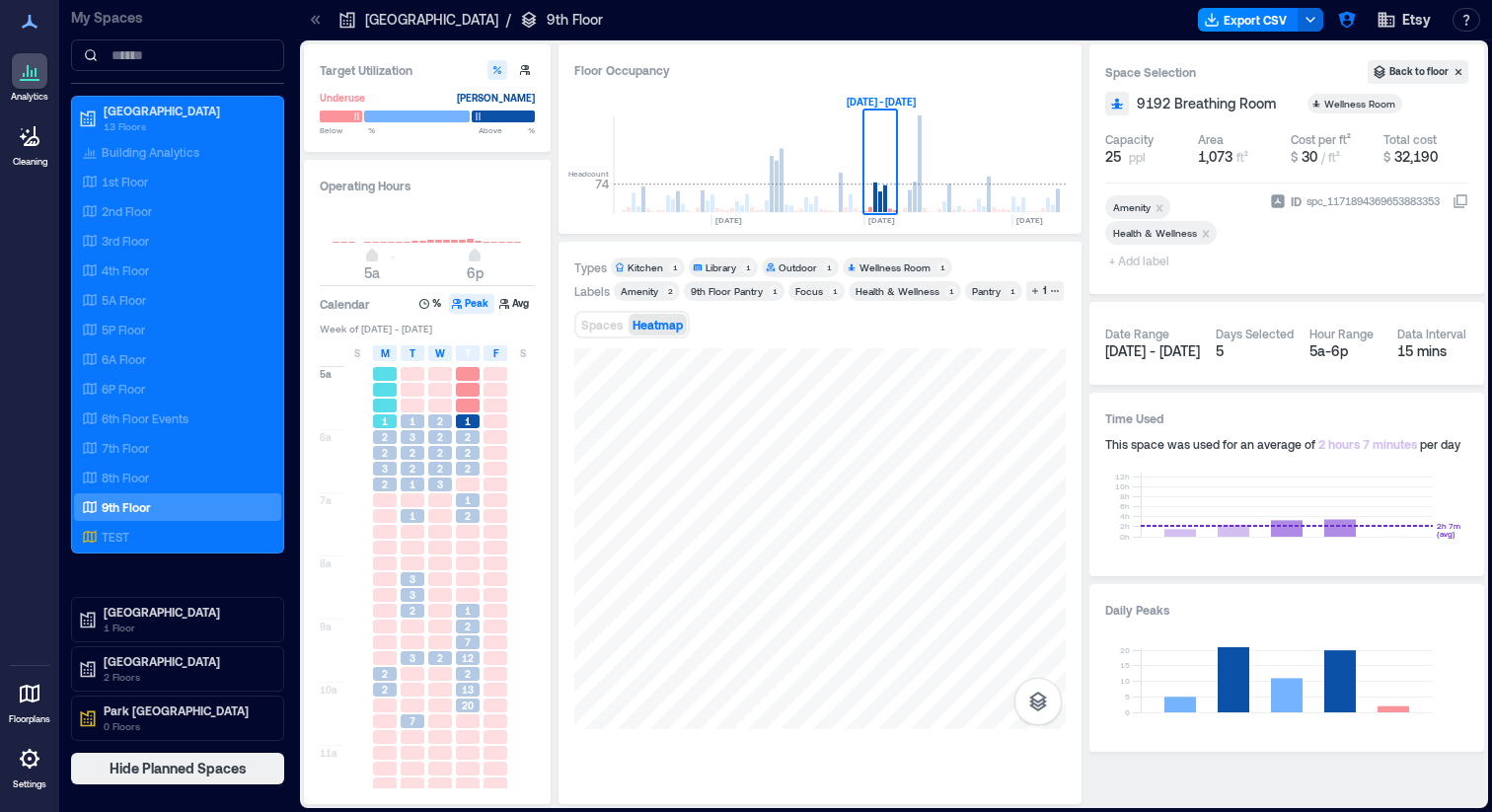 click on "1" at bounding box center [385, 421] 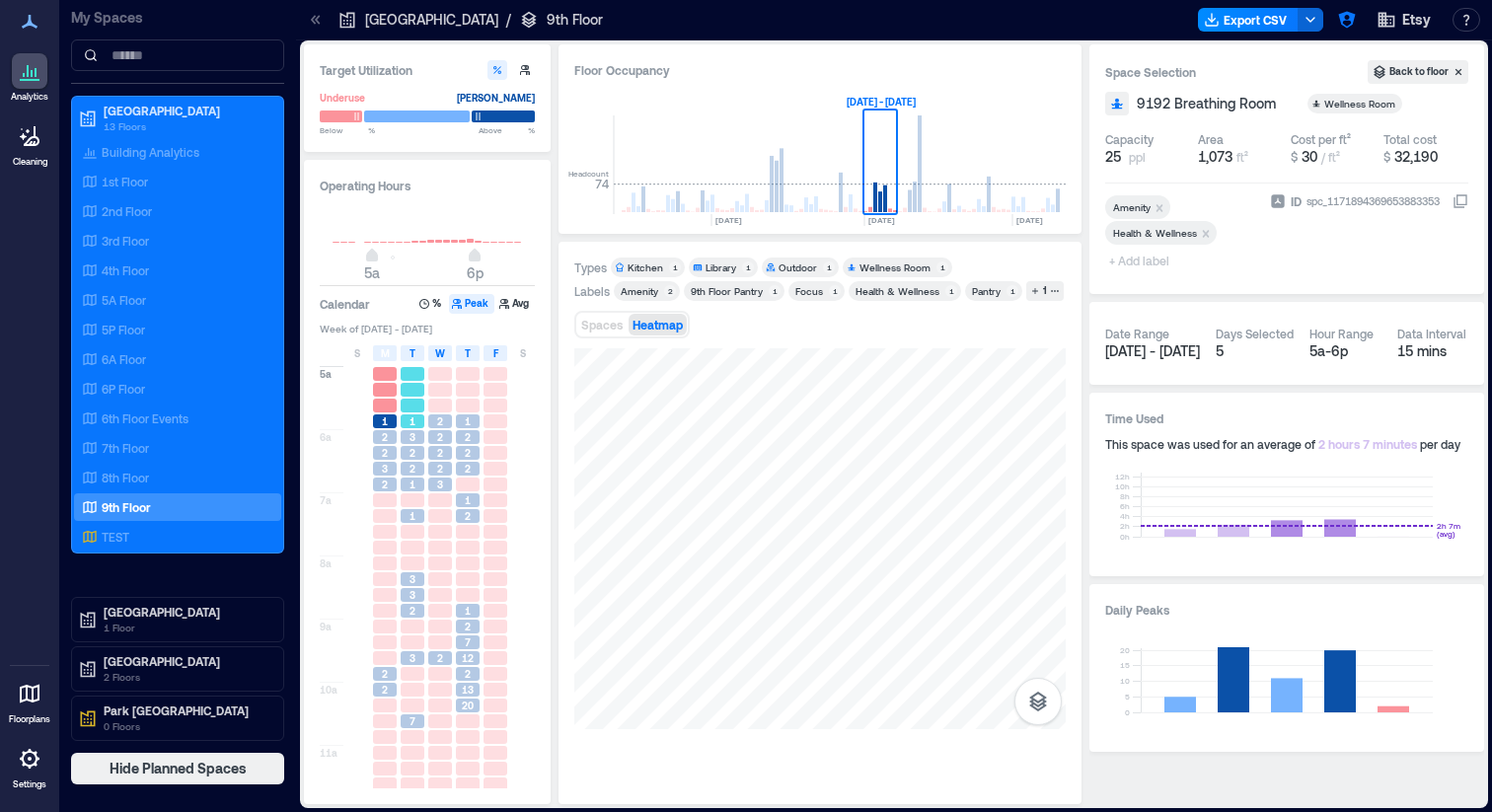 click on "1" at bounding box center [412, 421] 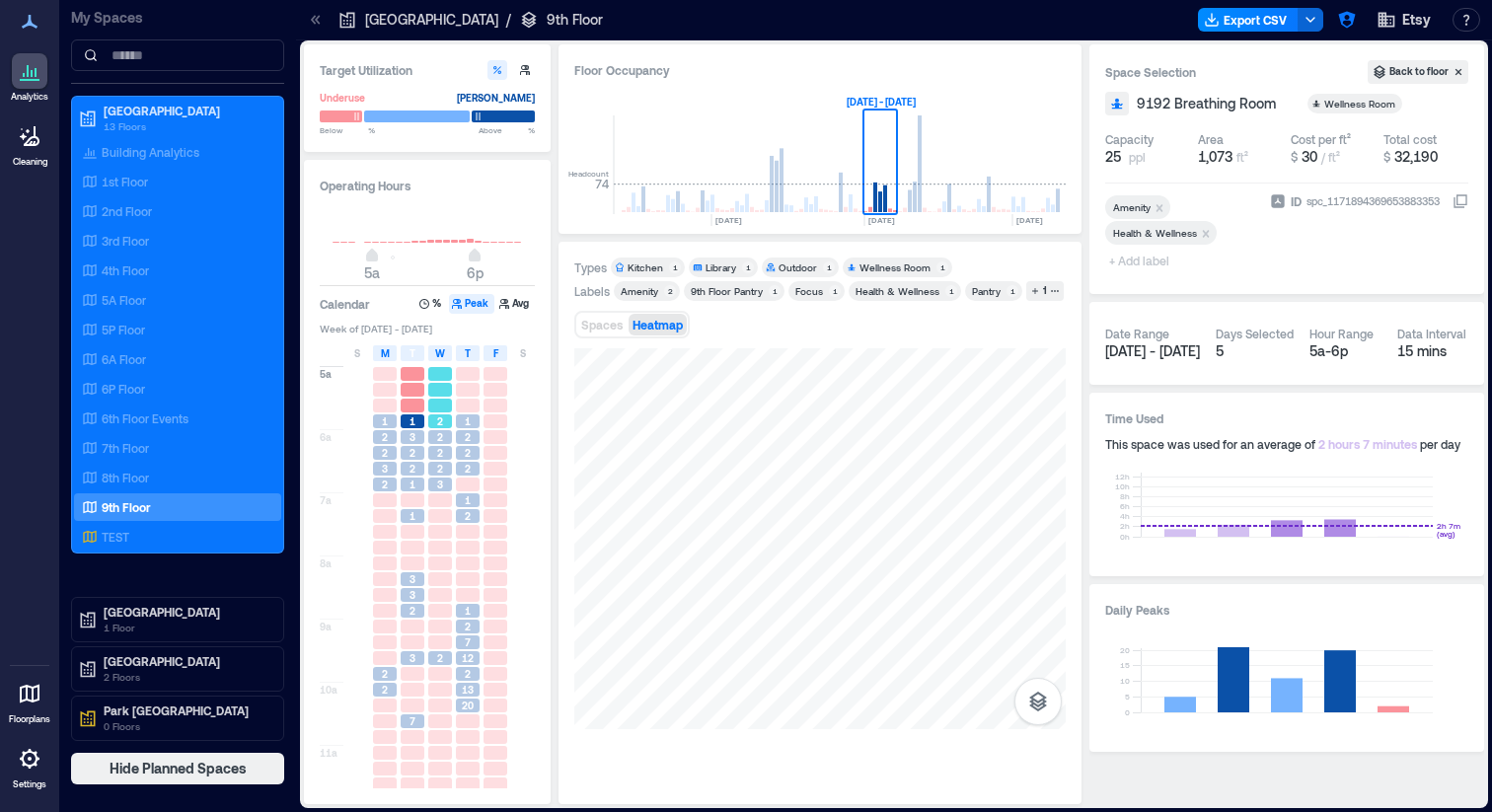 click on "2" at bounding box center [440, 421] 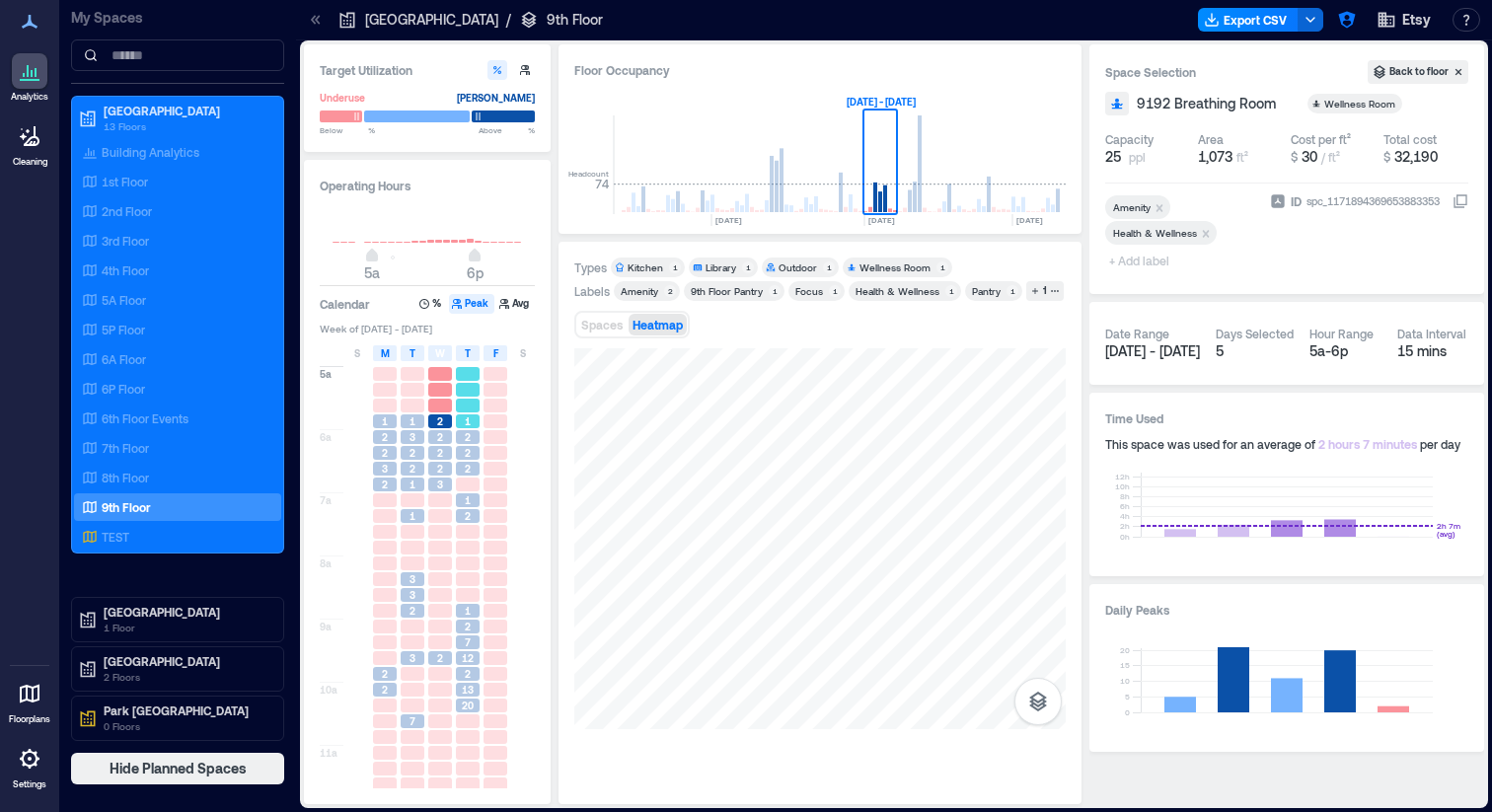 click on "1" at bounding box center [468, 421] 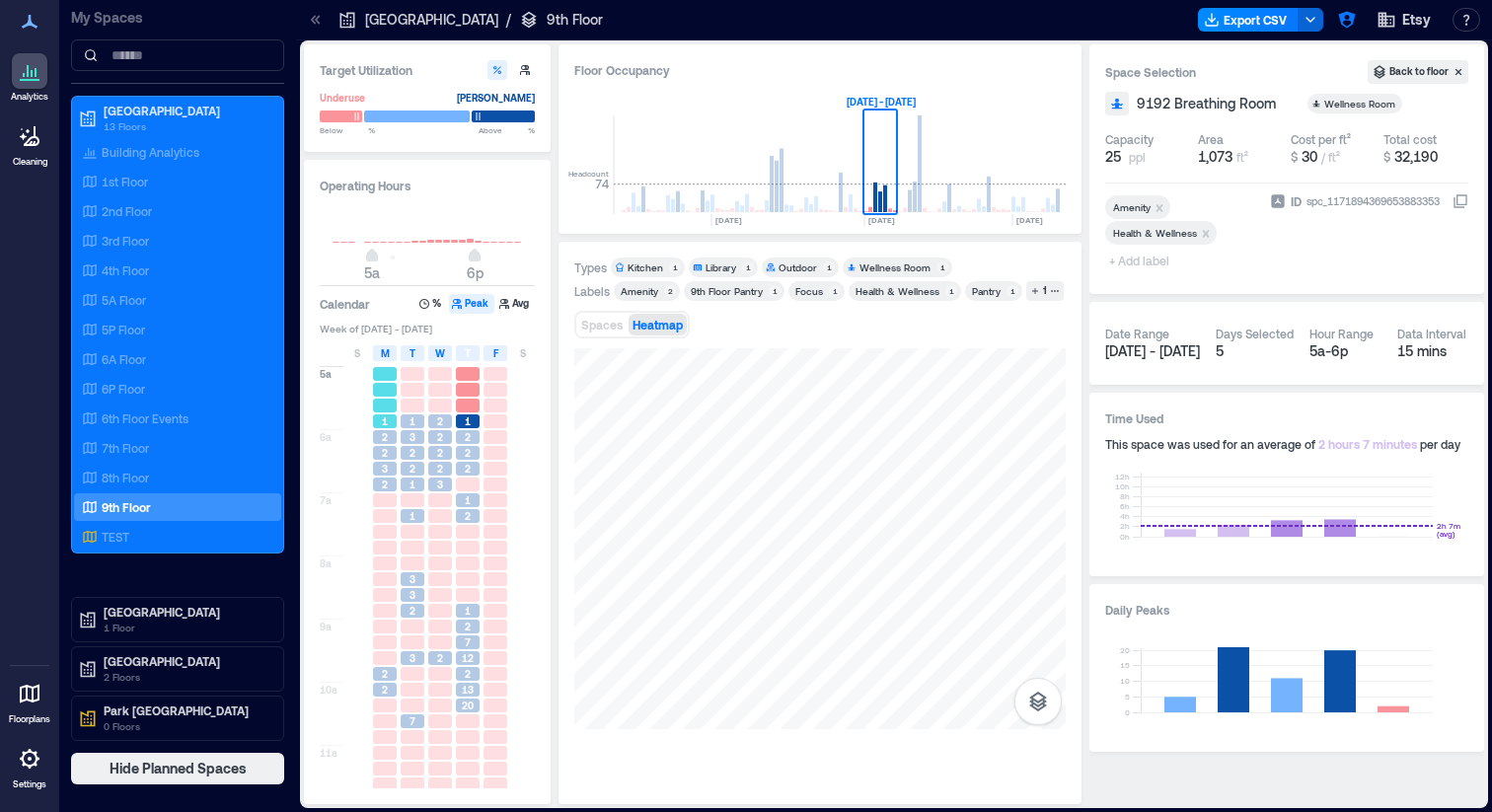 click at bounding box center (385, 406) 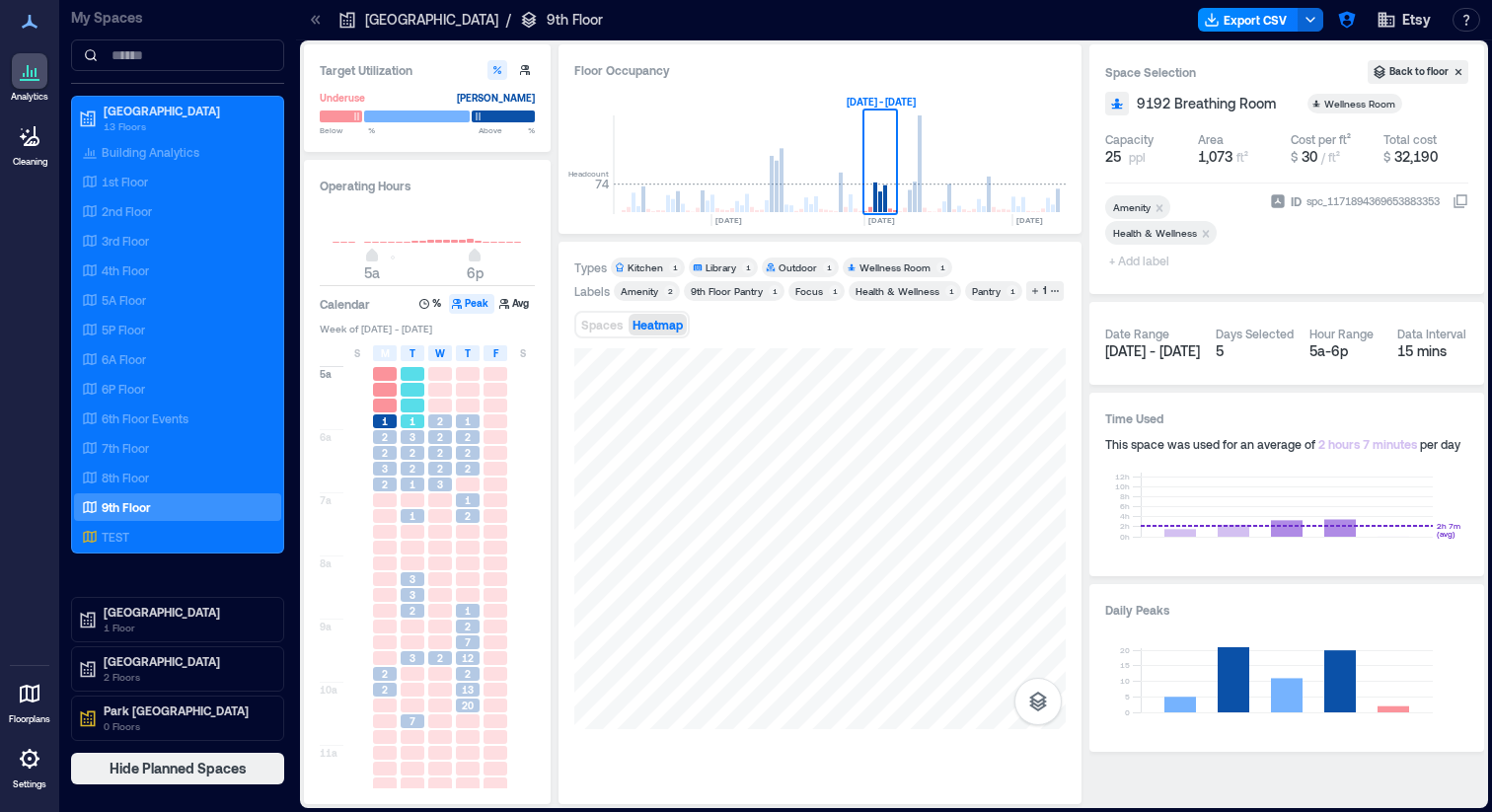 click on "1" at bounding box center (412, 421) 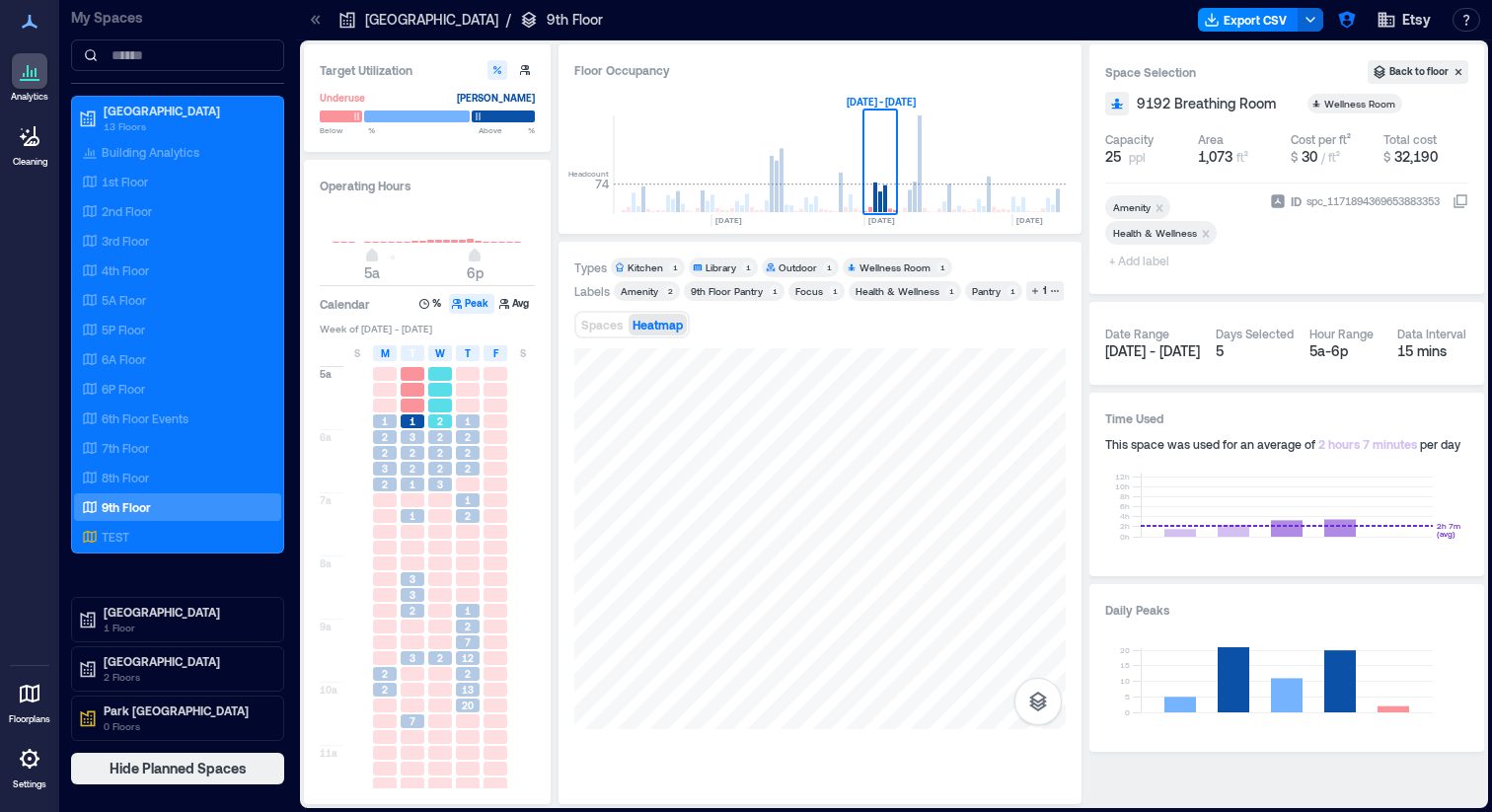 click on "2" at bounding box center [440, 421] 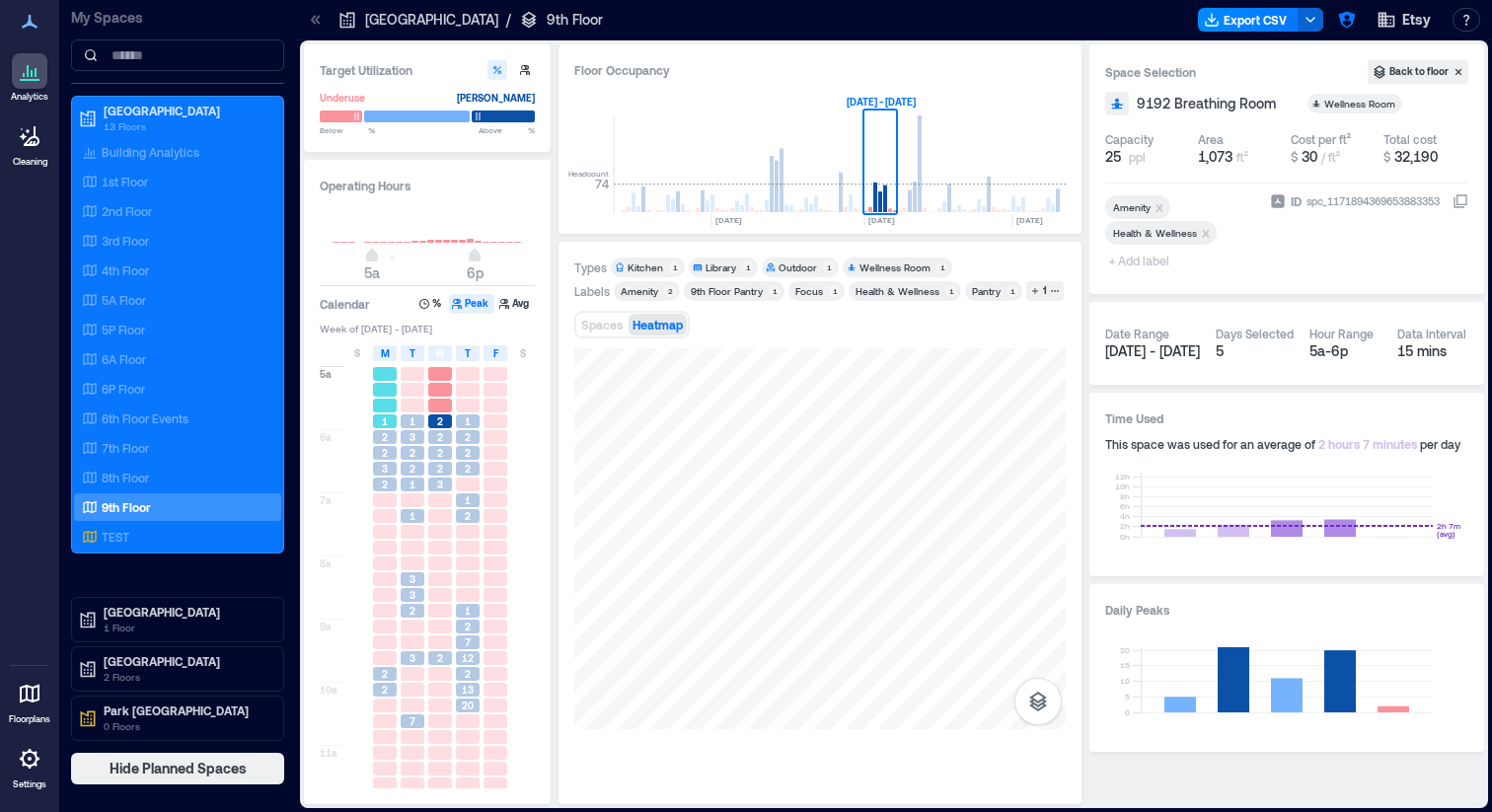 click on "1" at bounding box center (385, 421) 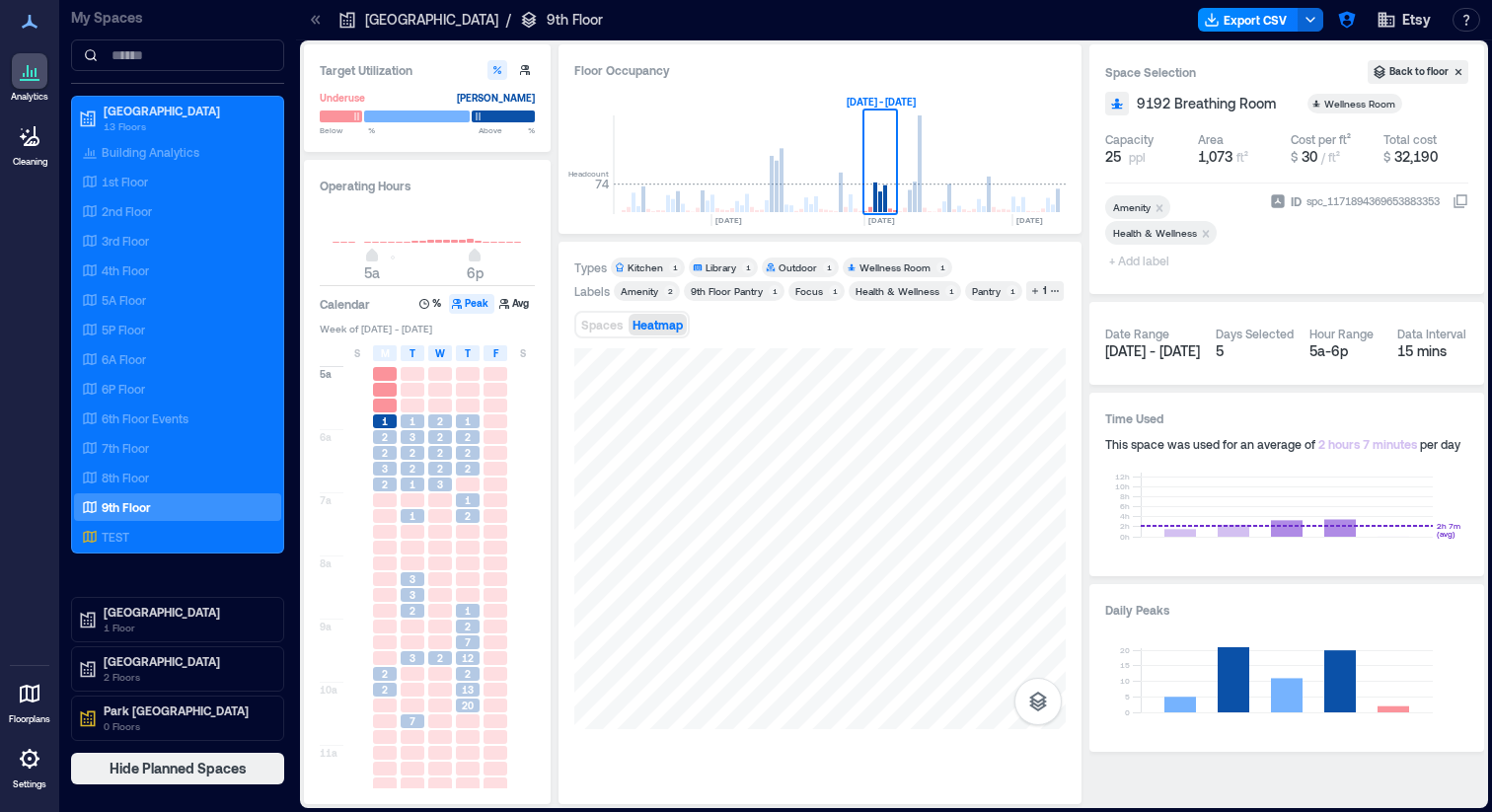 scroll, scrollTop: 0, scrollLeft: 0, axis: both 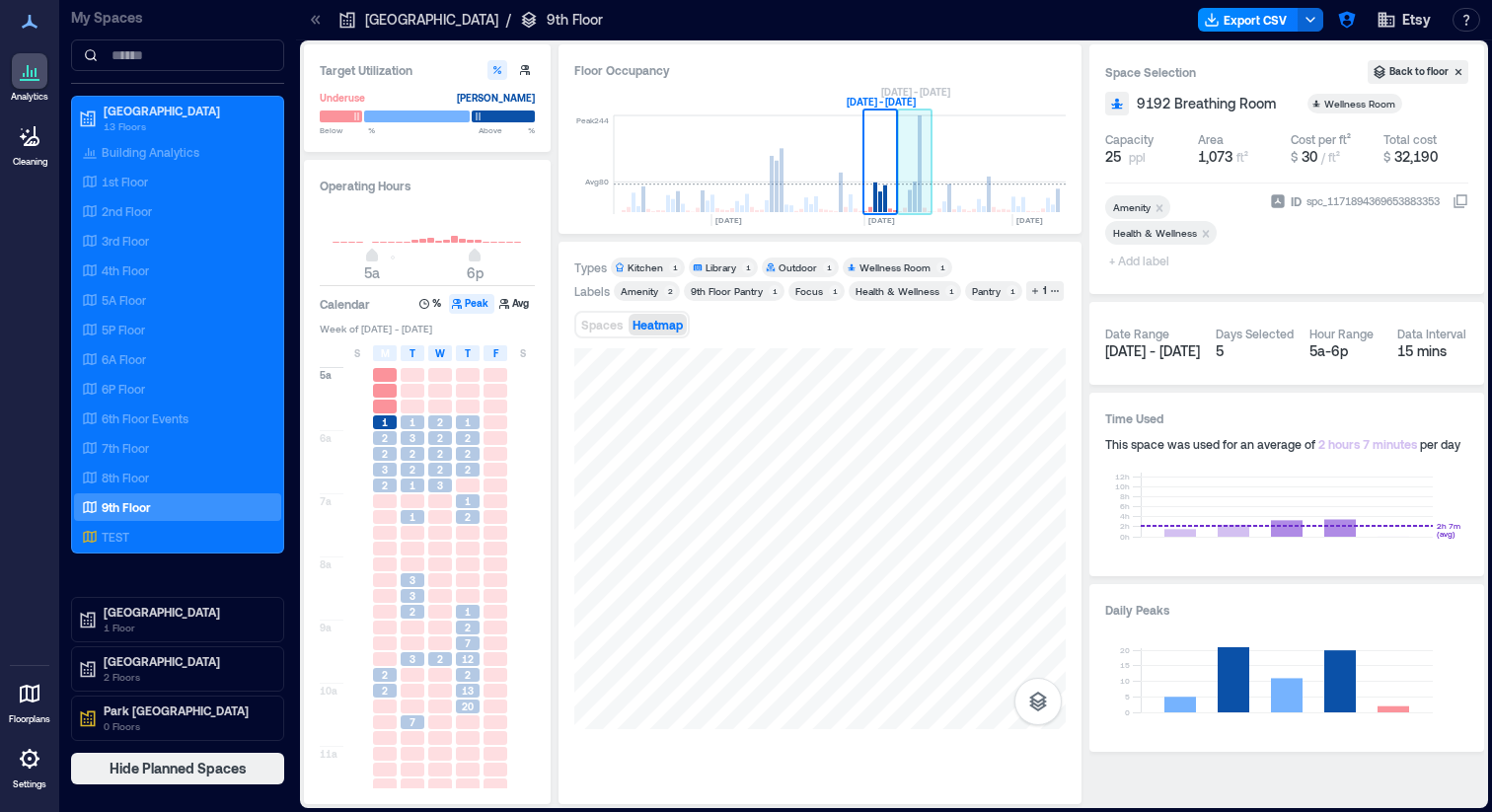 click 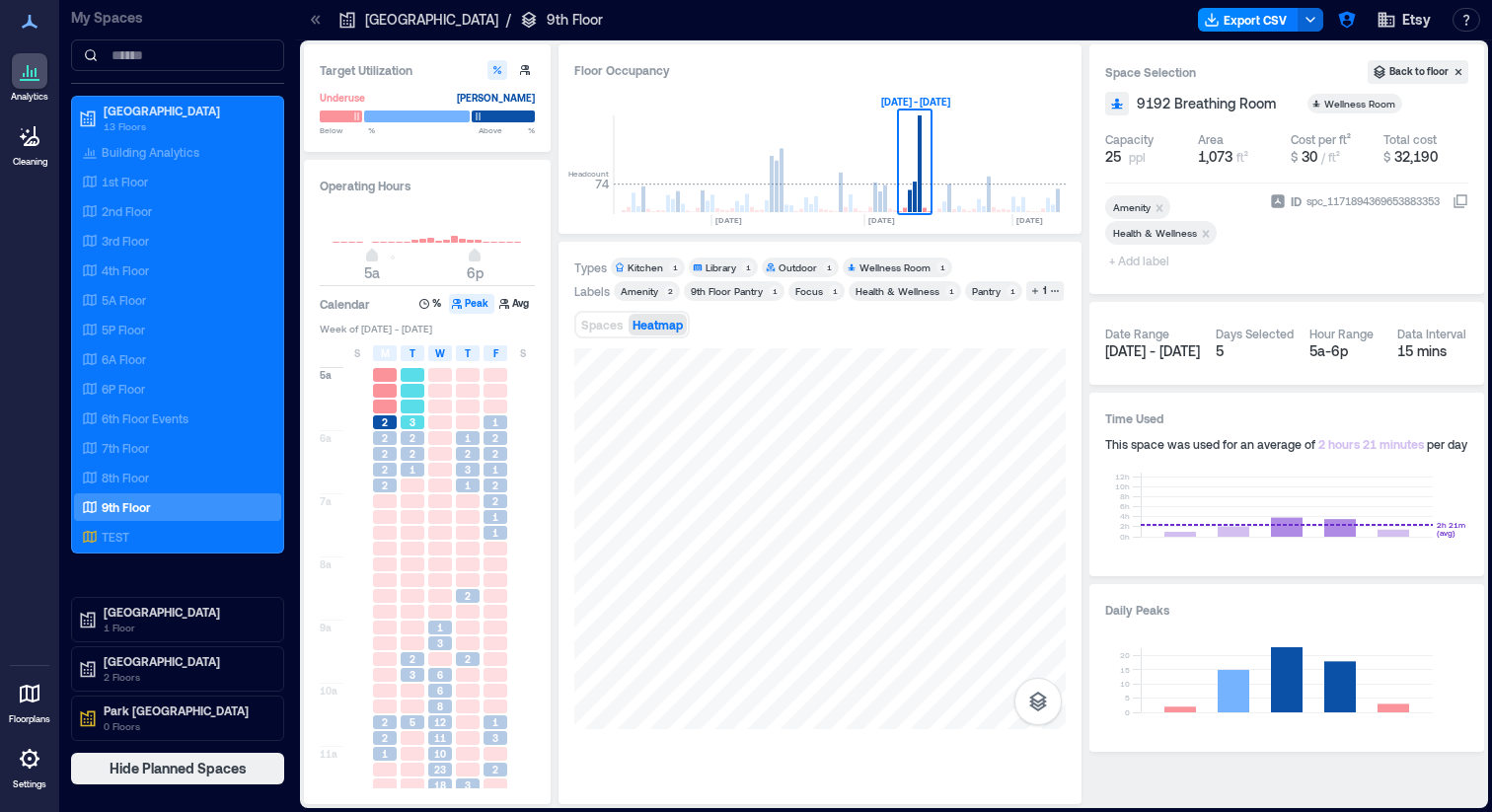 click at bounding box center [412, 406] 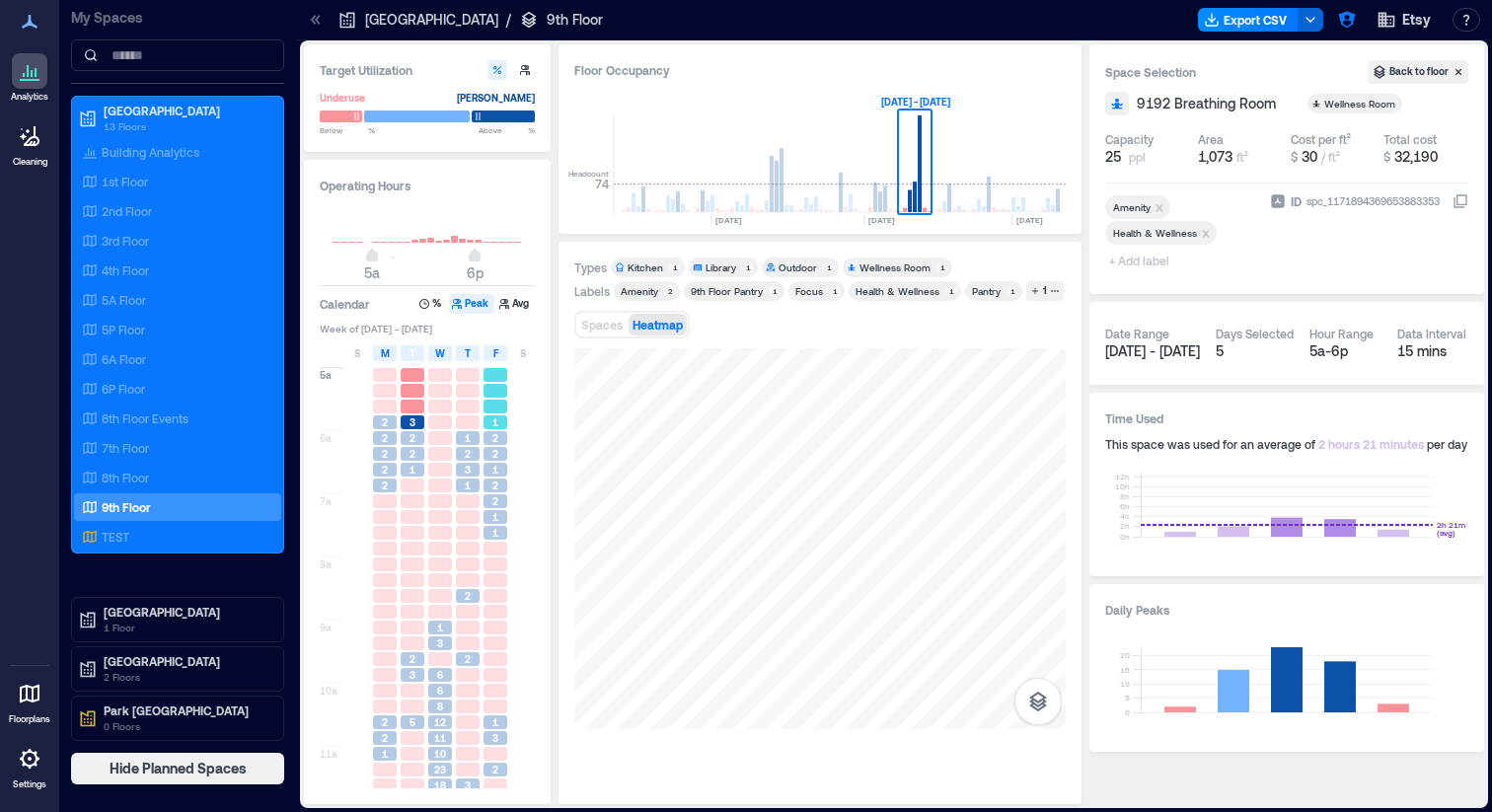 click on "1" at bounding box center [495, 422] 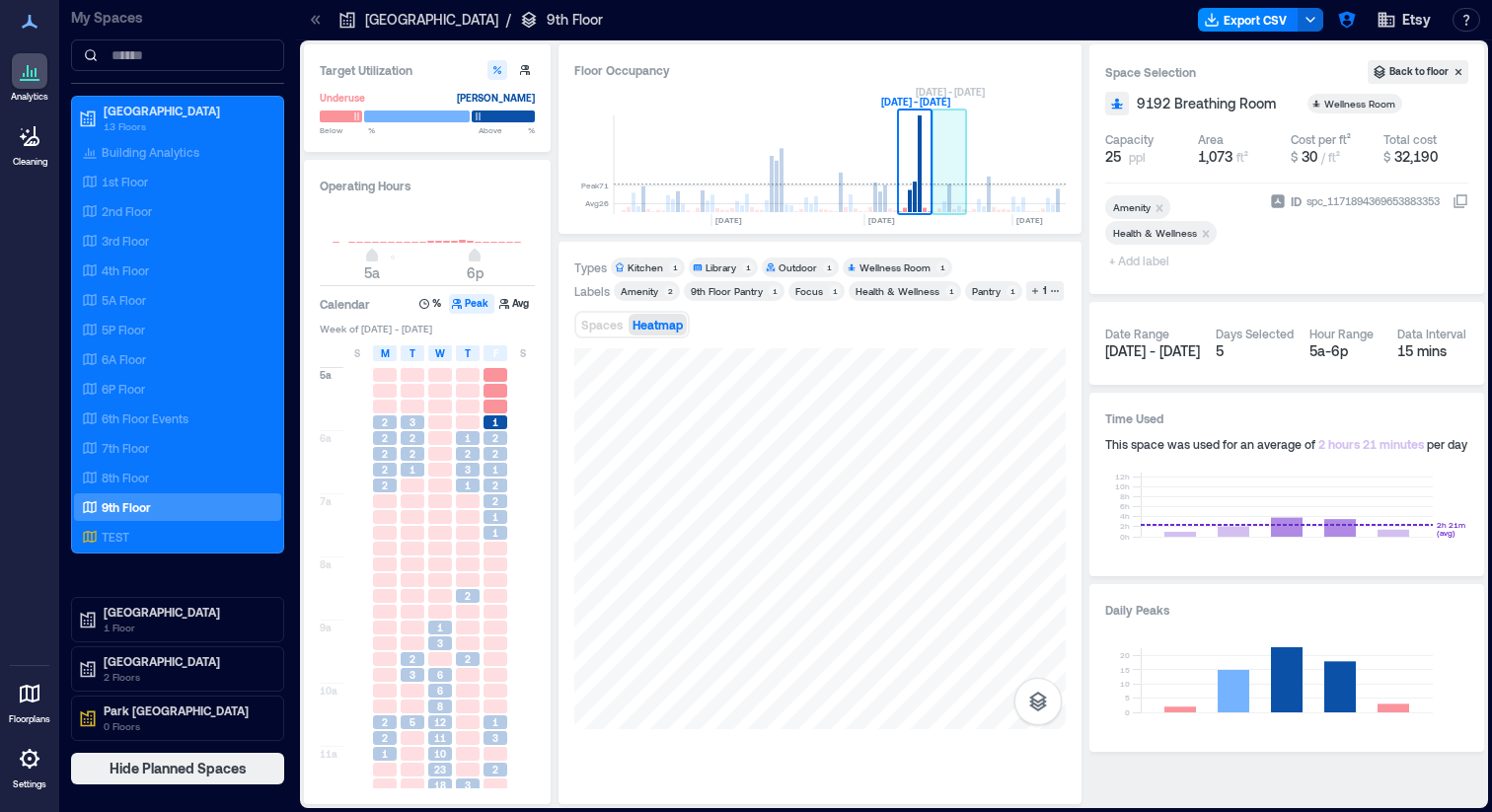 drag, startPoint x: 943, startPoint y: 207, endPoint x: 905, endPoint y: 218, distance: 39.5601 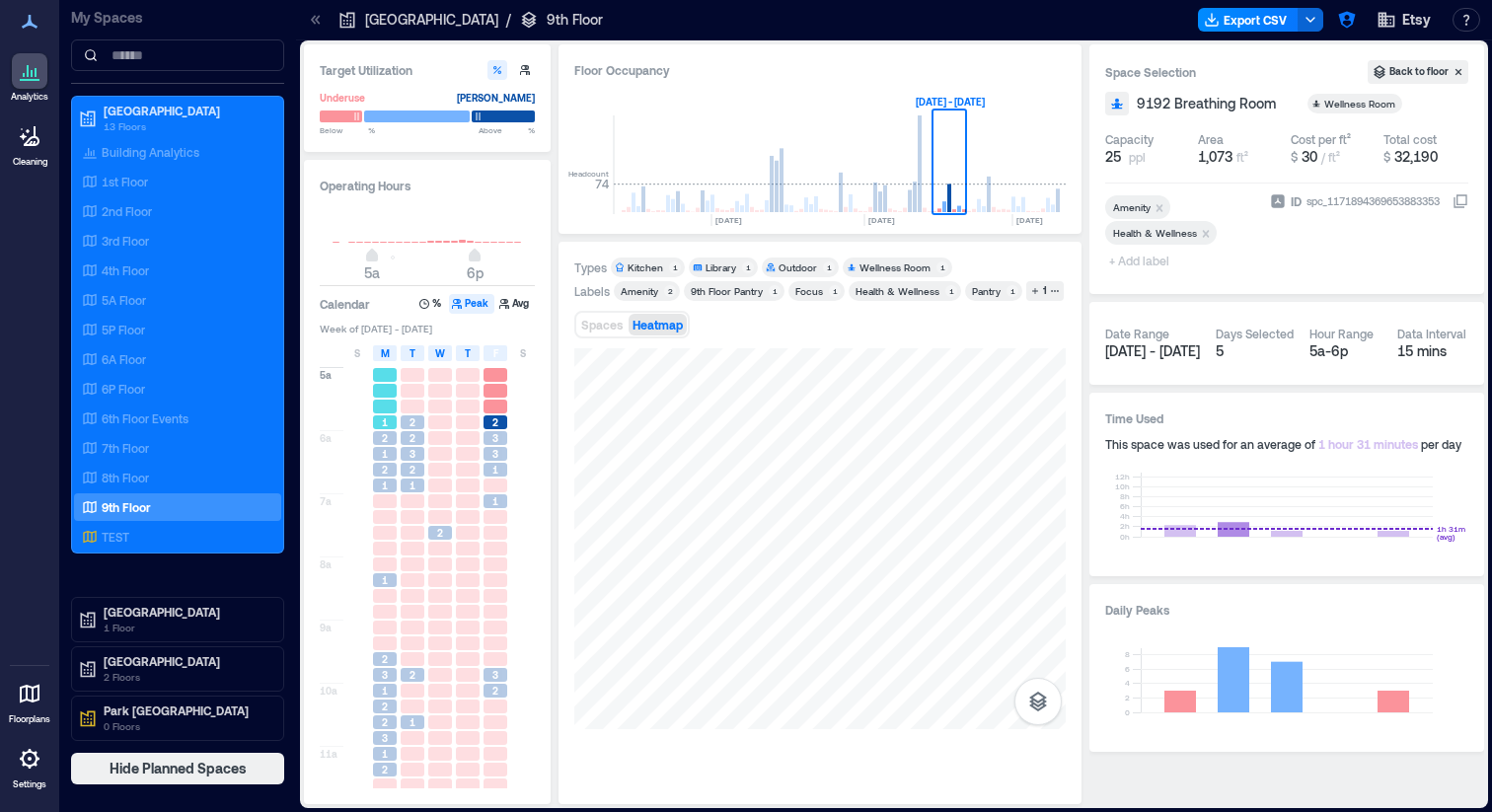 click at bounding box center [385, 406] 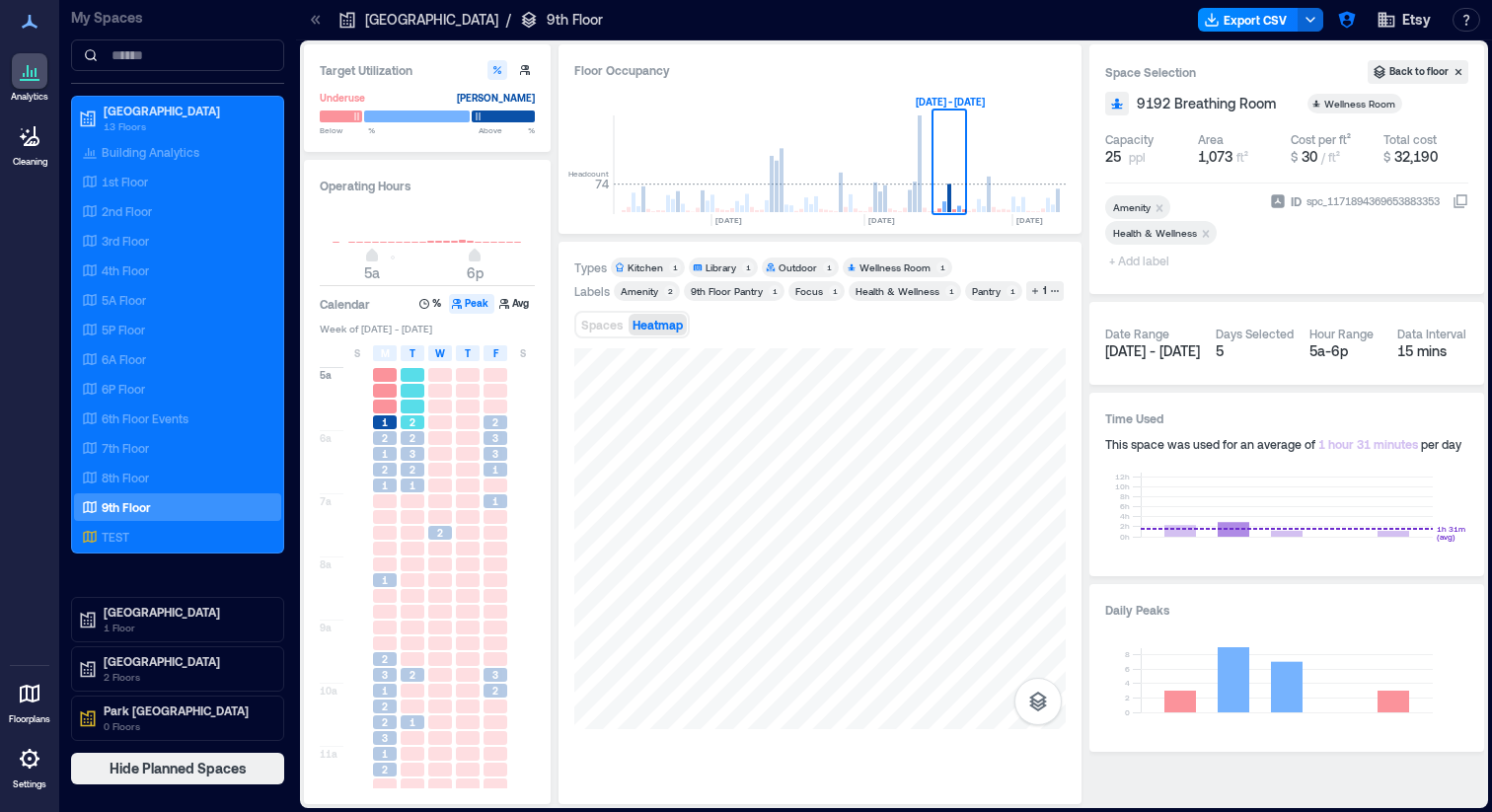 click at bounding box center (412, 406) 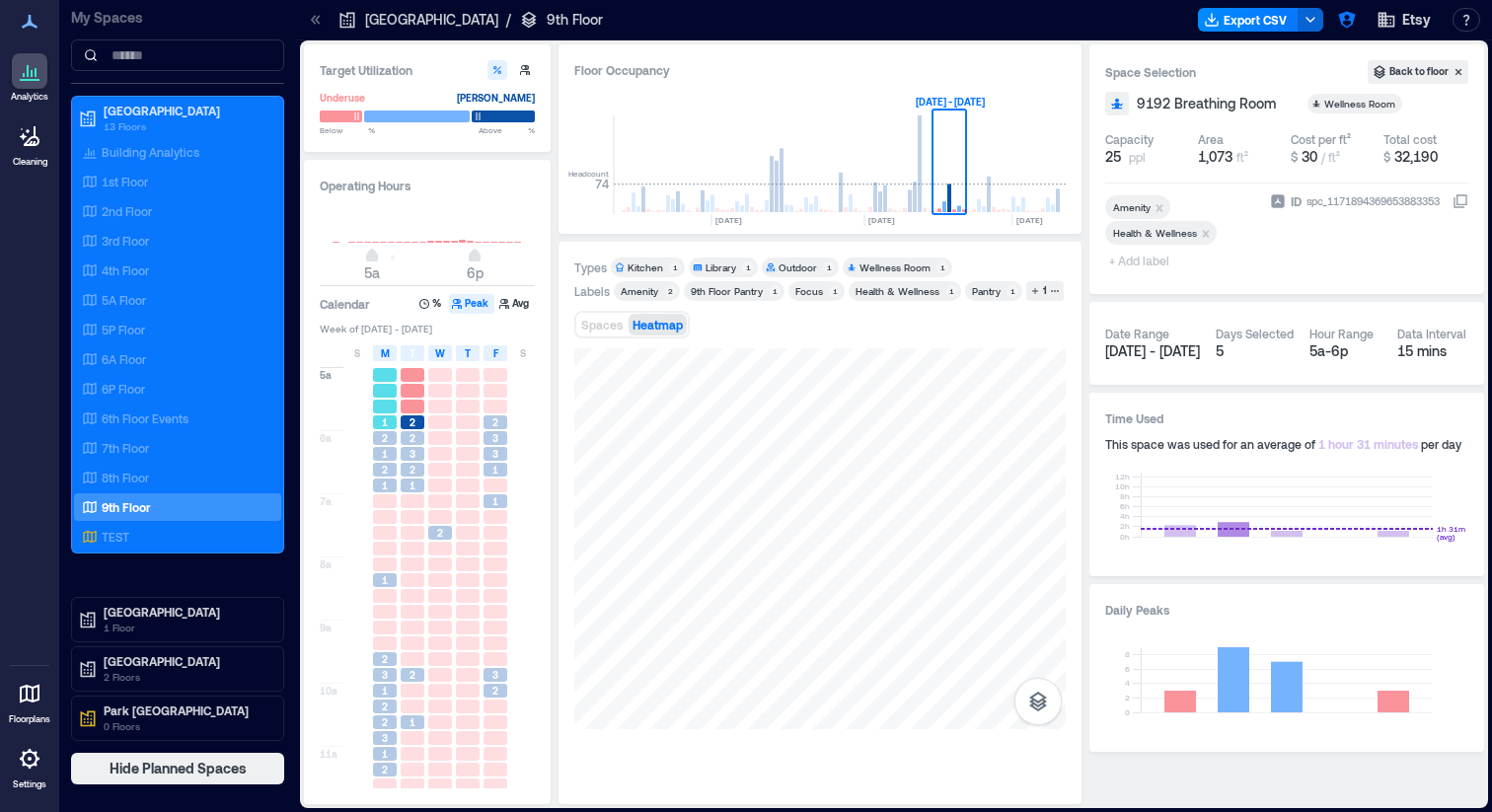 click at bounding box center [385, 406] 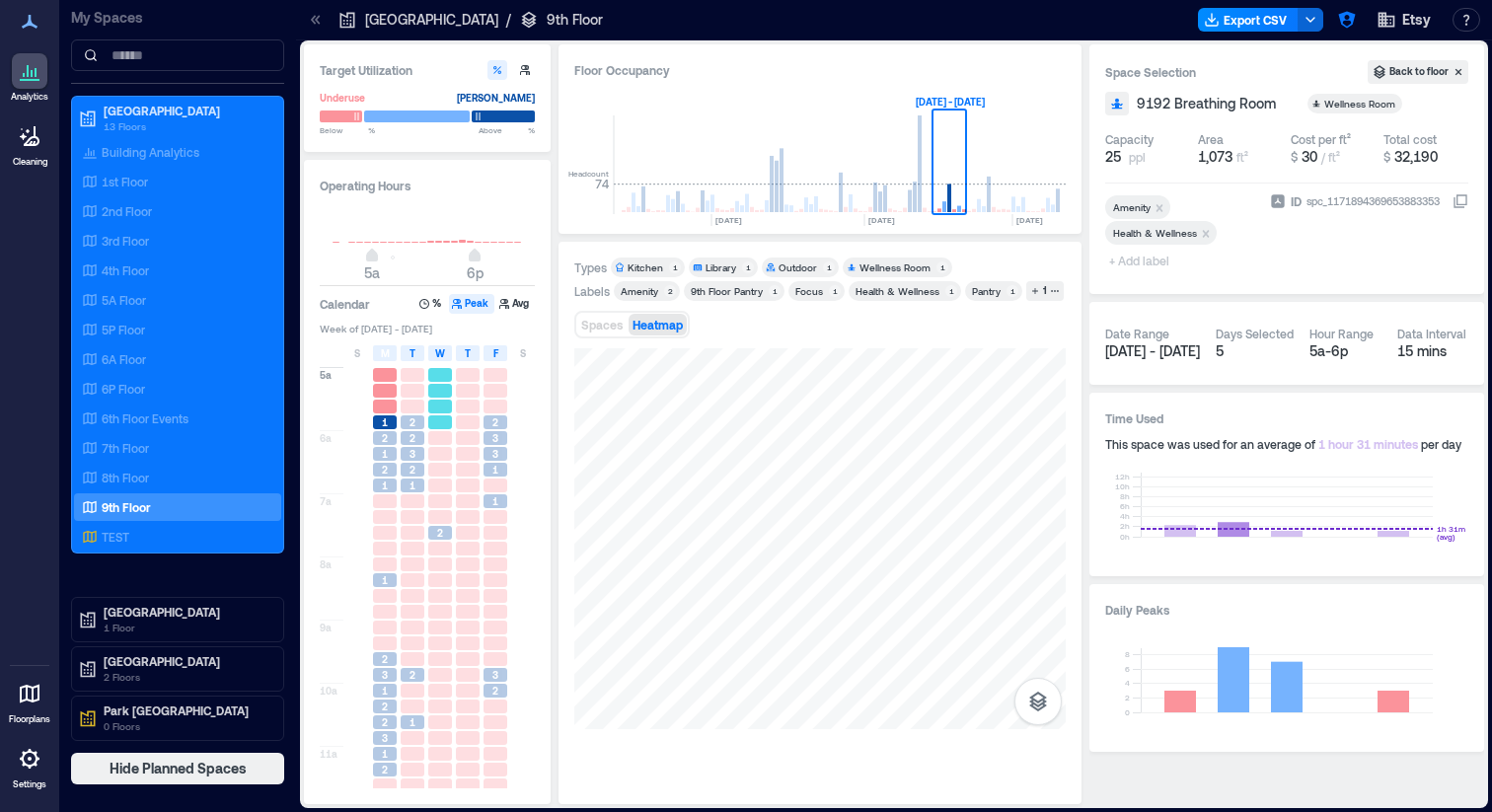 click at bounding box center (440, 422) 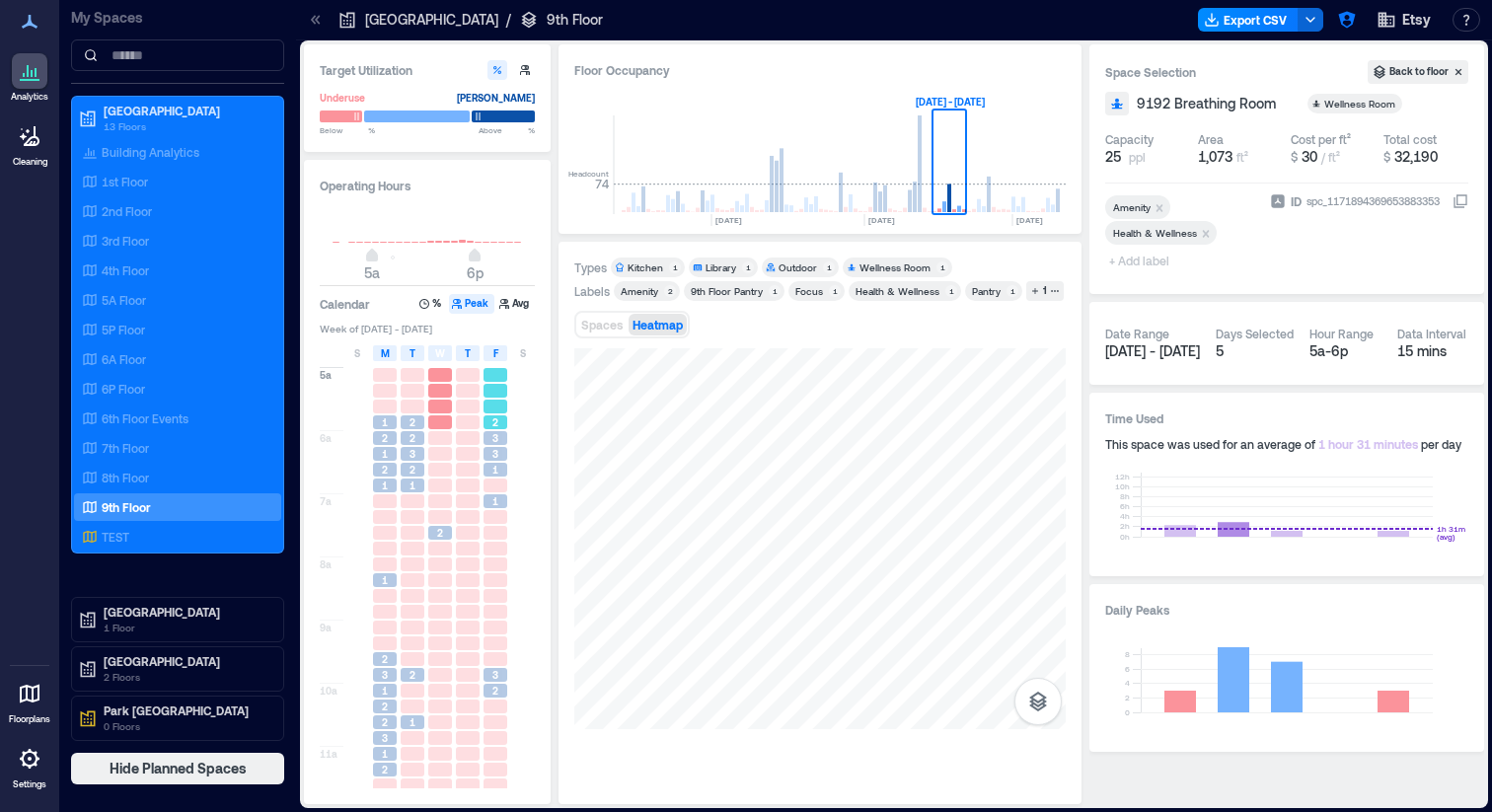 click on "2" at bounding box center (495, 422) 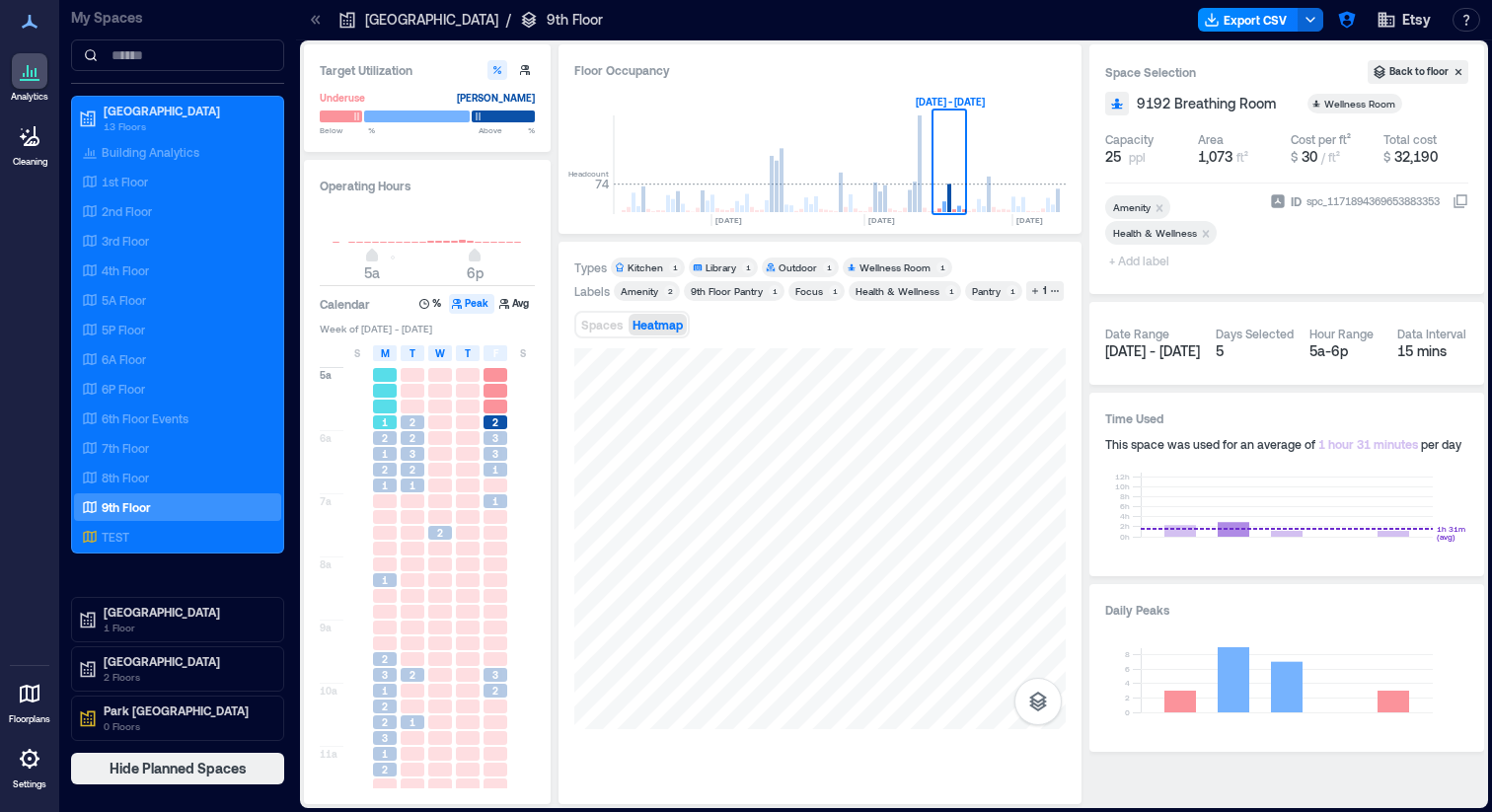 click on "1" at bounding box center [385, 422] 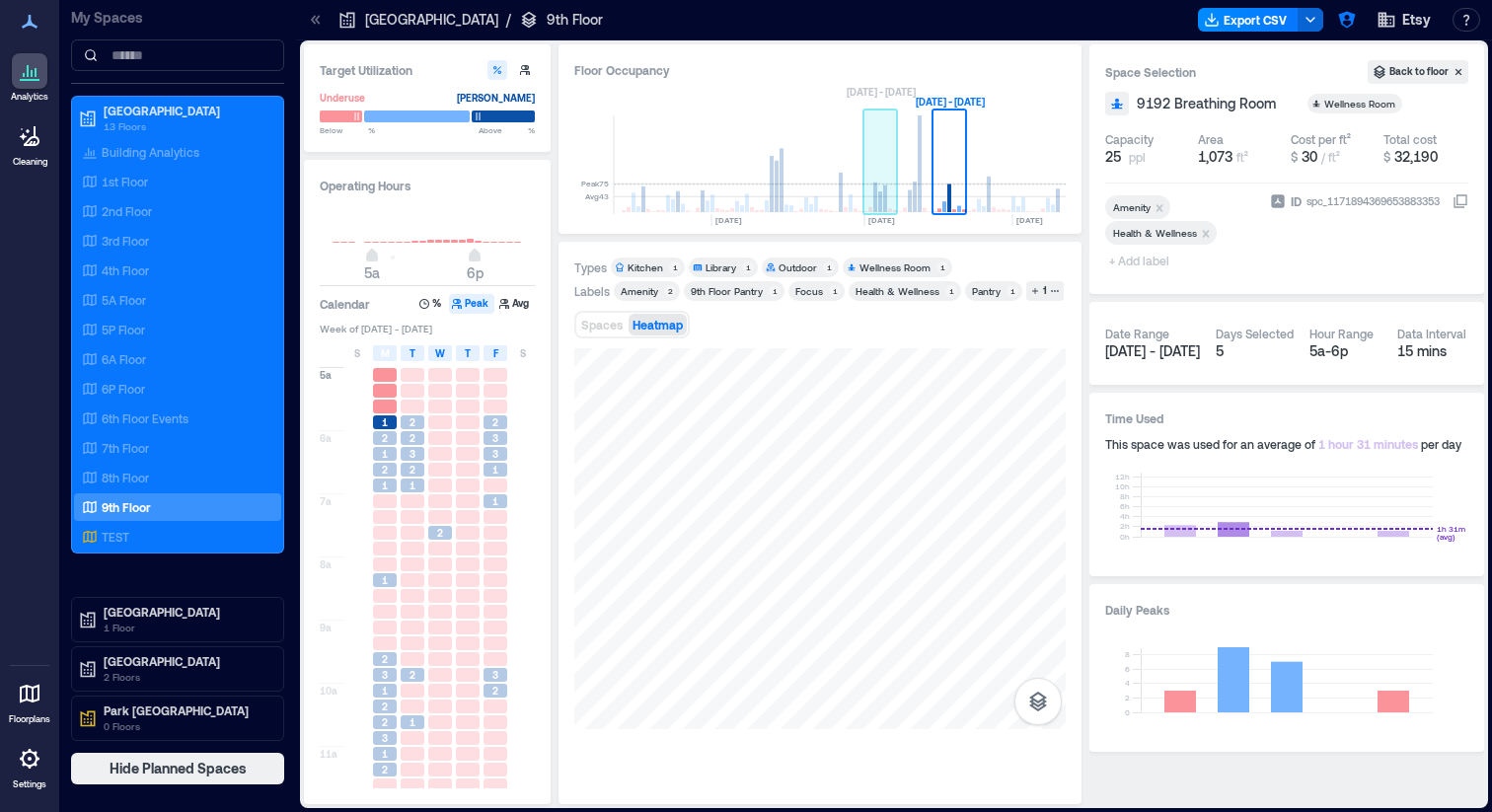 drag, startPoint x: 872, startPoint y: 195, endPoint x: 846, endPoint y: 210, distance: 30.01666 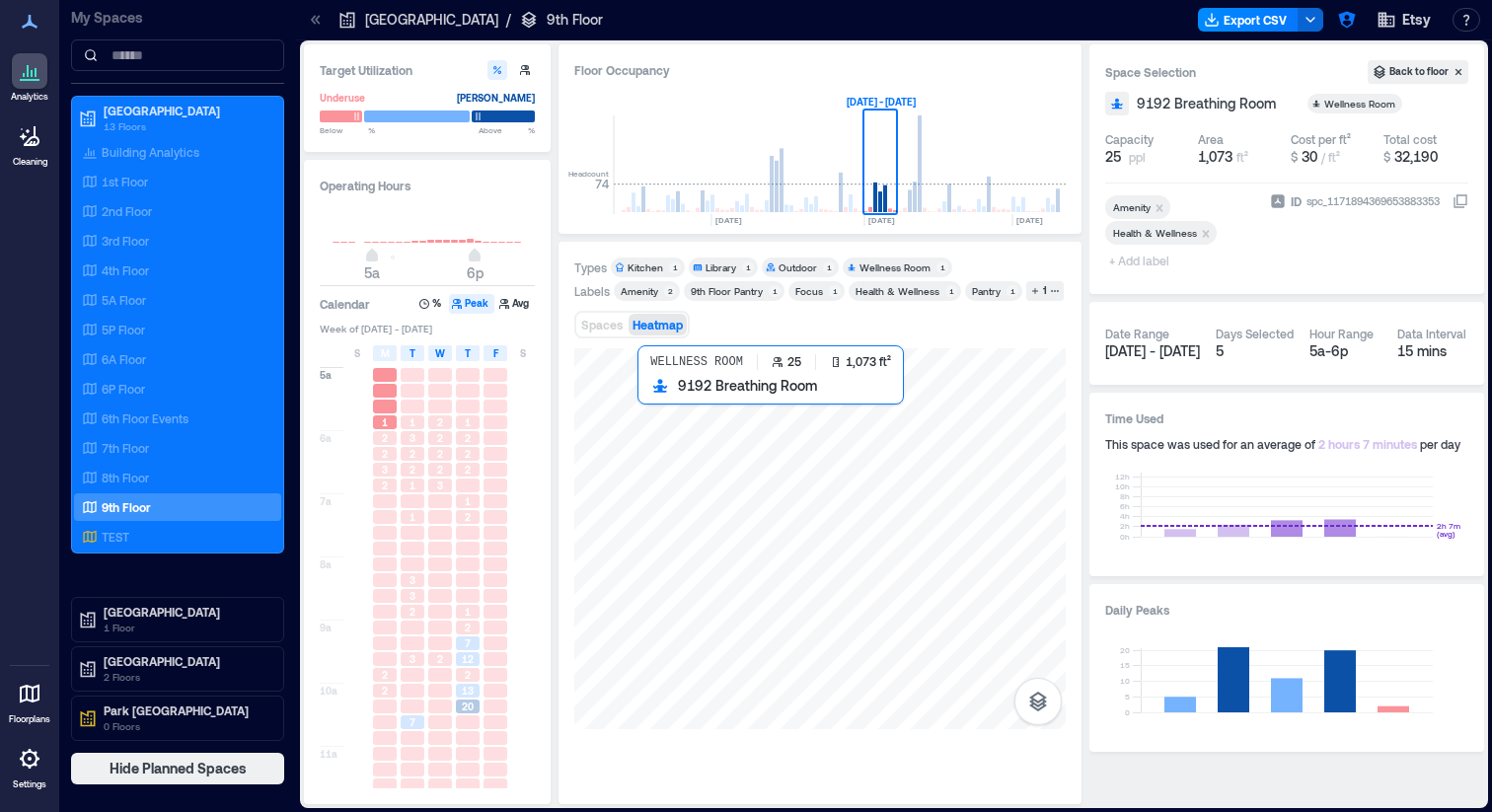 click at bounding box center (820, 539) 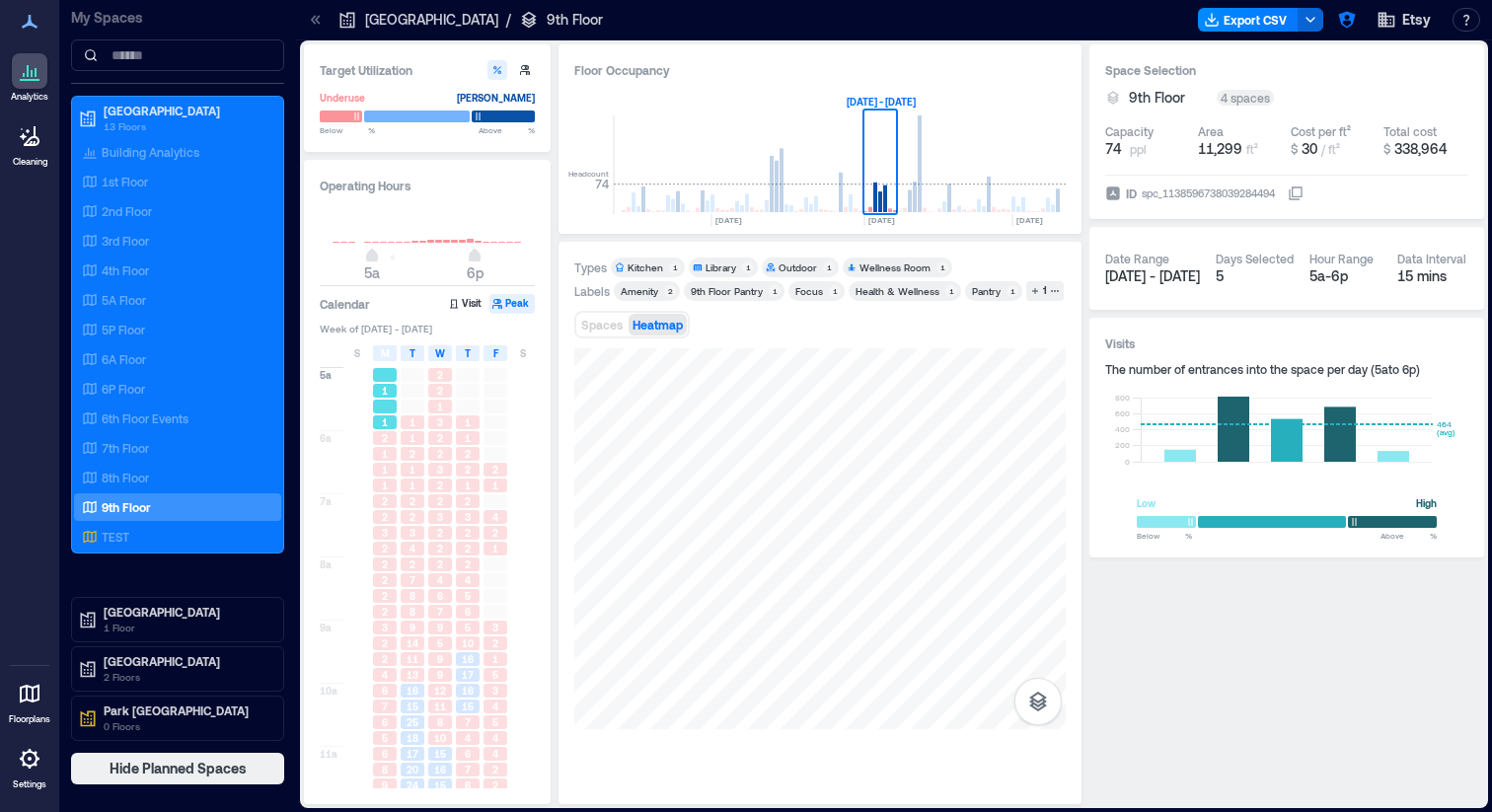 click at bounding box center [385, 406] 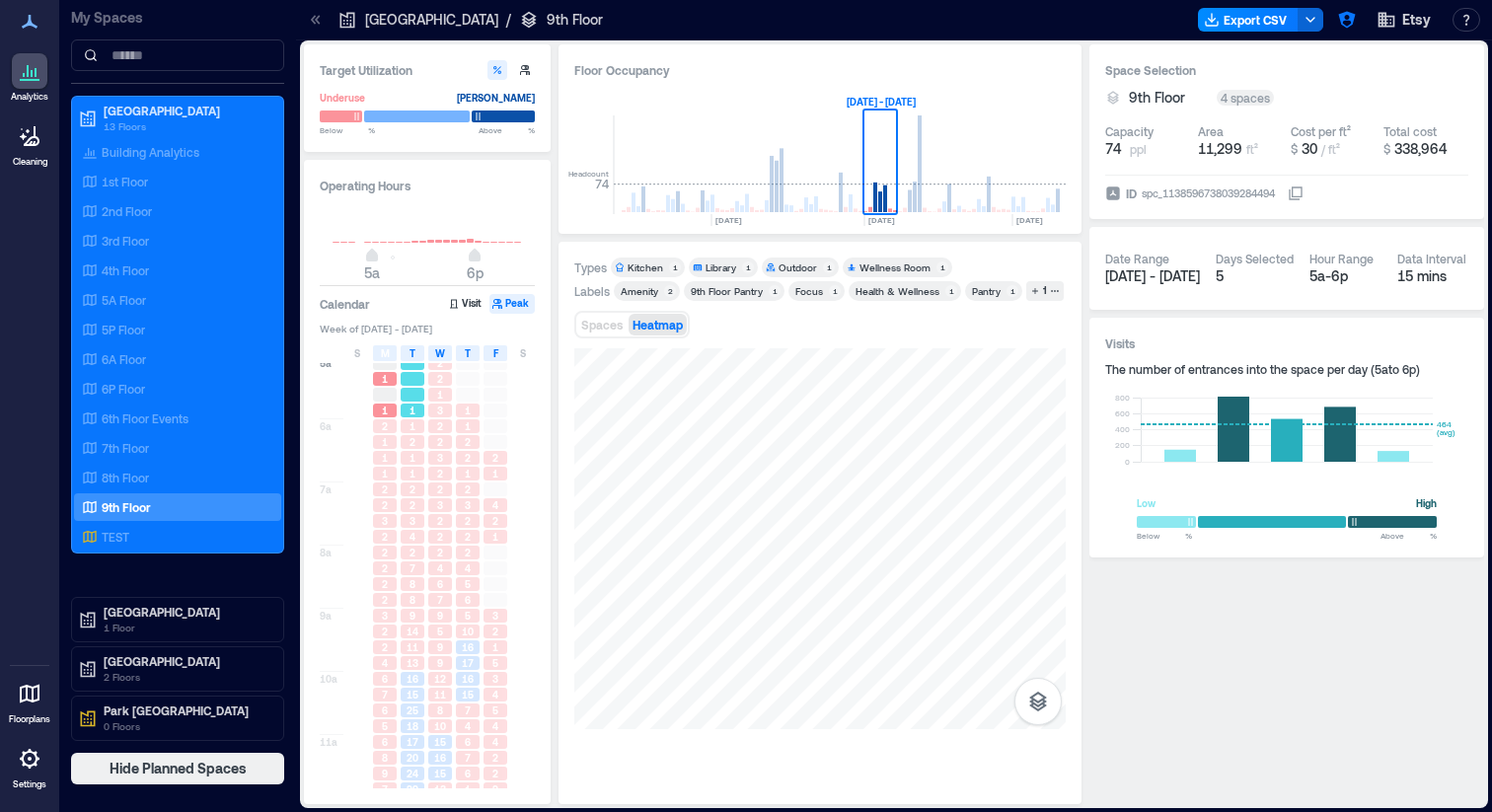click on "1" at bounding box center [412, 410] 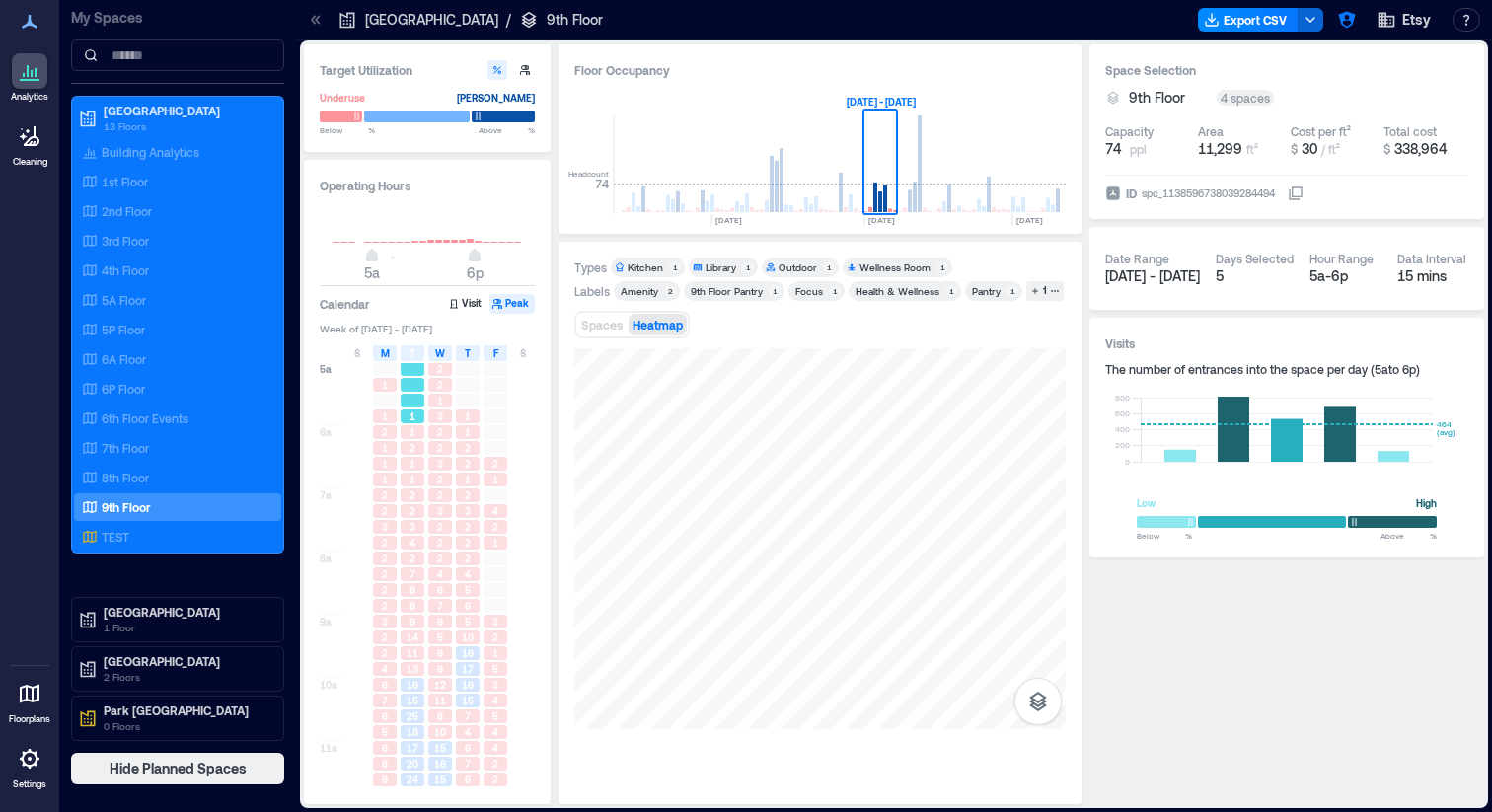 scroll, scrollTop: 8, scrollLeft: 0, axis: vertical 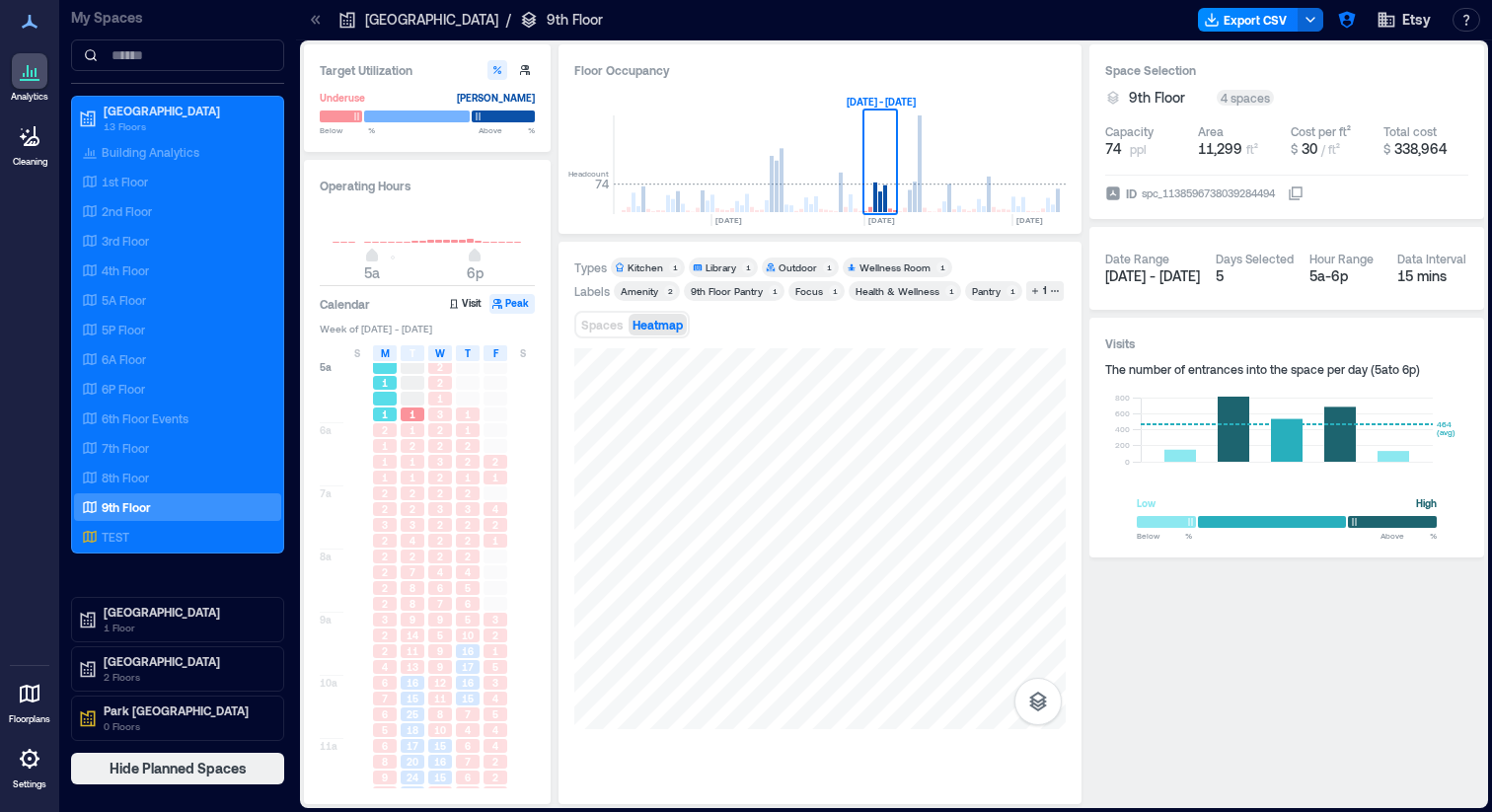 click at bounding box center [385, 399] 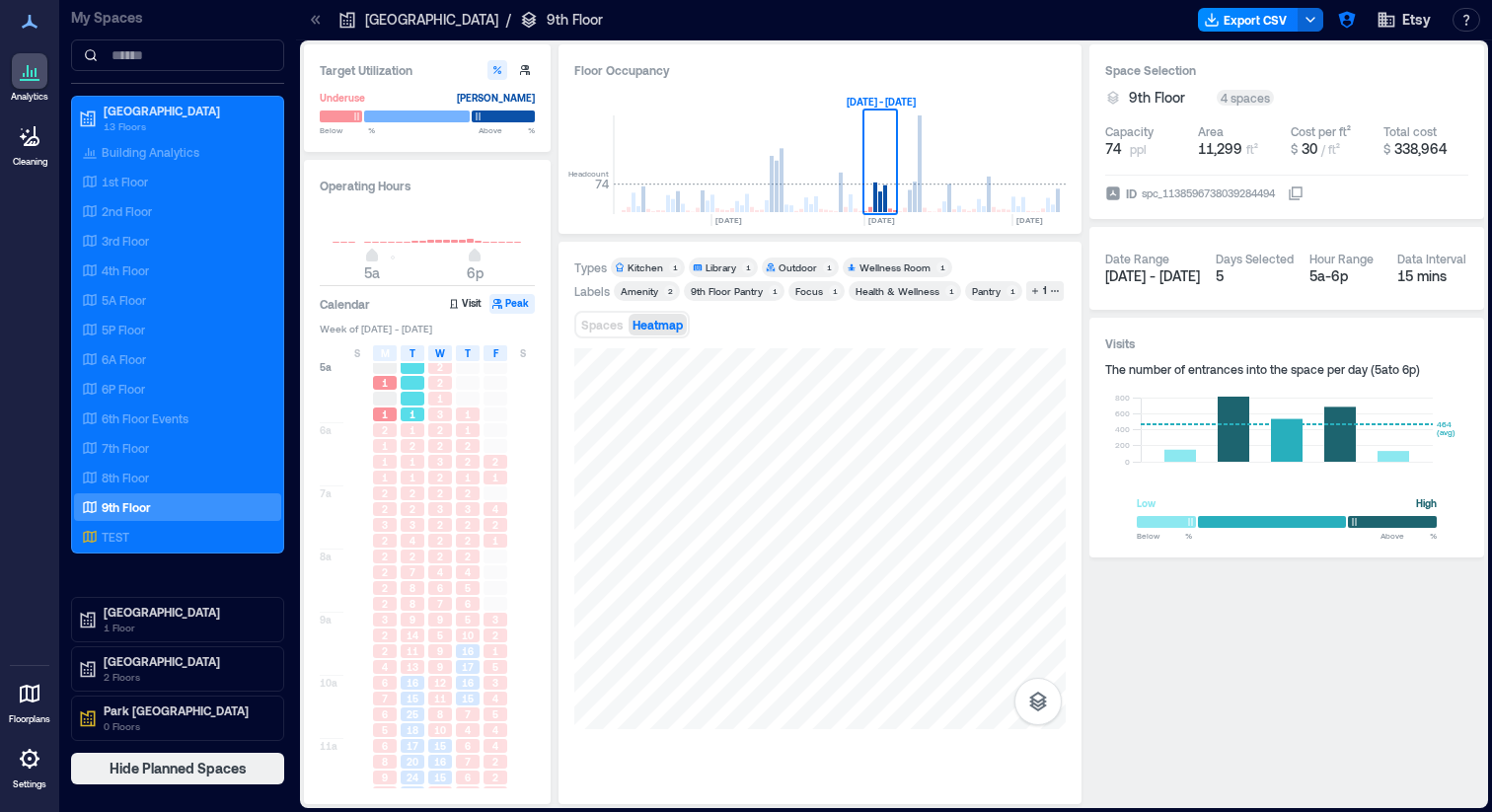 click at bounding box center [412, 399] 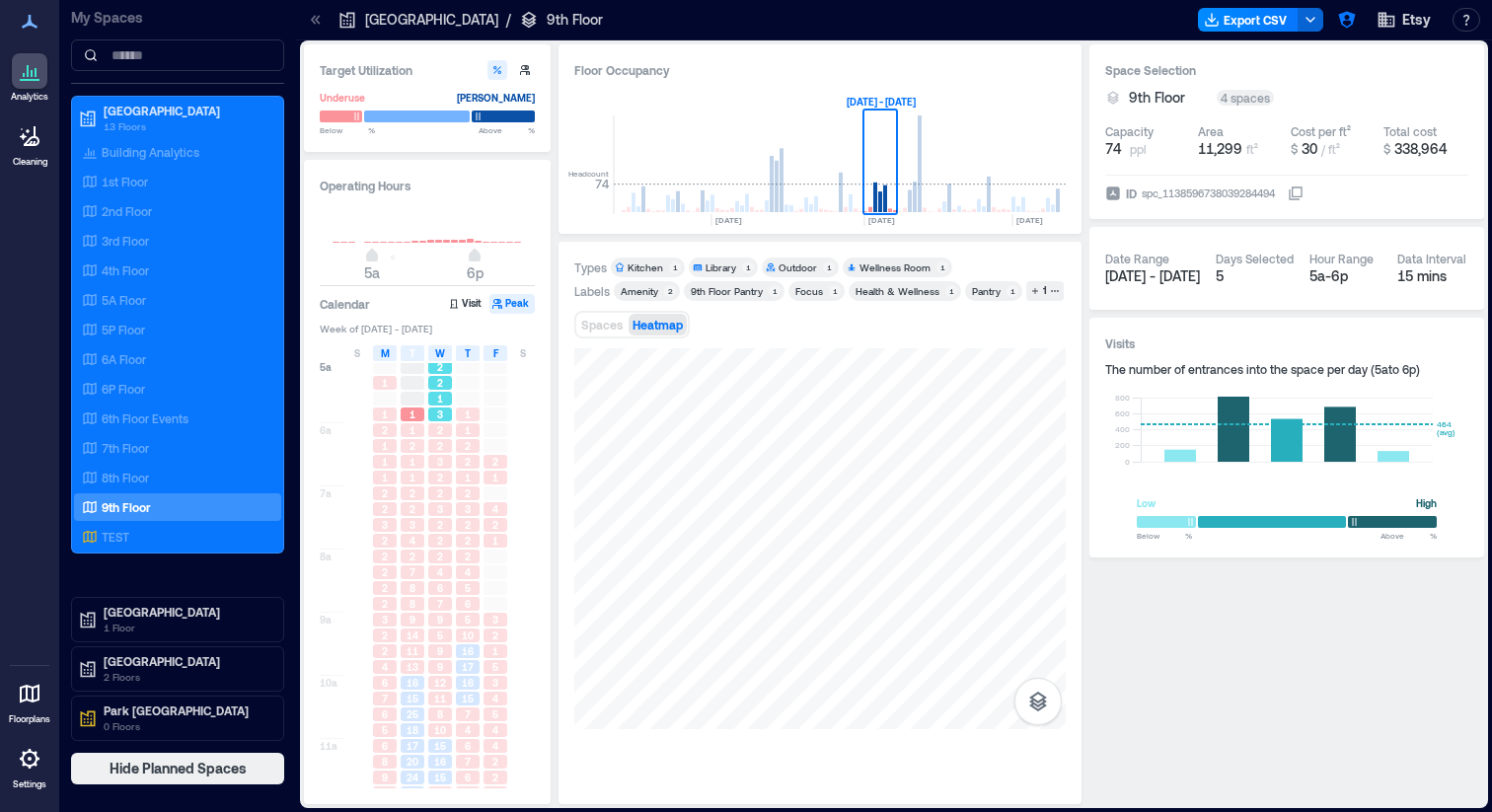 click on "1" at bounding box center [440, 399] 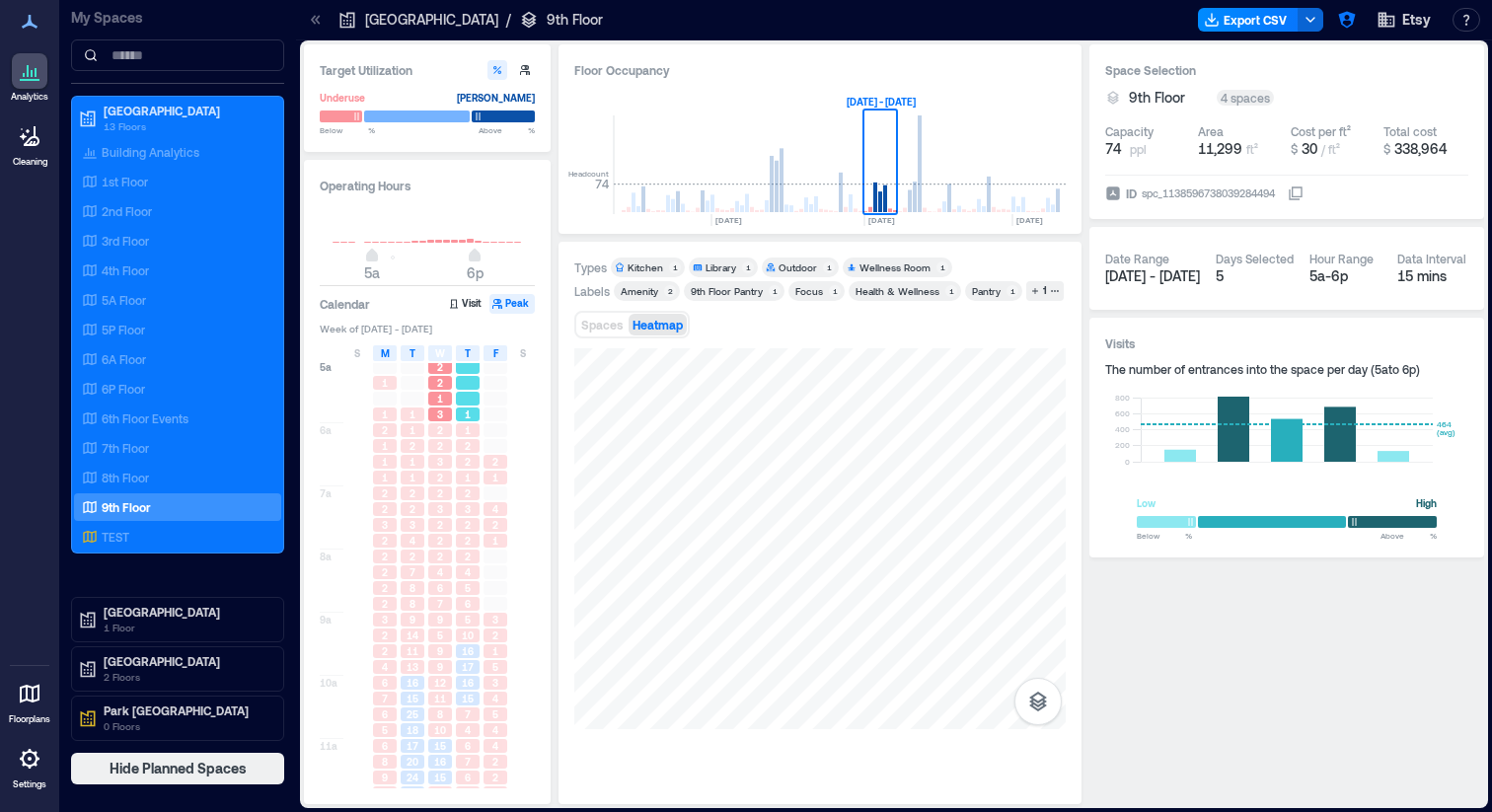 click on "1 1 2 2 1 2 3 2 2 2 4 5 6 5 10 16 17 16 15 7 4 6 7 6 1 12 19 30 25 19 24 14 19 23 34 39 30 31 29 30 25 31 28 33 47 68 65 52 39" at bounding box center [468, 770] 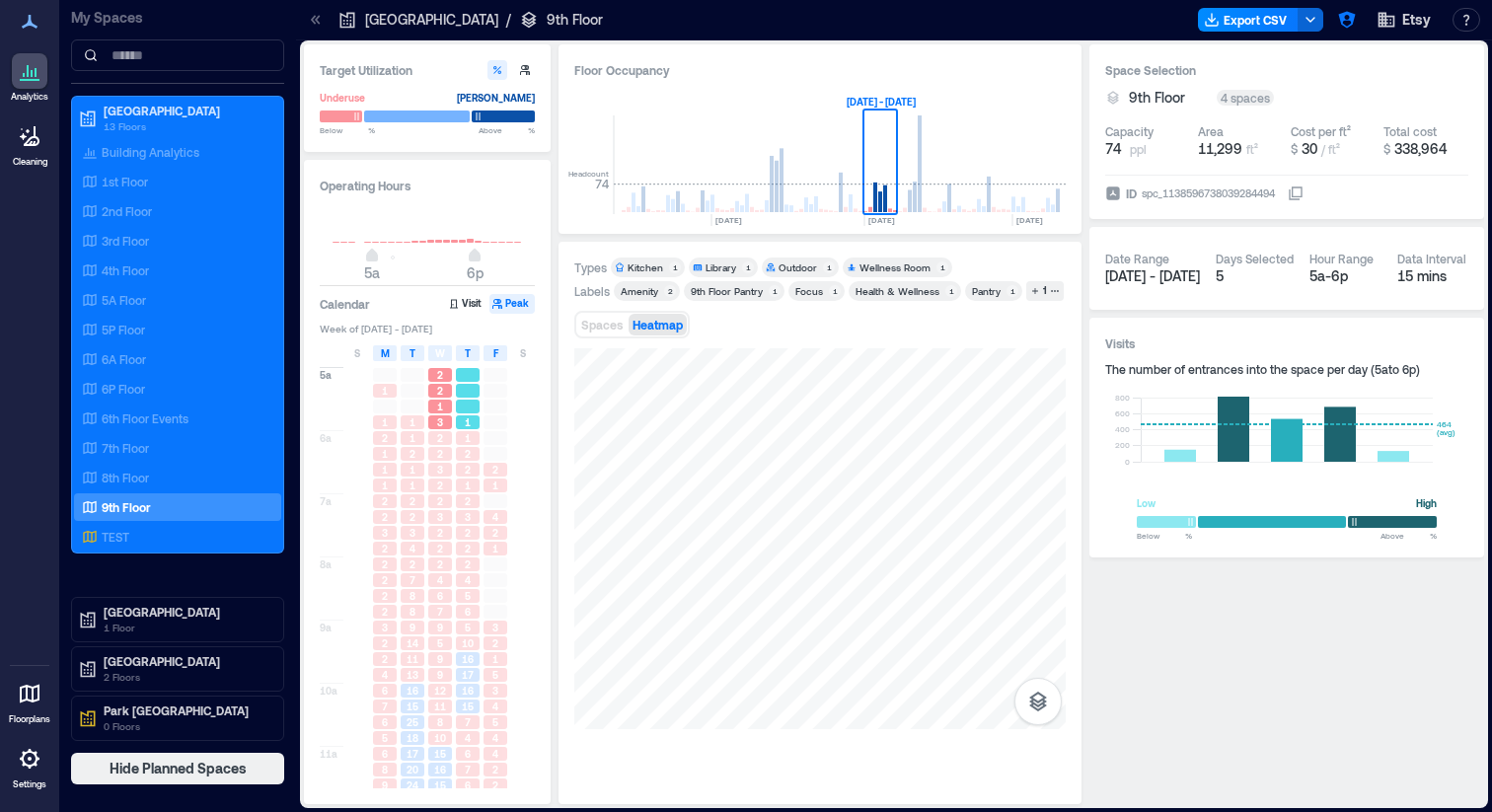 scroll, scrollTop: 7, scrollLeft: 0, axis: vertical 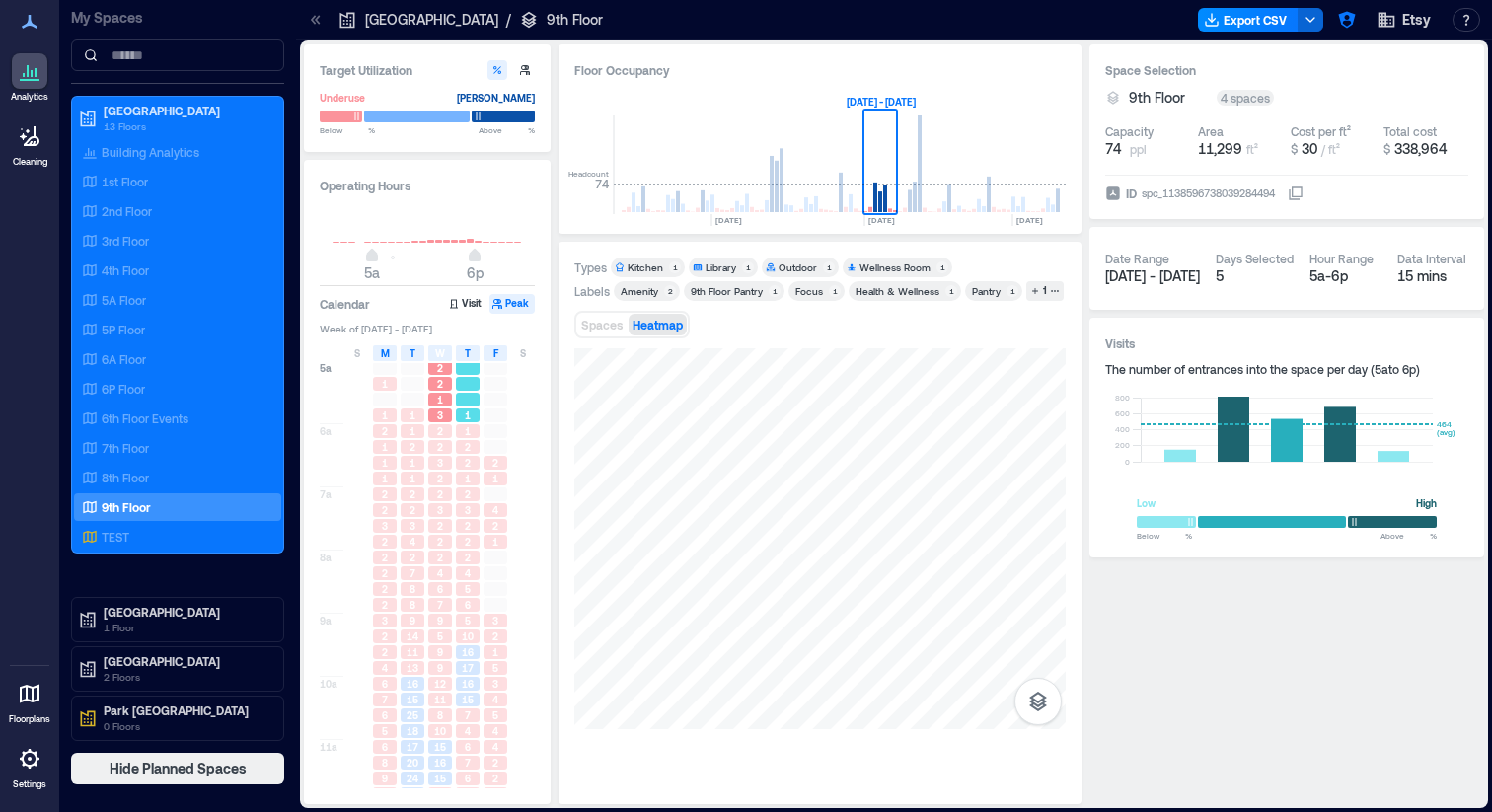 click at bounding box center (468, 400) 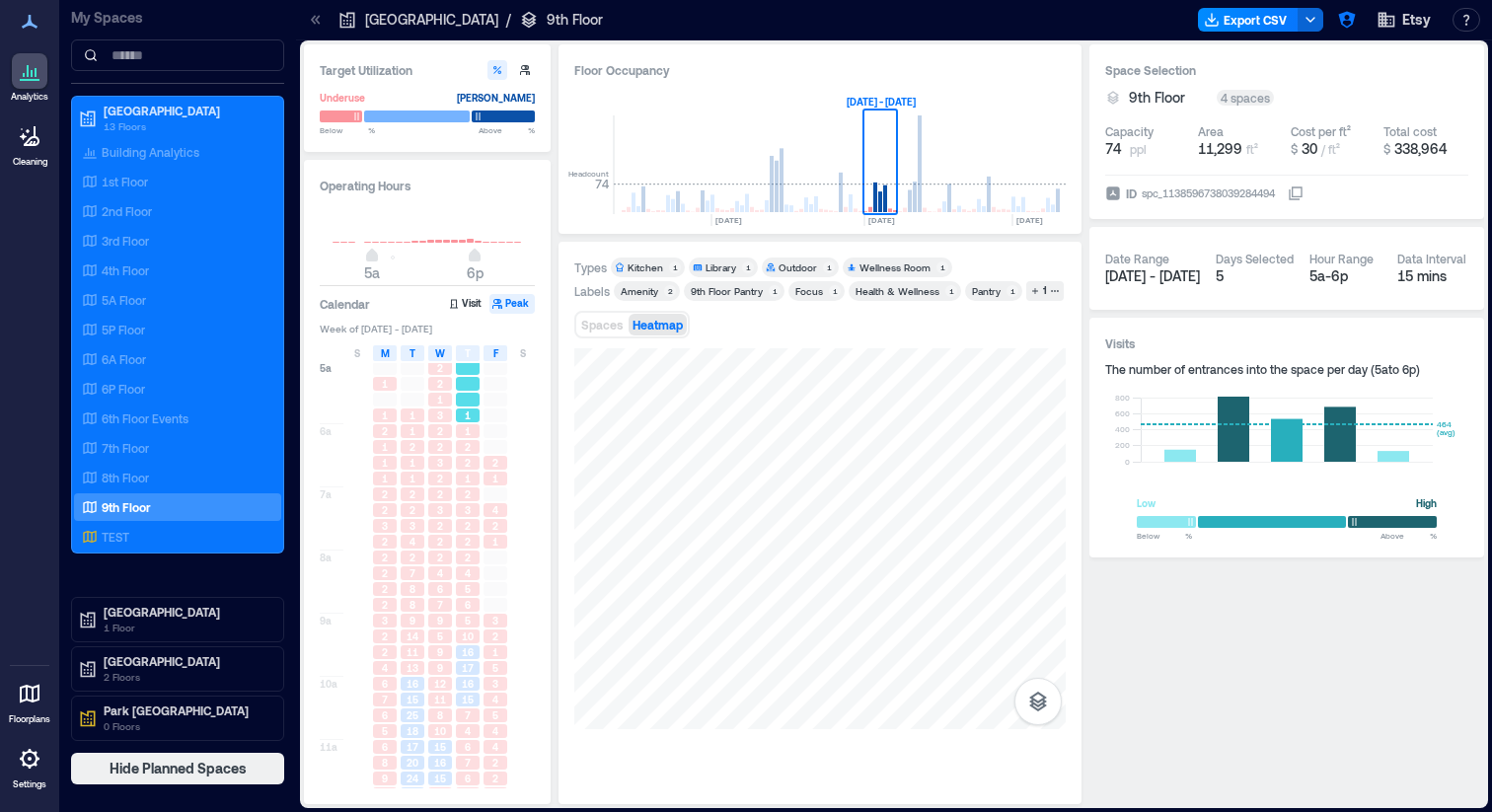 scroll, scrollTop: 8, scrollLeft: 0, axis: vertical 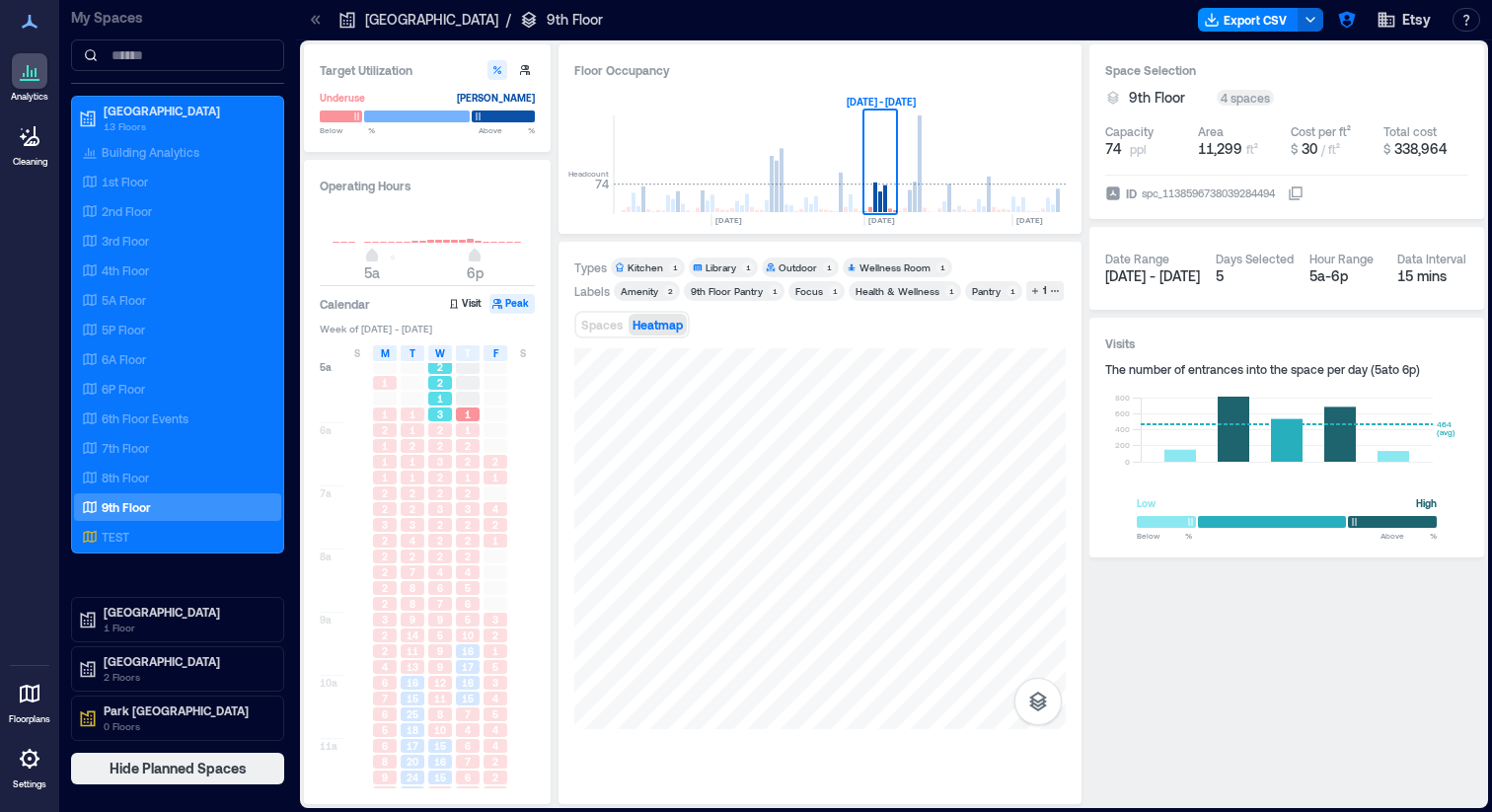 click on "1" at bounding box center (440, 399) 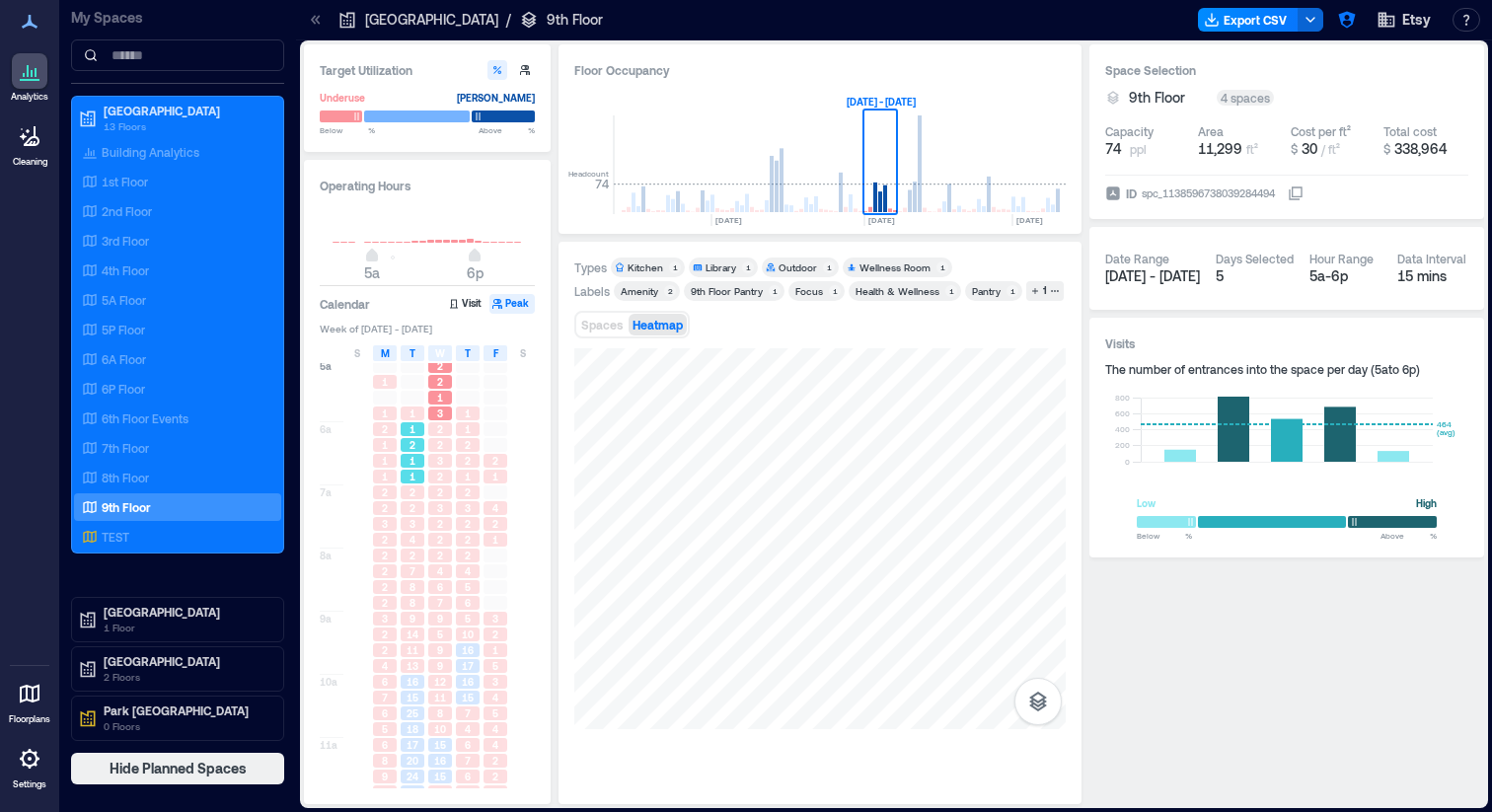 scroll, scrollTop: 0, scrollLeft: 0, axis: both 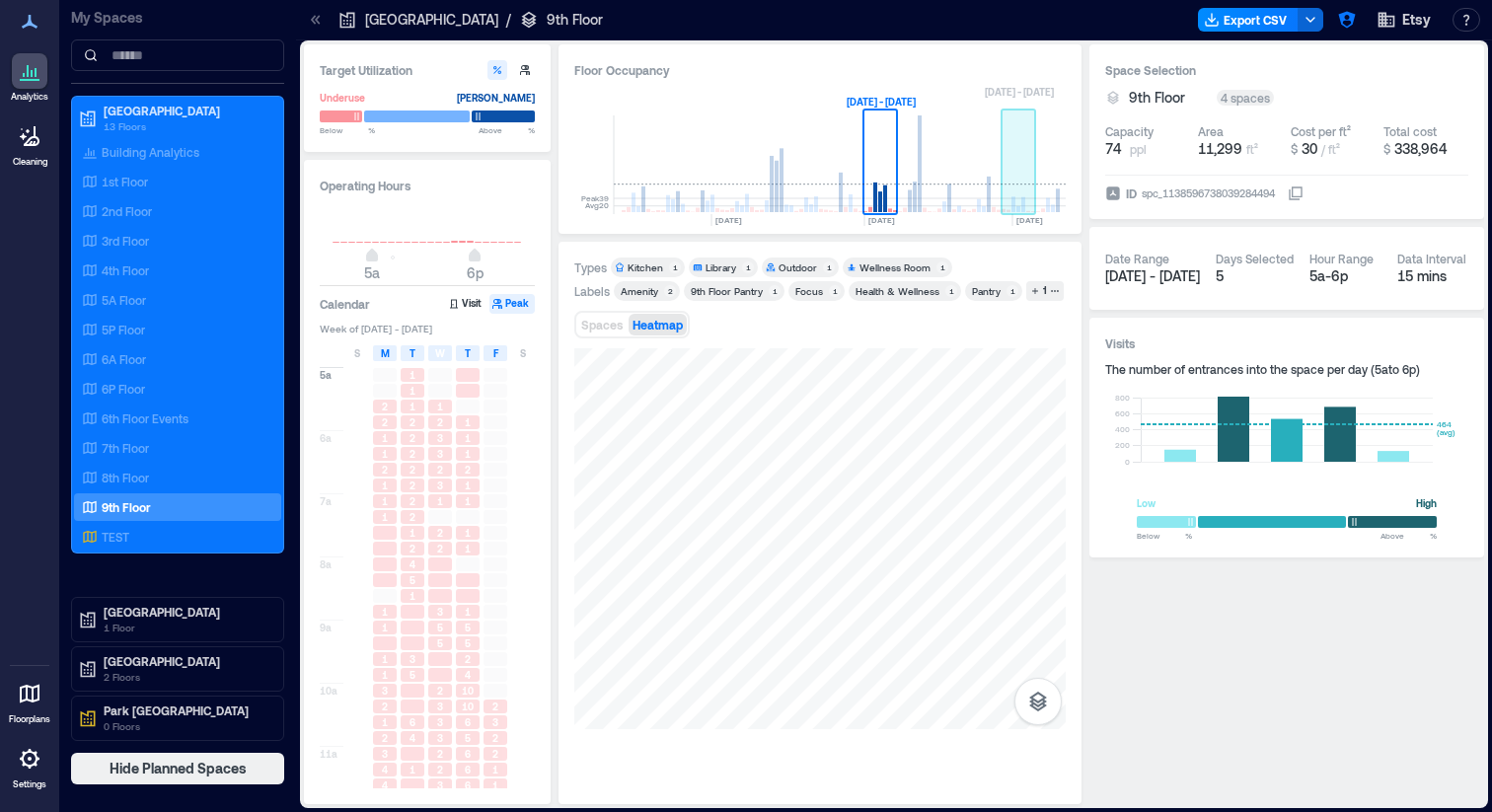click 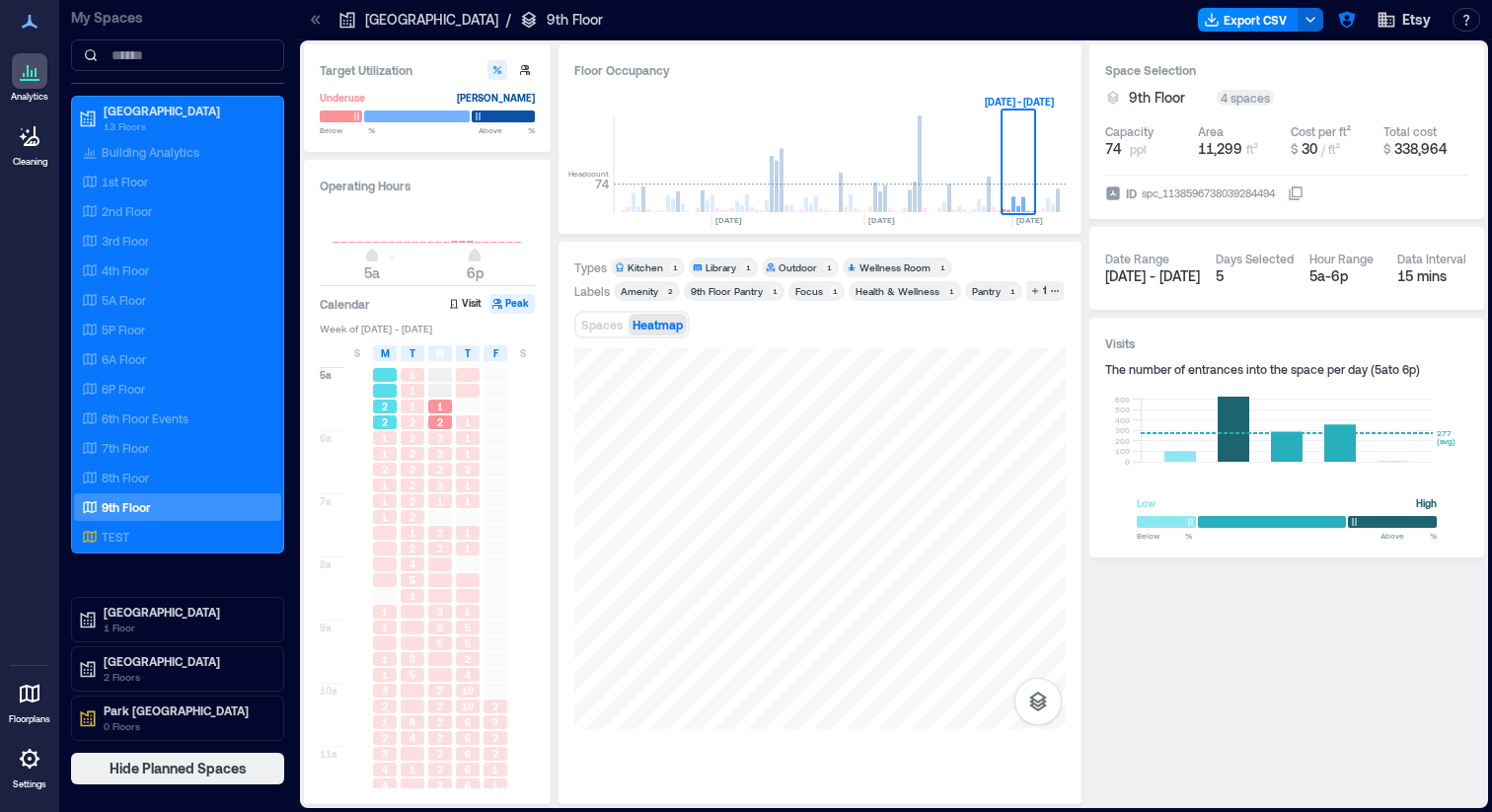 click at bounding box center (385, 391) 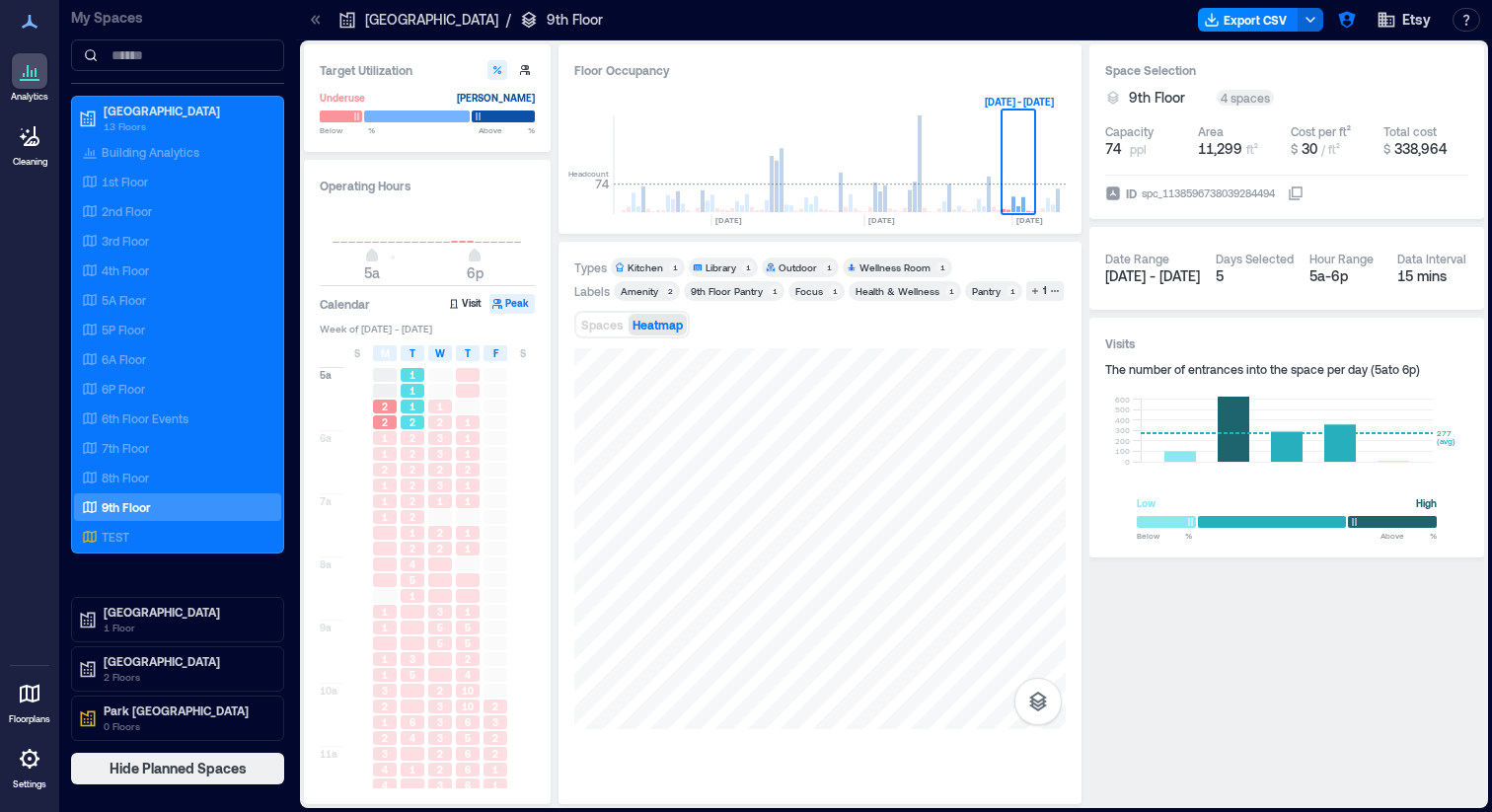 click on "1" at bounding box center (412, 406) 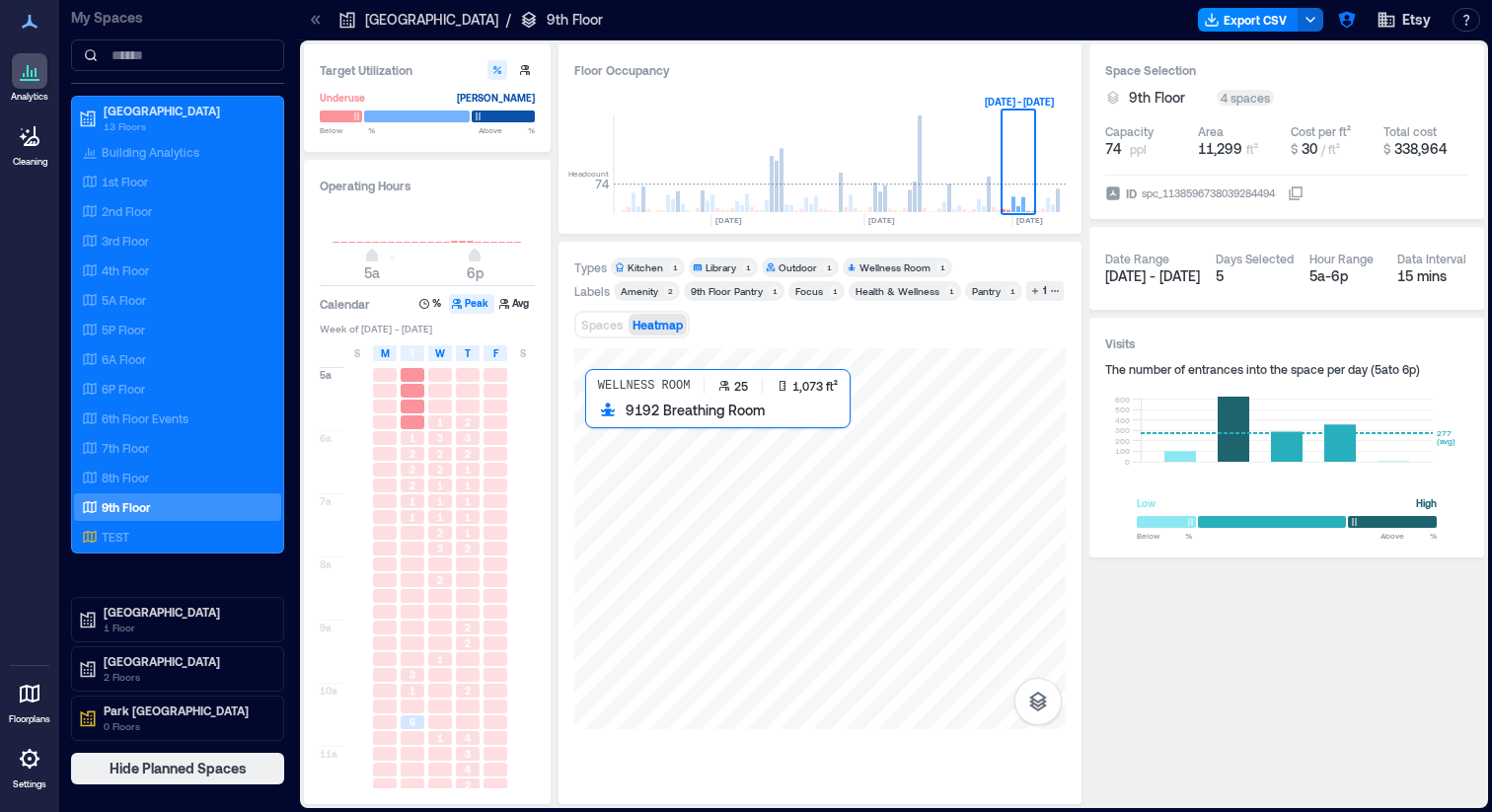 drag, startPoint x: 728, startPoint y: 459, endPoint x: 692, endPoint y: 454, distance: 36.345564 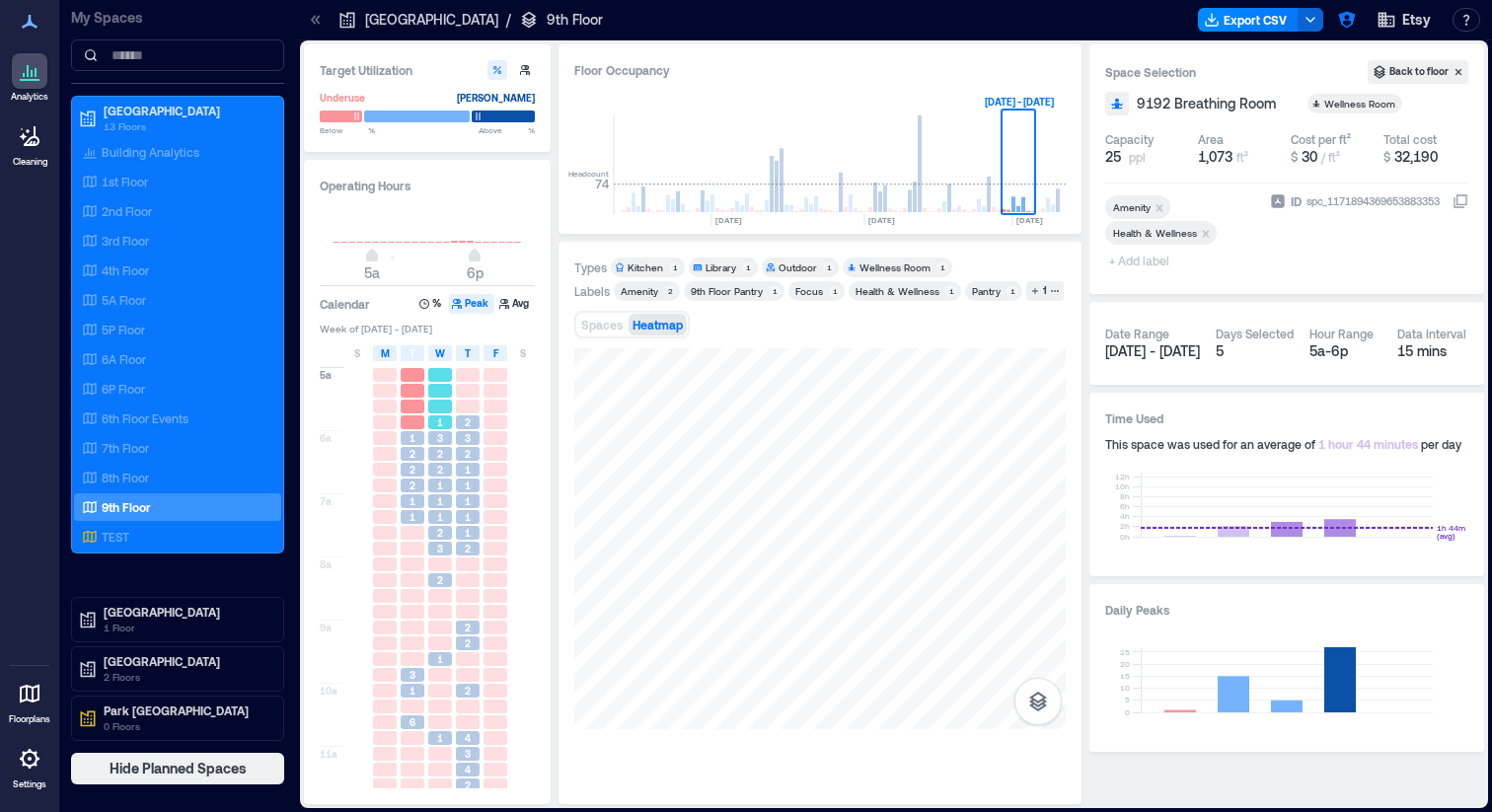 click at bounding box center (440, 406) 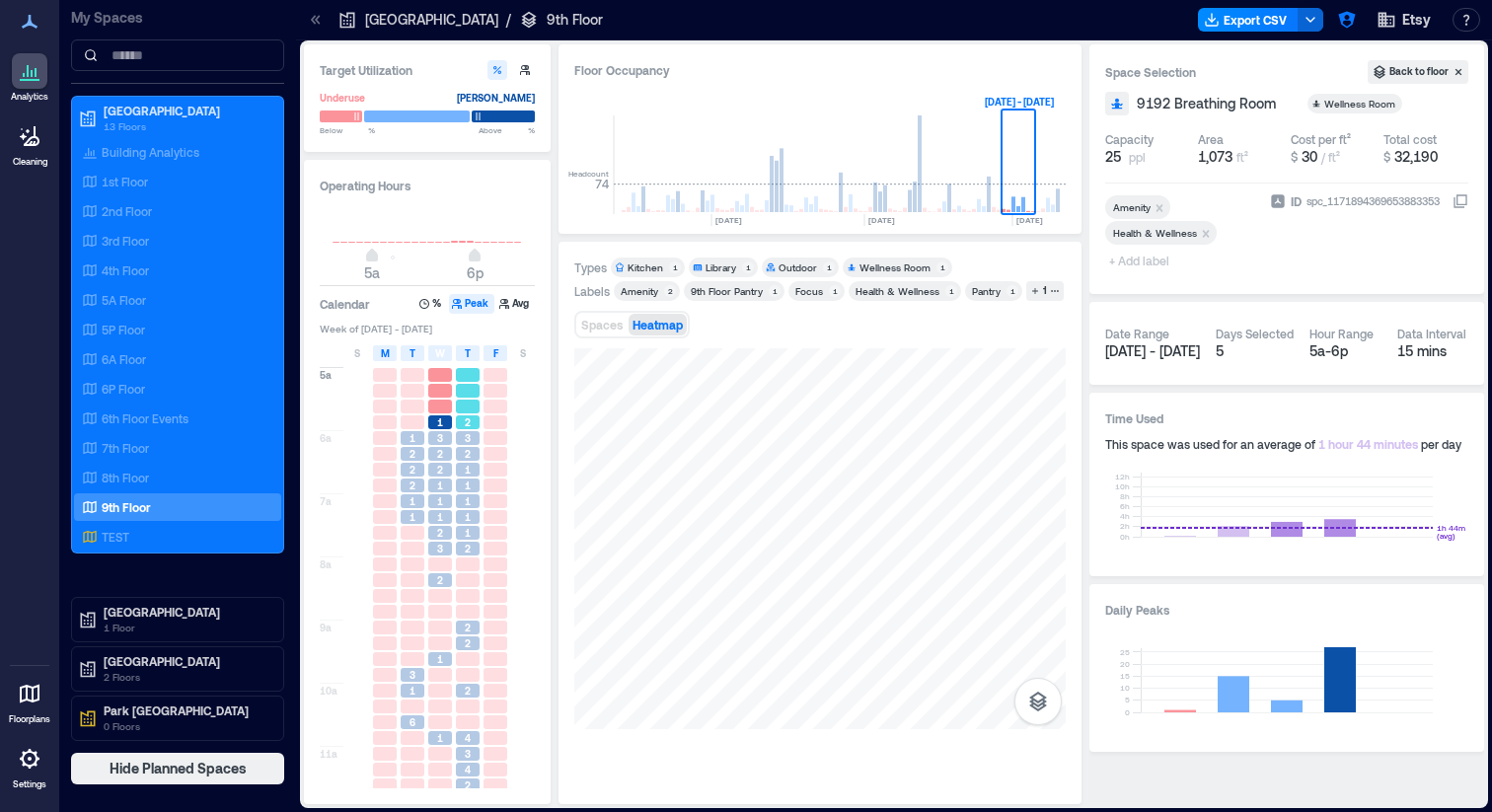 click at bounding box center (468, 406) 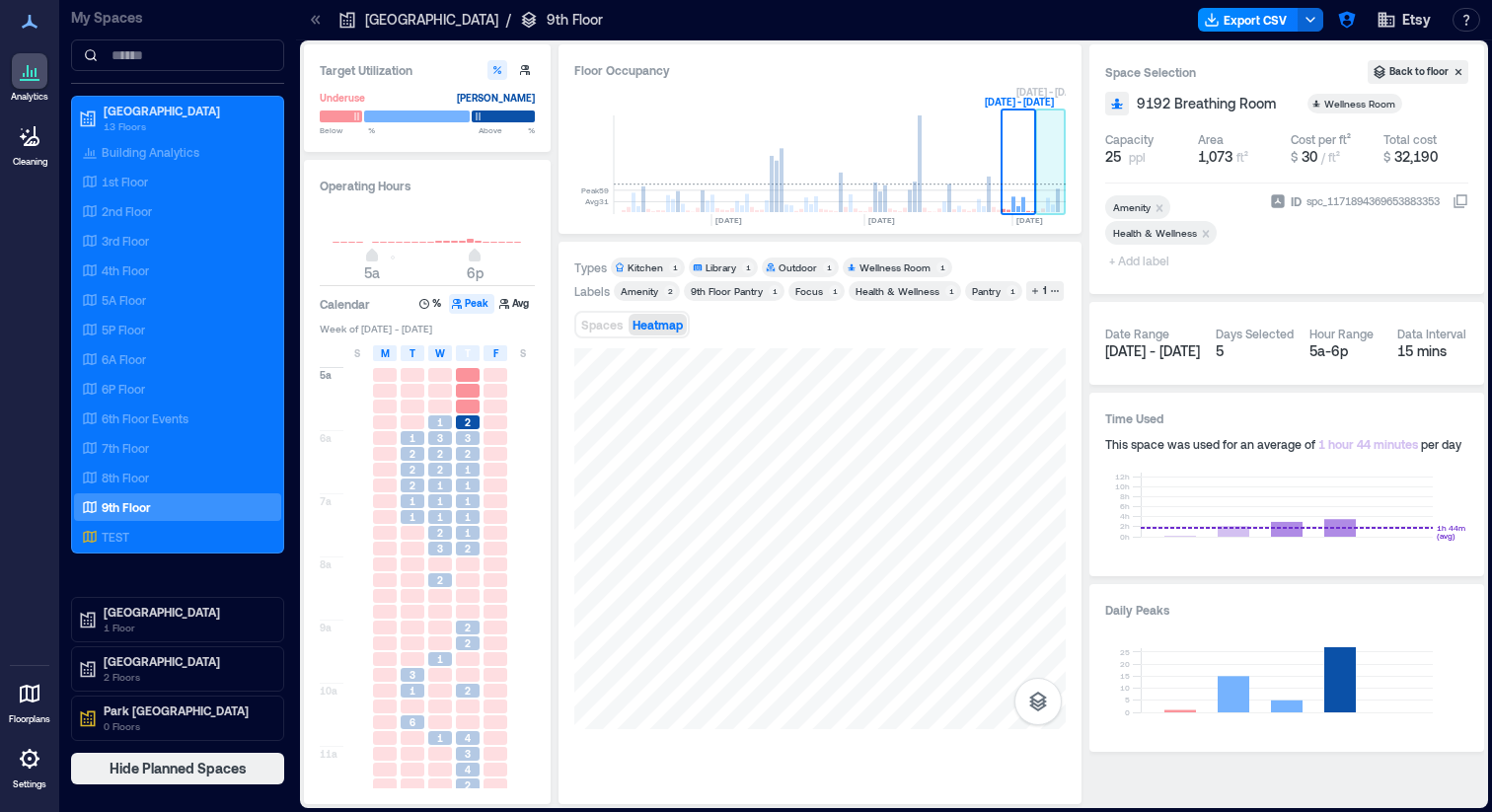 click 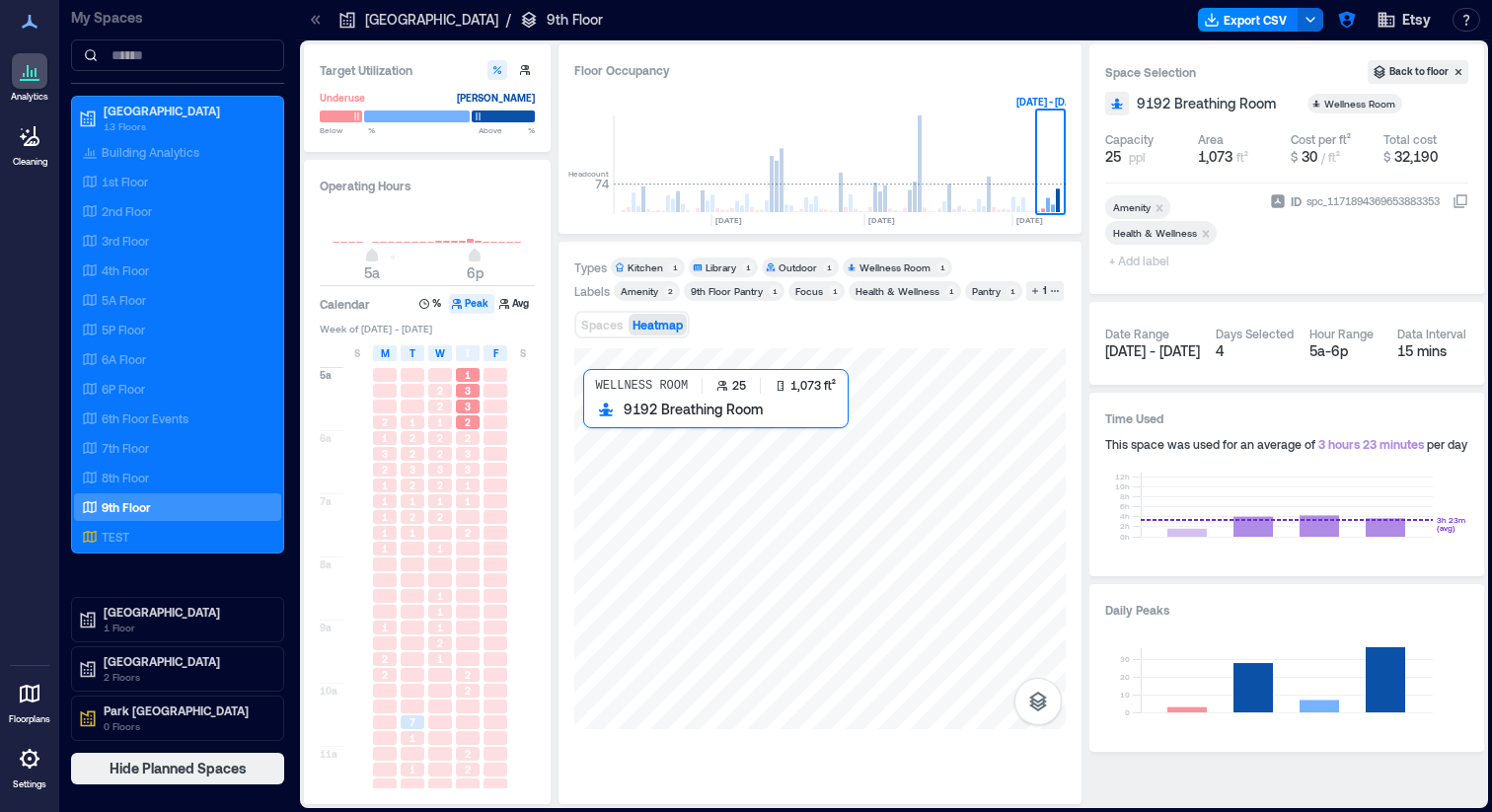 click at bounding box center (820, 539) 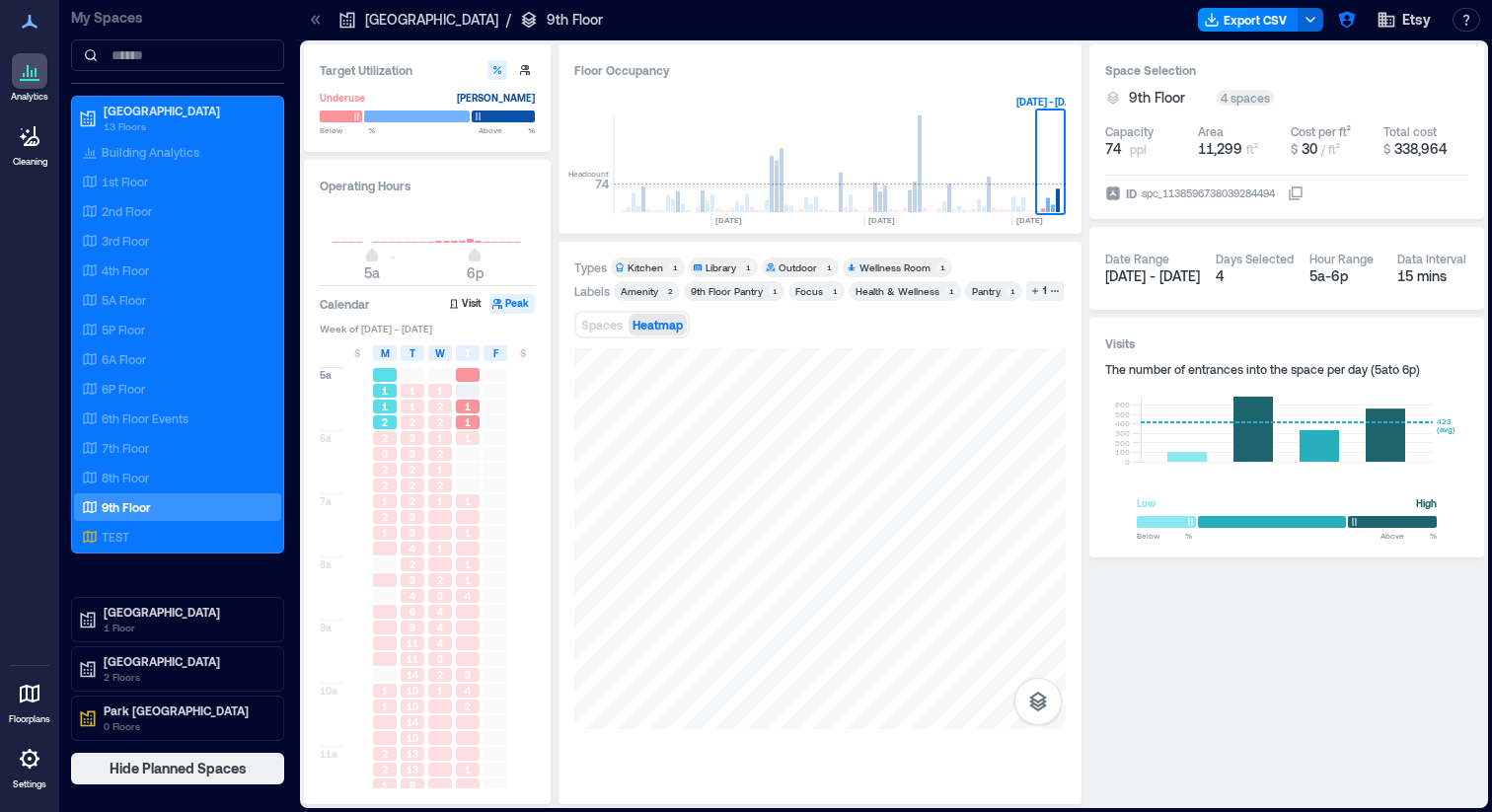 click on "1" at bounding box center [385, 406] 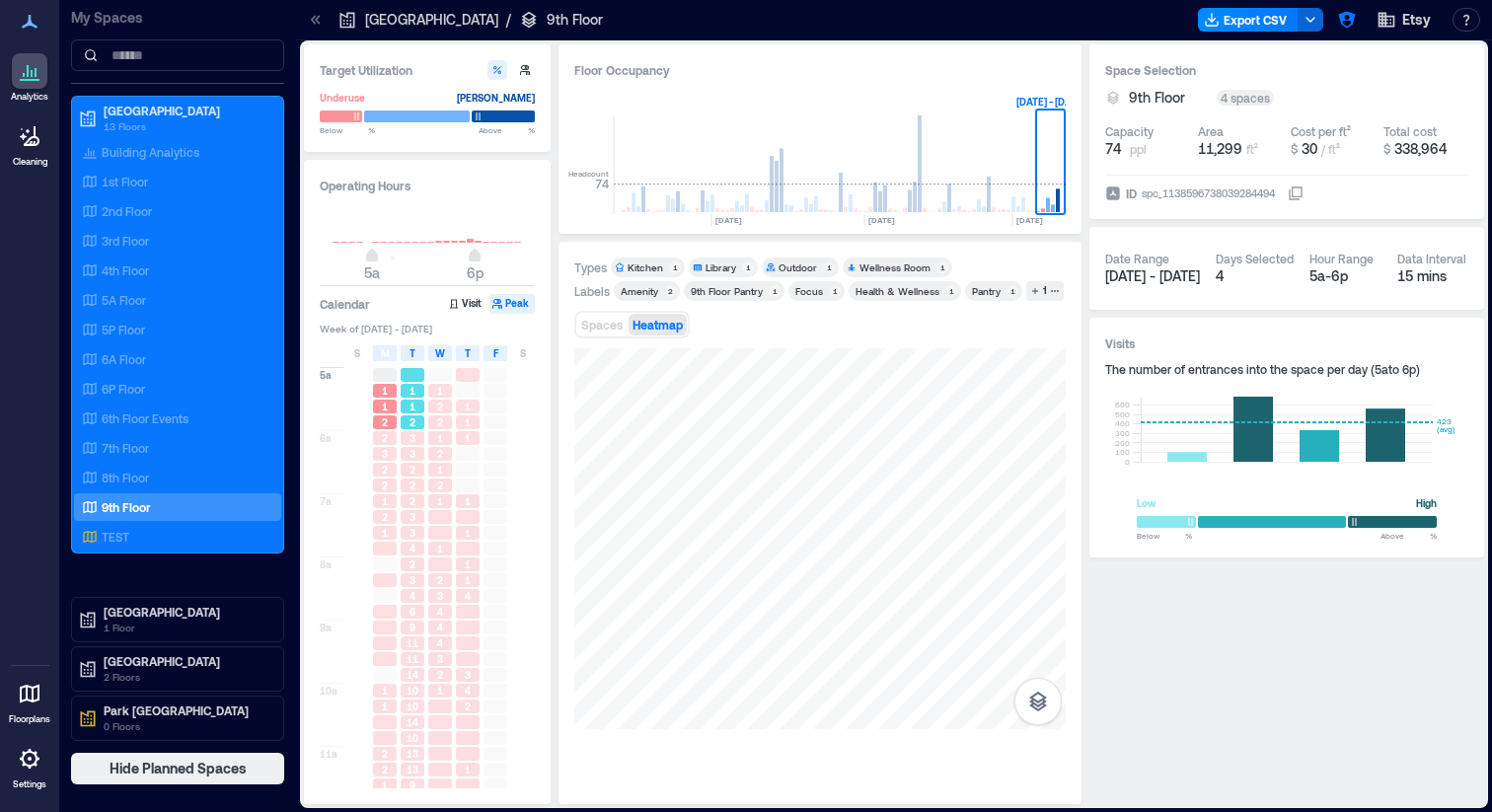 click on "1" at bounding box center [412, 406] 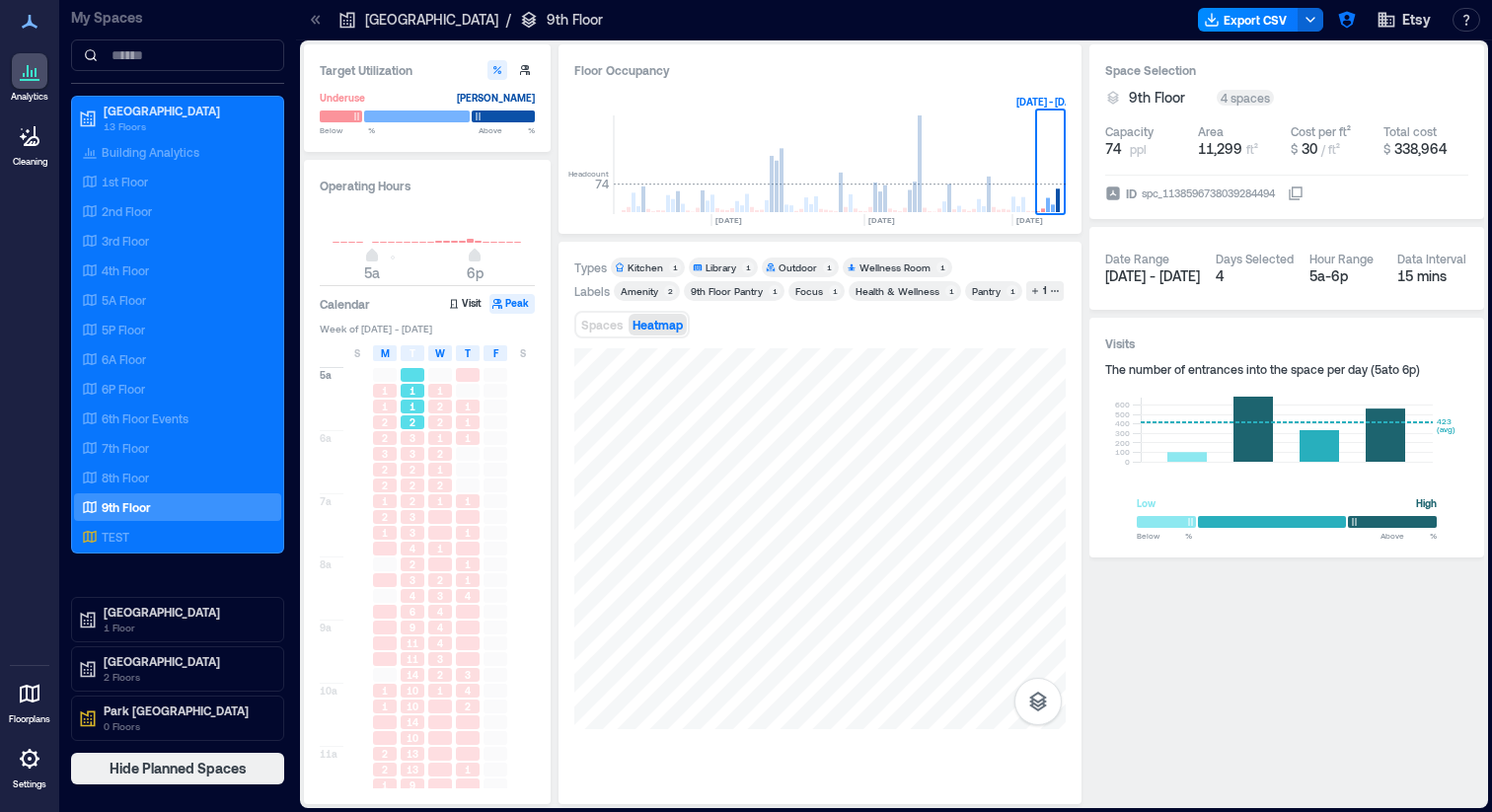 scroll, scrollTop: 1, scrollLeft: 0, axis: vertical 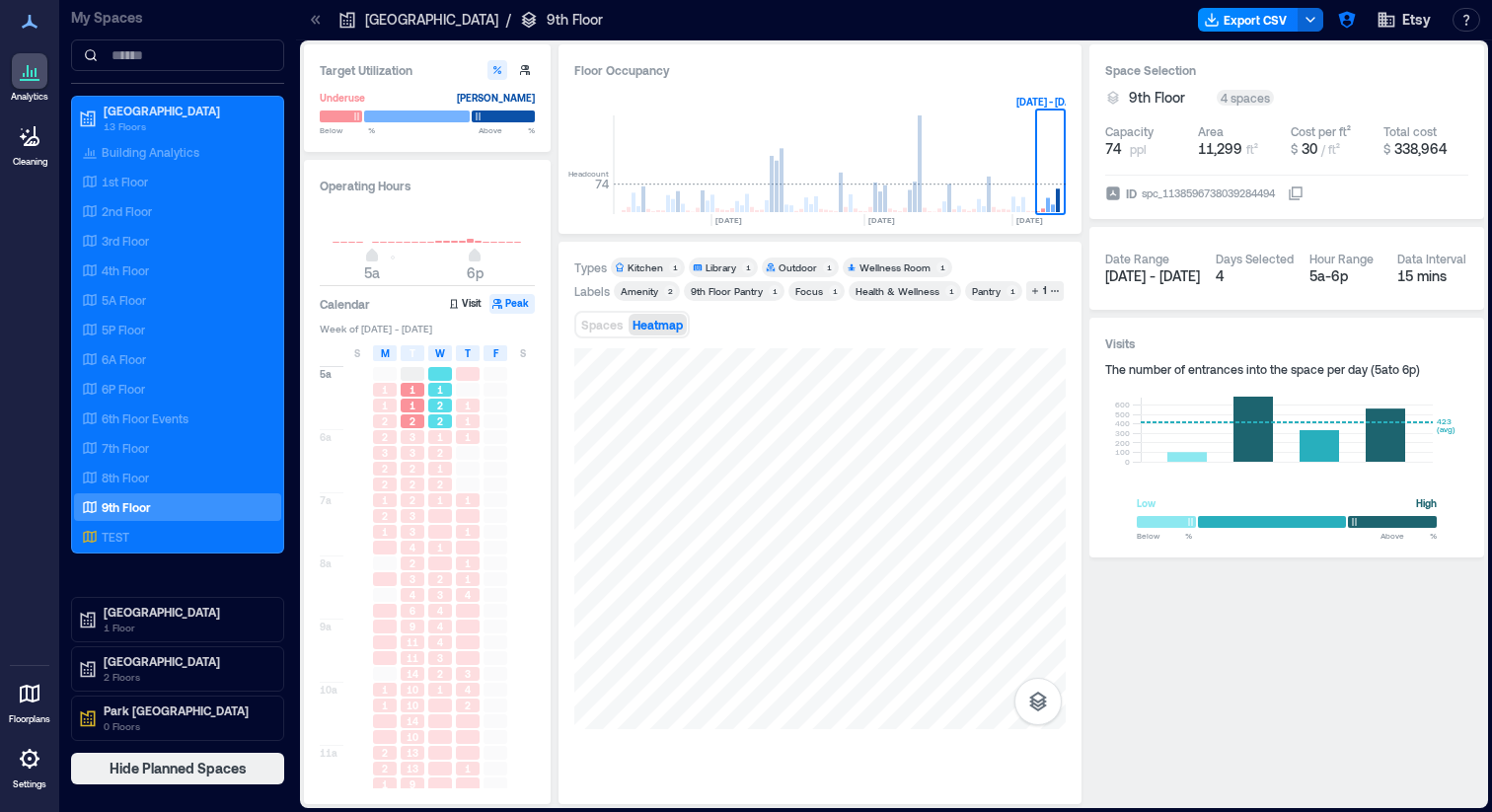 click on "2" at bounding box center [440, 406] 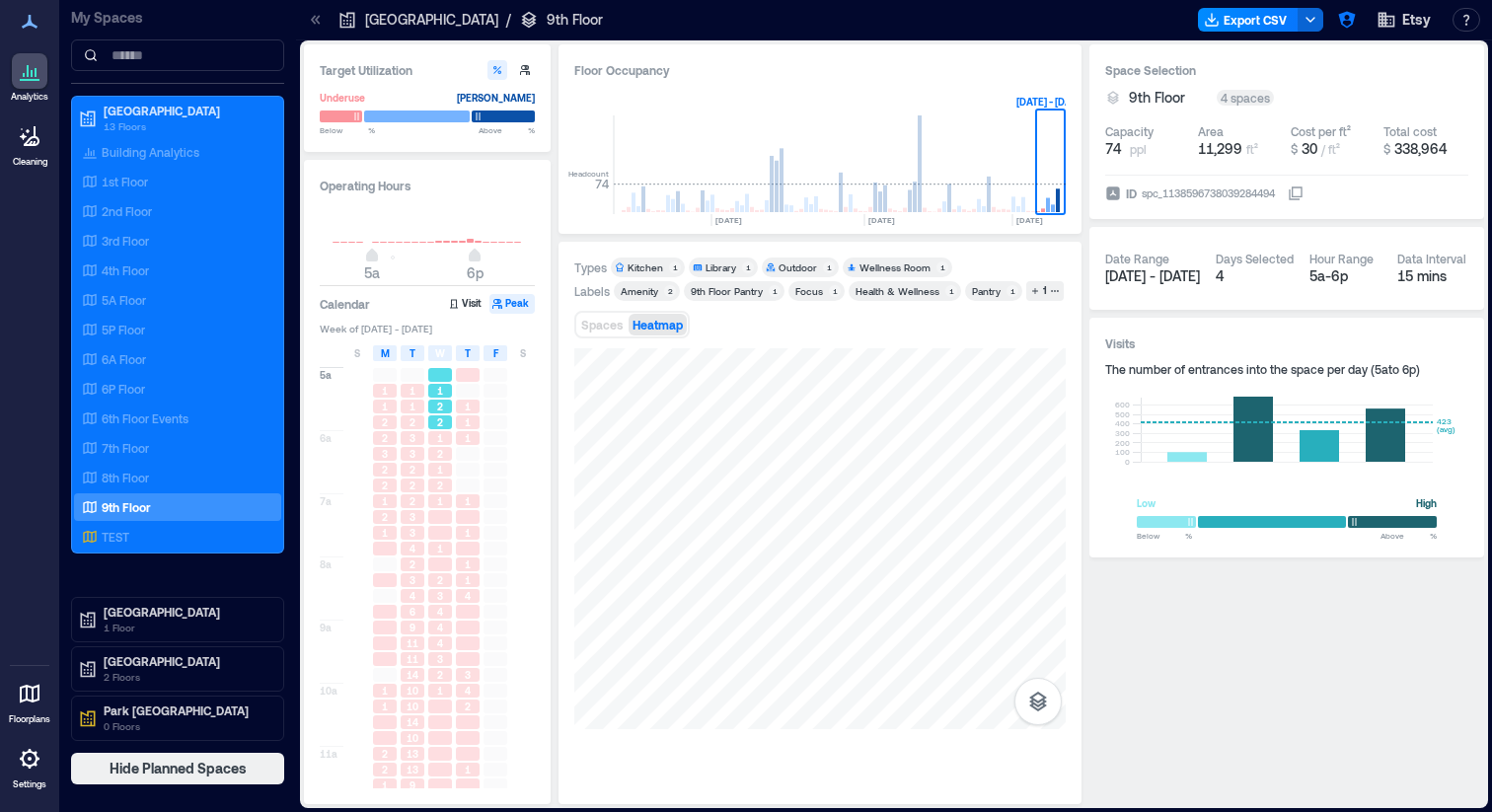 scroll, scrollTop: 1, scrollLeft: 0, axis: vertical 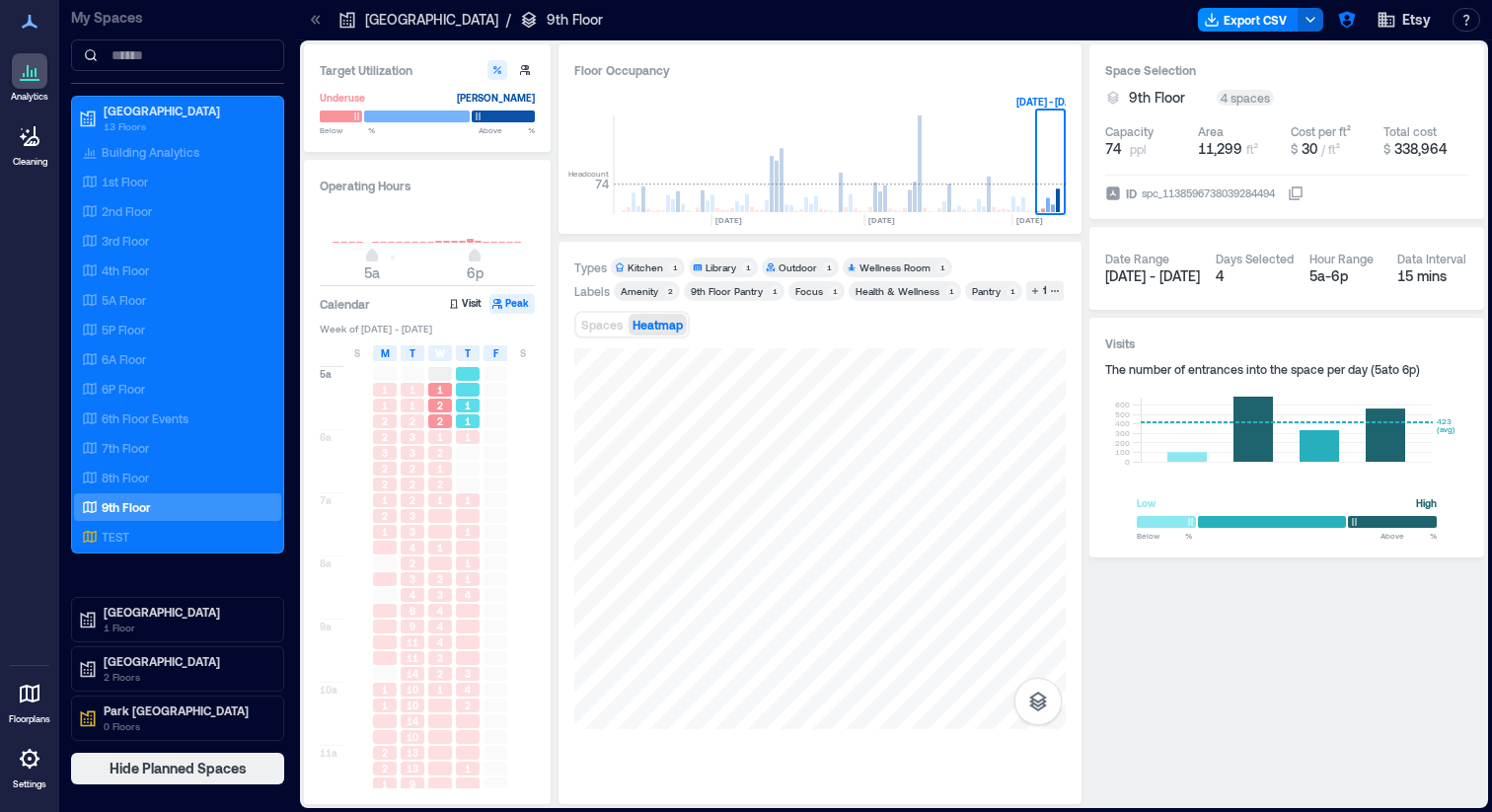 click on "1" at bounding box center [468, 406] 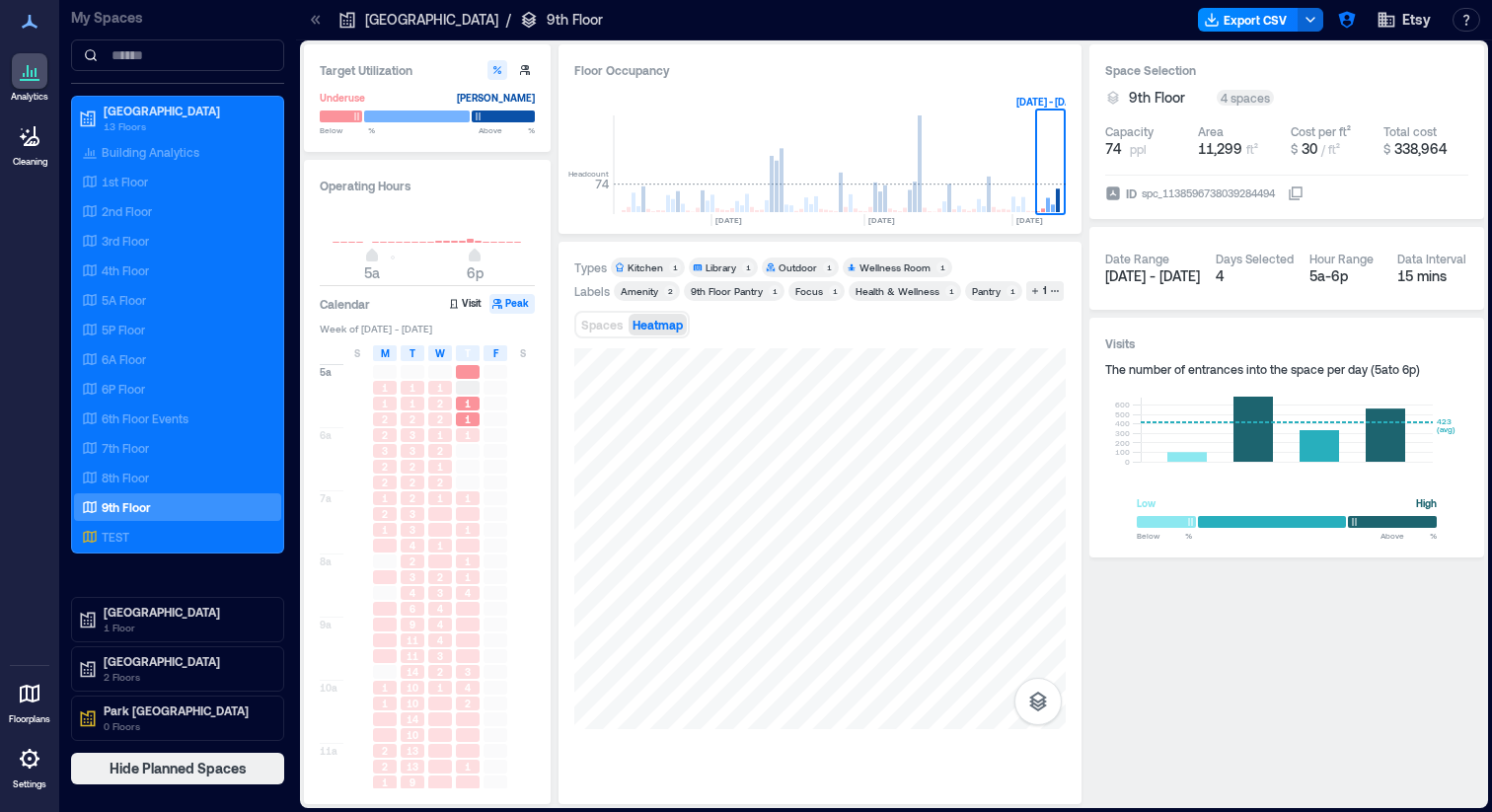 scroll, scrollTop: 0, scrollLeft: 0, axis: both 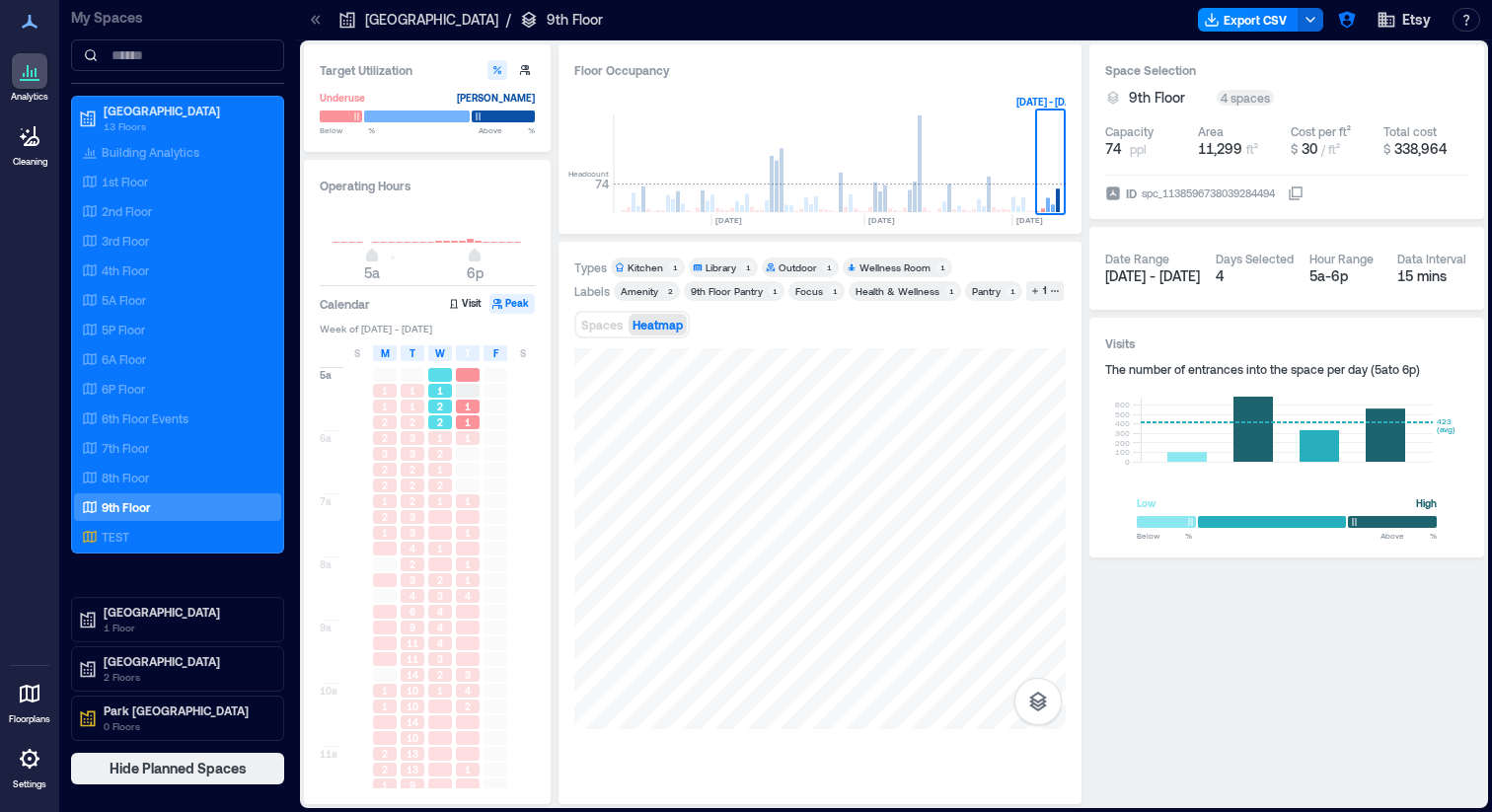 click on "1" at bounding box center (440, 391) 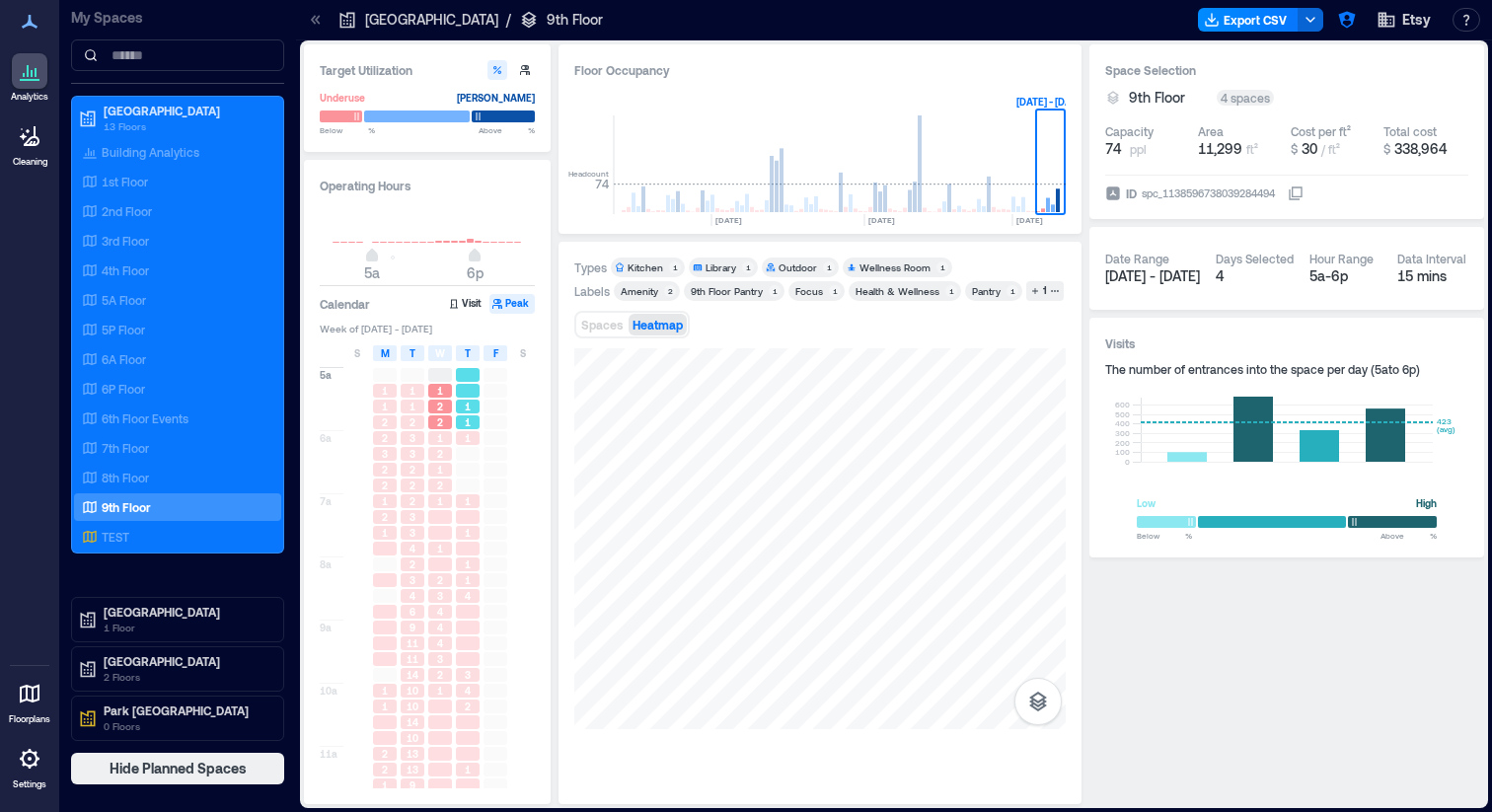 click at bounding box center [468, 391] 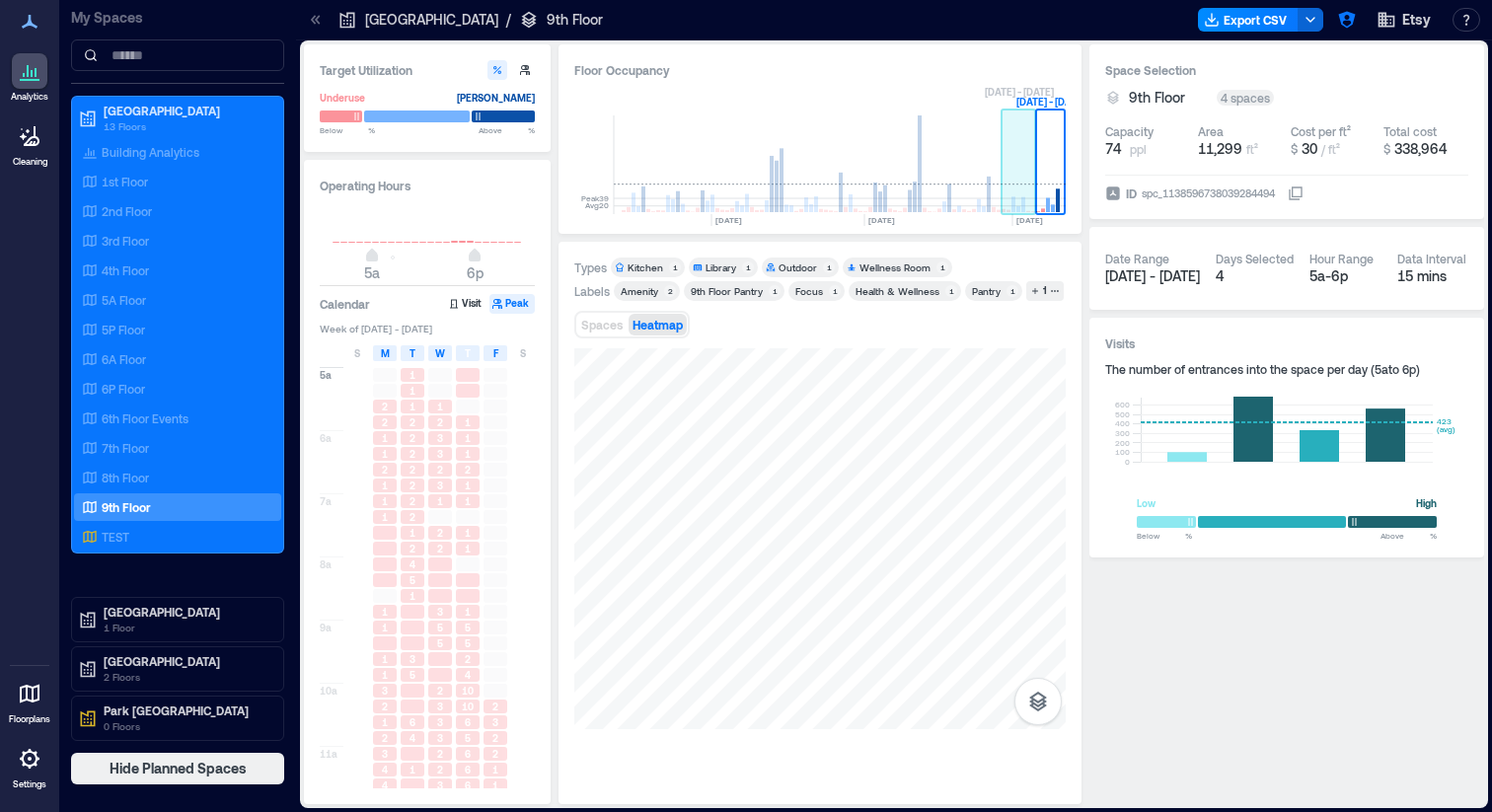 click 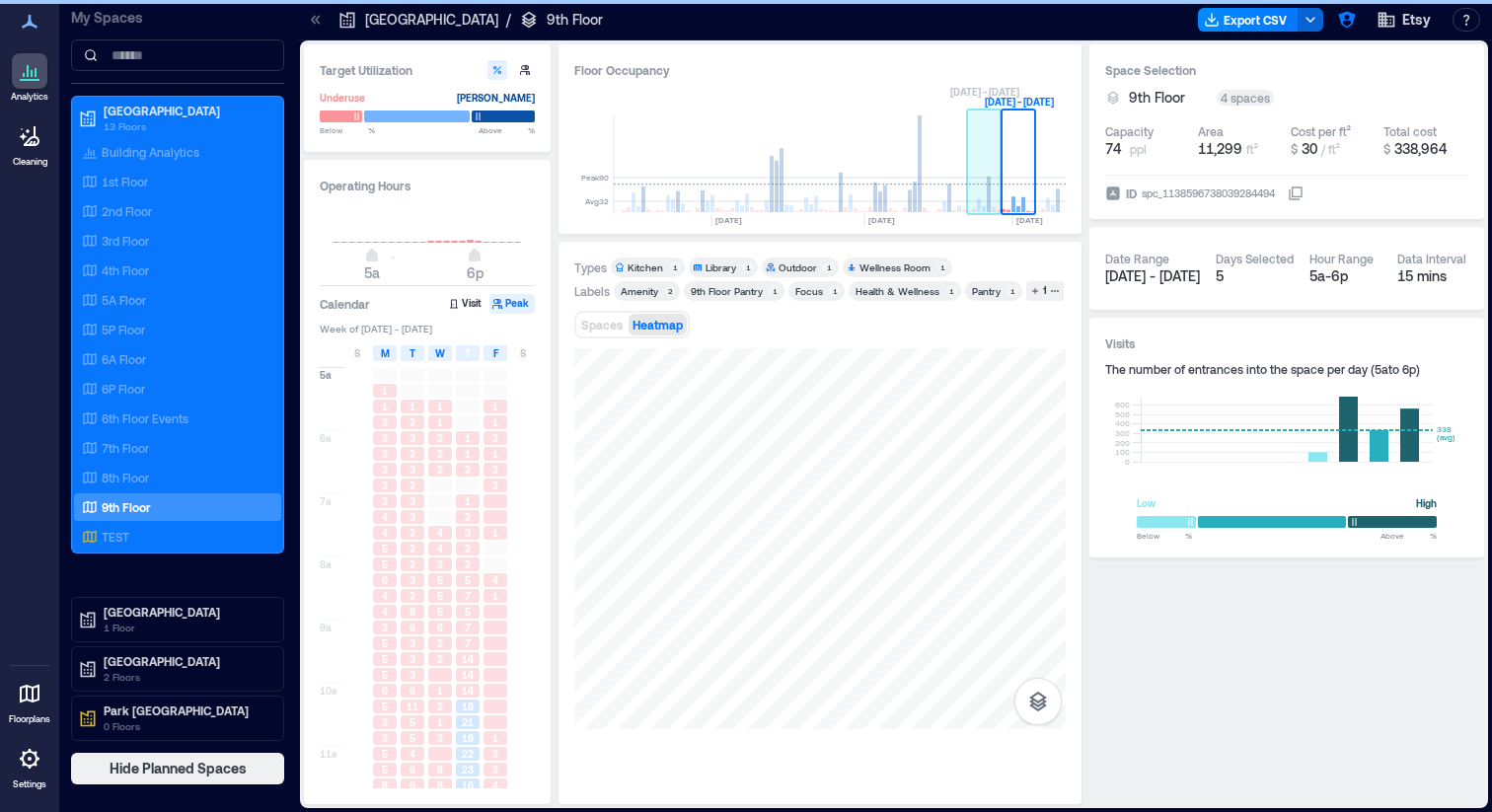 click 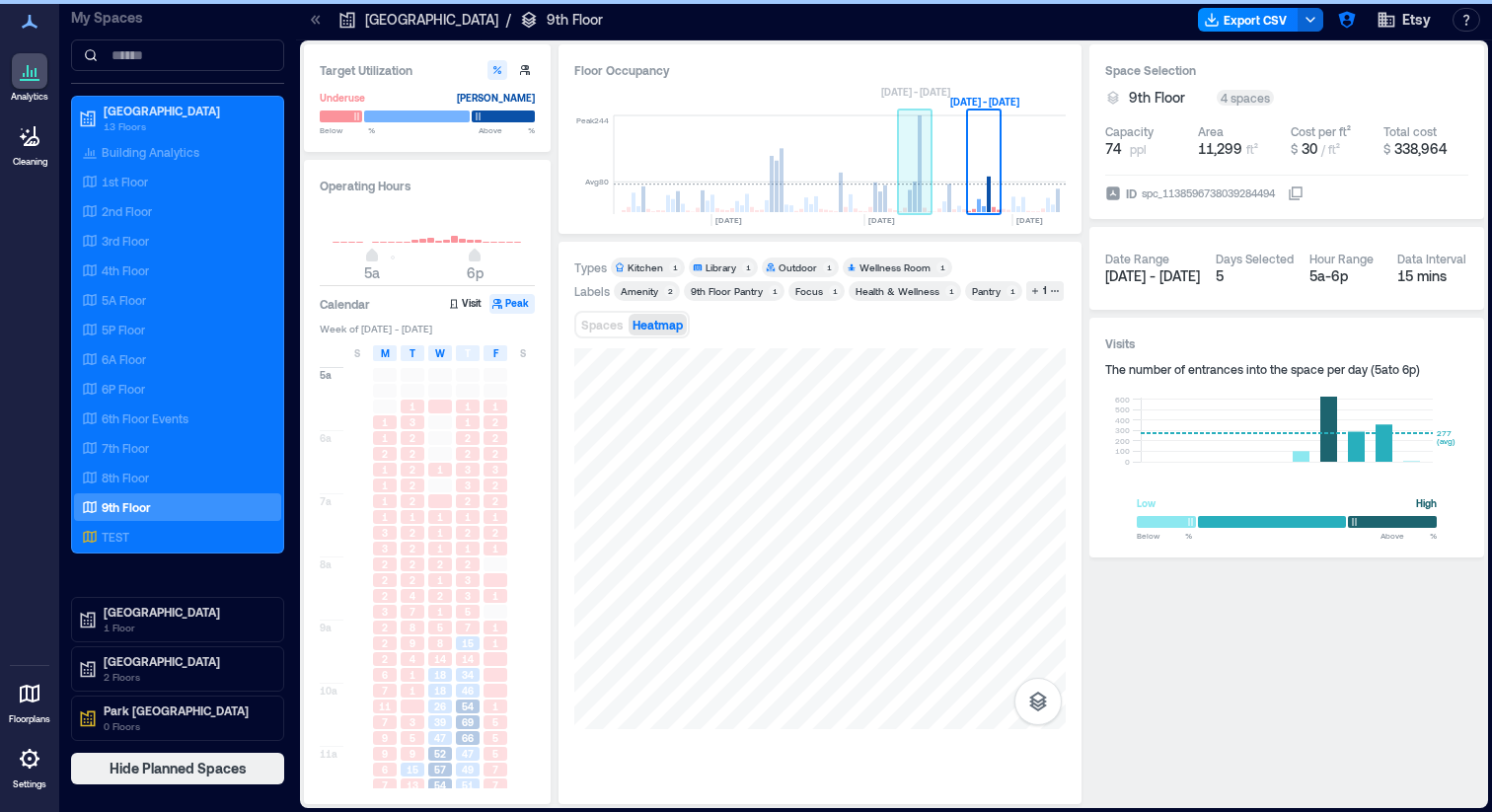 click 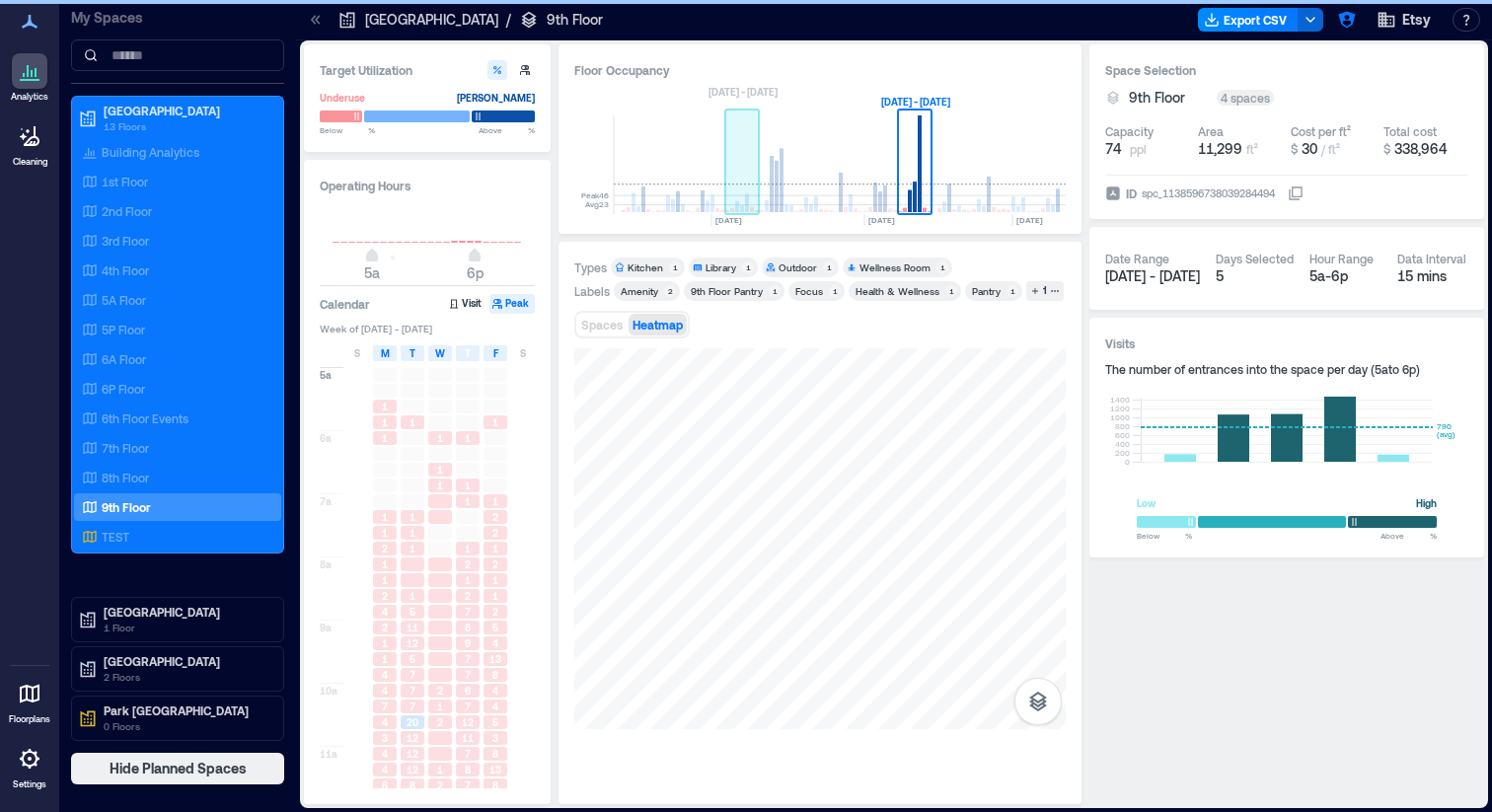 click 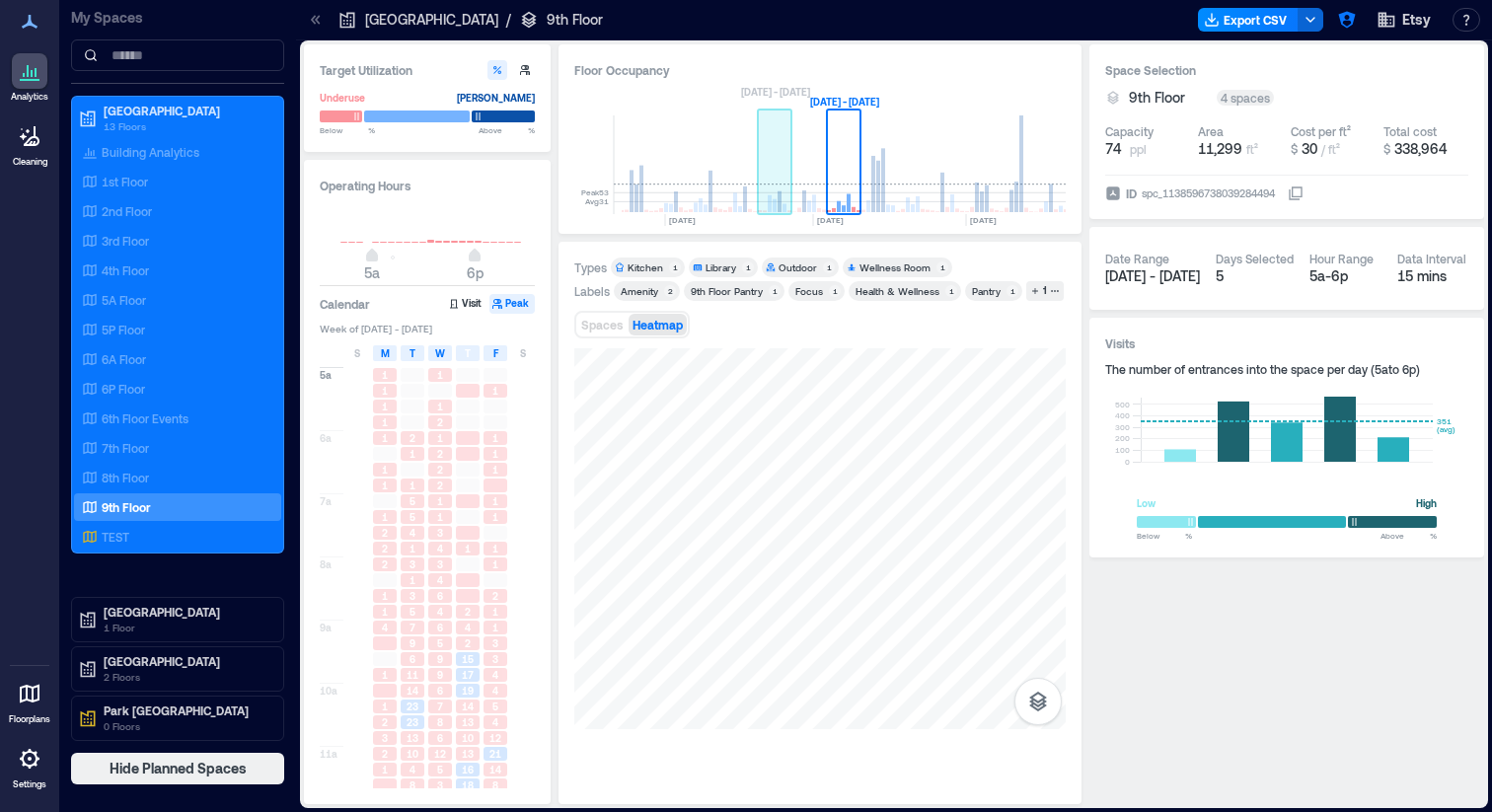 click 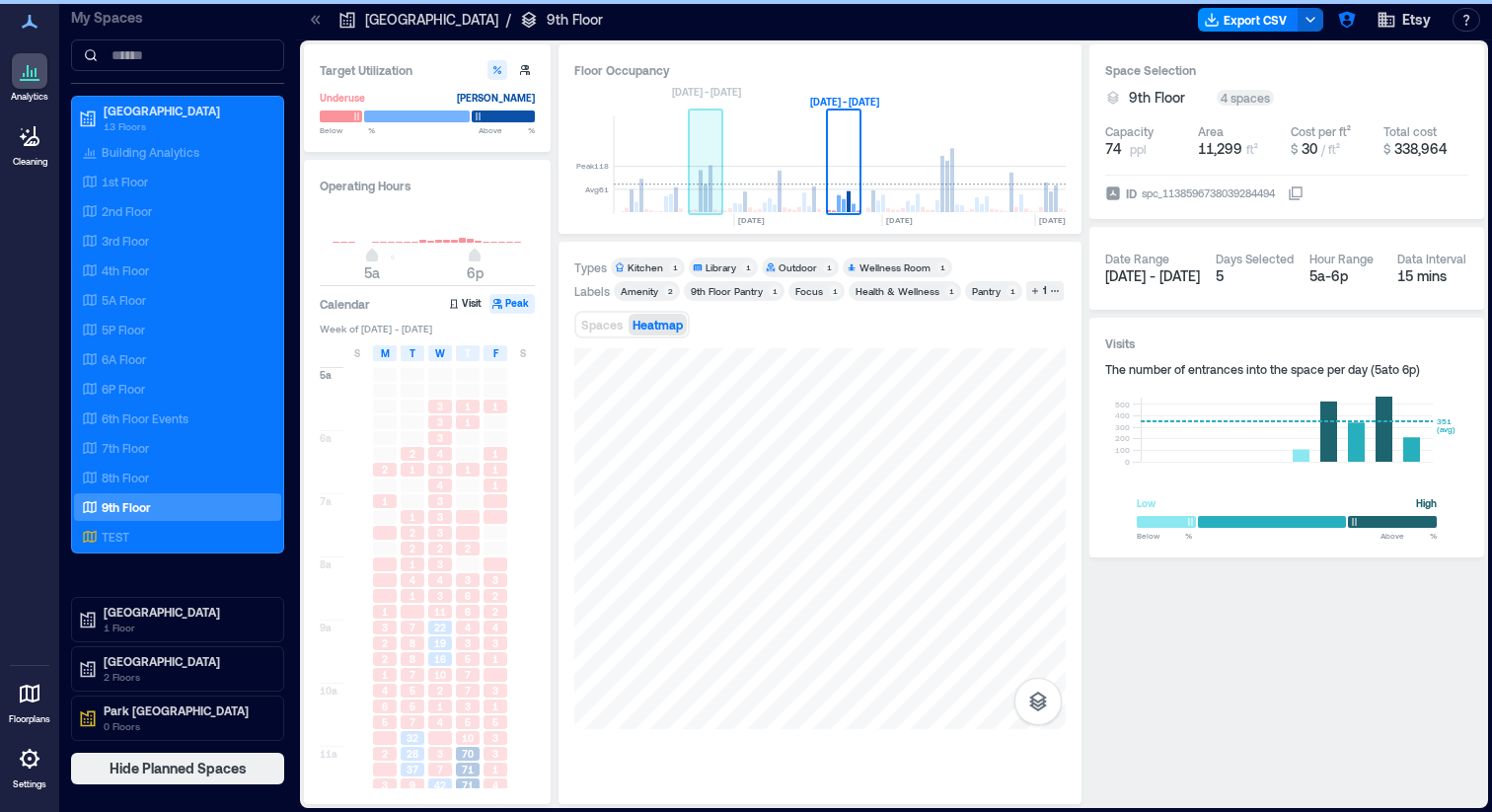 click 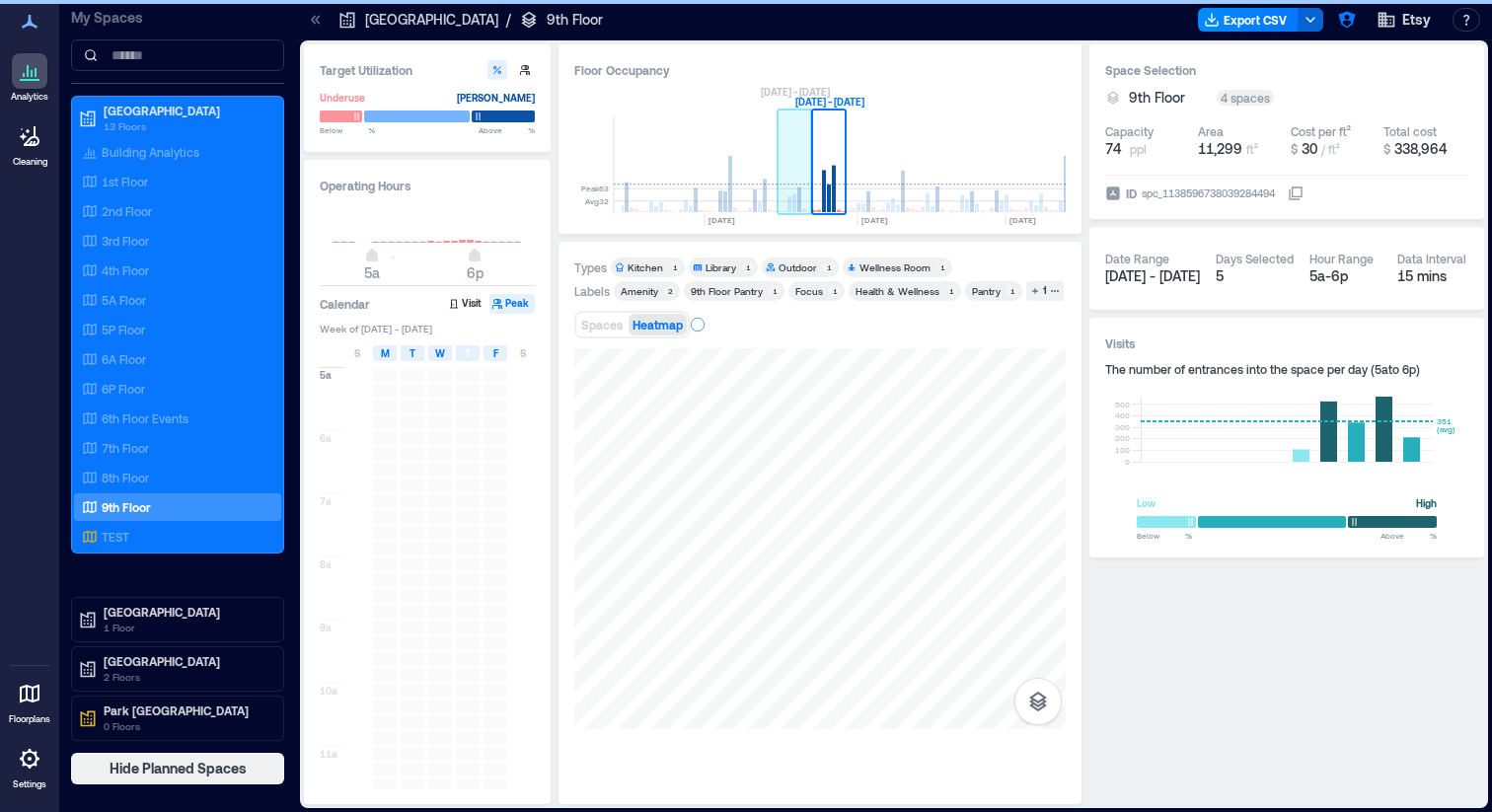 scroll, scrollTop: 0, scrollLeft: 2711, axis: horizontal 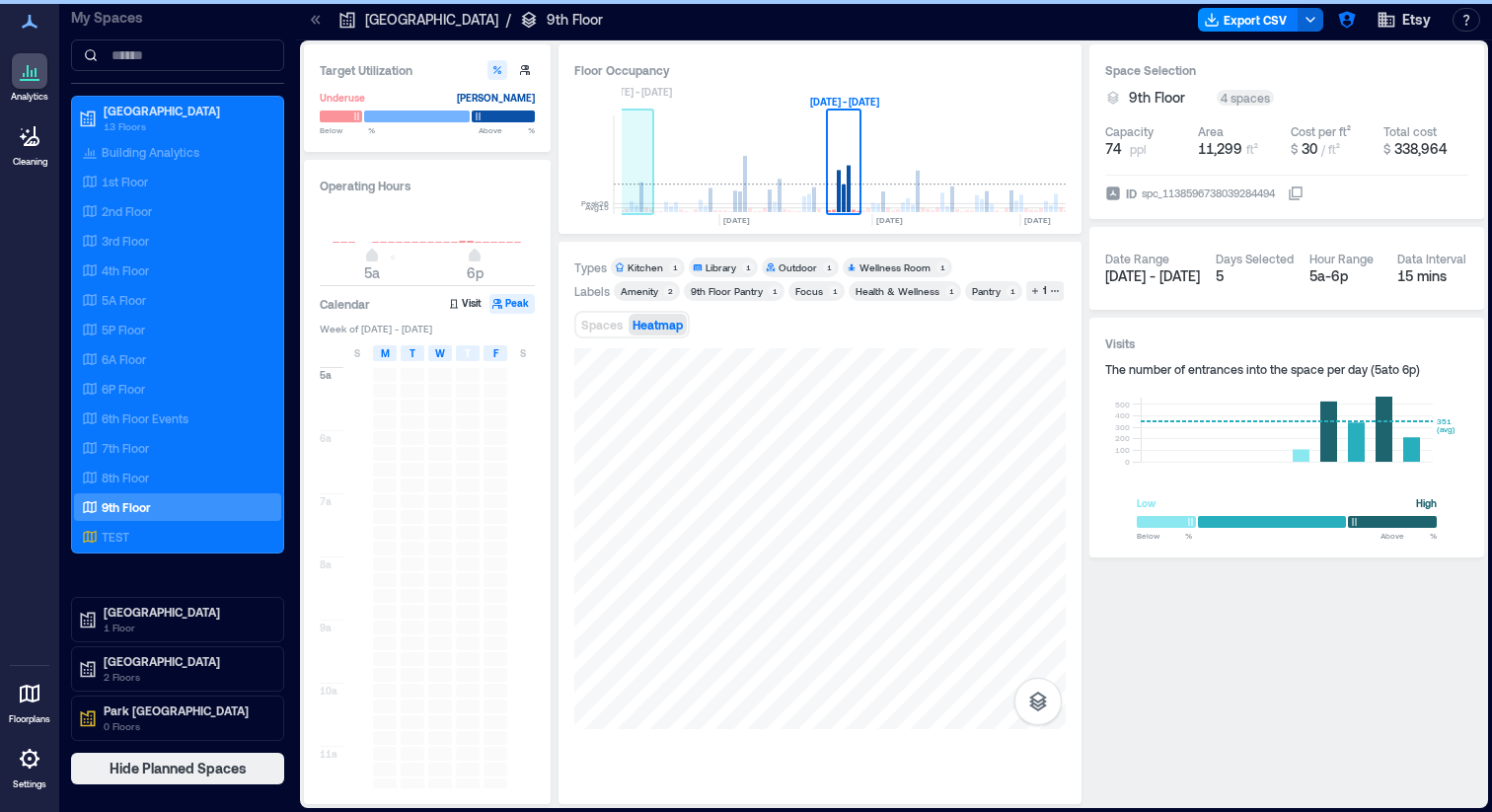 click 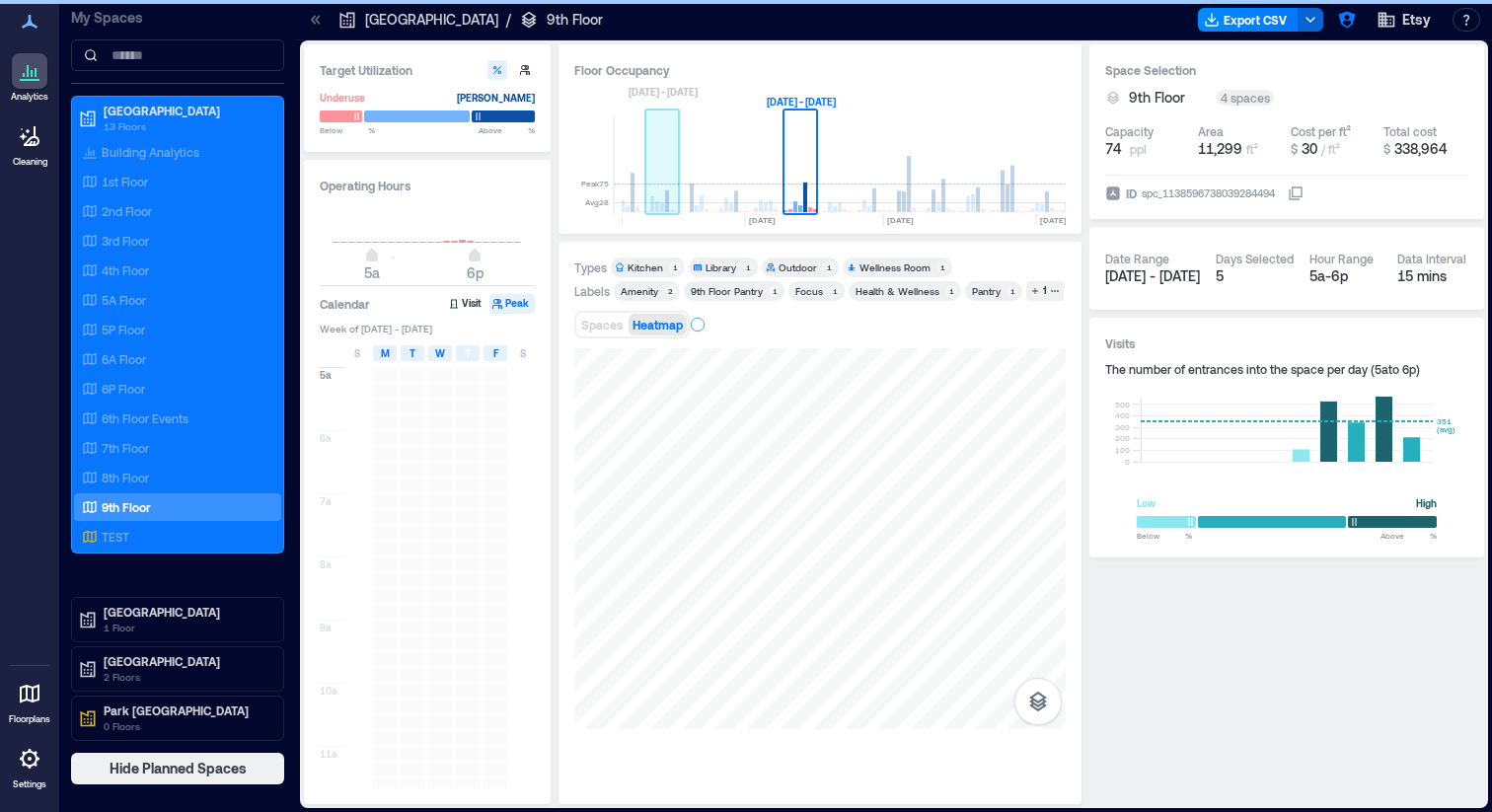 scroll, scrollTop: 0, scrollLeft: 2503, axis: horizontal 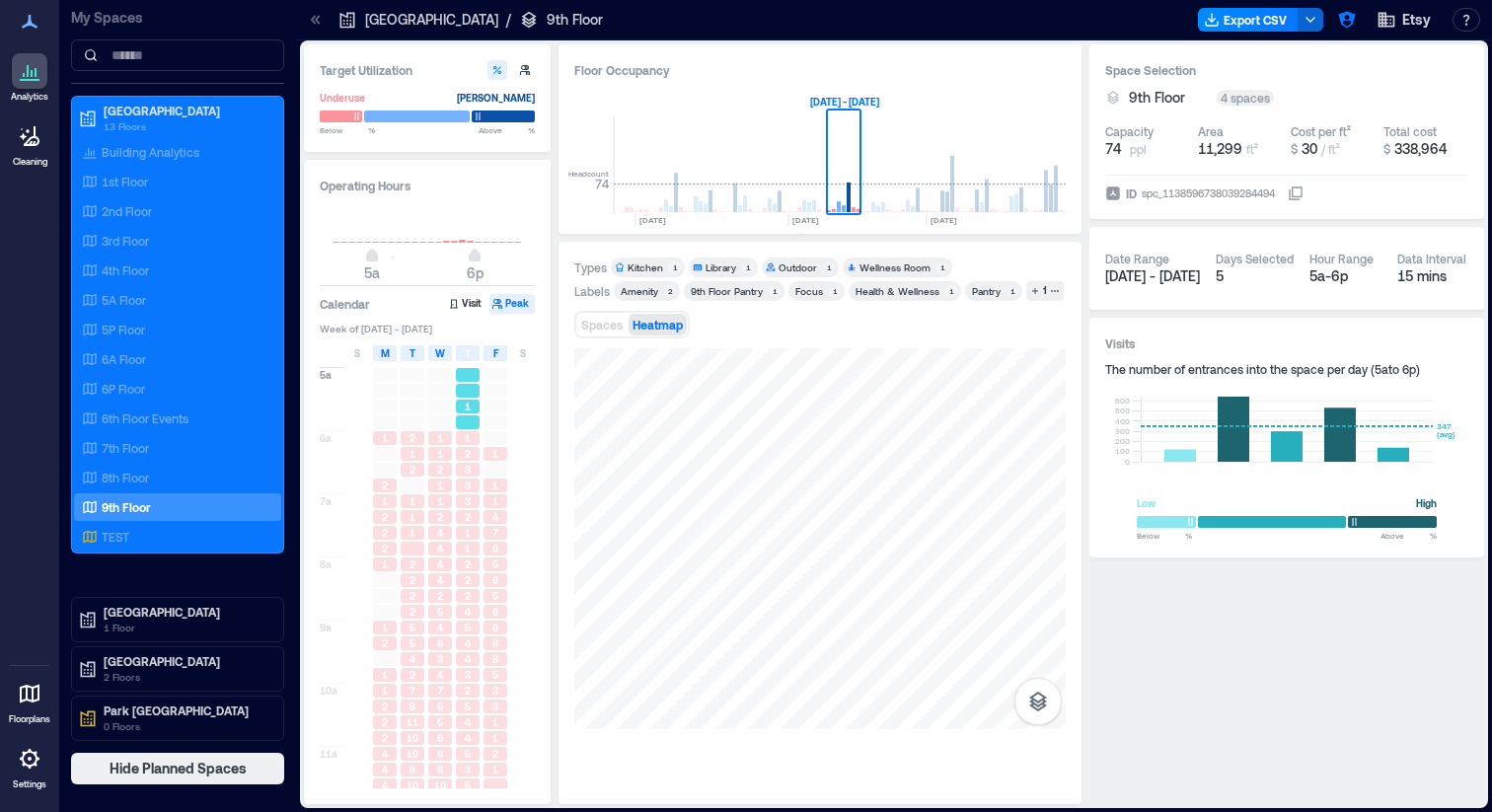 click on "1" at bounding box center (468, 406) 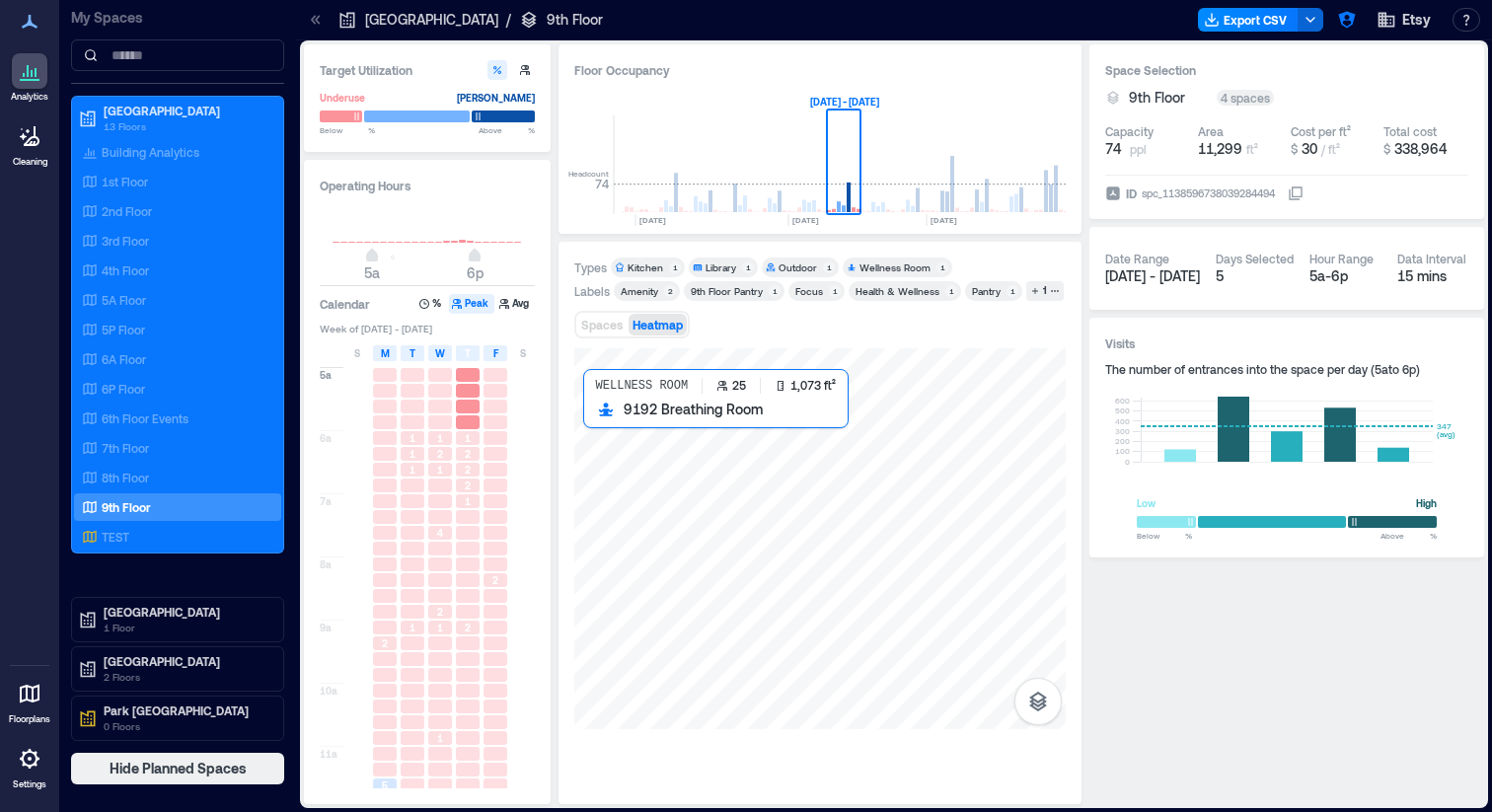 click at bounding box center [820, 539] 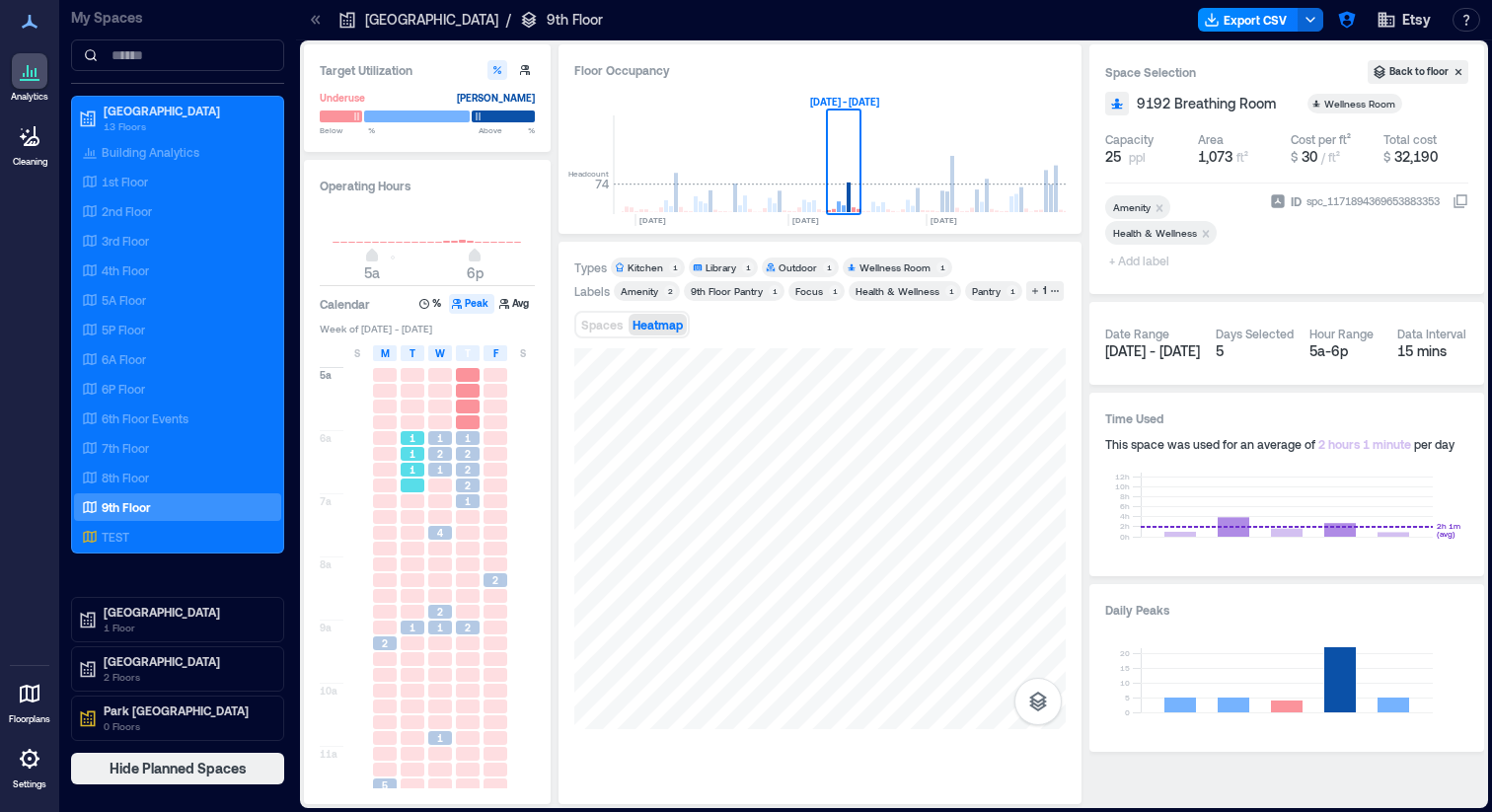 click on "1" at bounding box center (412, 438) 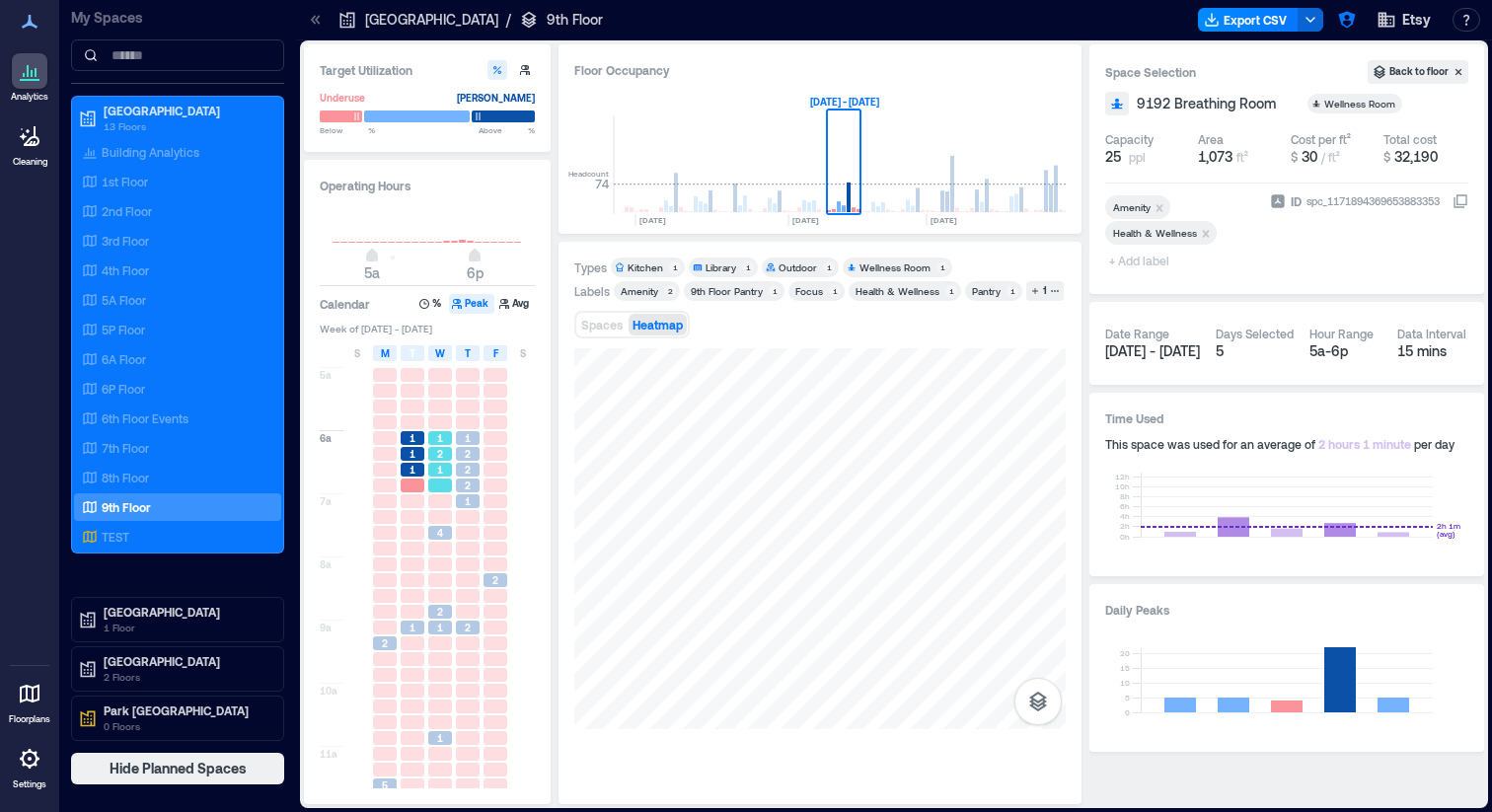 click on "2" at bounding box center (440, 454) 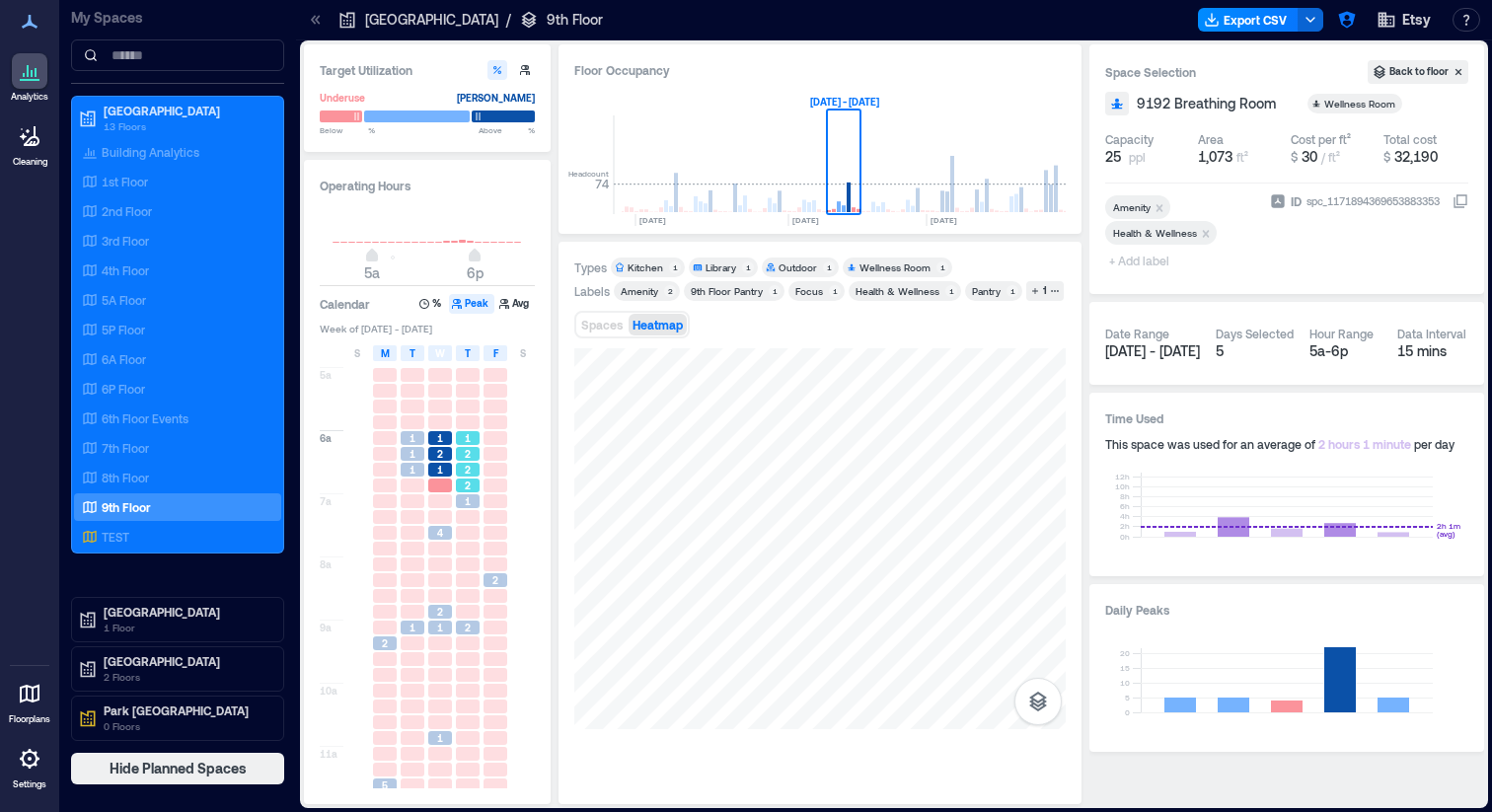 click on "2" at bounding box center (468, 454) 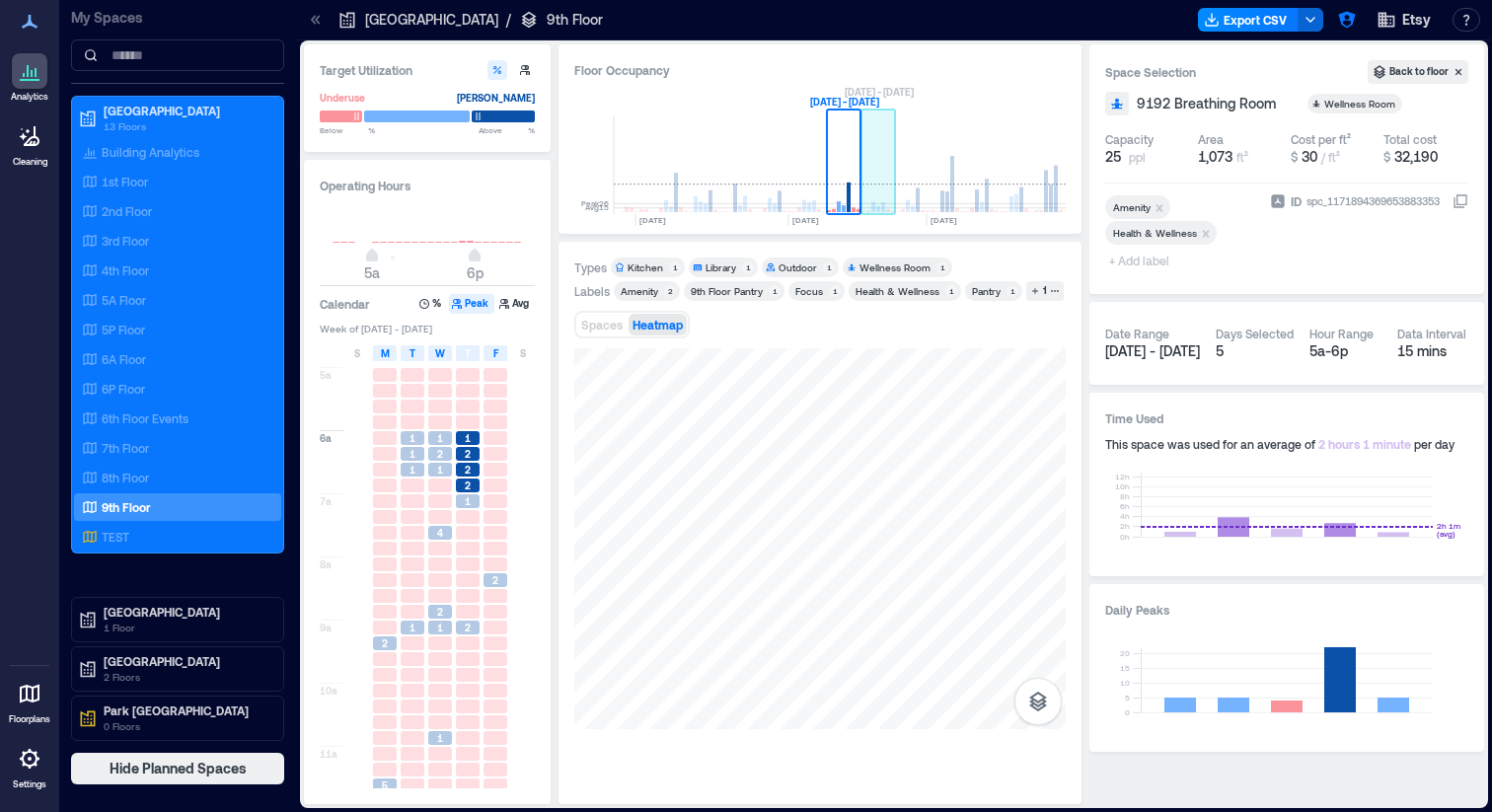 drag, startPoint x: 877, startPoint y: 199, endPoint x: 864, endPoint y: 205, distance: 14.3178211 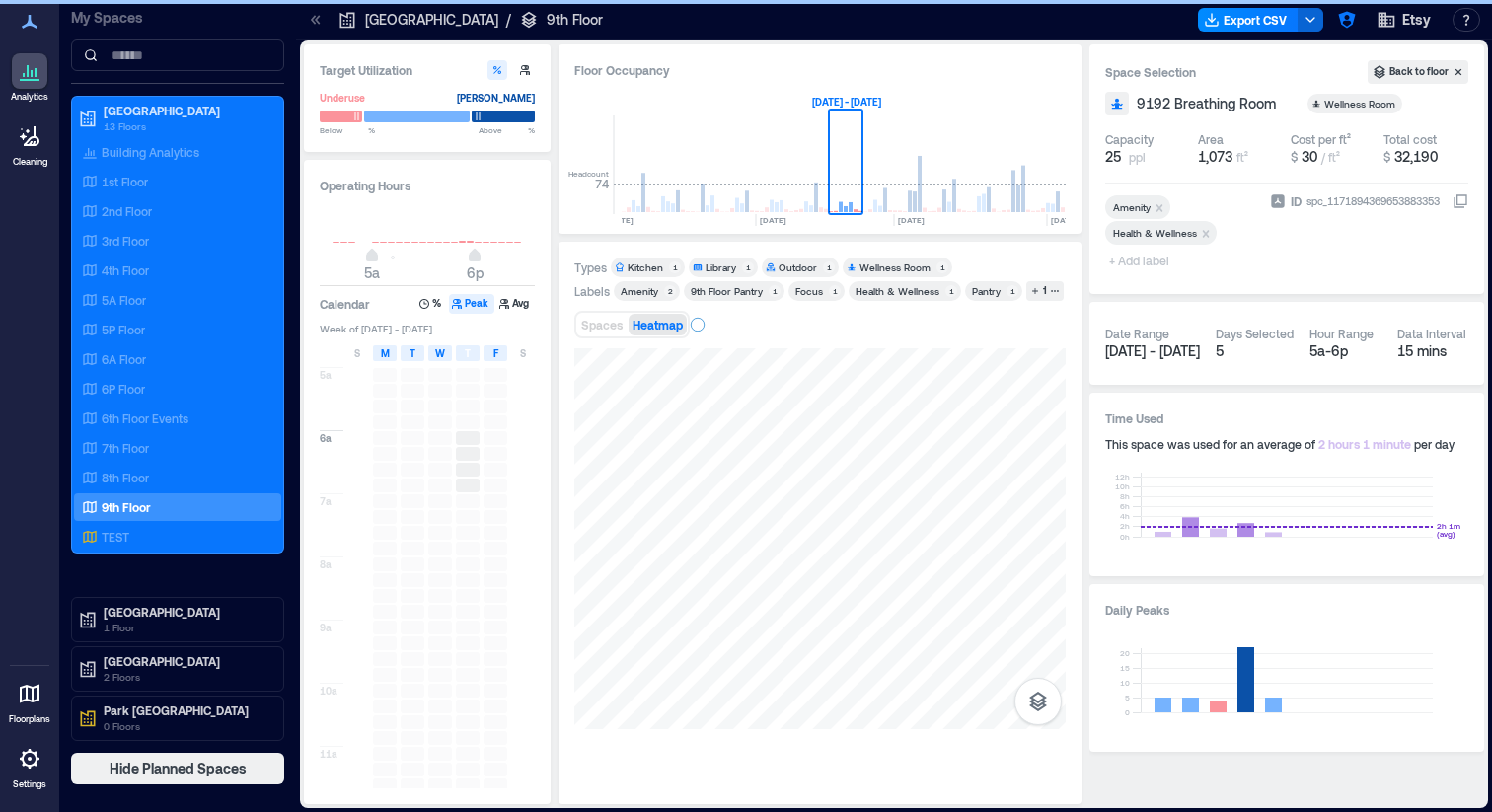 scroll, scrollTop: 0, scrollLeft: 2538, axis: horizontal 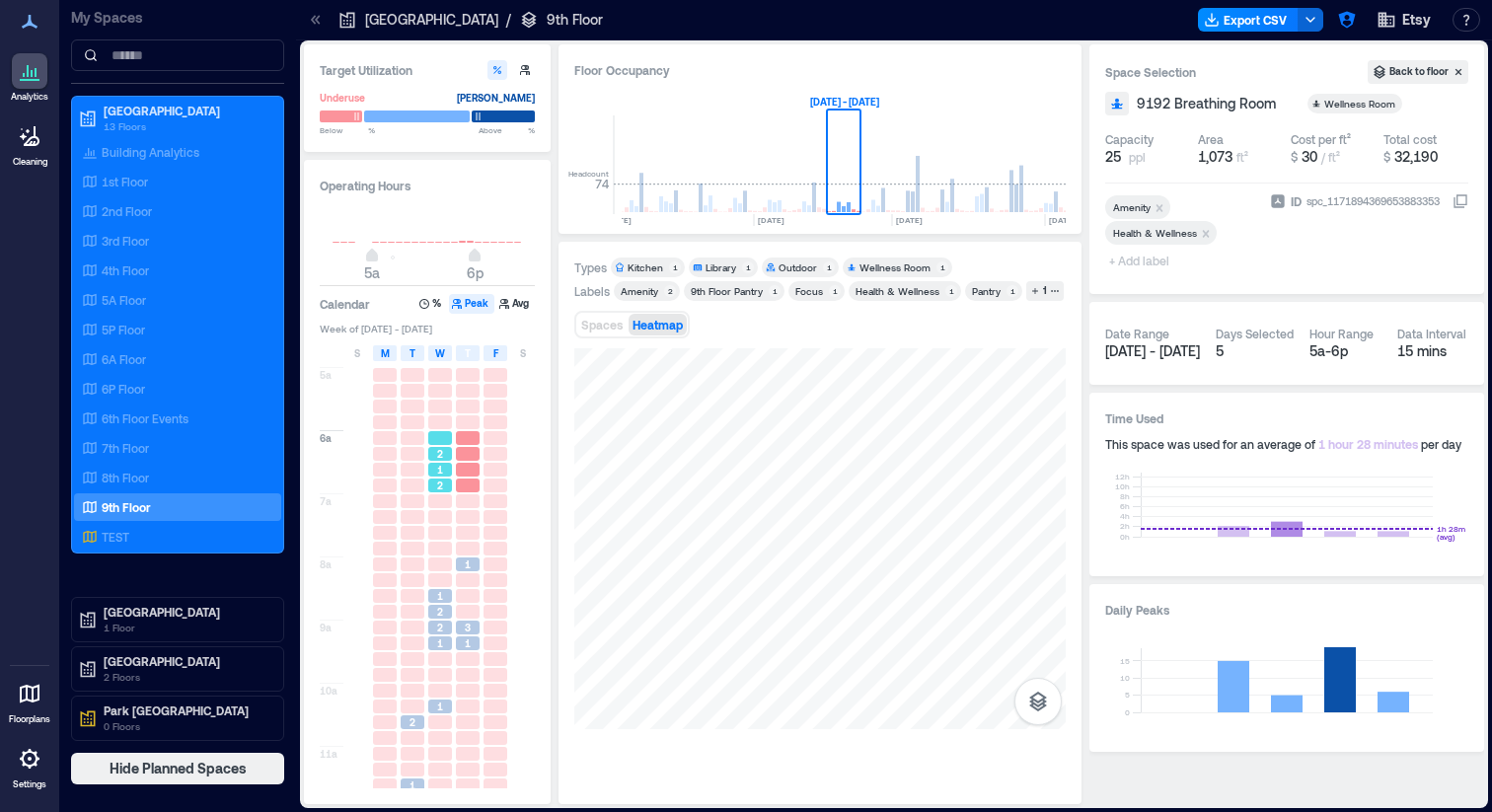 click on "1" at bounding box center (440, 470) 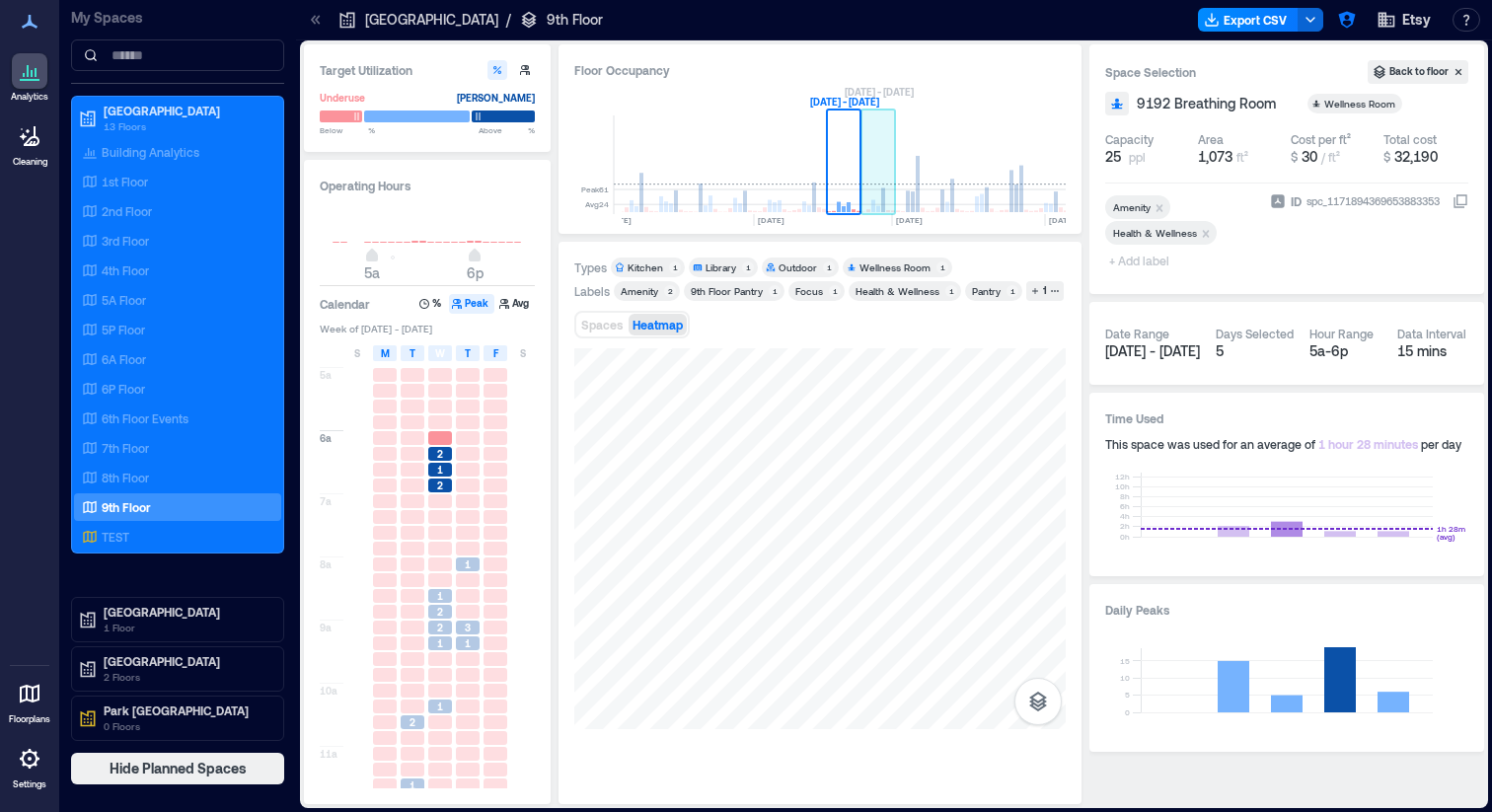 click 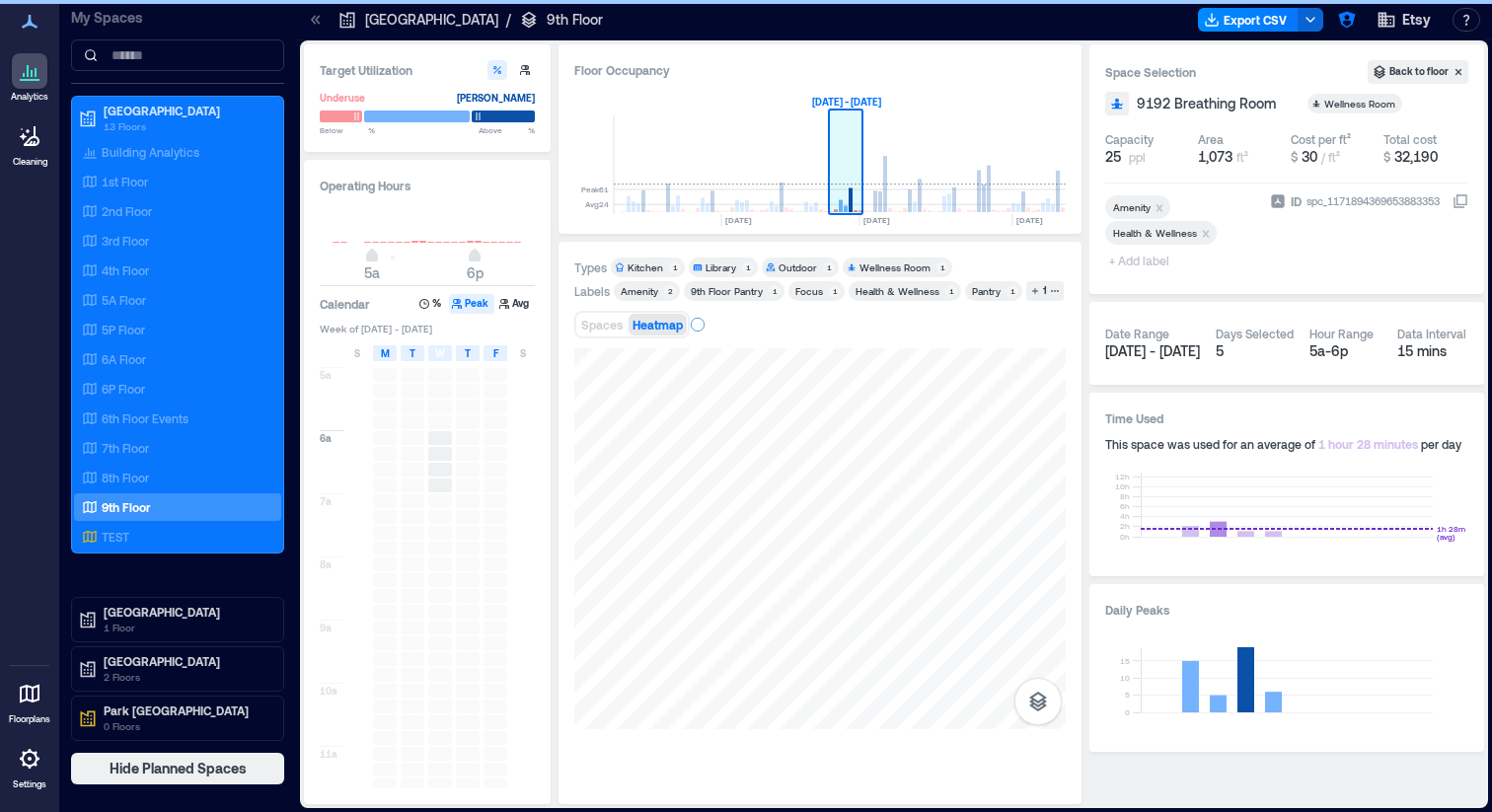 scroll, scrollTop: 0, scrollLeft: 2573, axis: horizontal 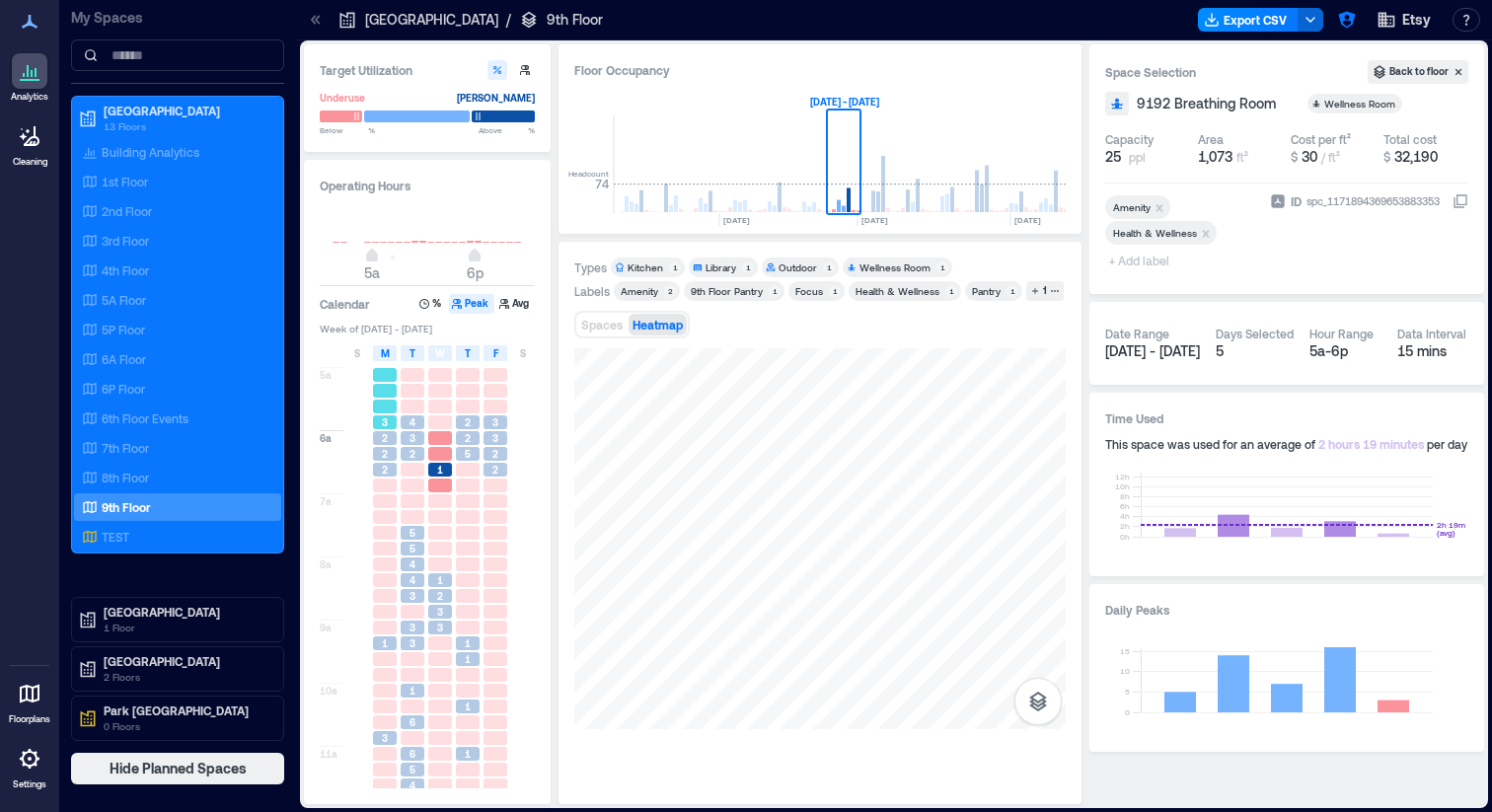 click on "3" at bounding box center (385, 422) 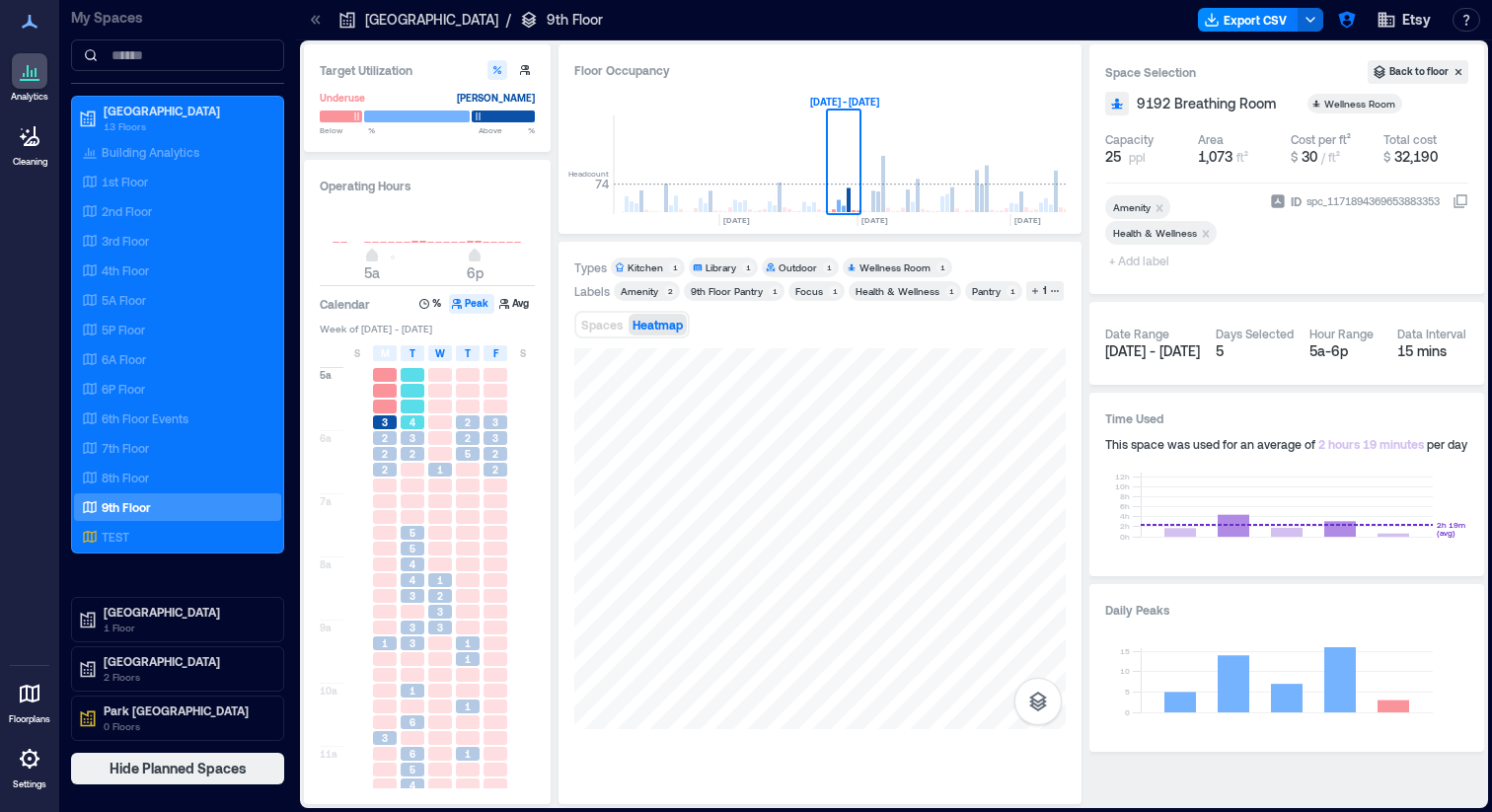 click on "4" at bounding box center (412, 422) 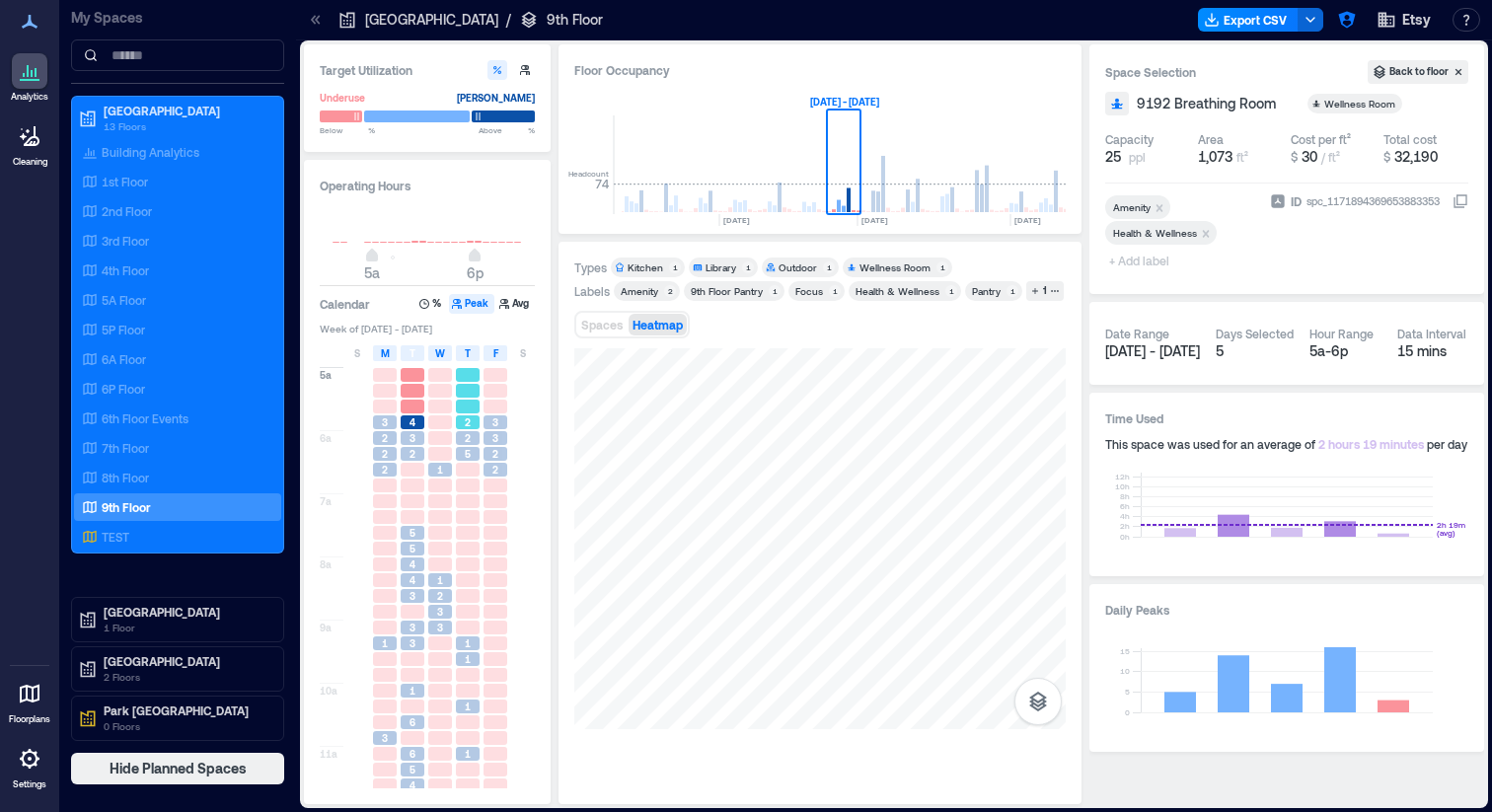 click at bounding box center (468, 406) 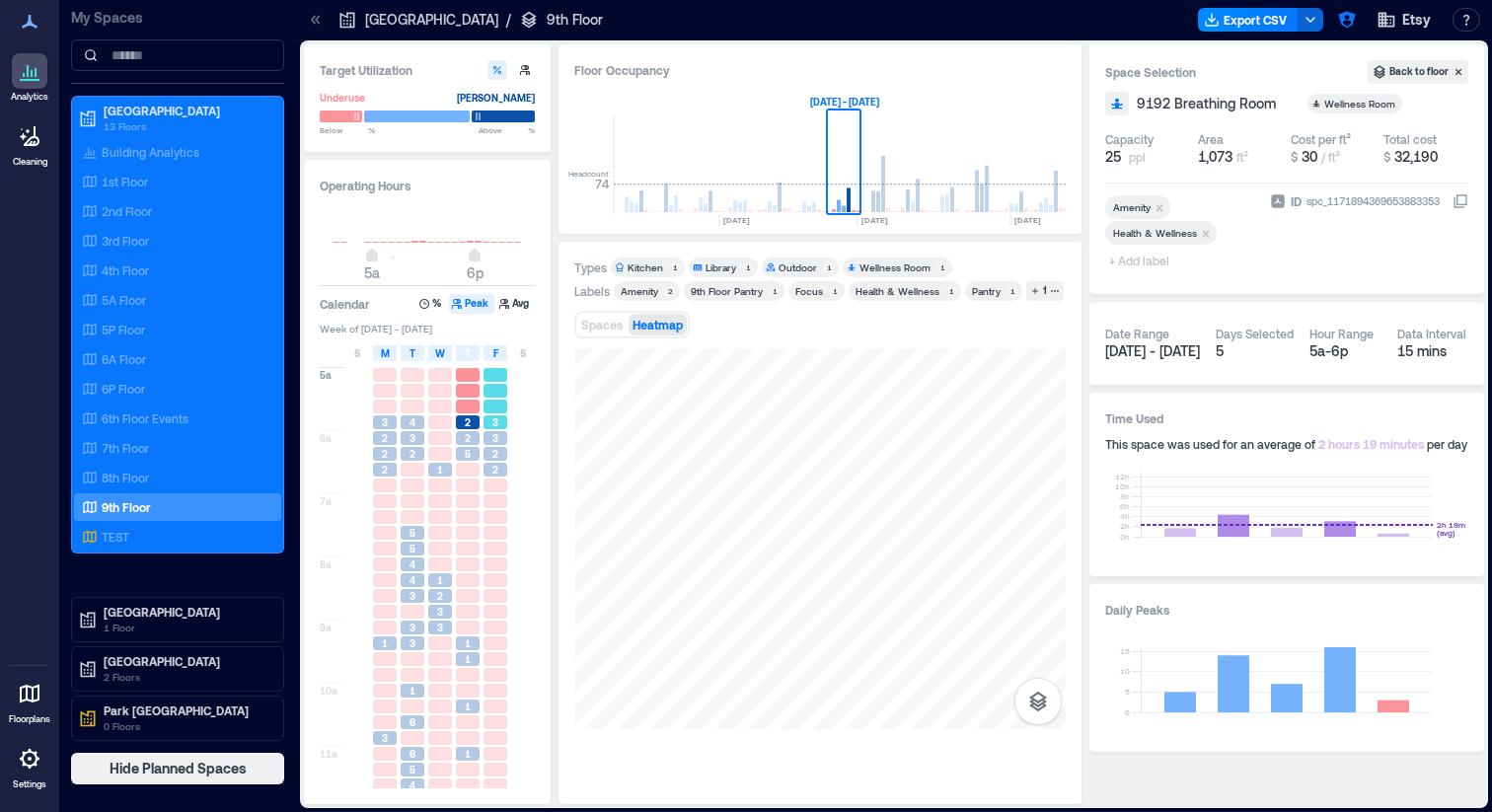 click at bounding box center [495, 406] 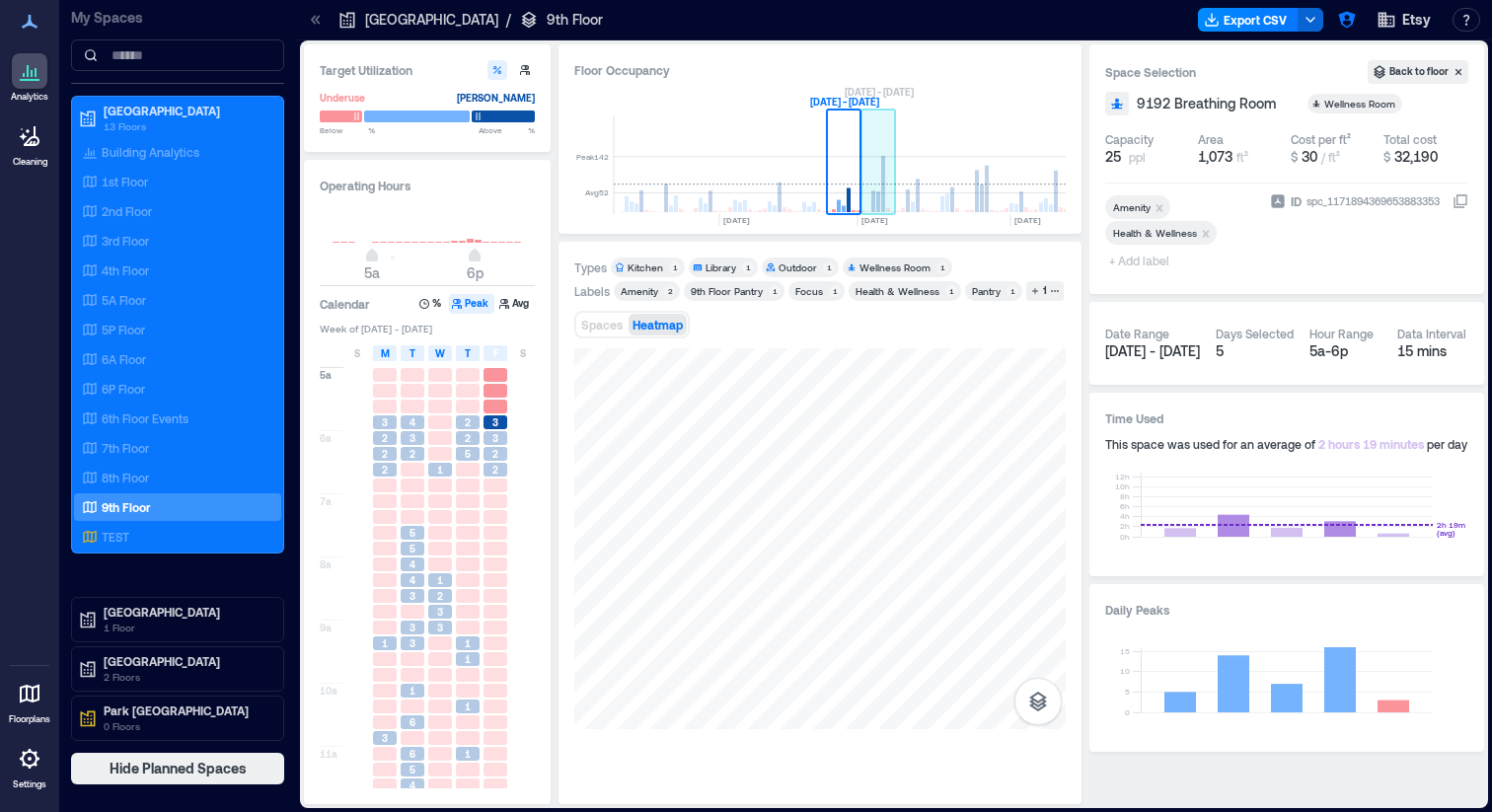 click 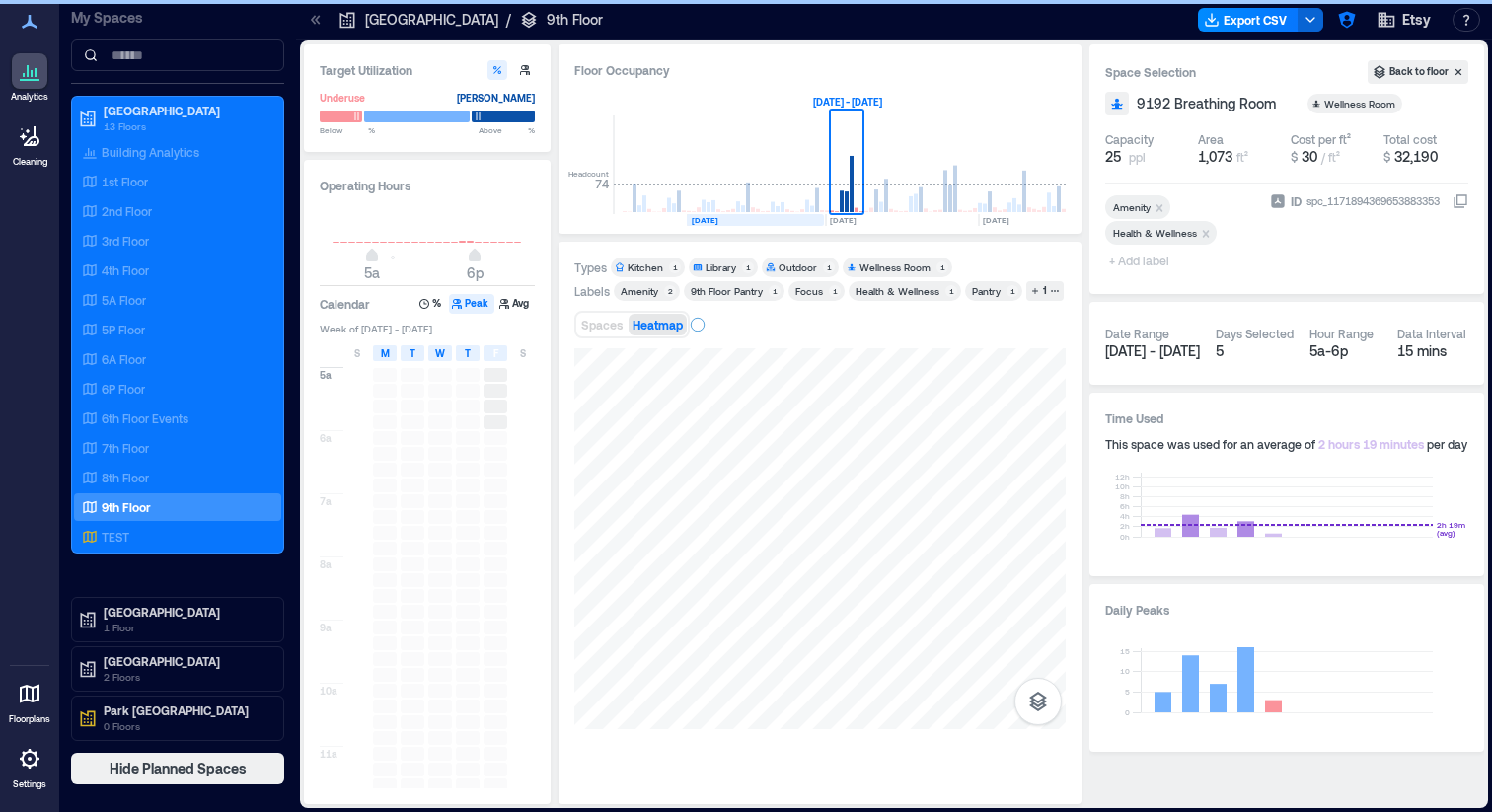 scroll, scrollTop: 0, scrollLeft: 2607, axis: horizontal 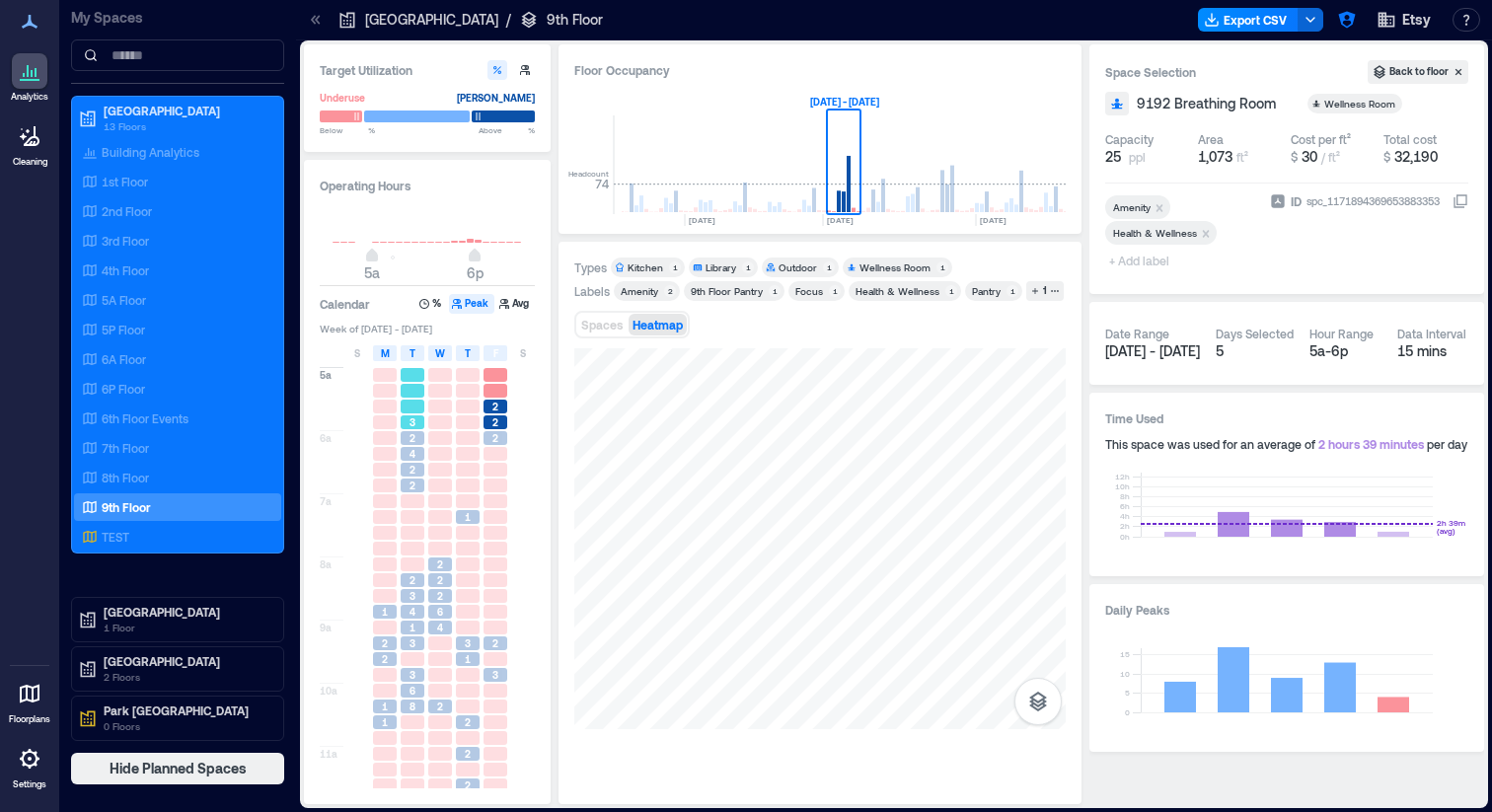 click at bounding box center [412, 406] 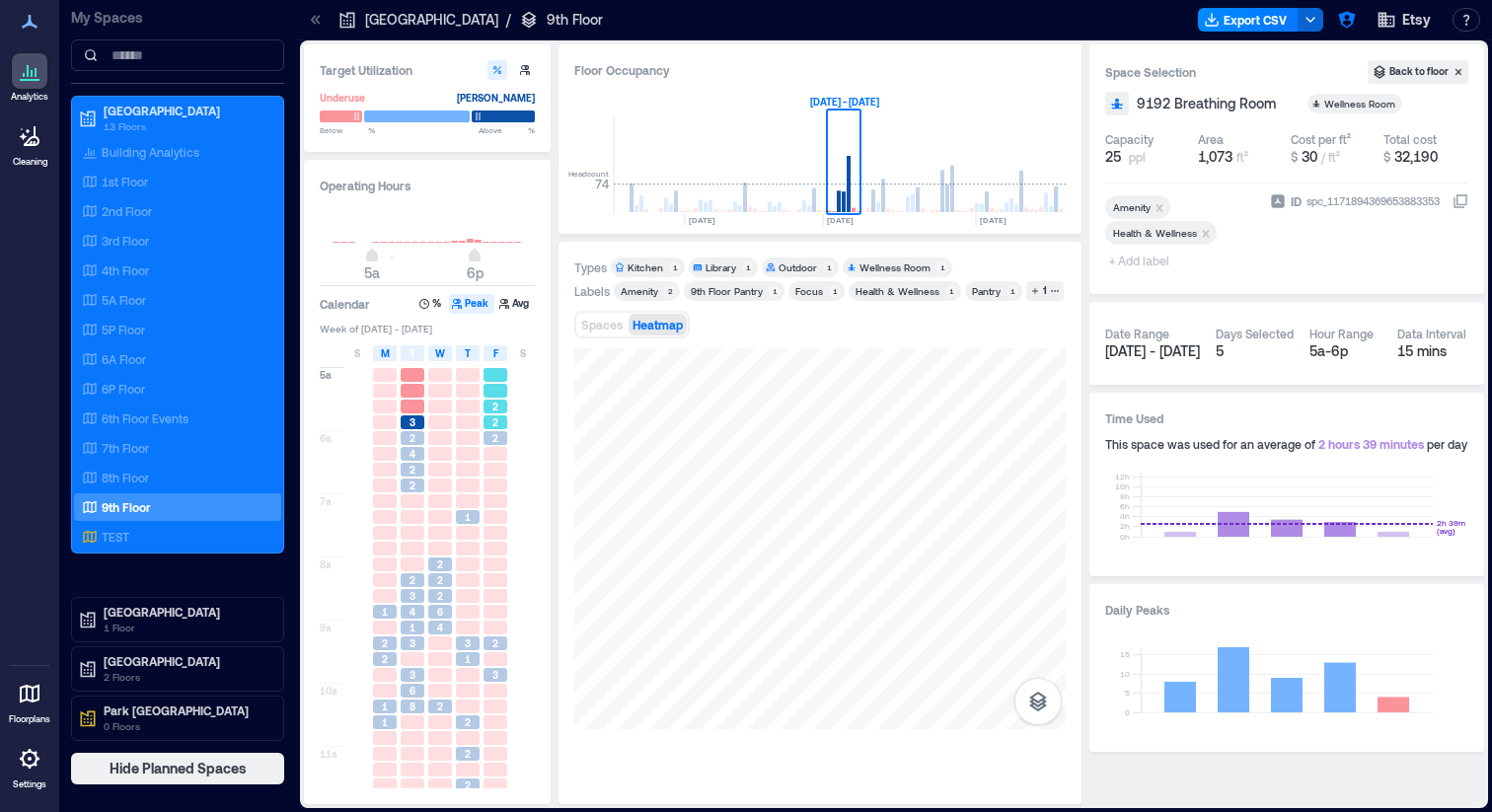click on "2" at bounding box center (495, 406) 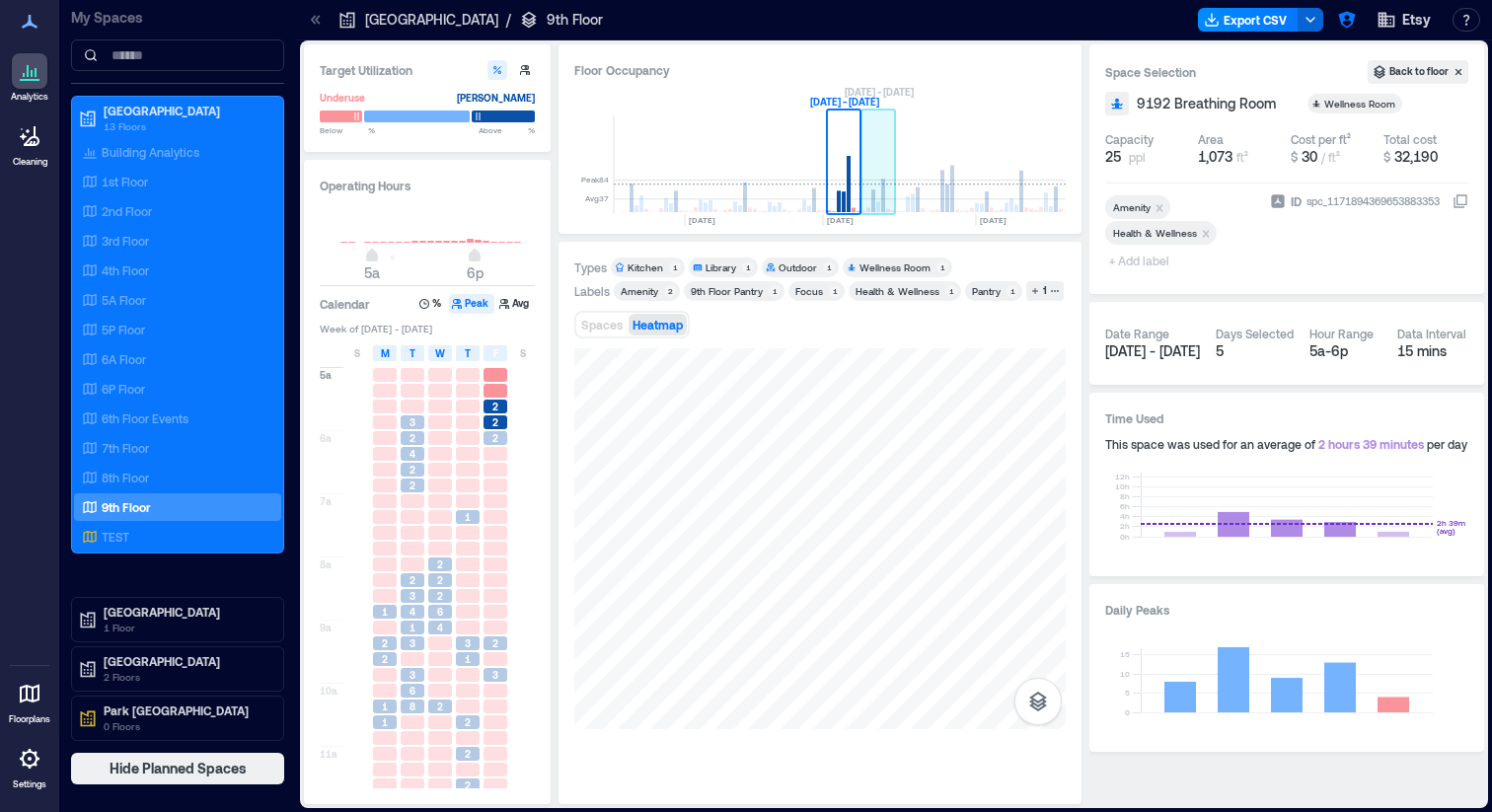 drag, startPoint x: 871, startPoint y: 199, endPoint x: 764, endPoint y: 253, distance: 119.85408 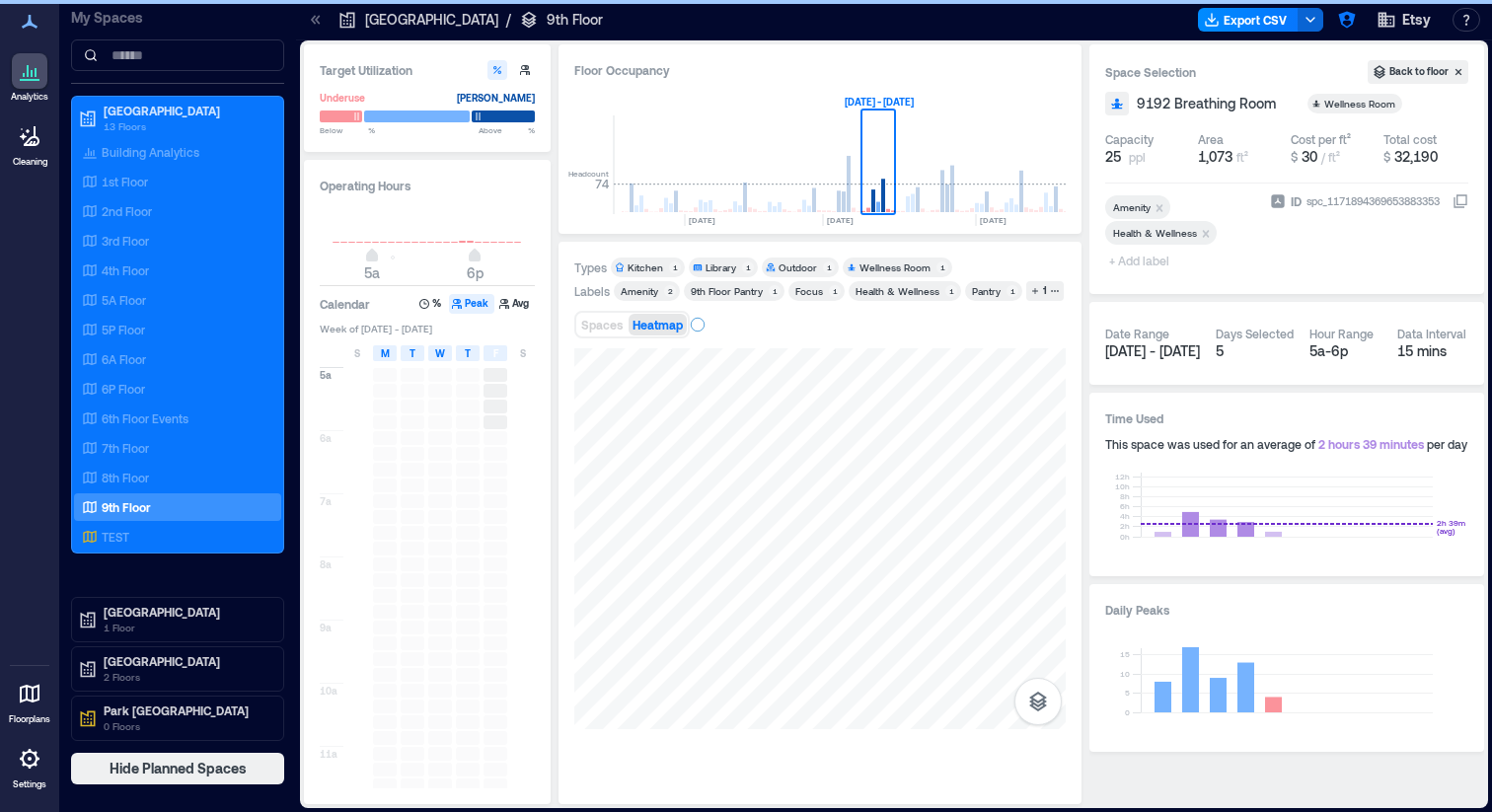 scroll, scrollTop: 0, scrollLeft: 2642, axis: horizontal 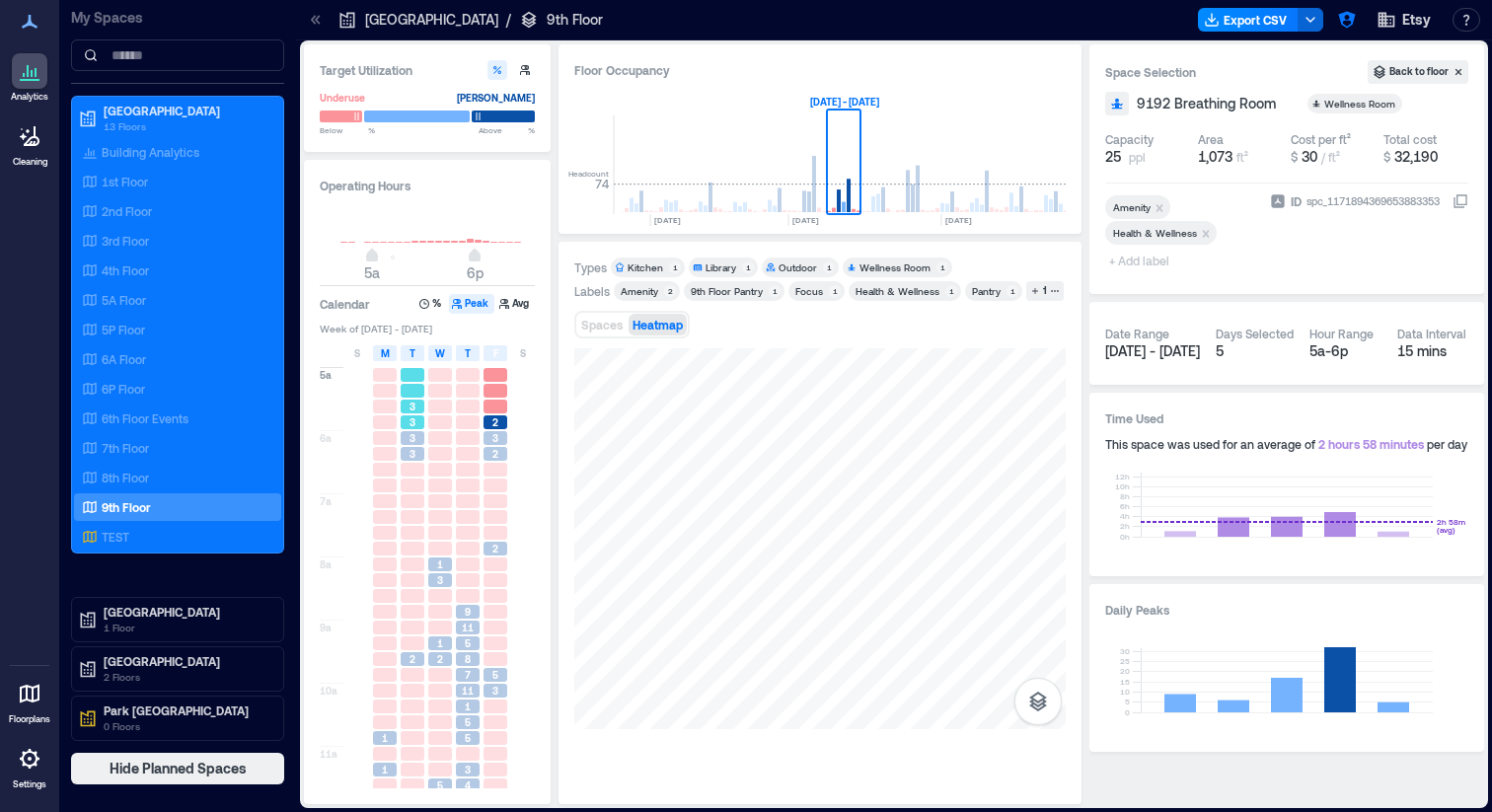 click on "3" at bounding box center [412, 422] 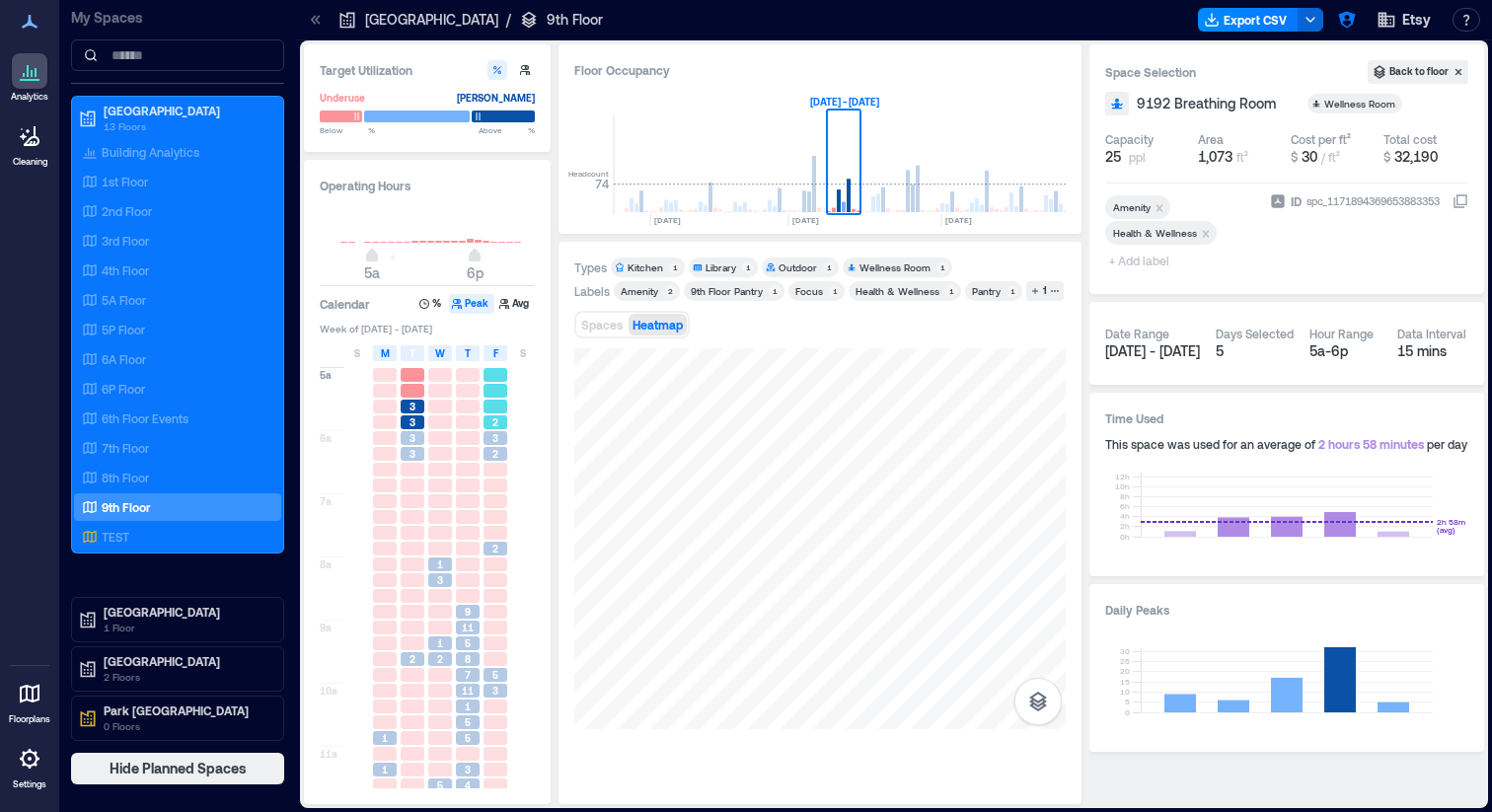 click on "2" at bounding box center [495, 422] 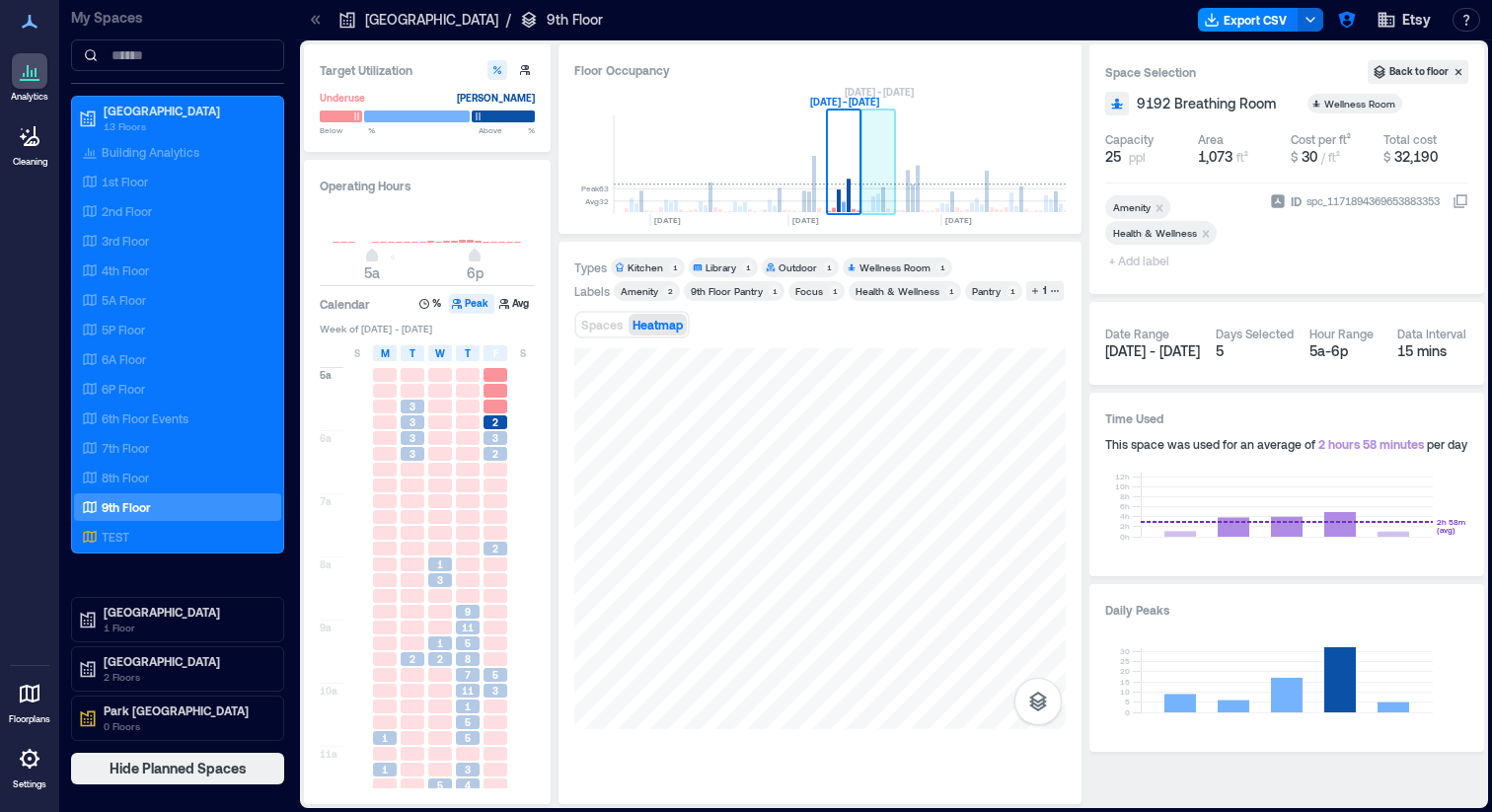 drag, startPoint x: 886, startPoint y: 200, endPoint x: 862, endPoint y: 206, distance: 24.738634 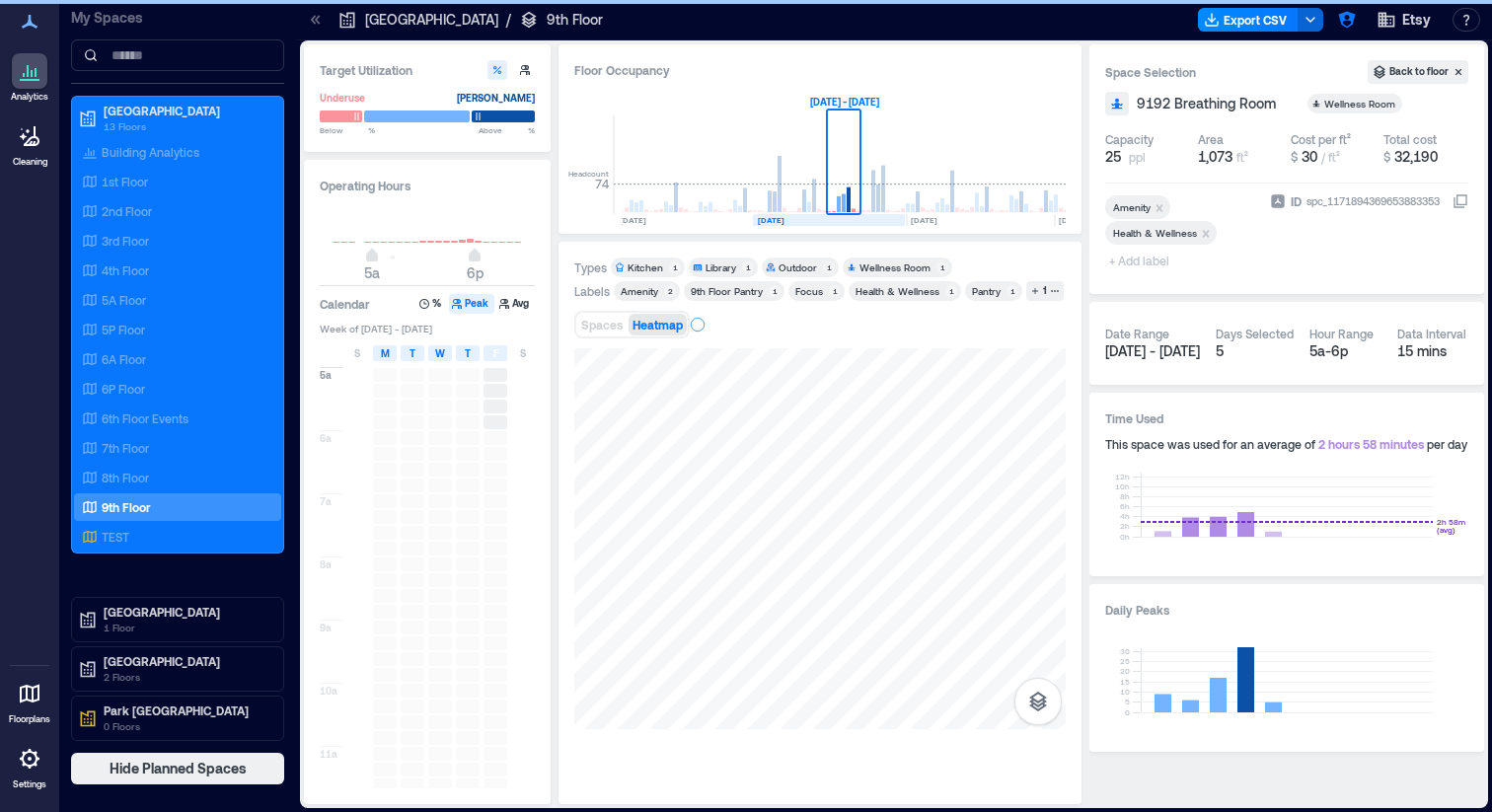 scroll, scrollTop: 0, scrollLeft: 2676, axis: horizontal 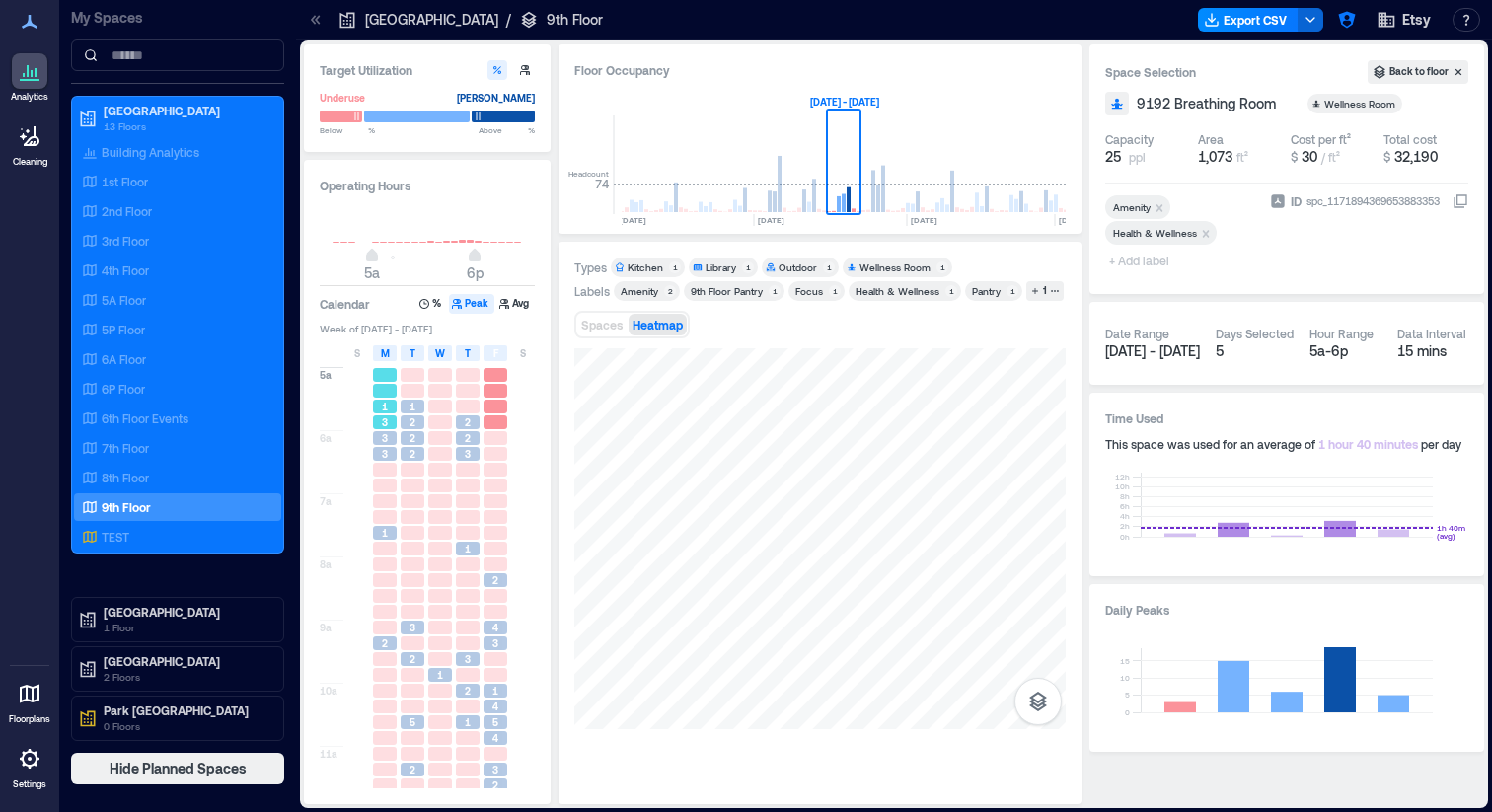 click on "1" at bounding box center (385, 406) 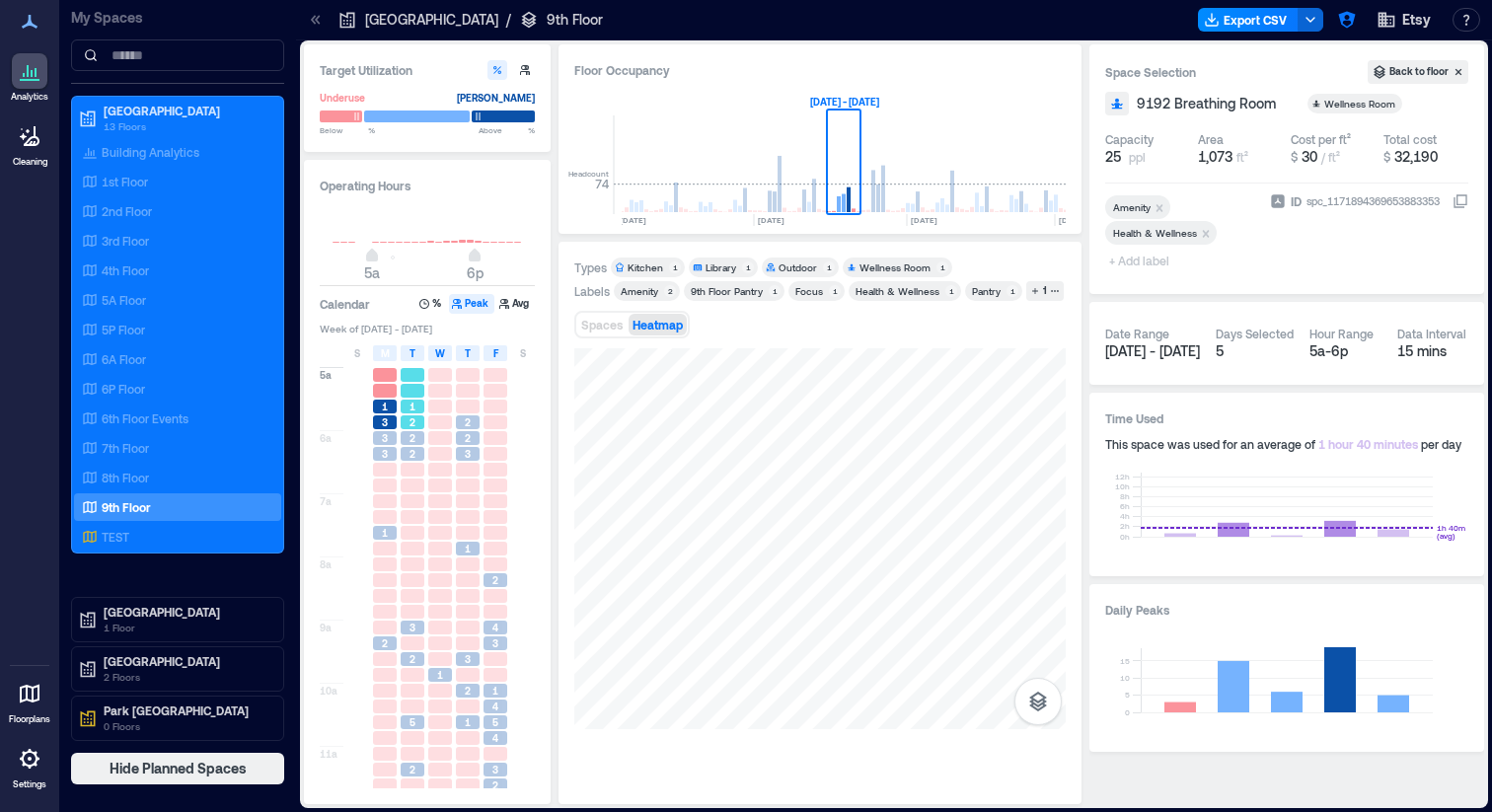 click on "1" at bounding box center (412, 406) 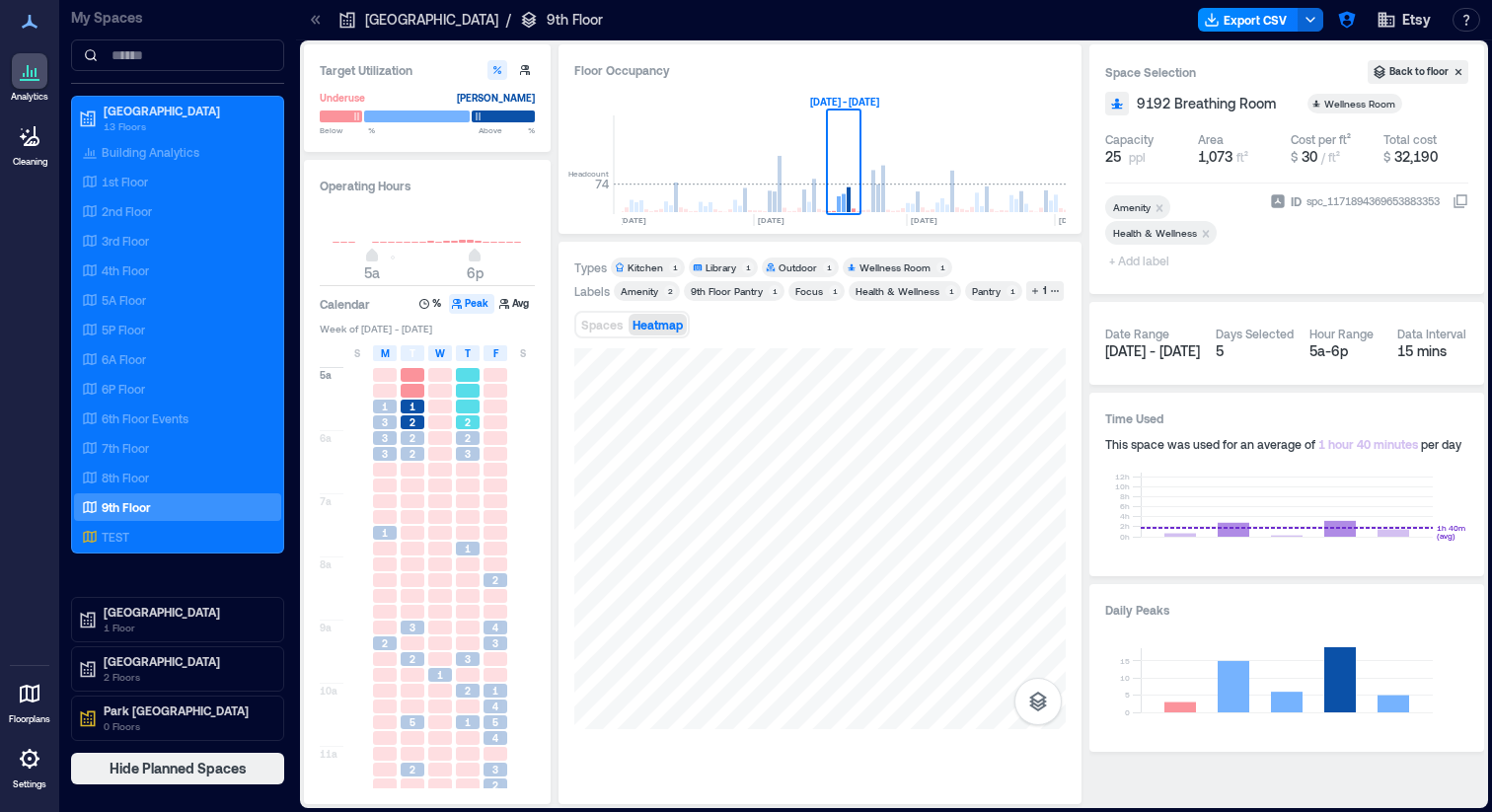 click on "2" at bounding box center [468, 422] 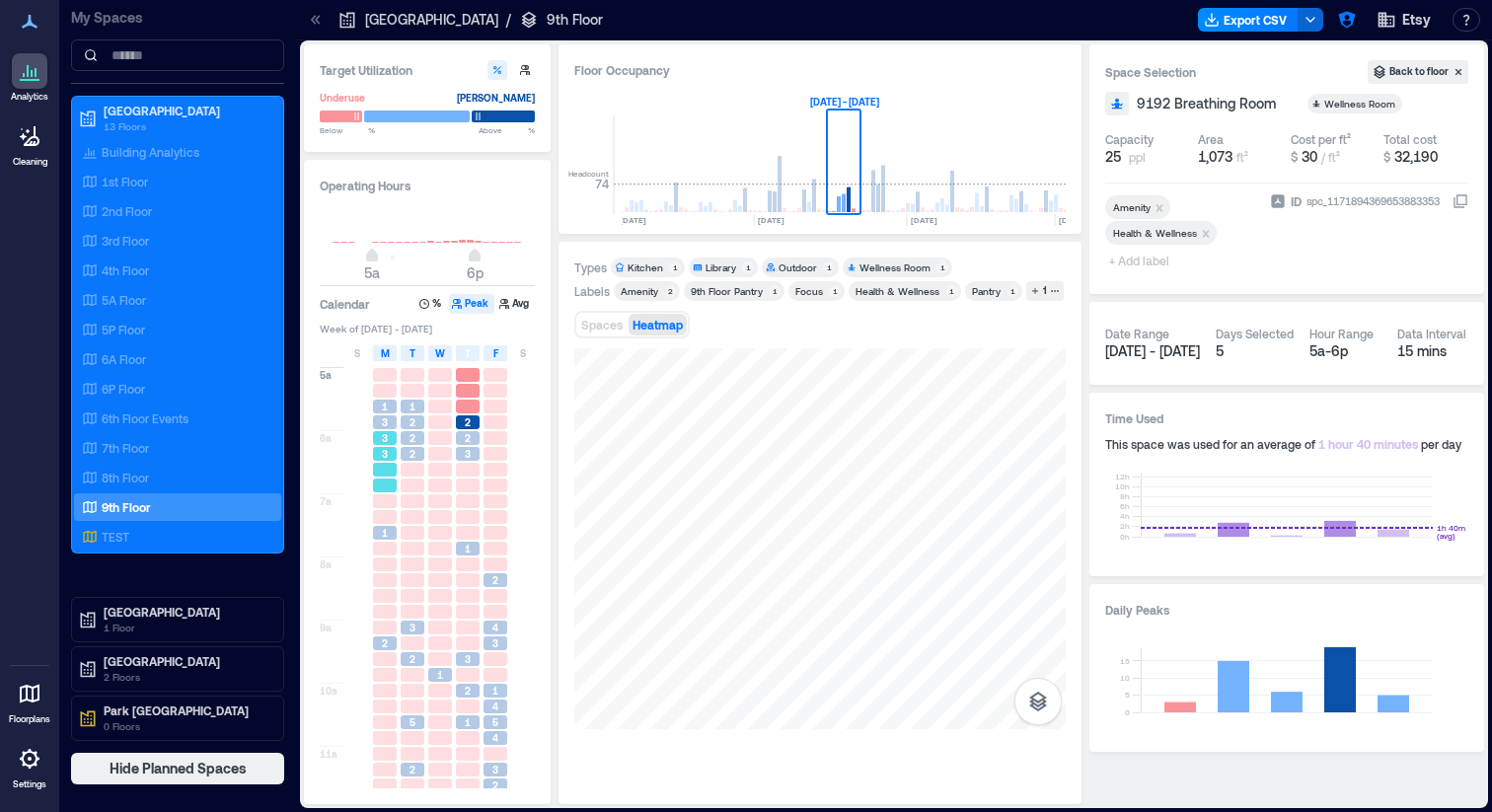 click on "3" at bounding box center (385, 438) 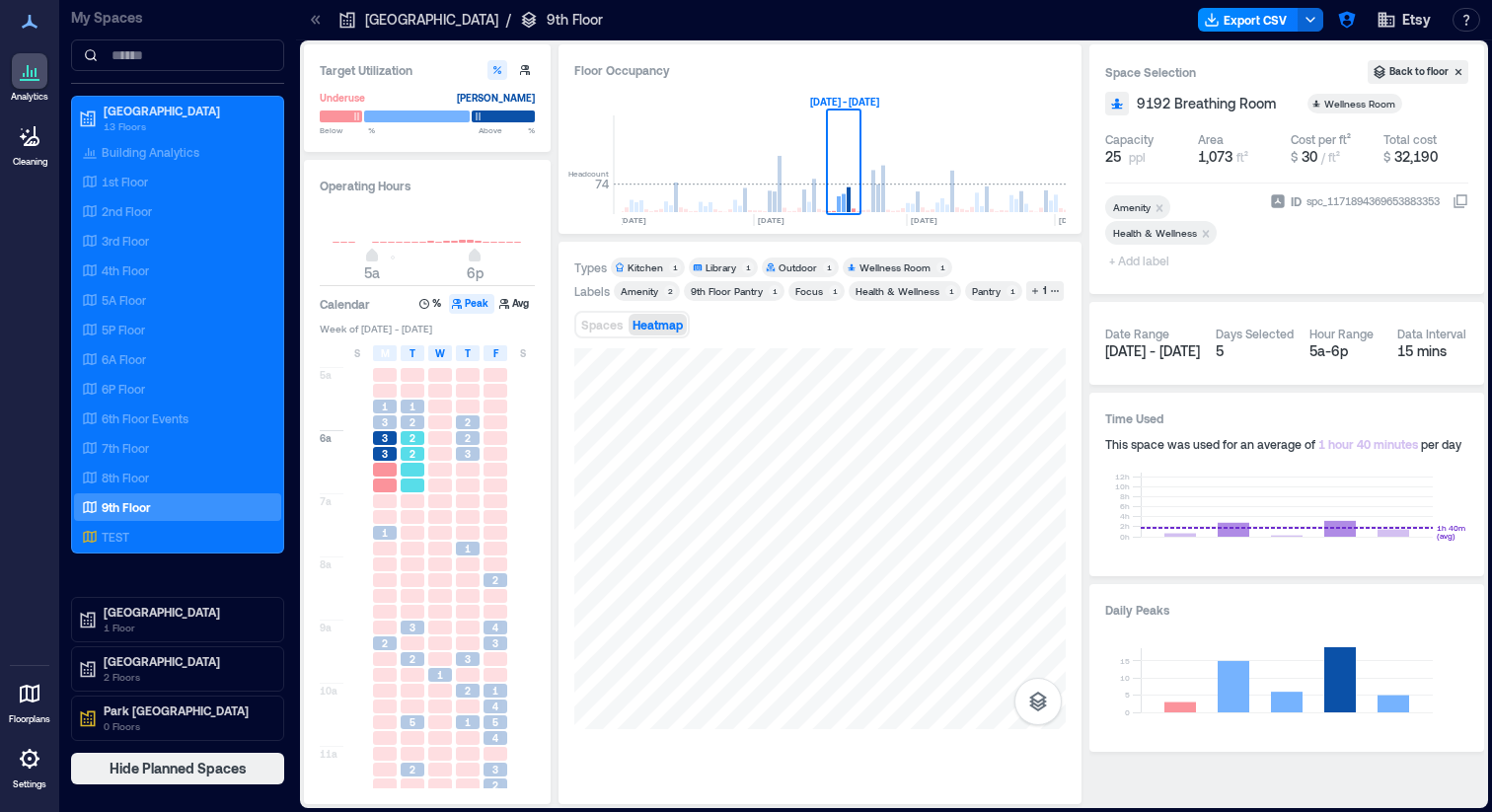 click on "2" at bounding box center (412, 438) 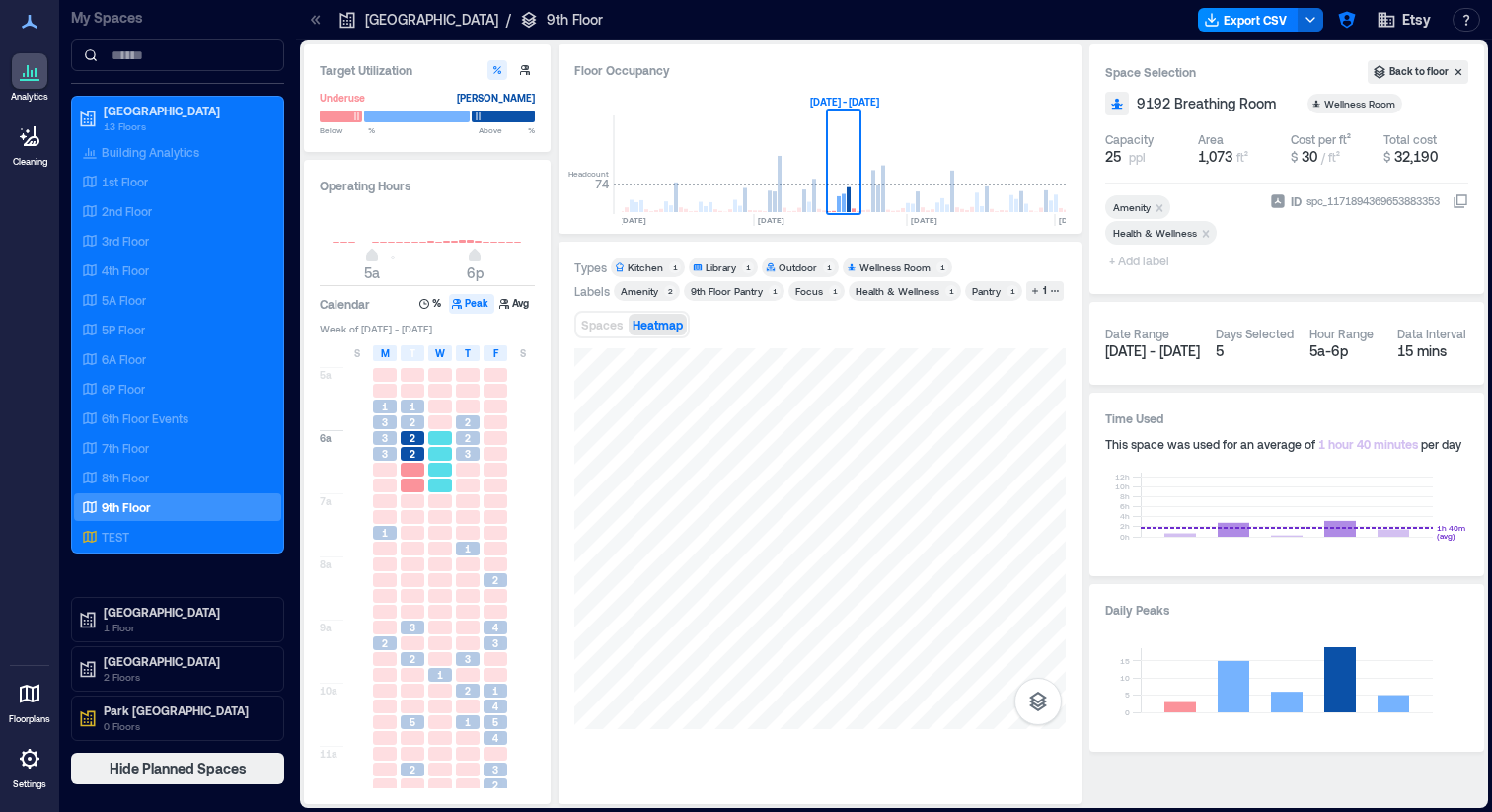 click at bounding box center (440, 438) 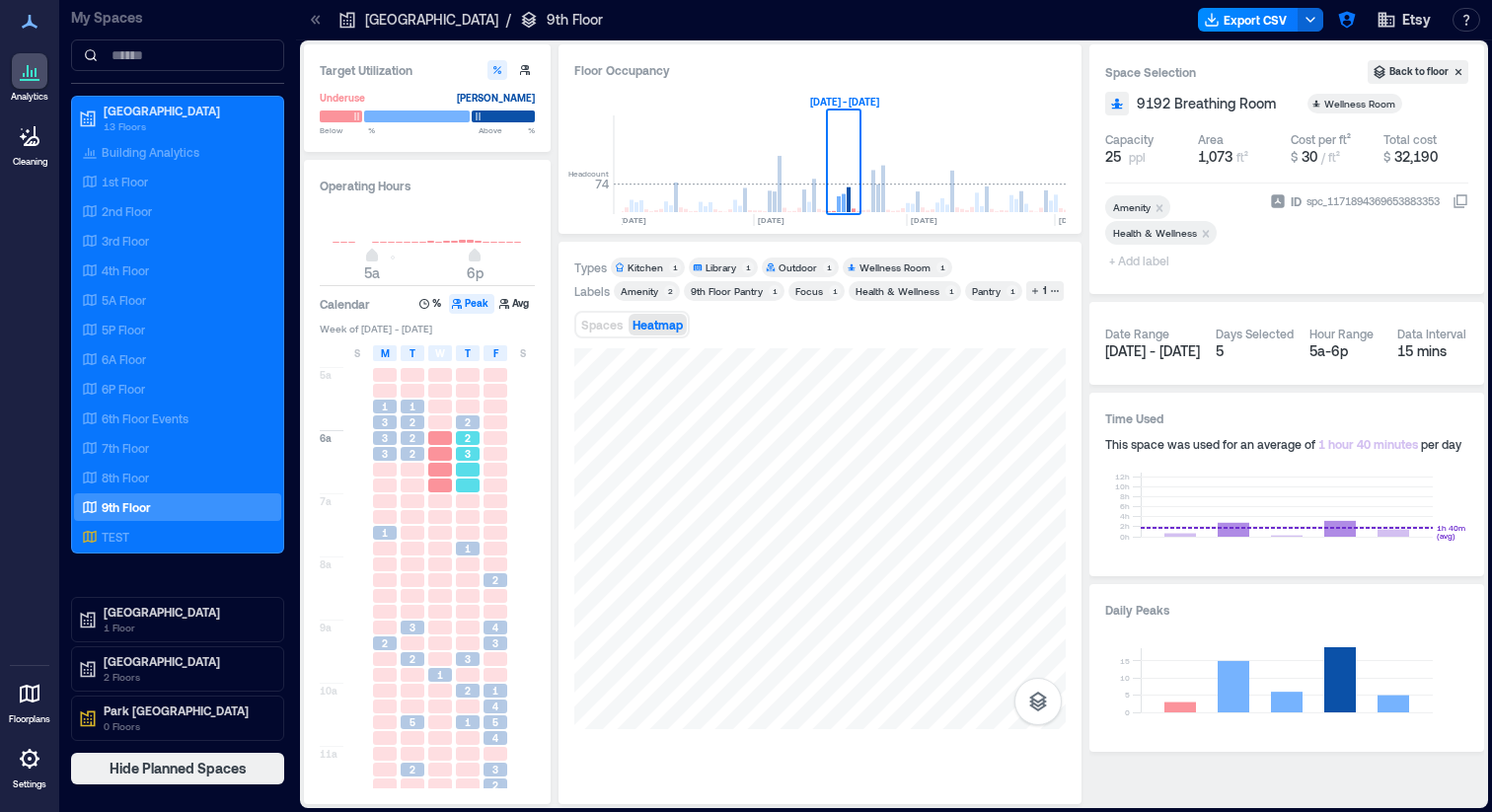 click on "3" at bounding box center (468, 454) 